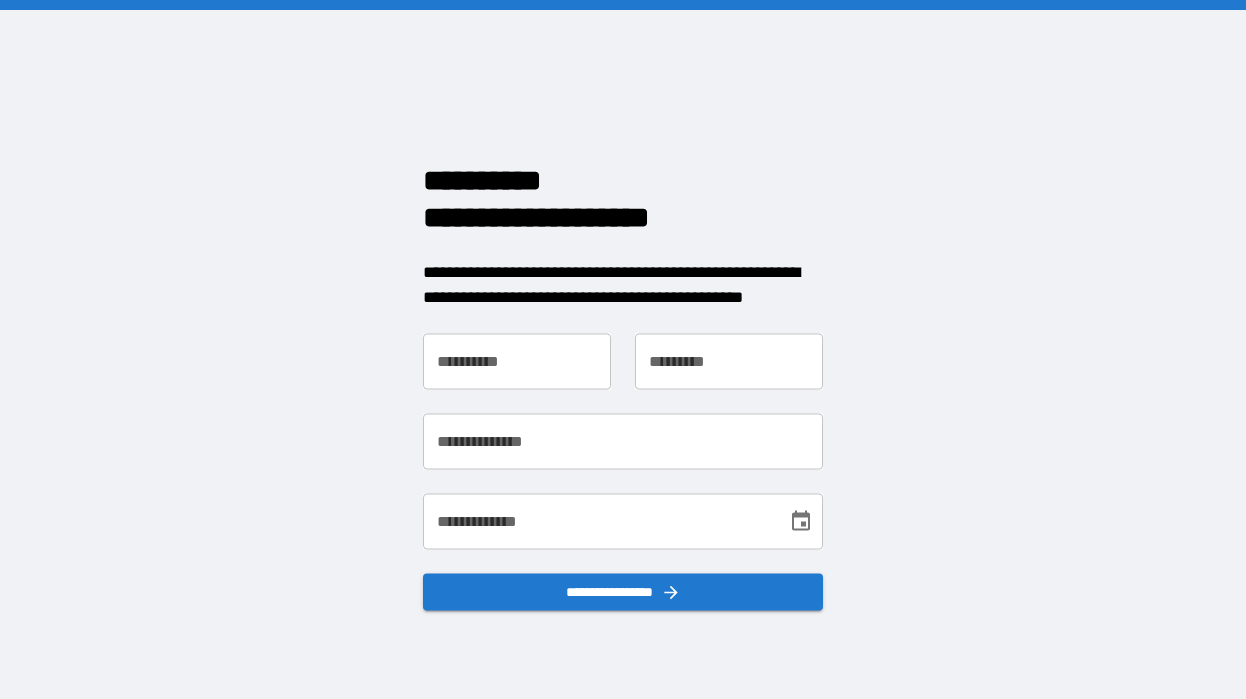scroll, scrollTop: 0, scrollLeft: 0, axis: both 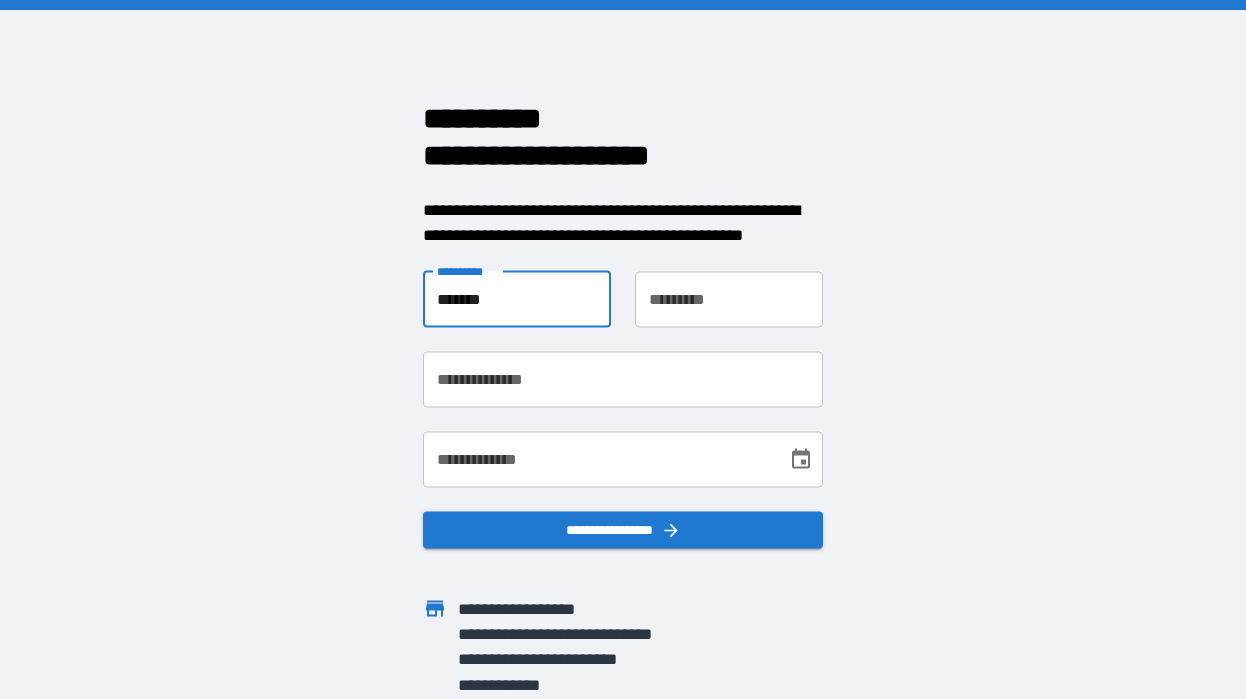 type on "*******" 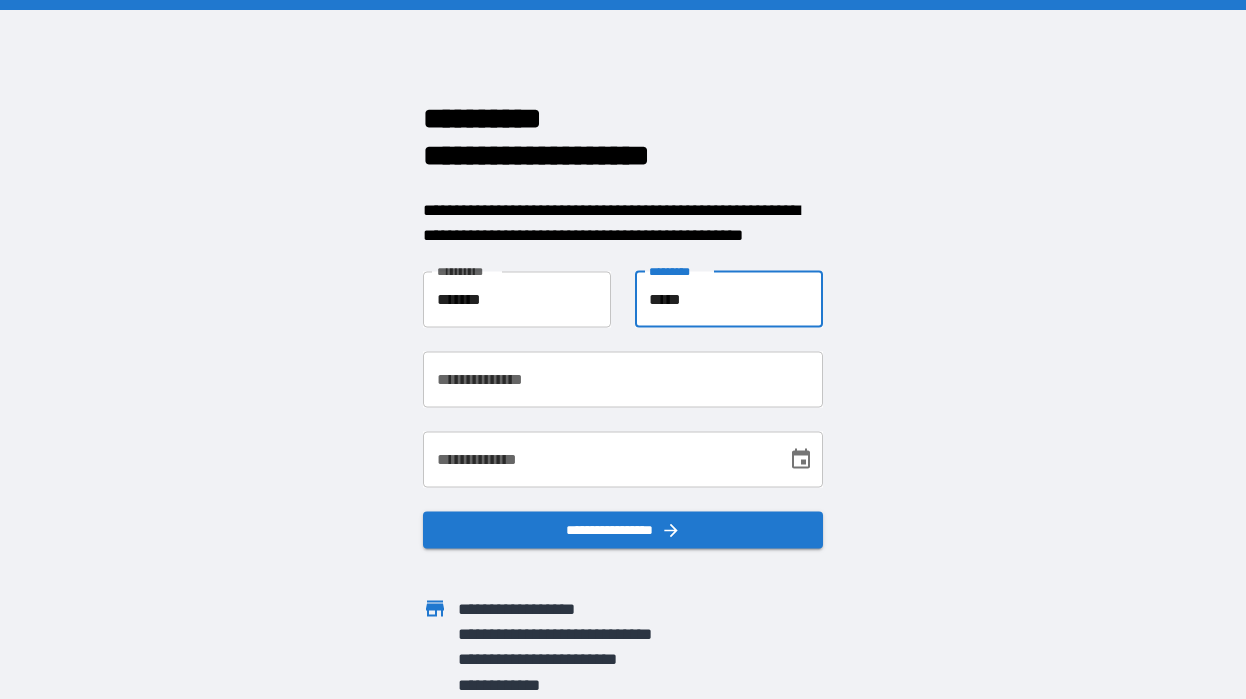 type on "*****" 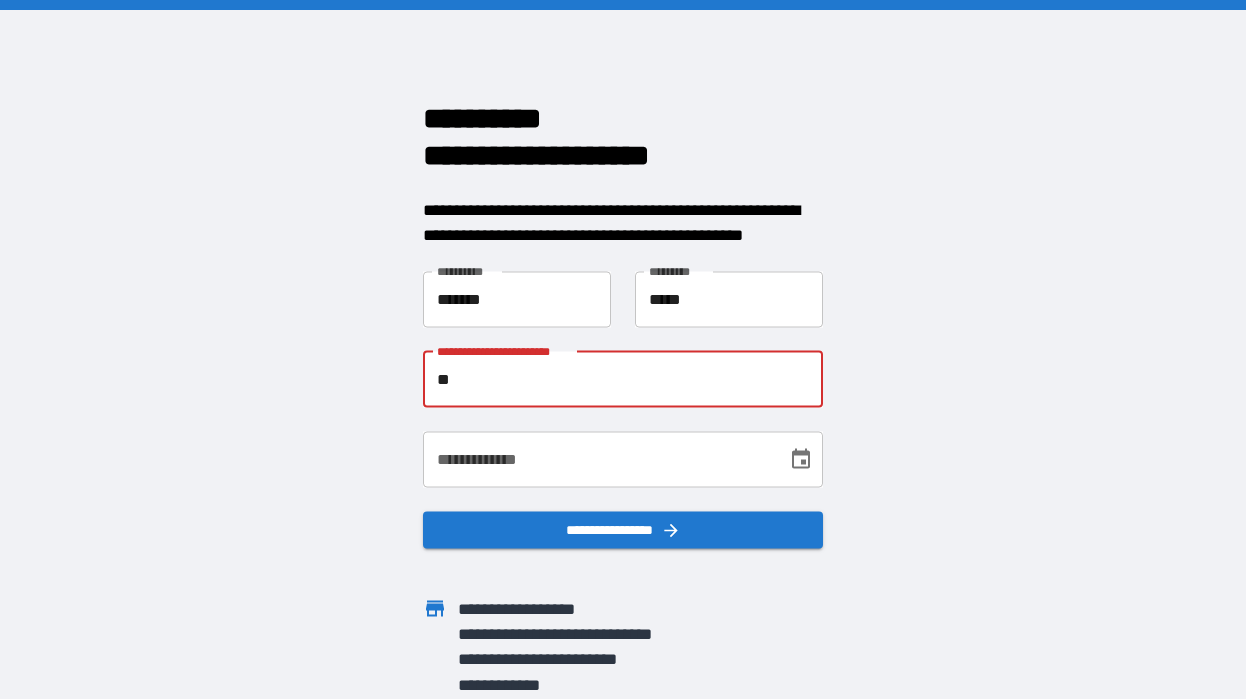 type on "*" 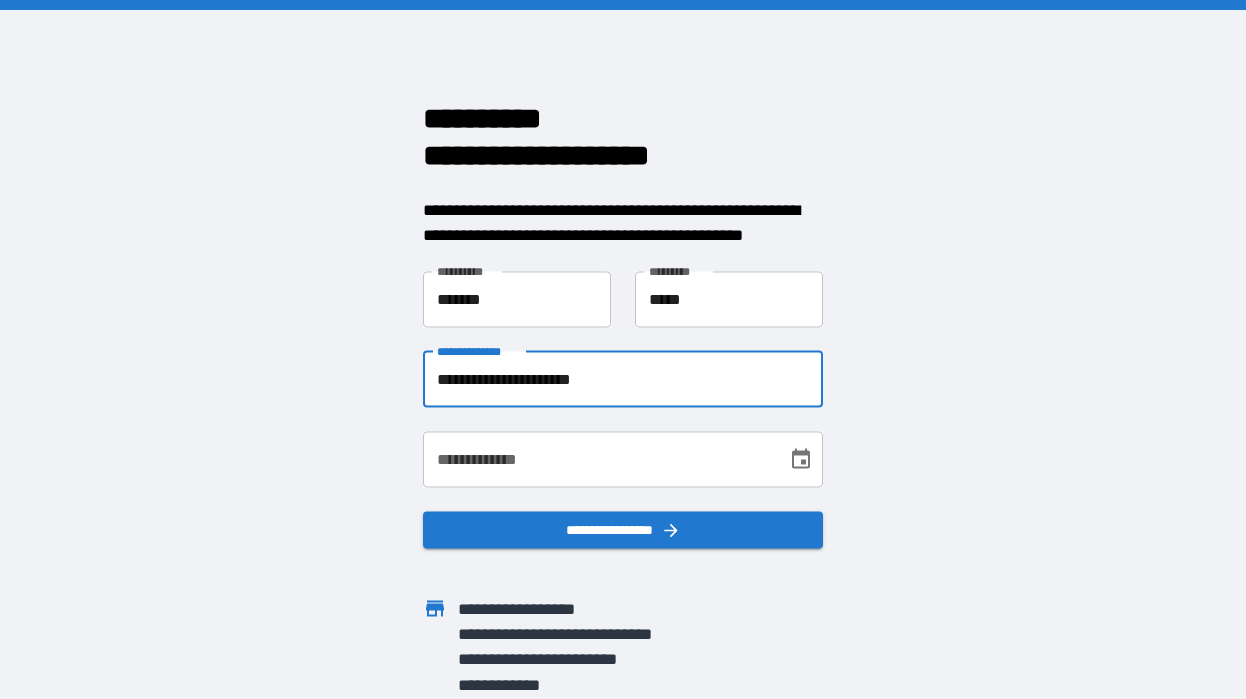 type on "**********" 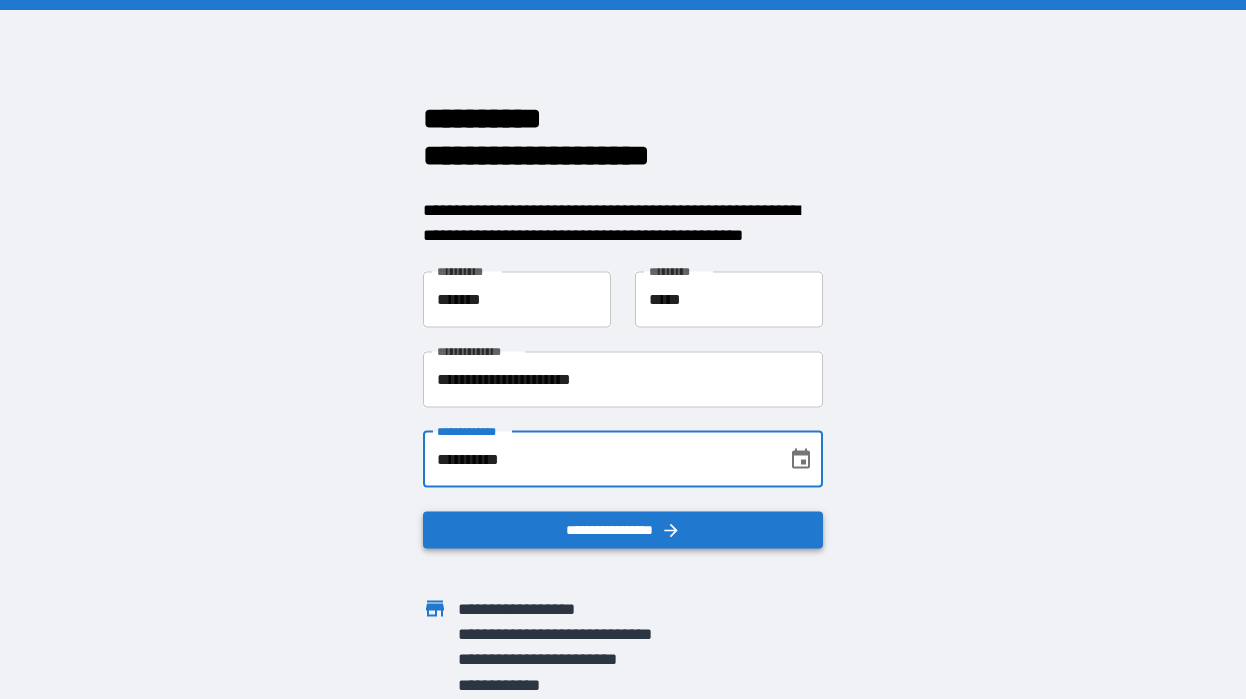 type on "**********" 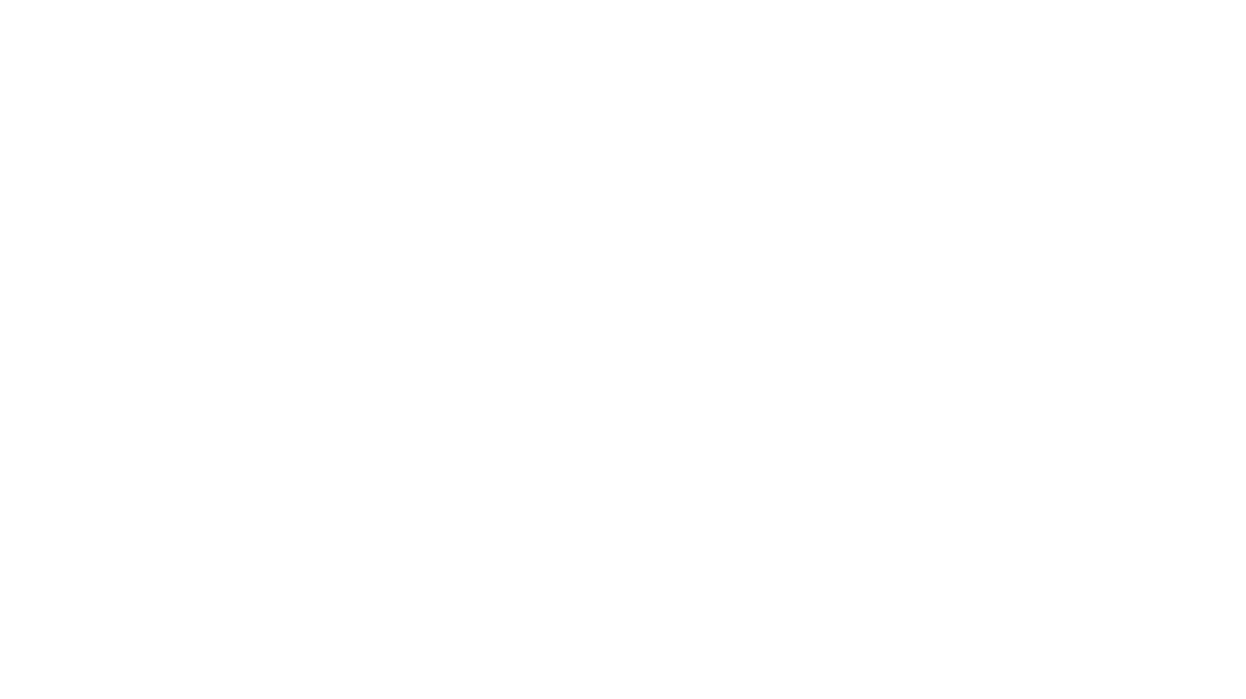 scroll, scrollTop: 0, scrollLeft: 0, axis: both 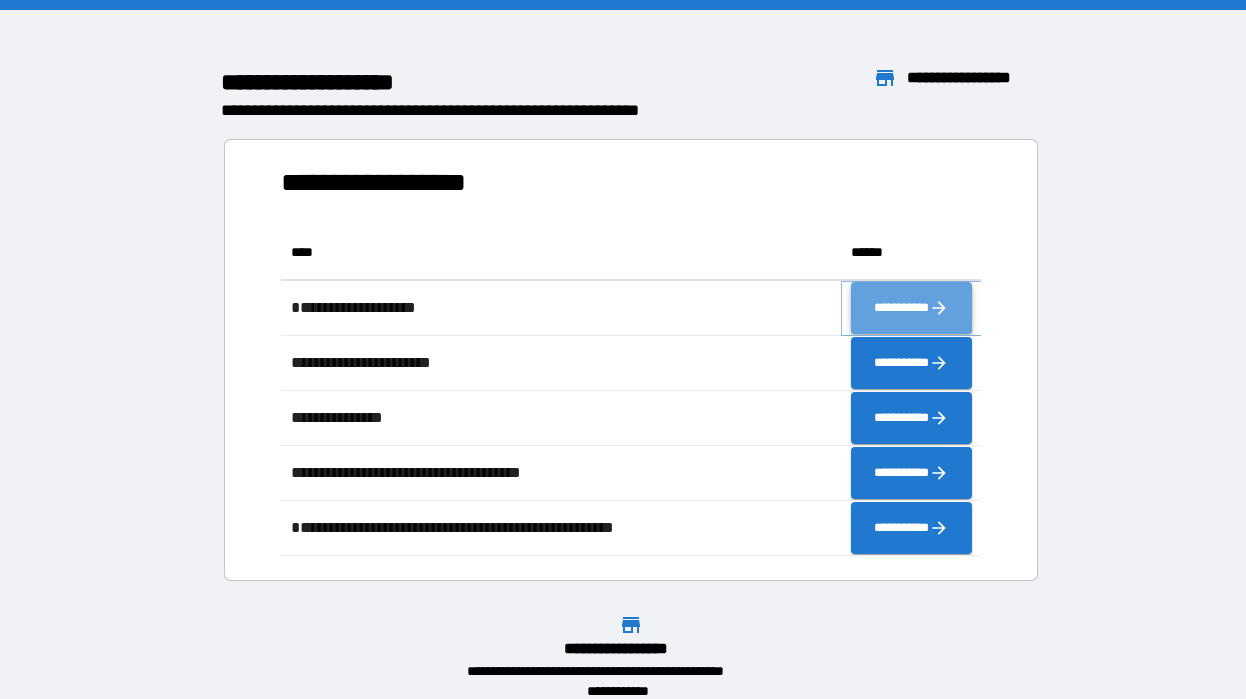 click on "**********" at bounding box center [911, 308] 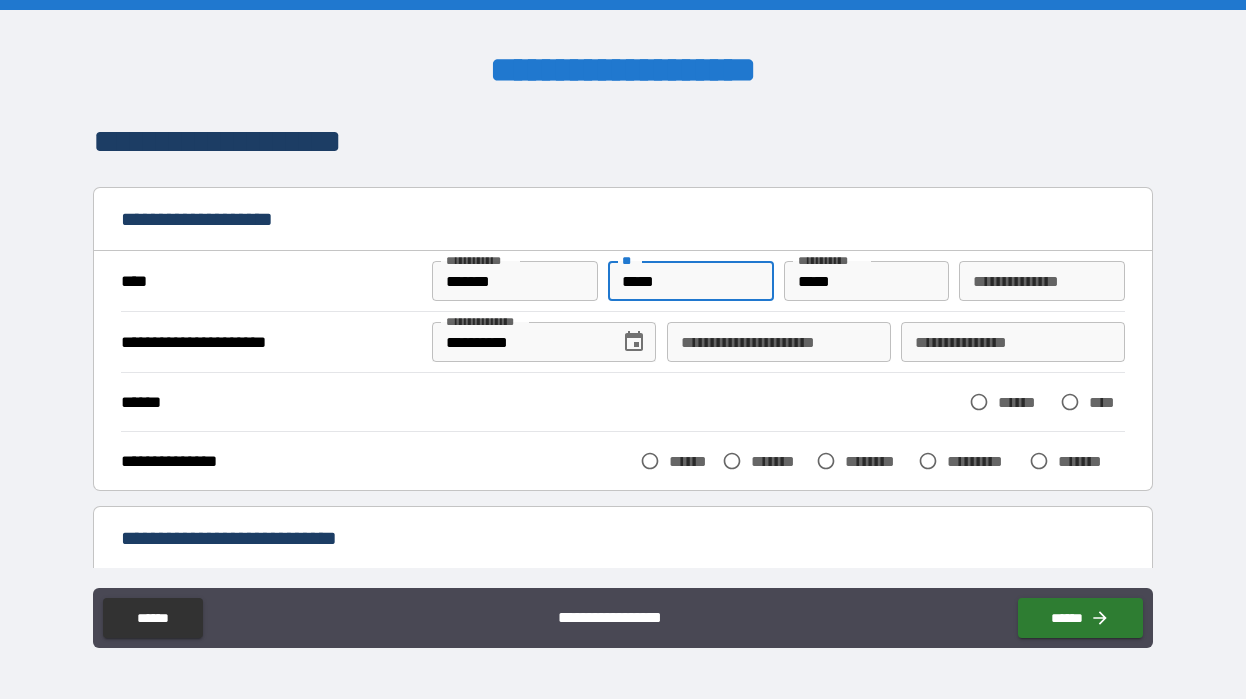 type on "*****" 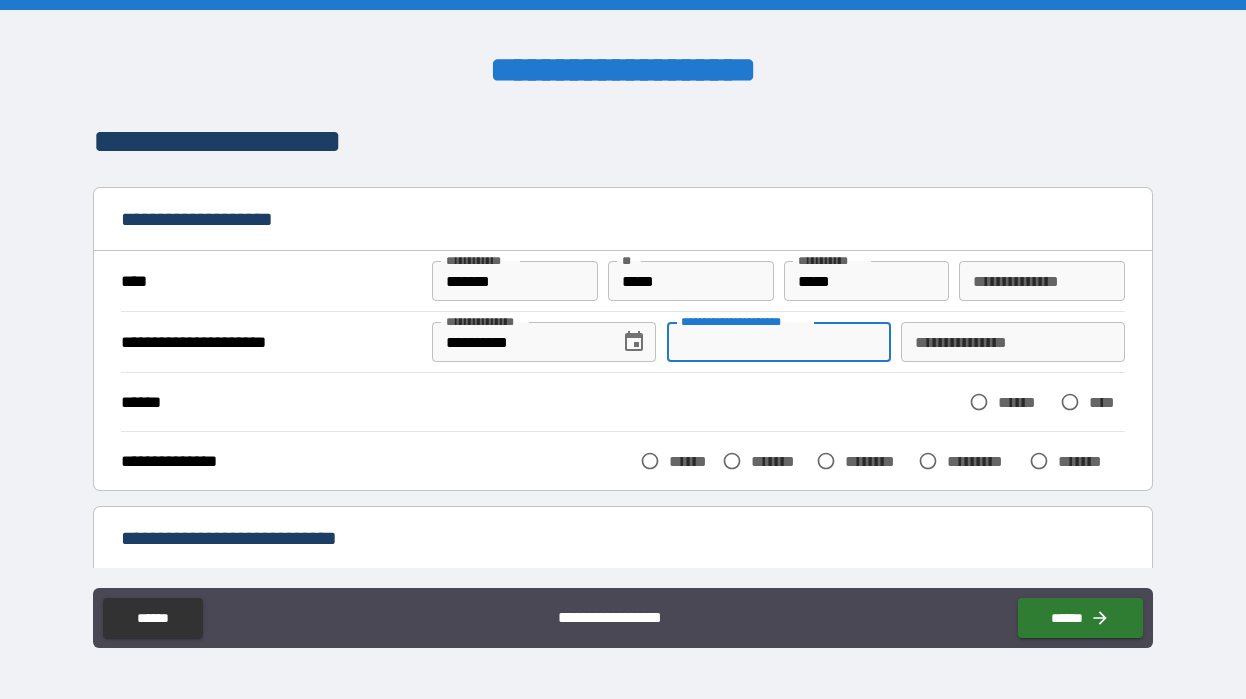 click on "**********" at bounding box center [1013, 342] 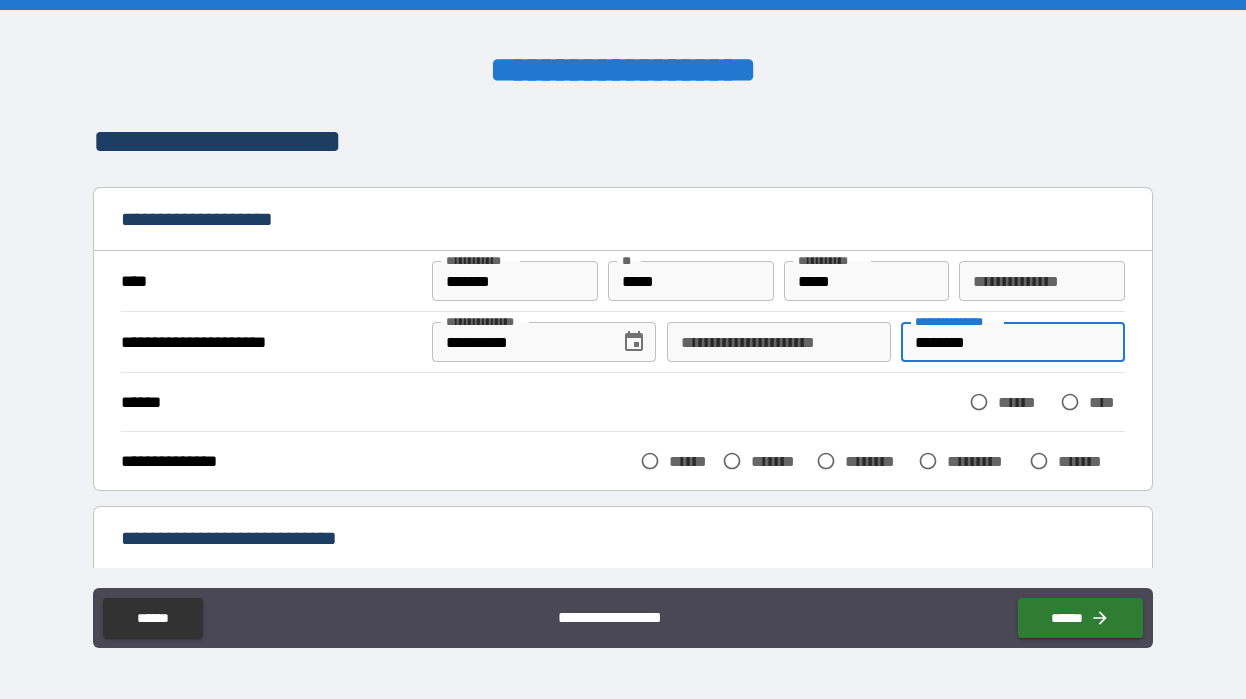 type on "********" 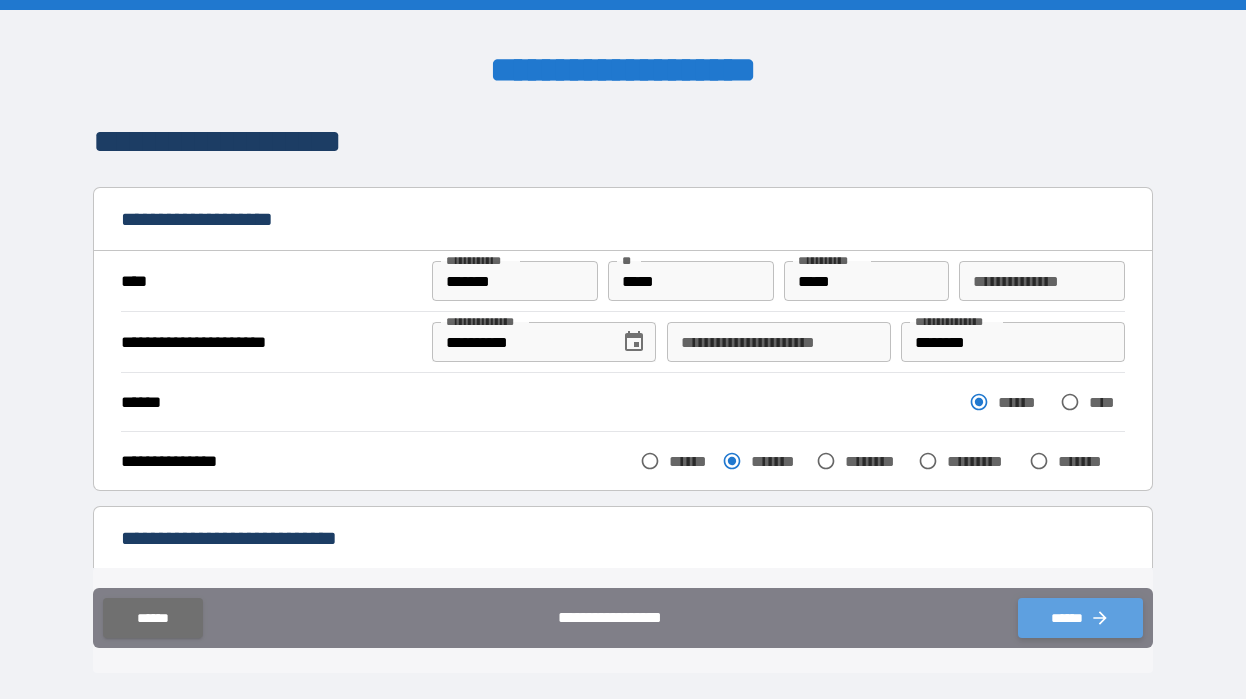 click on "******" at bounding box center (1080, 618) 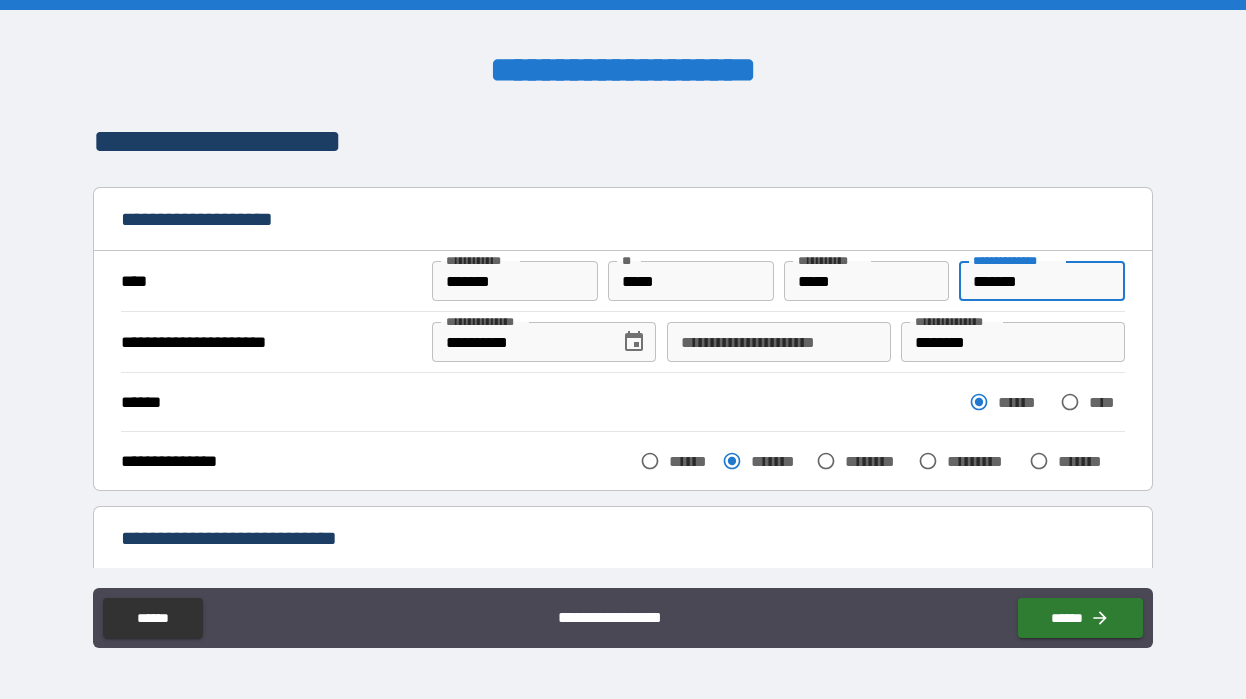type on "*******" 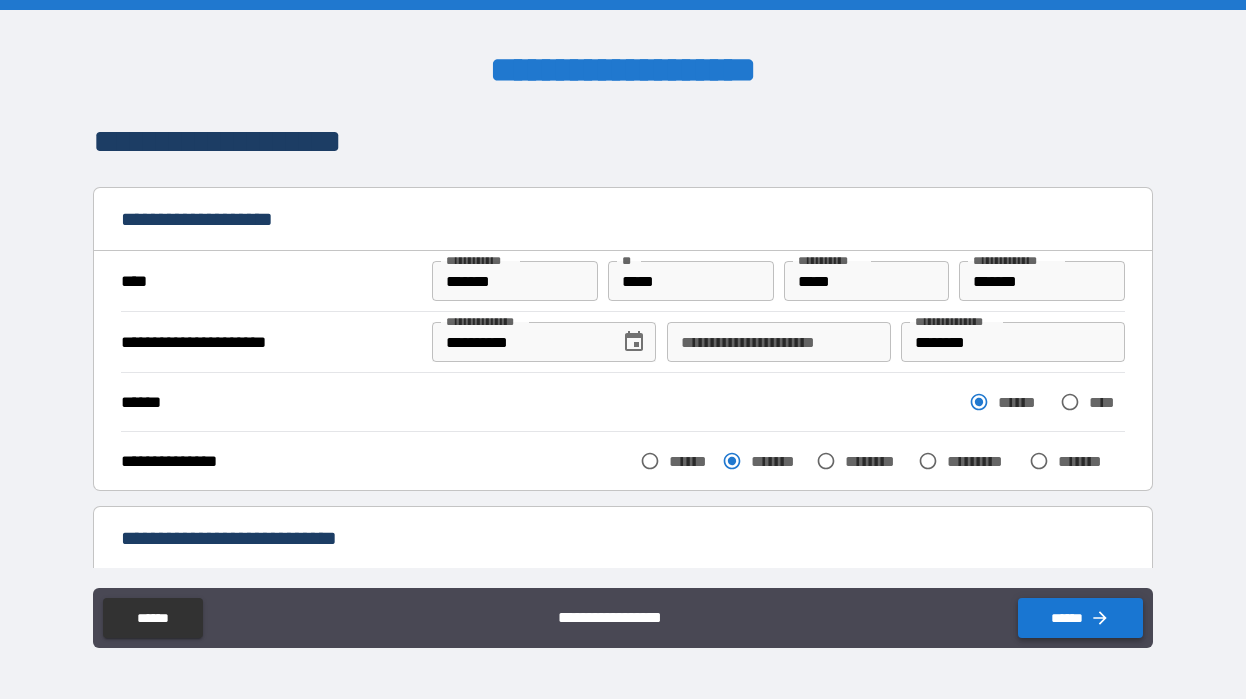 click on "******" at bounding box center (1080, 618) 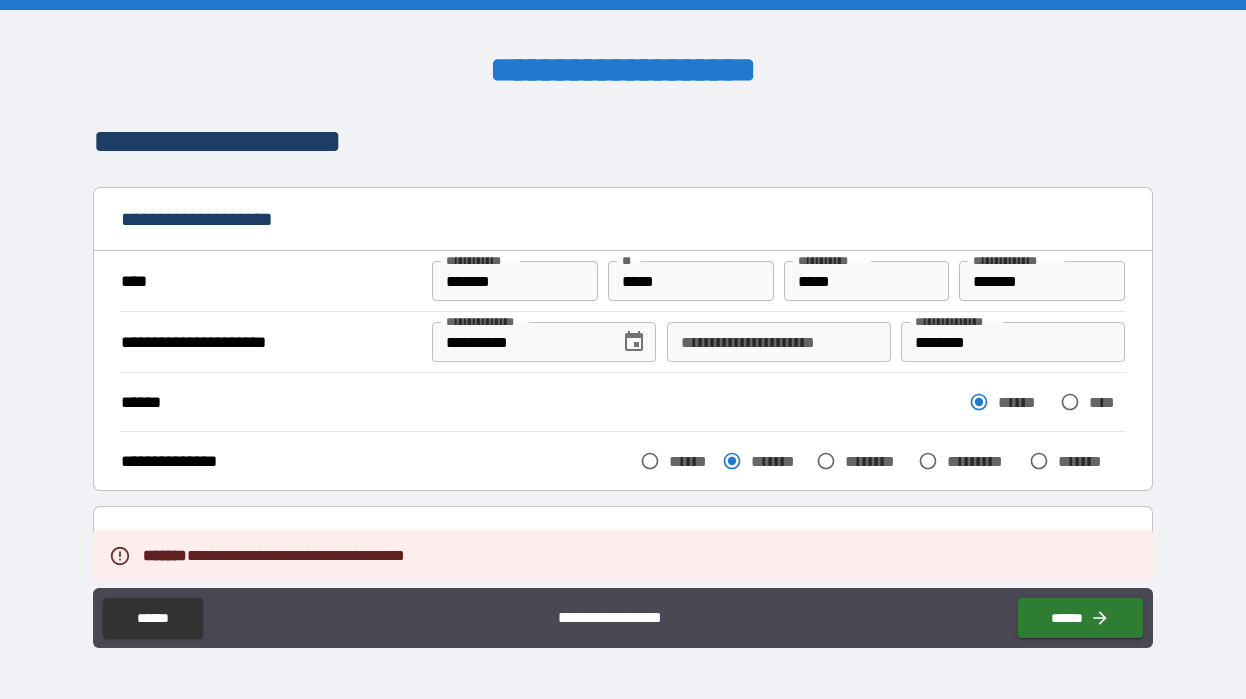 click on "**********" at bounding box center [623, 540] 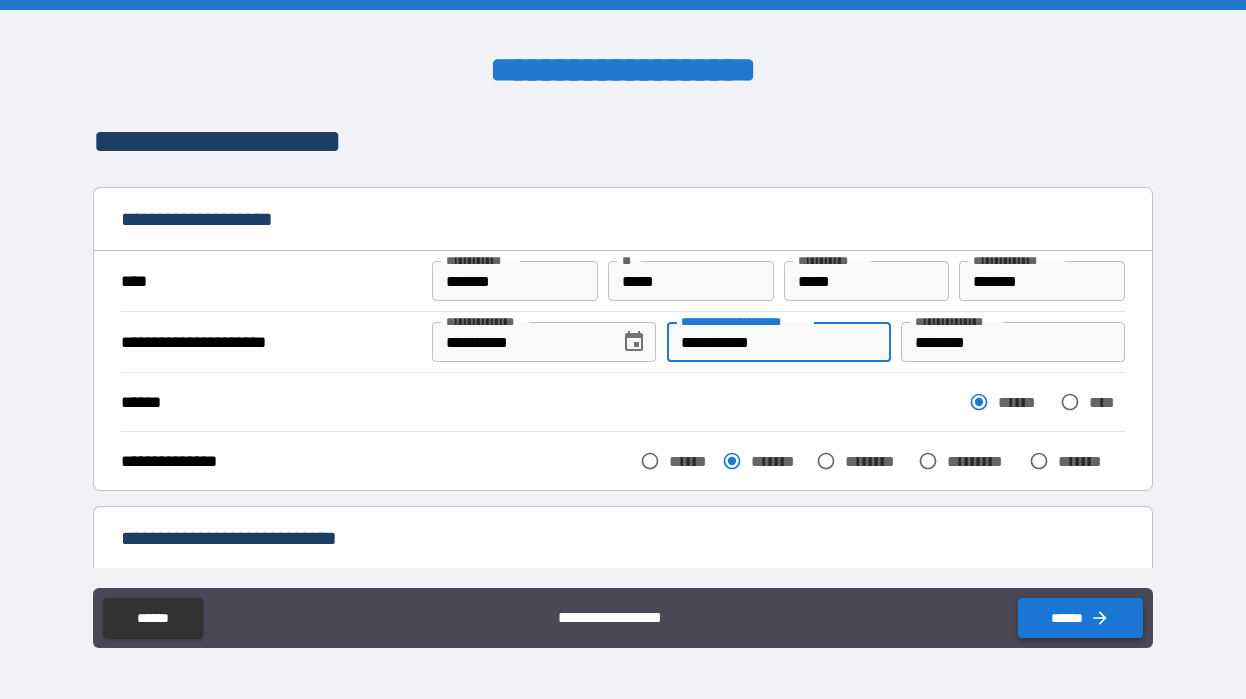 type on "**********" 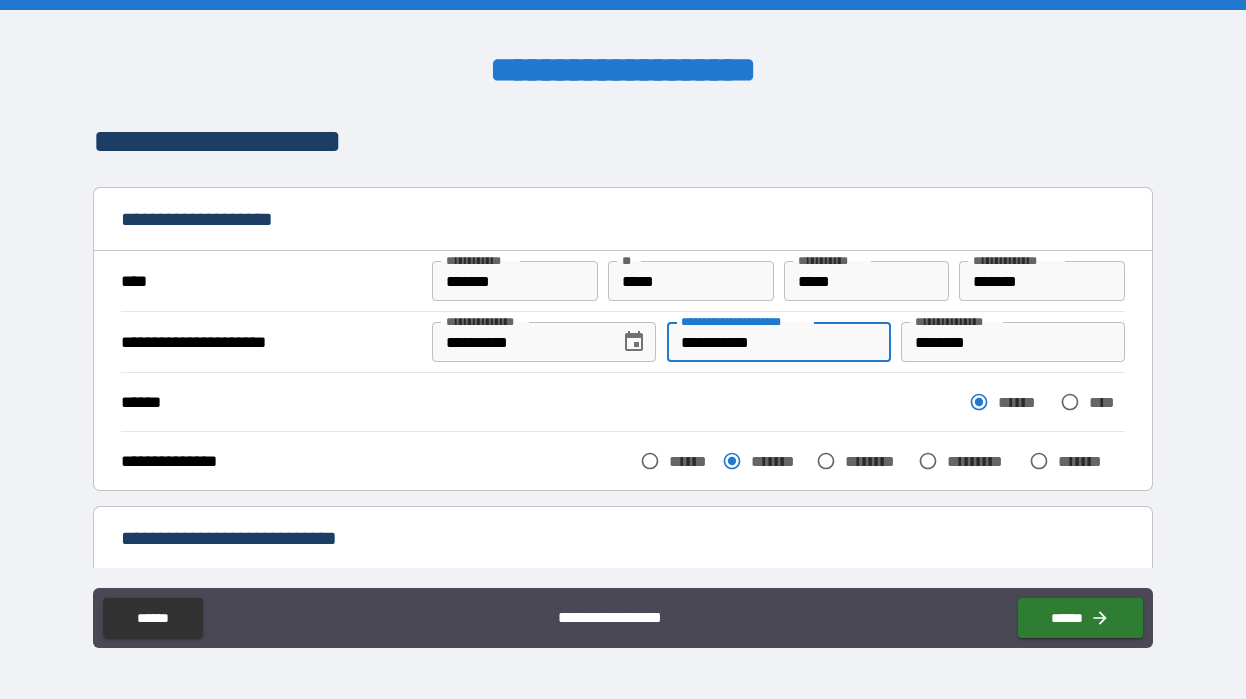 drag, startPoint x: 794, startPoint y: 347, endPoint x: 667, endPoint y: 355, distance: 127.25172 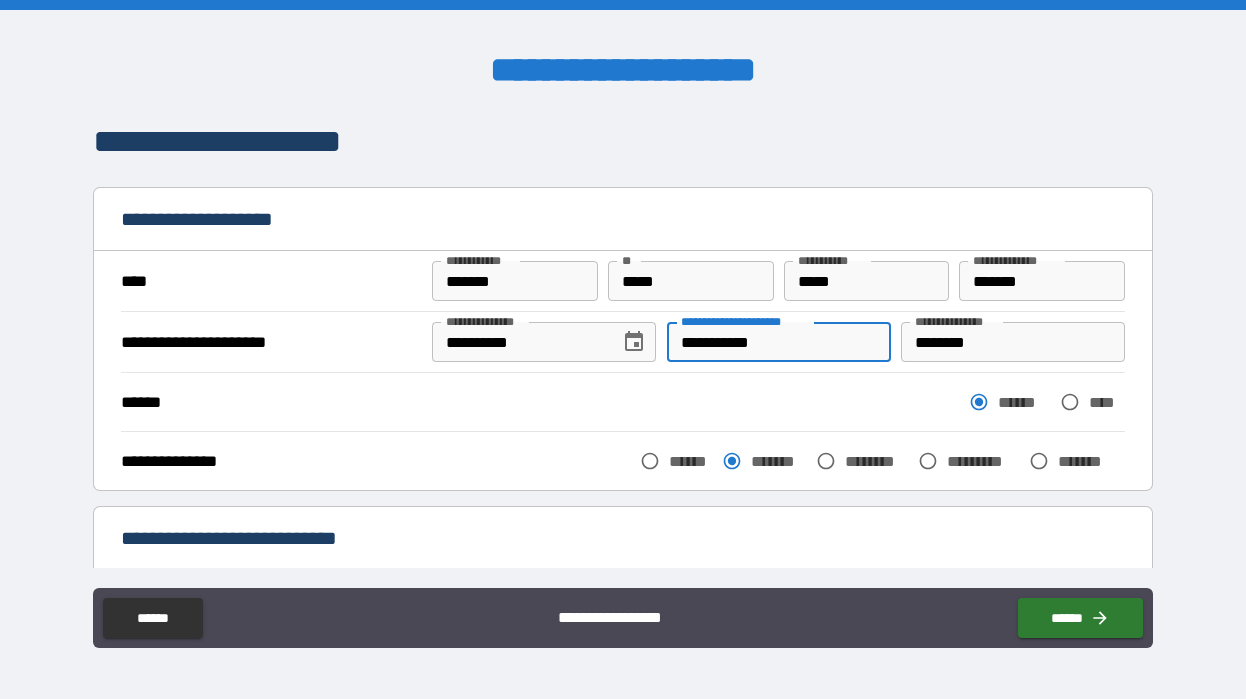 click on "**********" at bounding box center (779, 342) 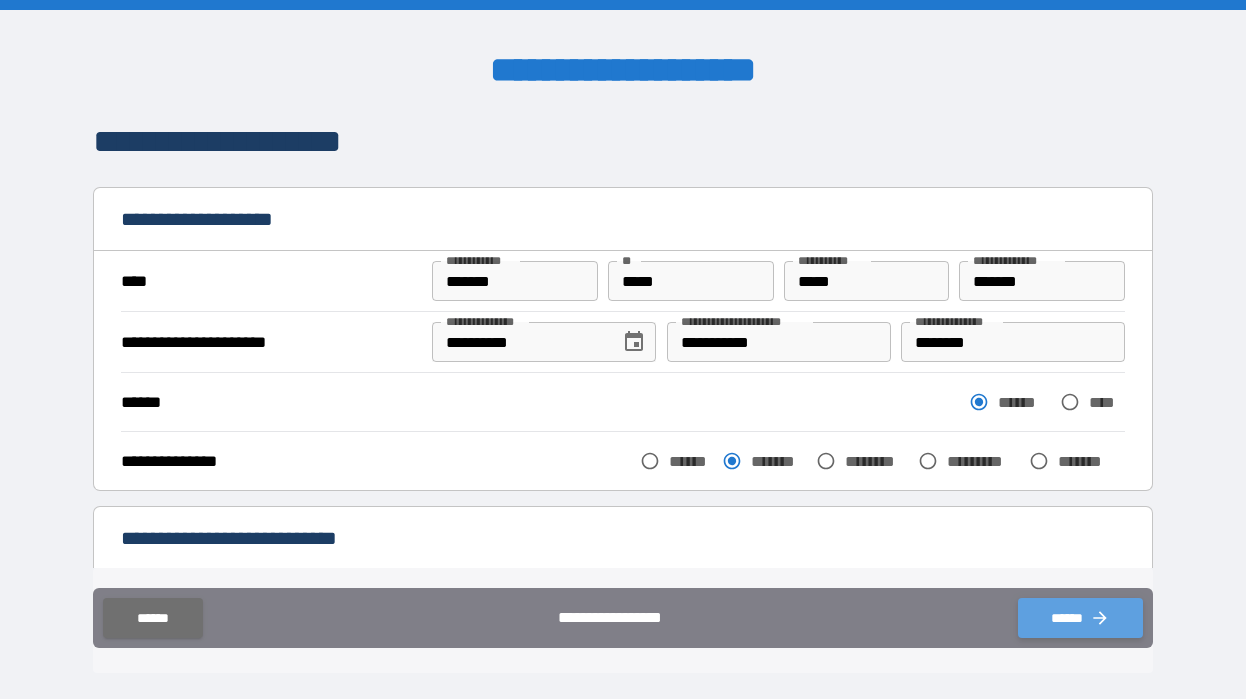 click on "******" at bounding box center [1080, 618] 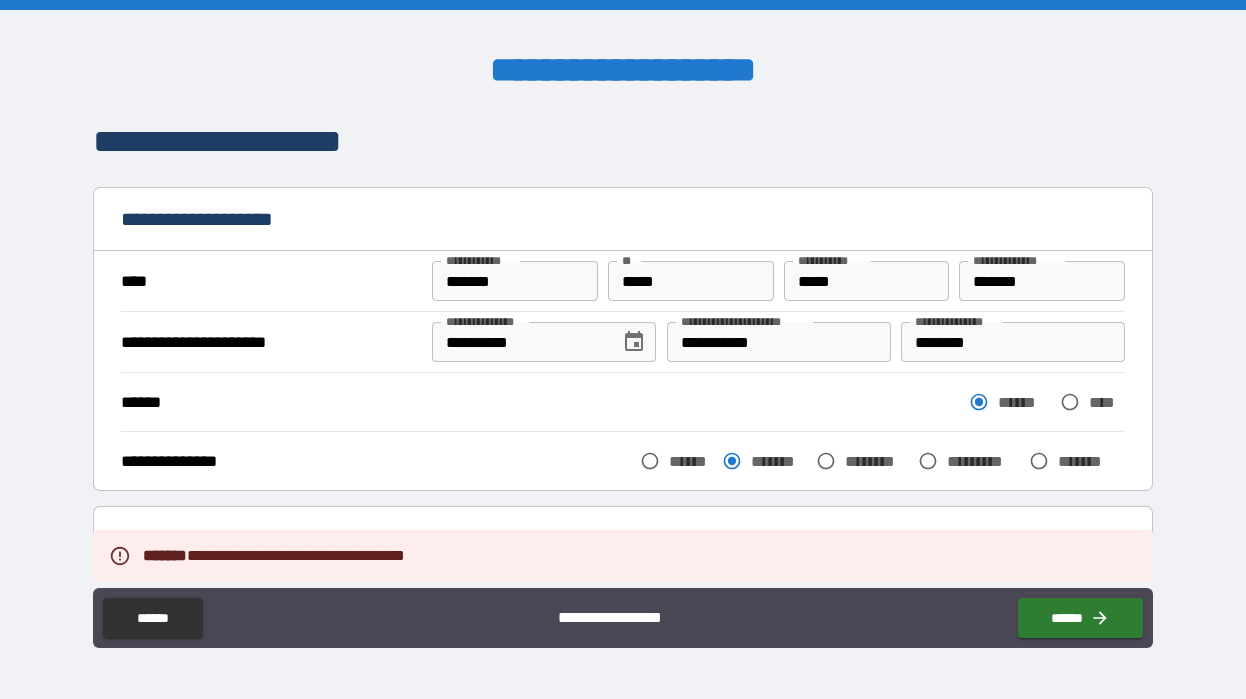 scroll, scrollTop: 0, scrollLeft: 0, axis: both 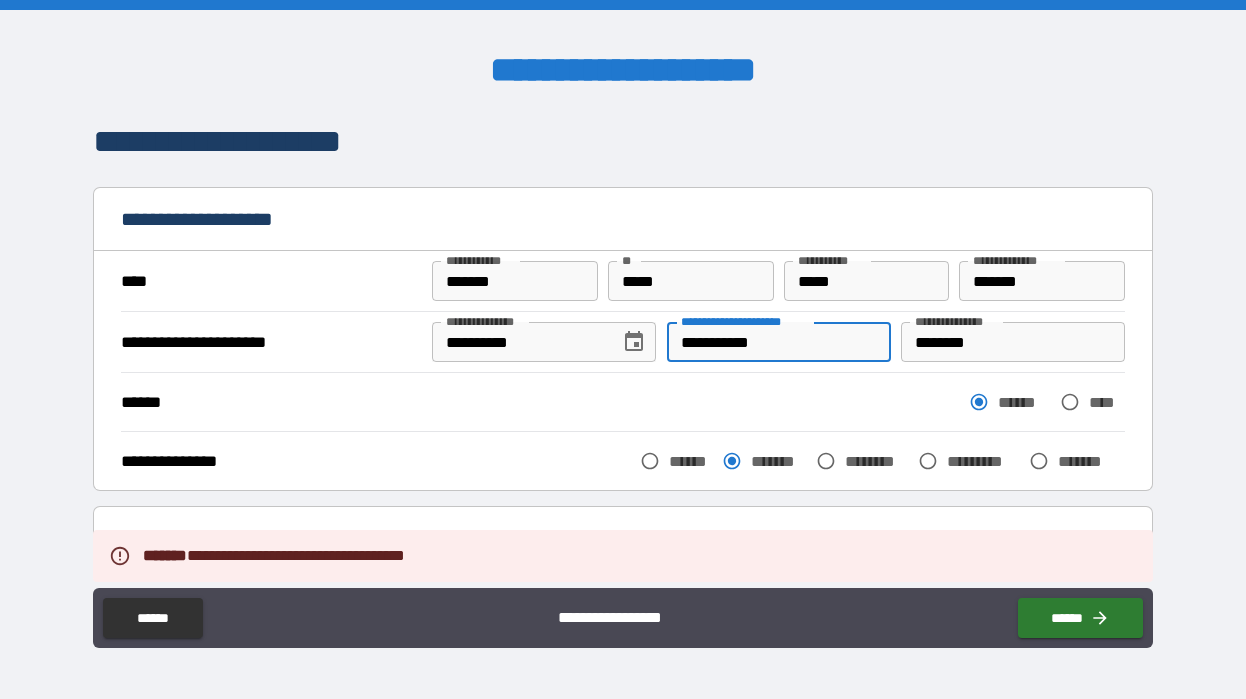 drag, startPoint x: 794, startPoint y: 345, endPoint x: 609, endPoint y: 337, distance: 185.1729 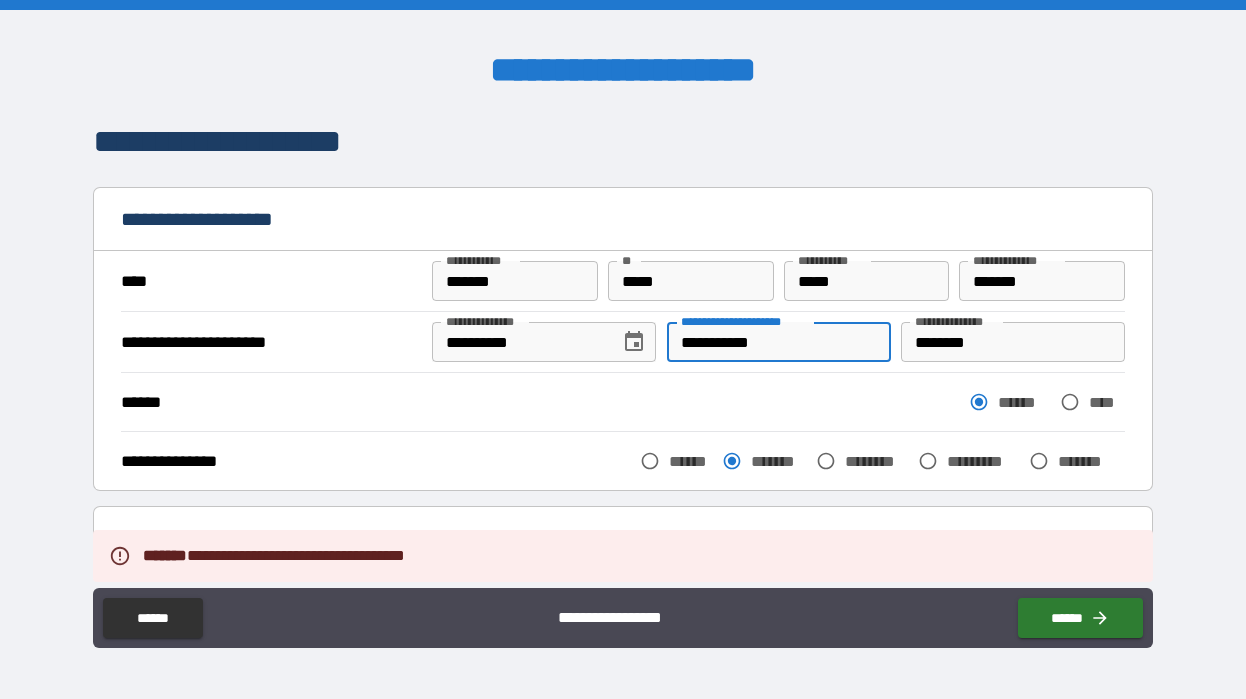 click on "**********" at bounding box center (623, 342) 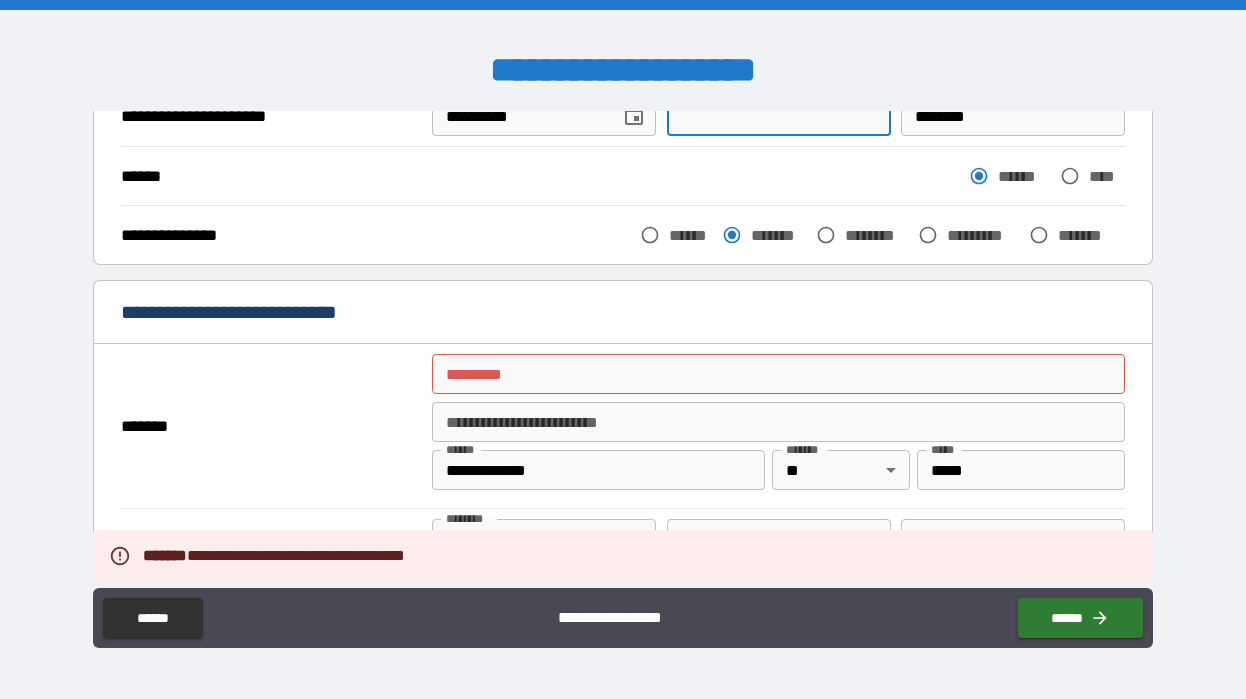 scroll, scrollTop: 251, scrollLeft: 0, axis: vertical 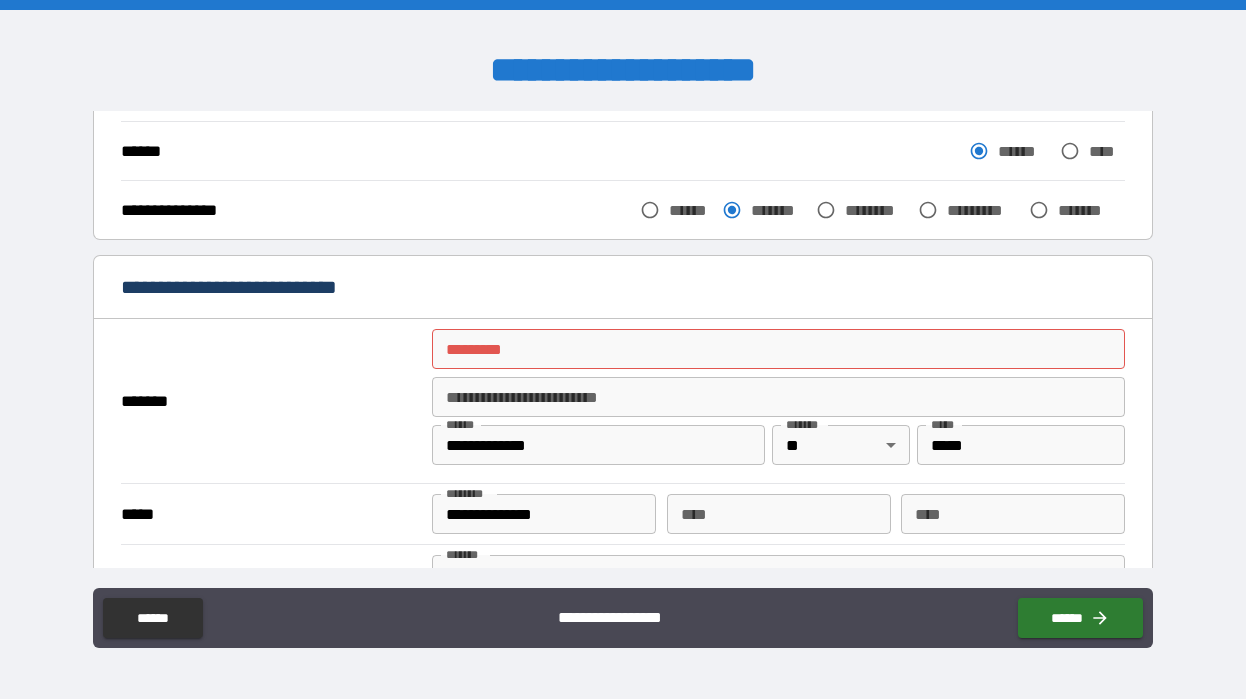 type 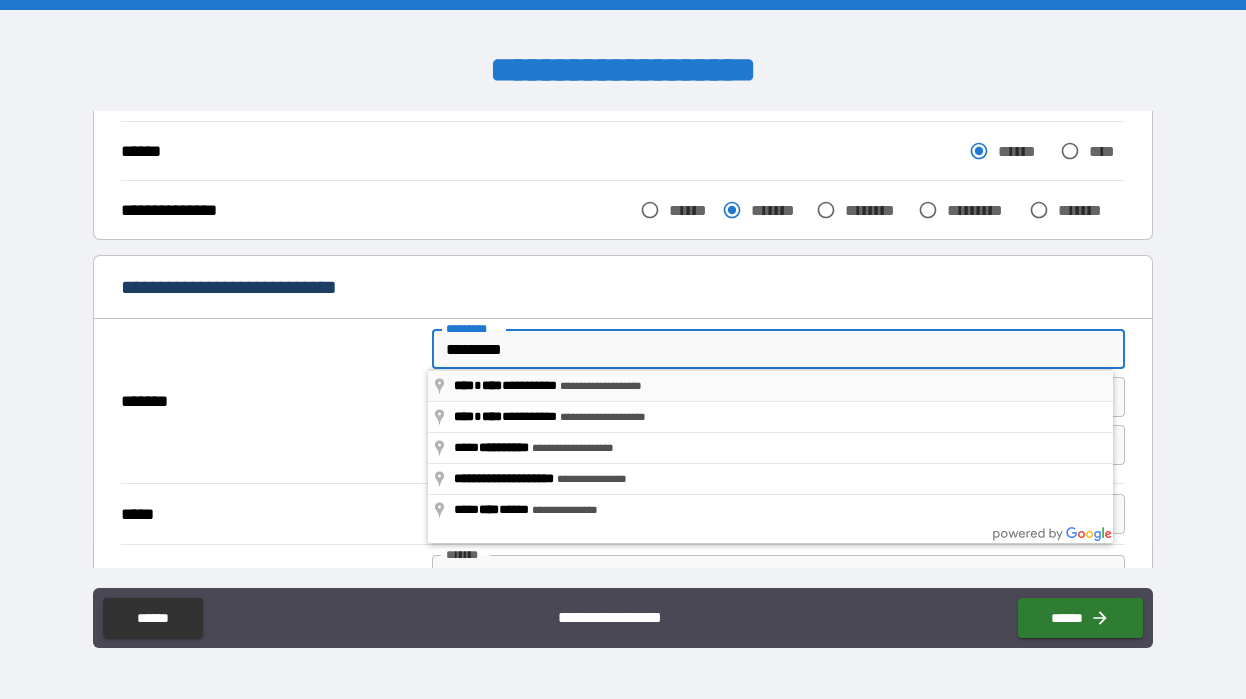 type on "**********" 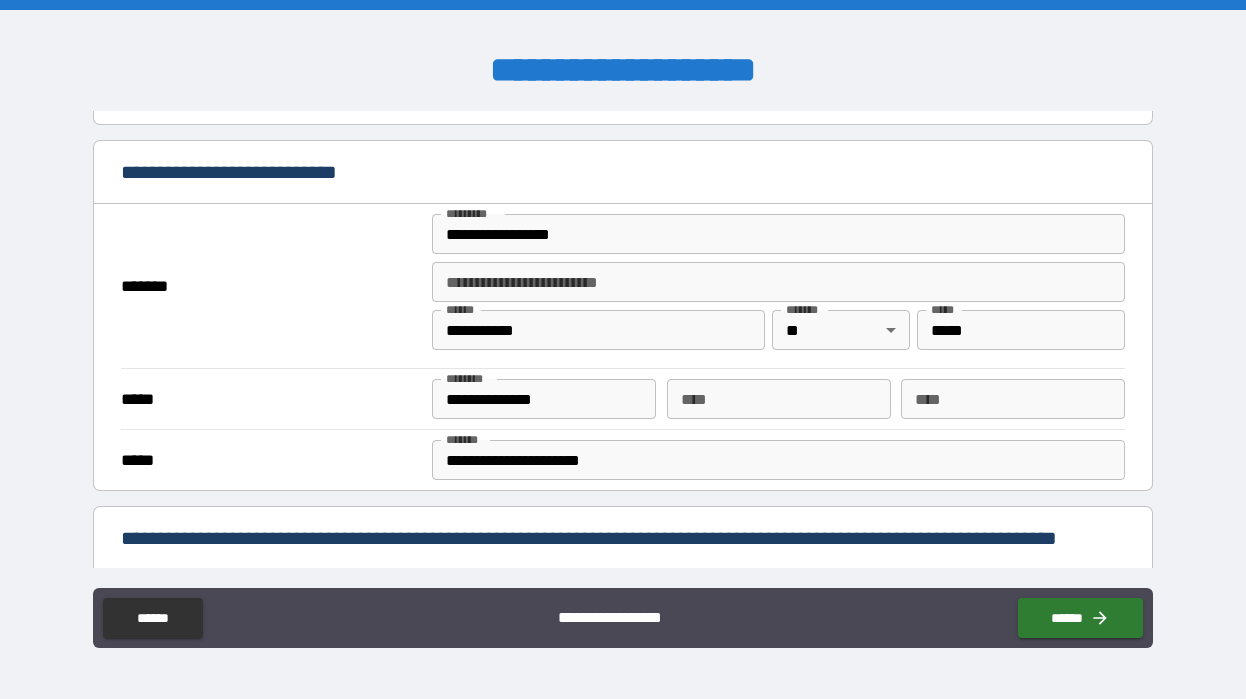 scroll, scrollTop: 367, scrollLeft: 0, axis: vertical 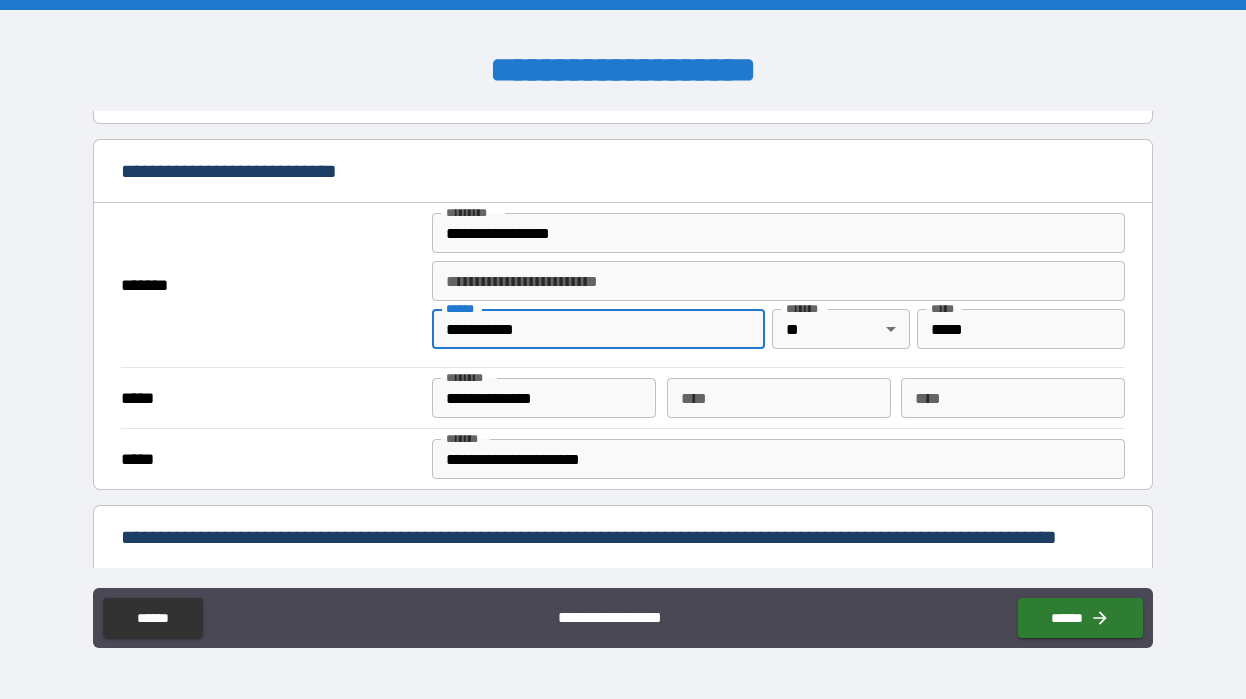 drag, startPoint x: 626, startPoint y: 337, endPoint x: 292, endPoint y: 318, distance: 334.53998 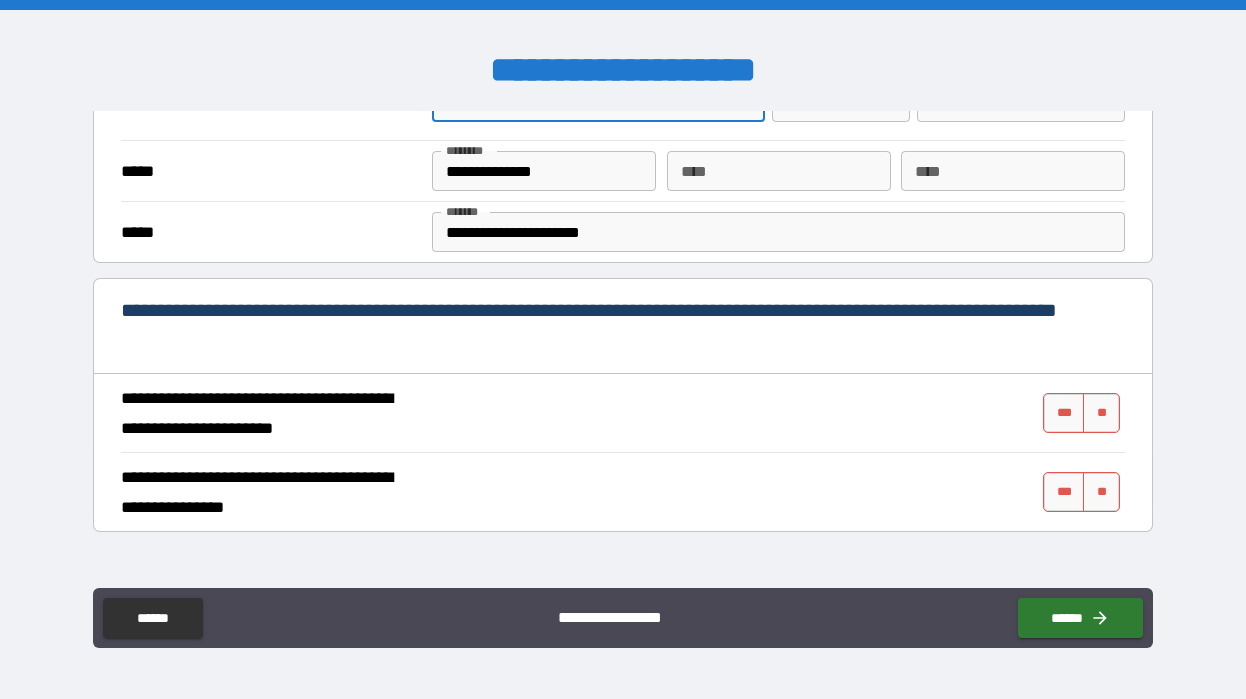 scroll, scrollTop: 623, scrollLeft: 0, axis: vertical 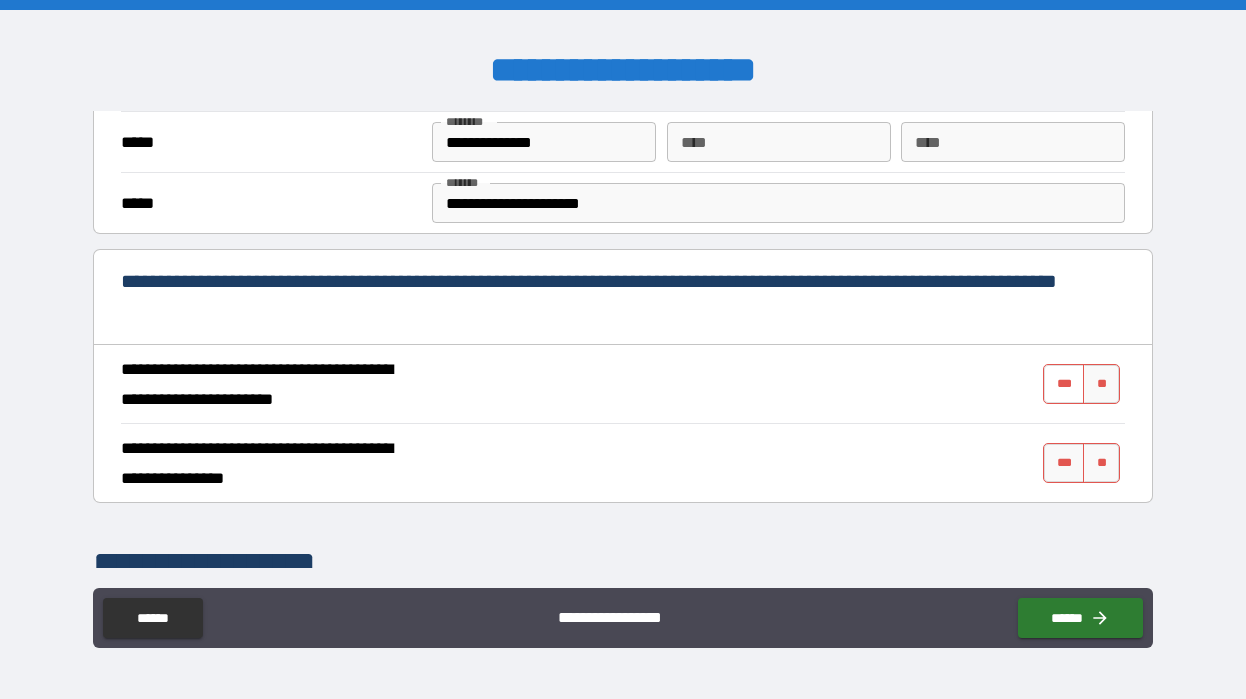 type on "**********" 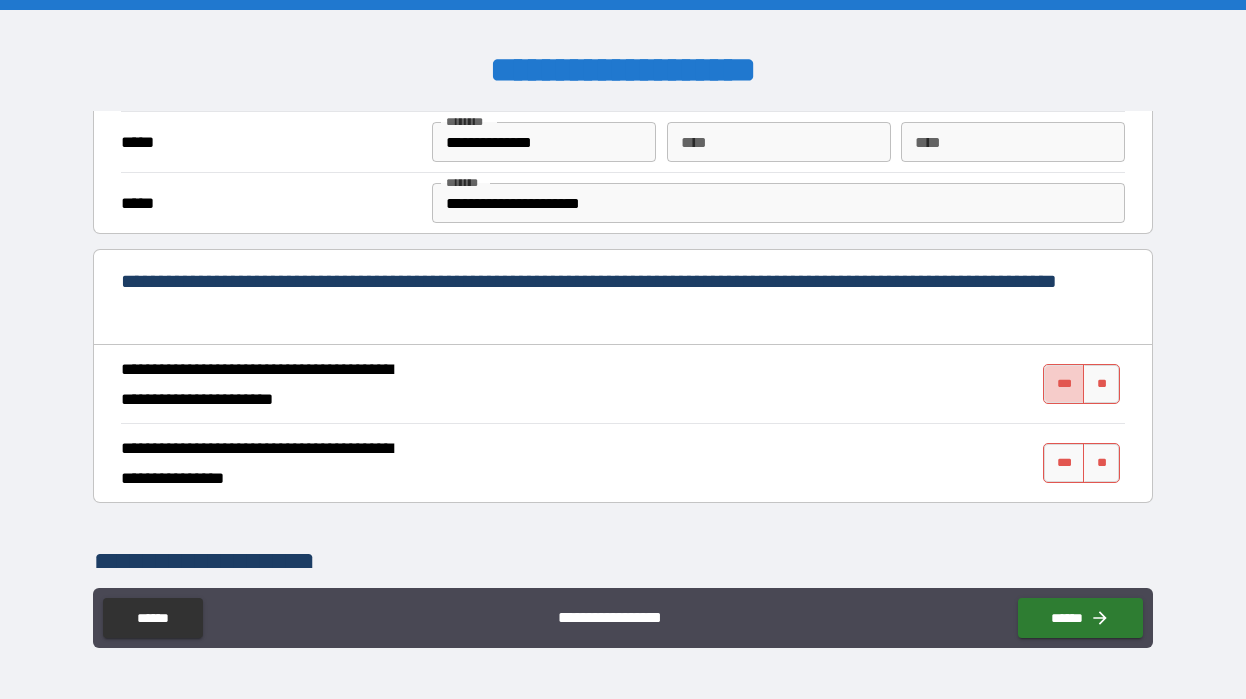 click on "***" at bounding box center (1064, 384) 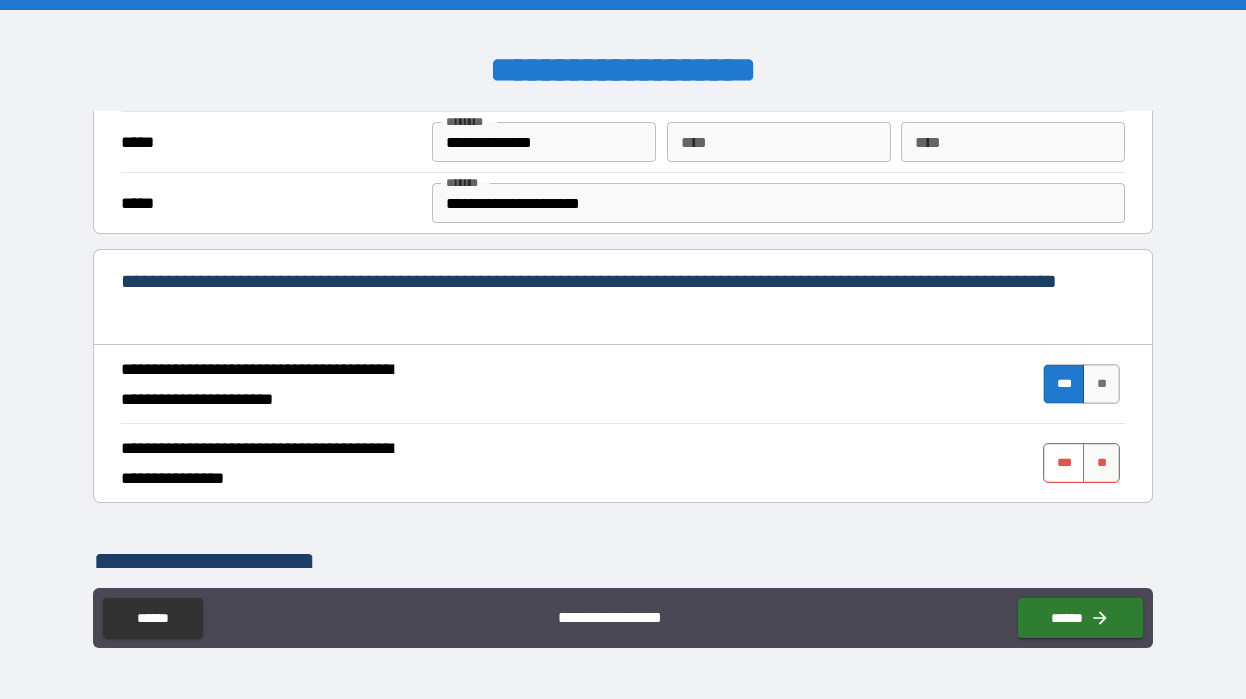 click on "***" at bounding box center [1064, 463] 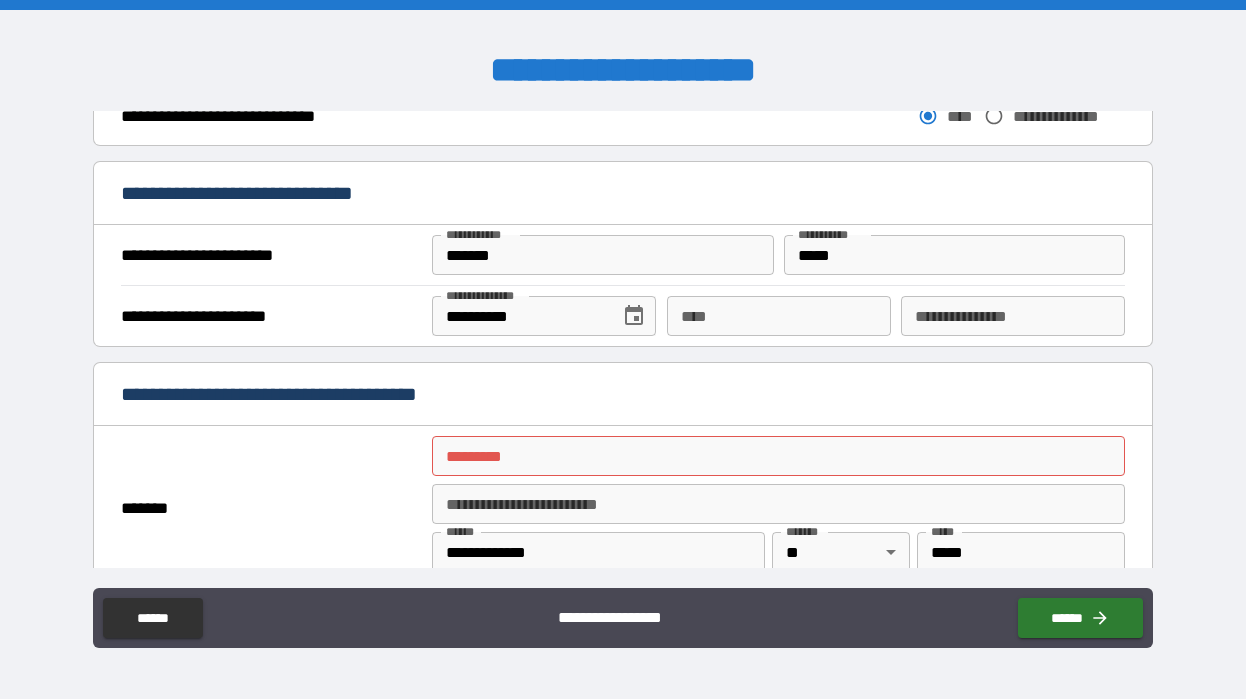 scroll, scrollTop: 1218, scrollLeft: 0, axis: vertical 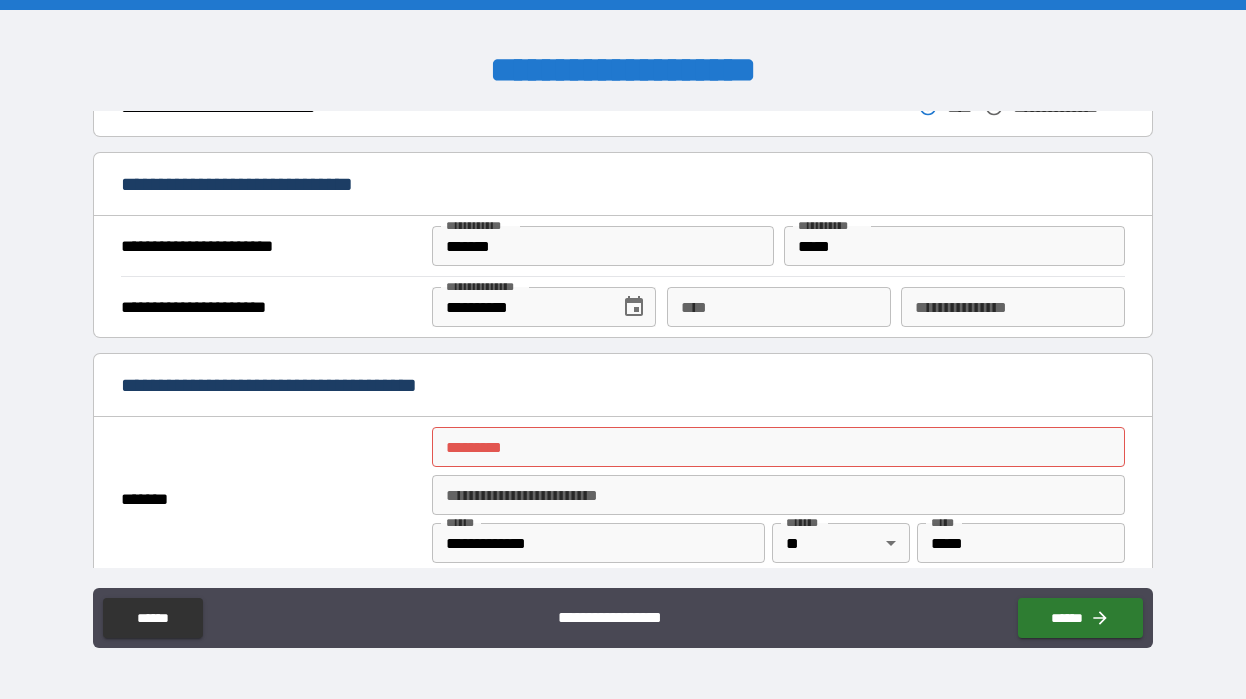 click on "**********" at bounding box center [1013, 307] 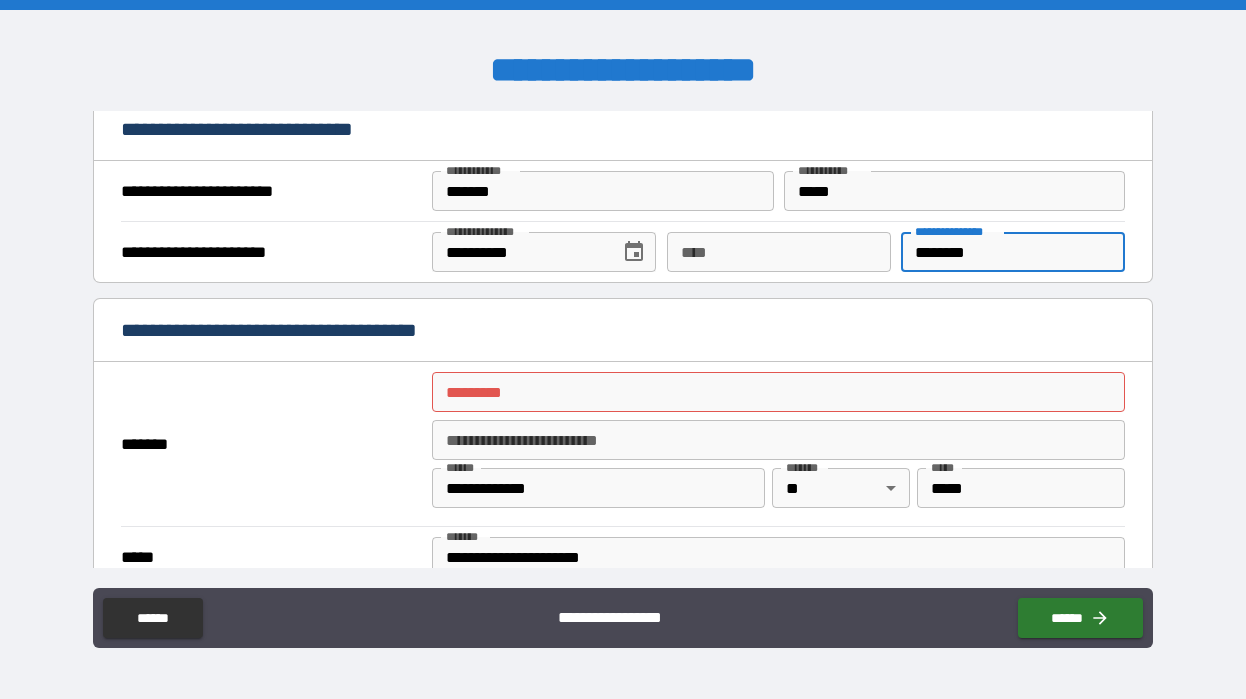 scroll, scrollTop: 1281, scrollLeft: 0, axis: vertical 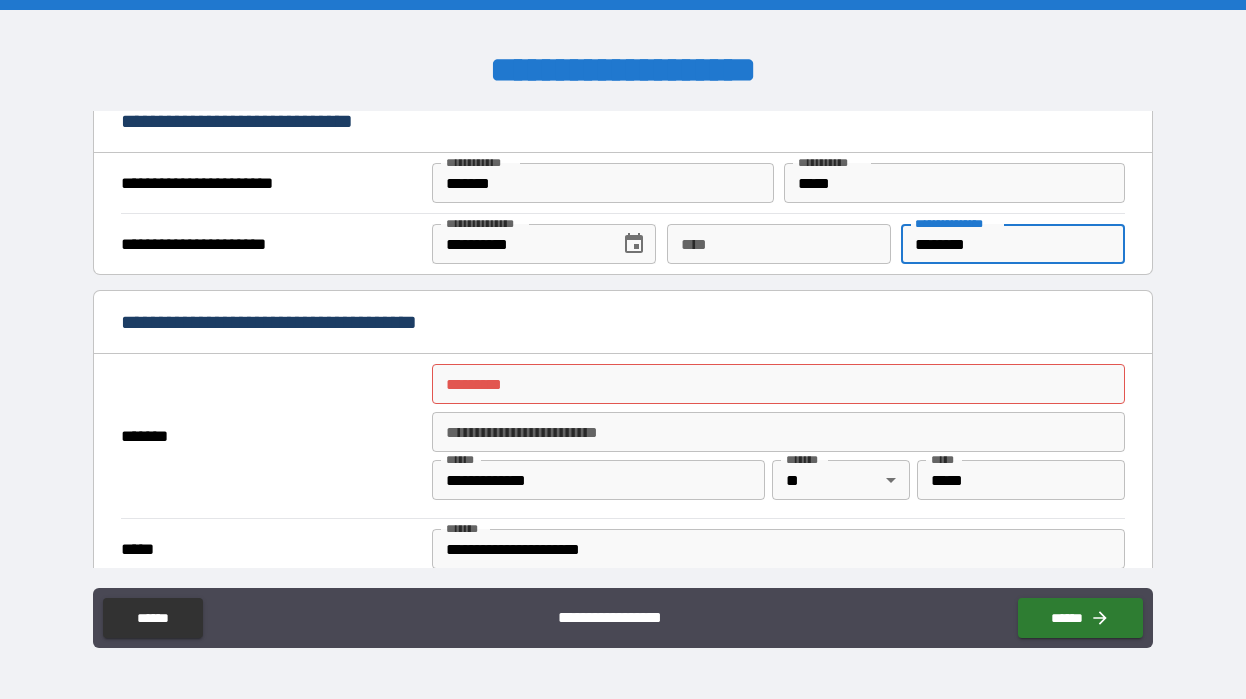 type on "********" 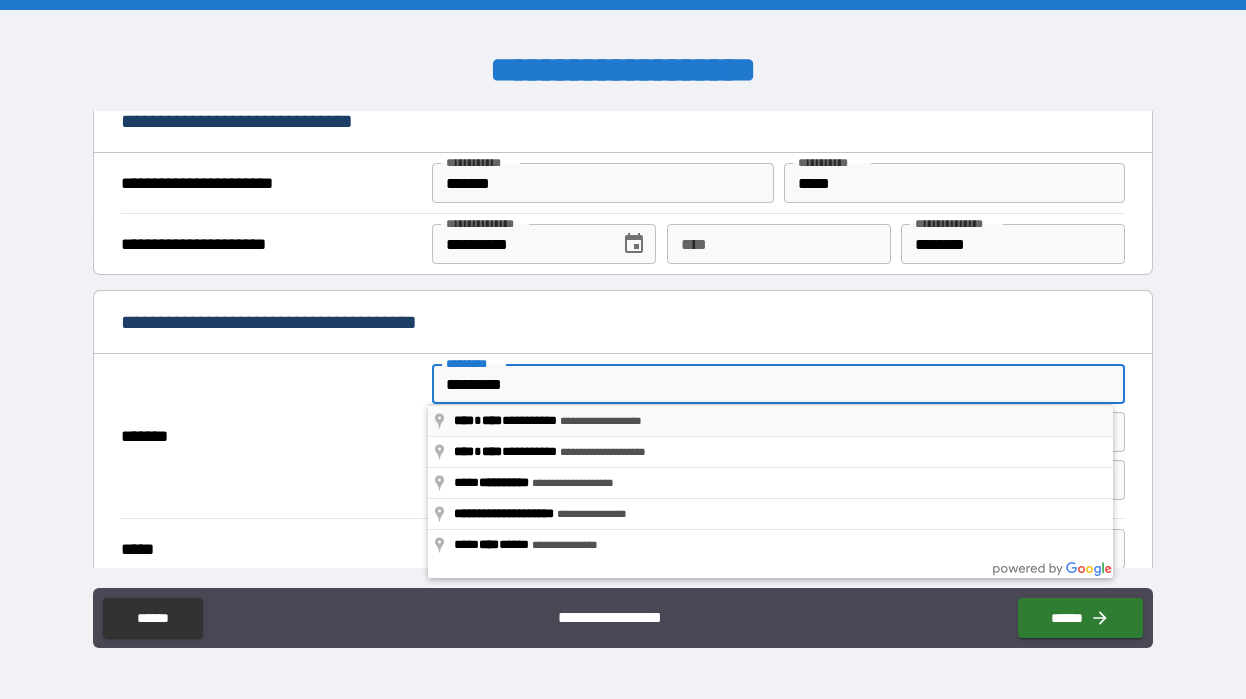 type on "**********" 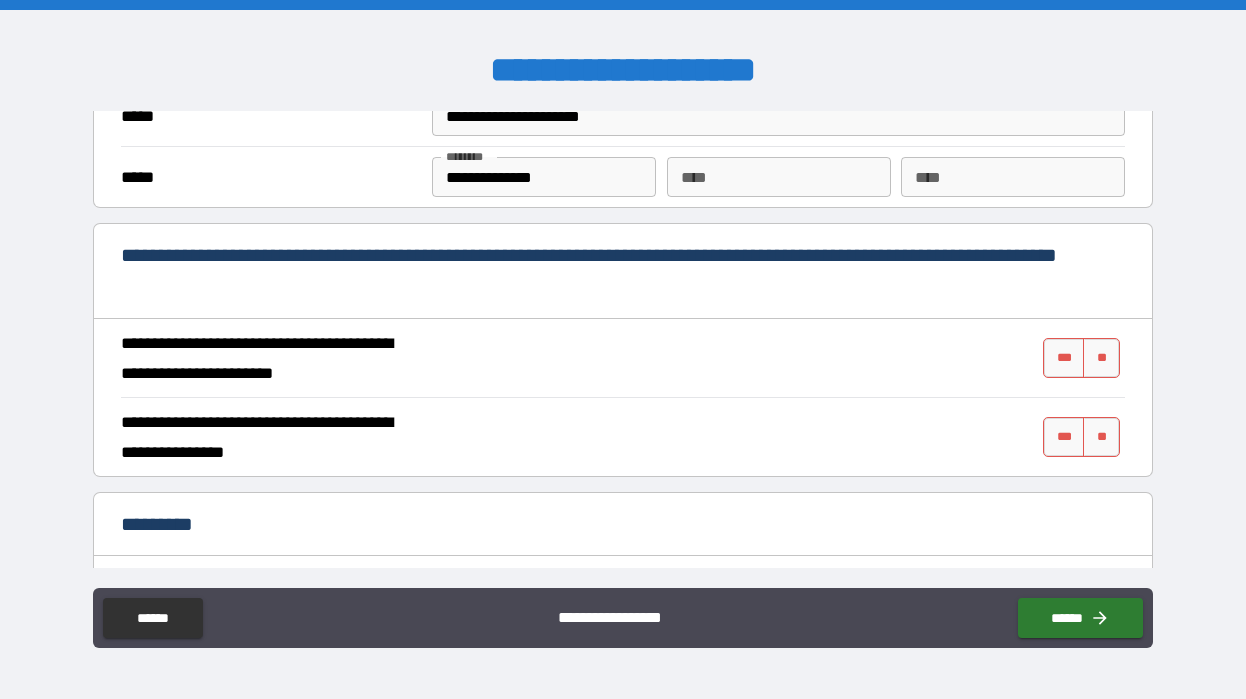scroll, scrollTop: 1715, scrollLeft: 0, axis: vertical 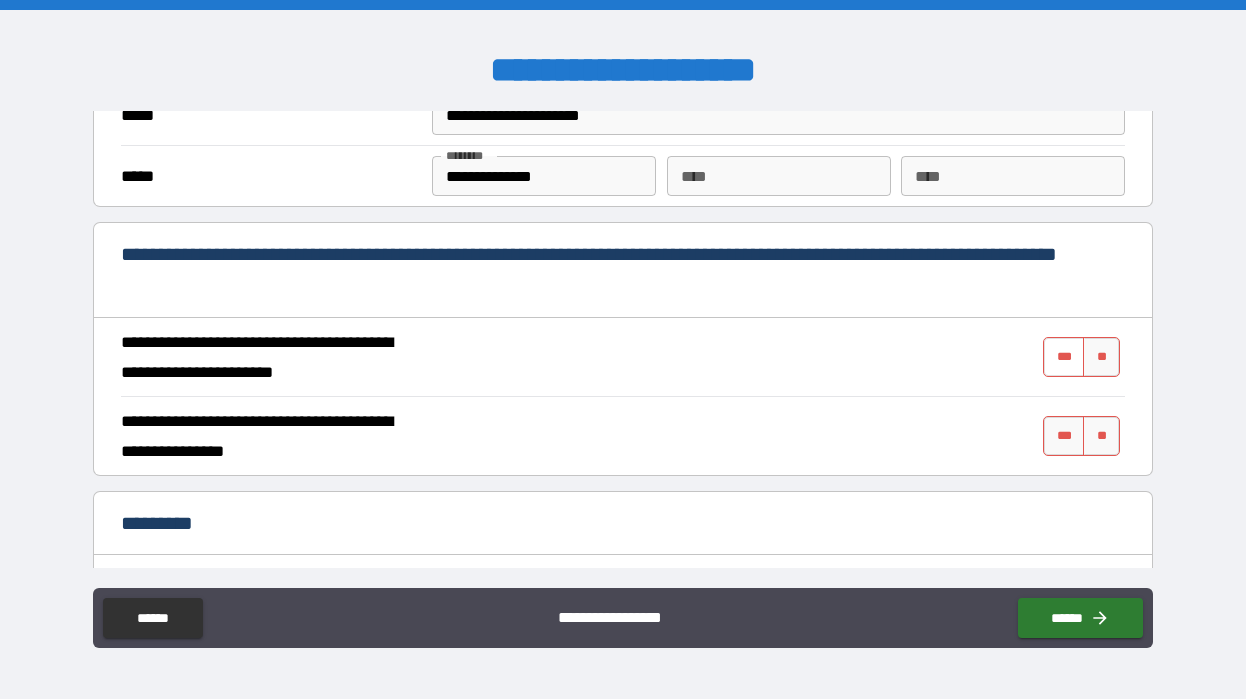 click on "***" at bounding box center (1064, 357) 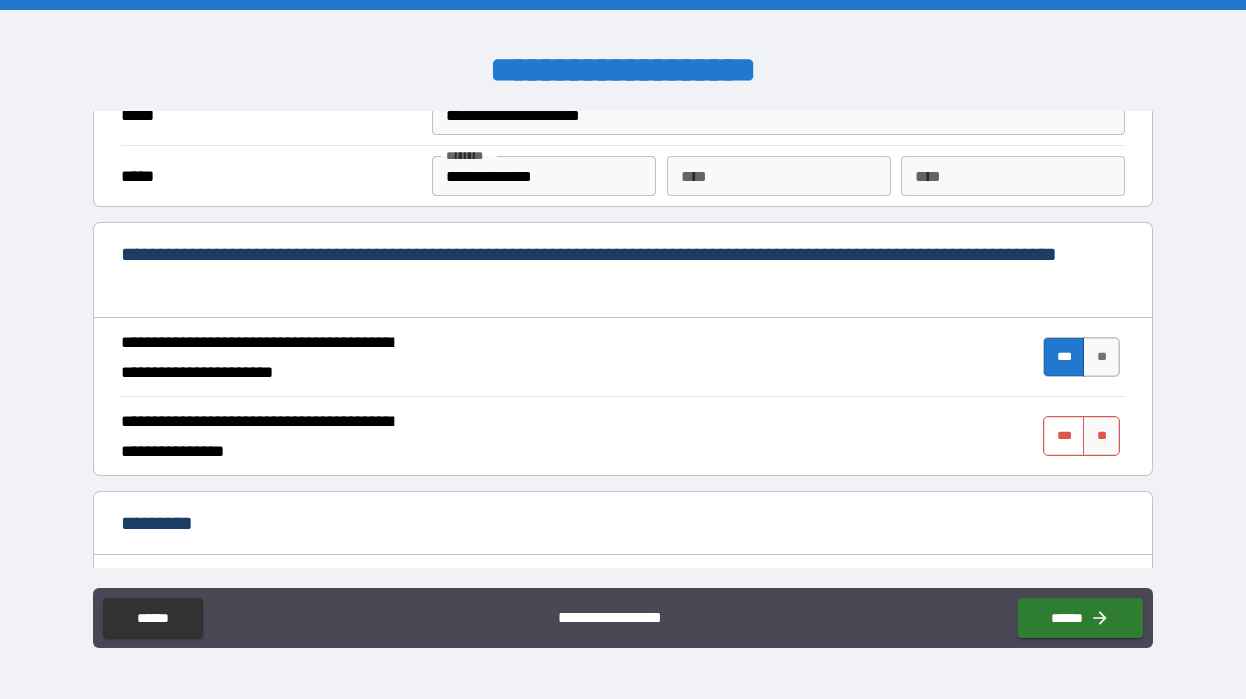 click on "***" at bounding box center [1064, 436] 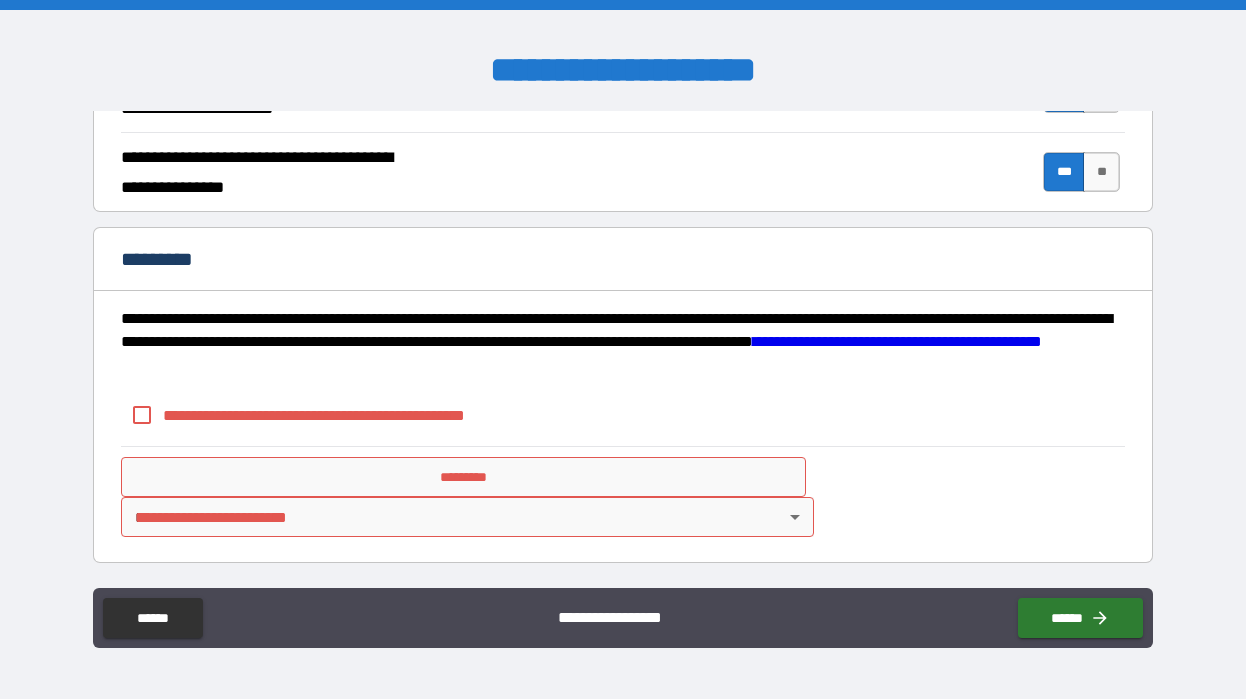 scroll, scrollTop: 1979, scrollLeft: 0, axis: vertical 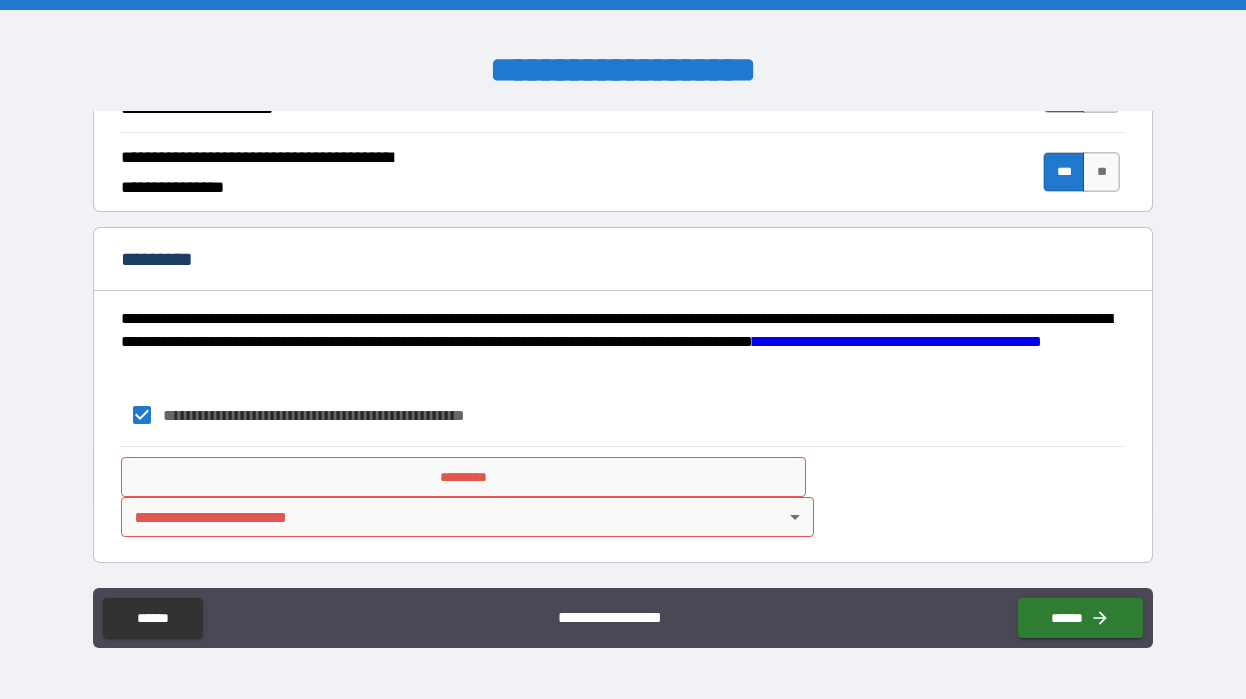 click on "*********" at bounding box center [463, 477] 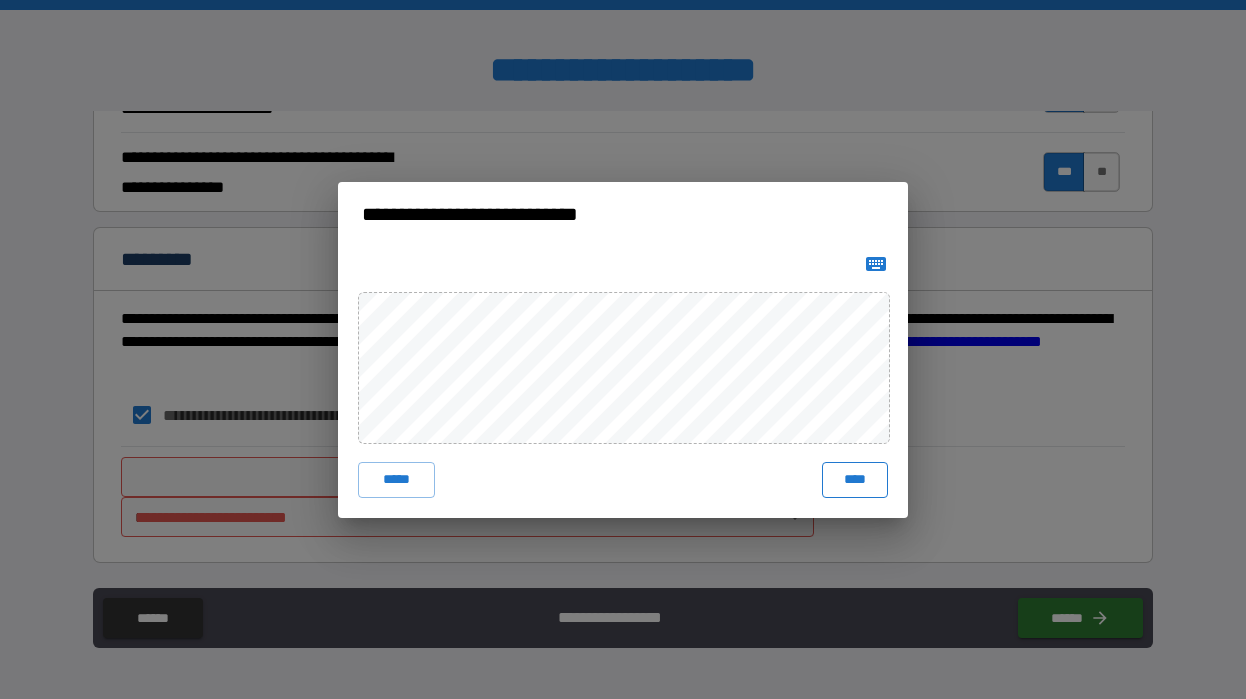 click on "****" at bounding box center [855, 480] 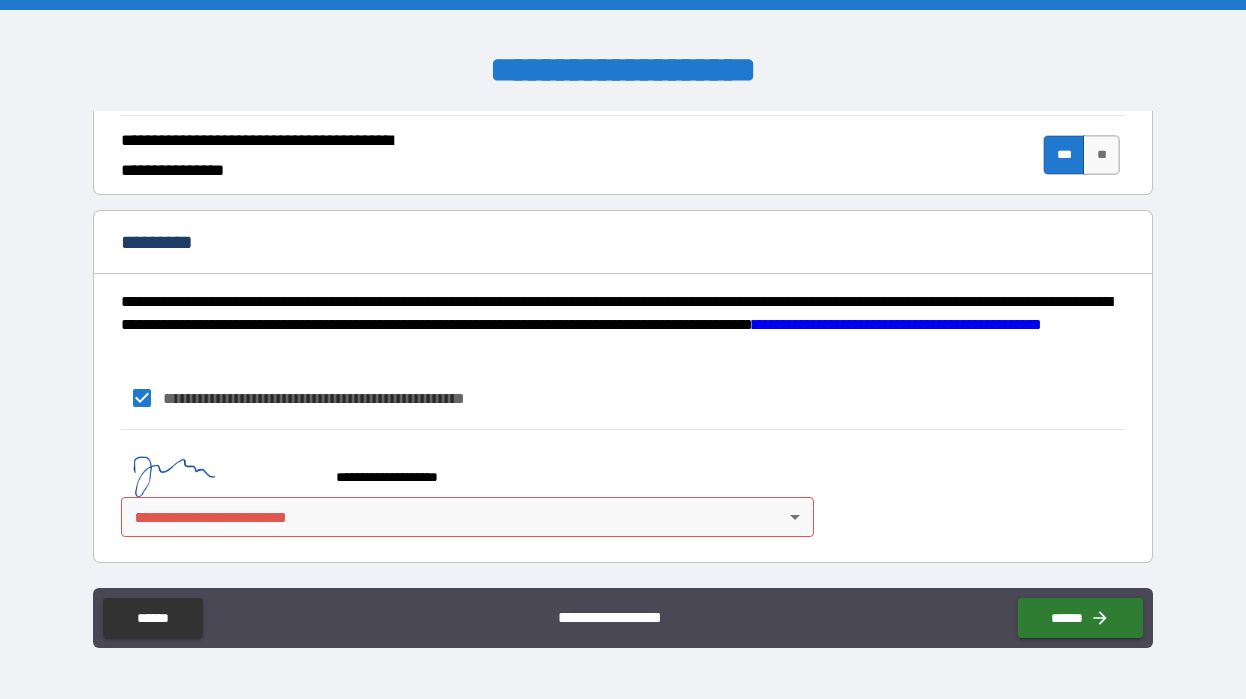 scroll, scrollTop: 1996, scrollLeft: 0, axis: vertical 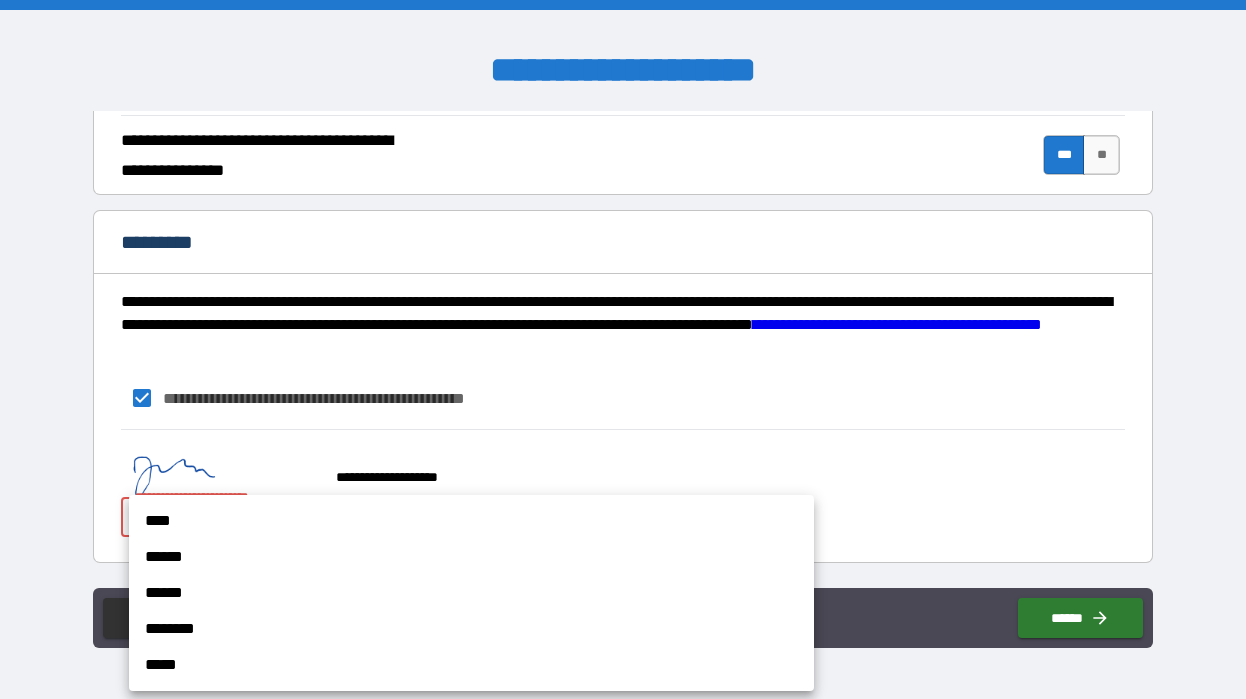 click on "**********" at bounding box center (623, 349) 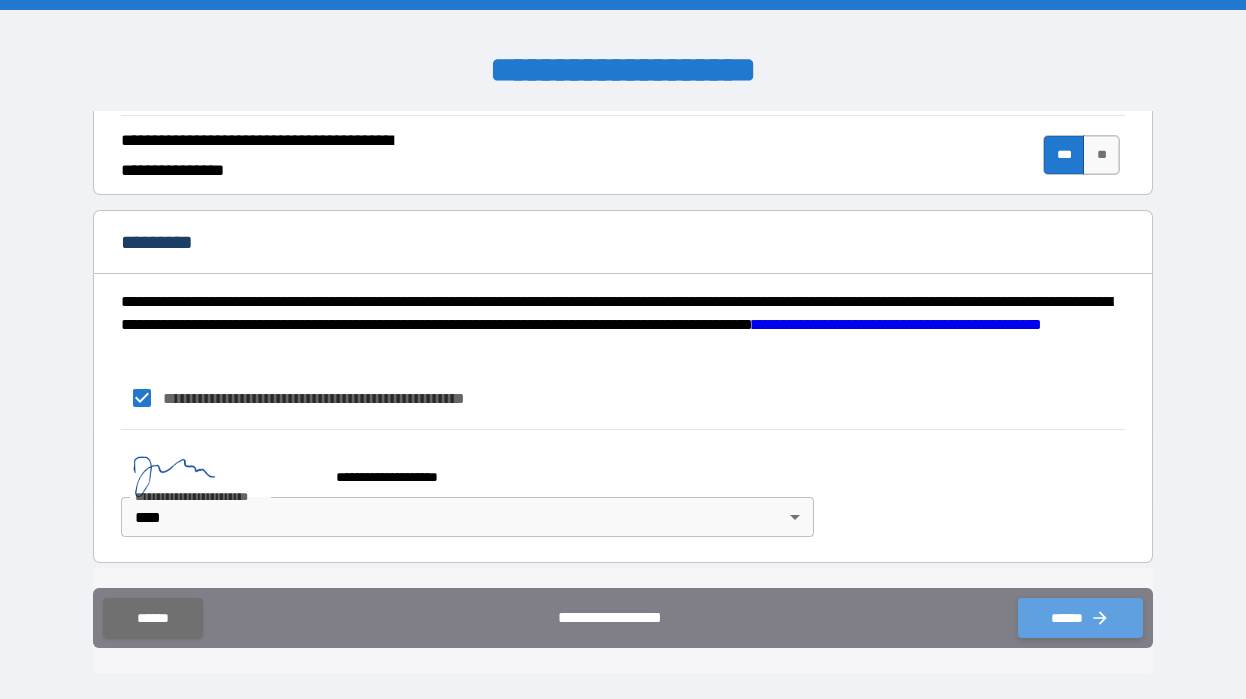 click on "******" at bounding box center [1080, 618] 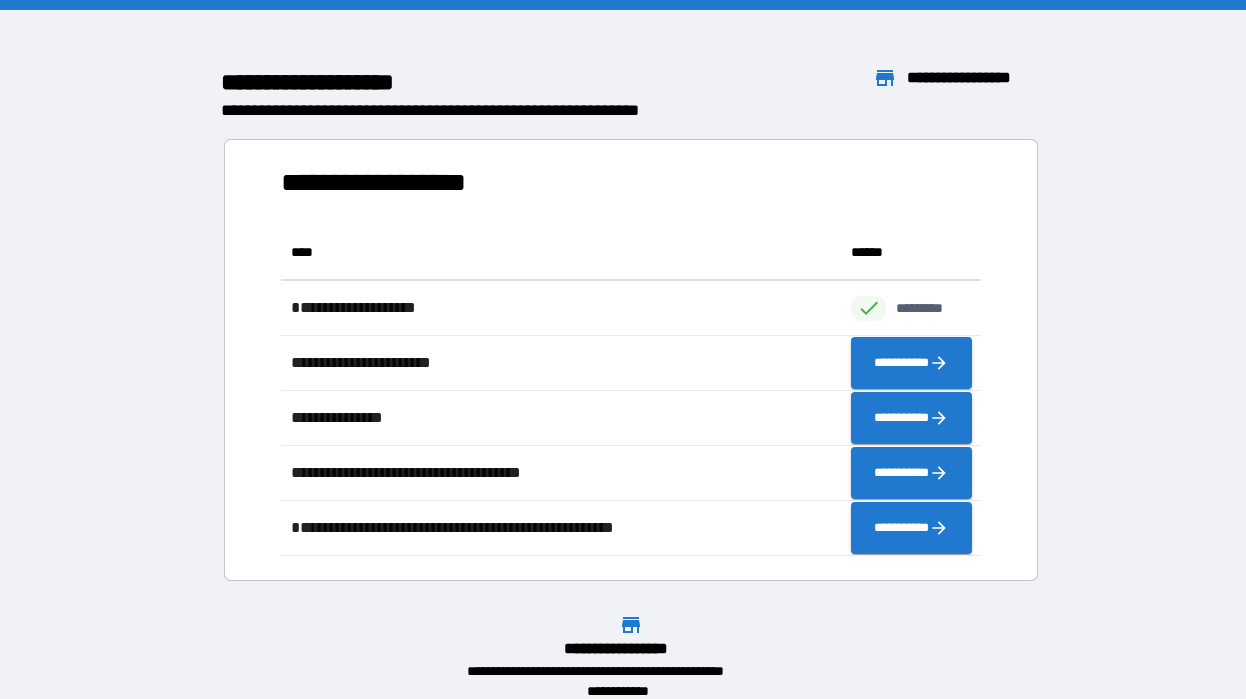 scroll, scrollTop: 1, scrollLeft: 1, axis: both 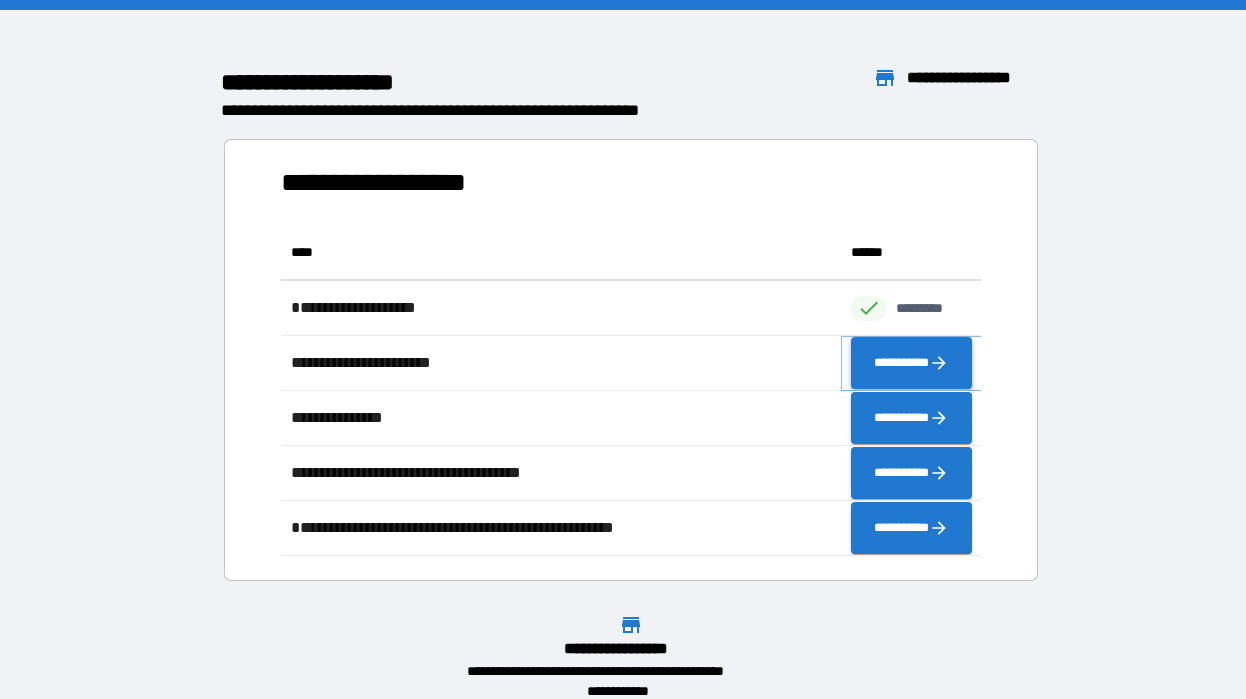 click on "**********" at bounding box center (911, 363) 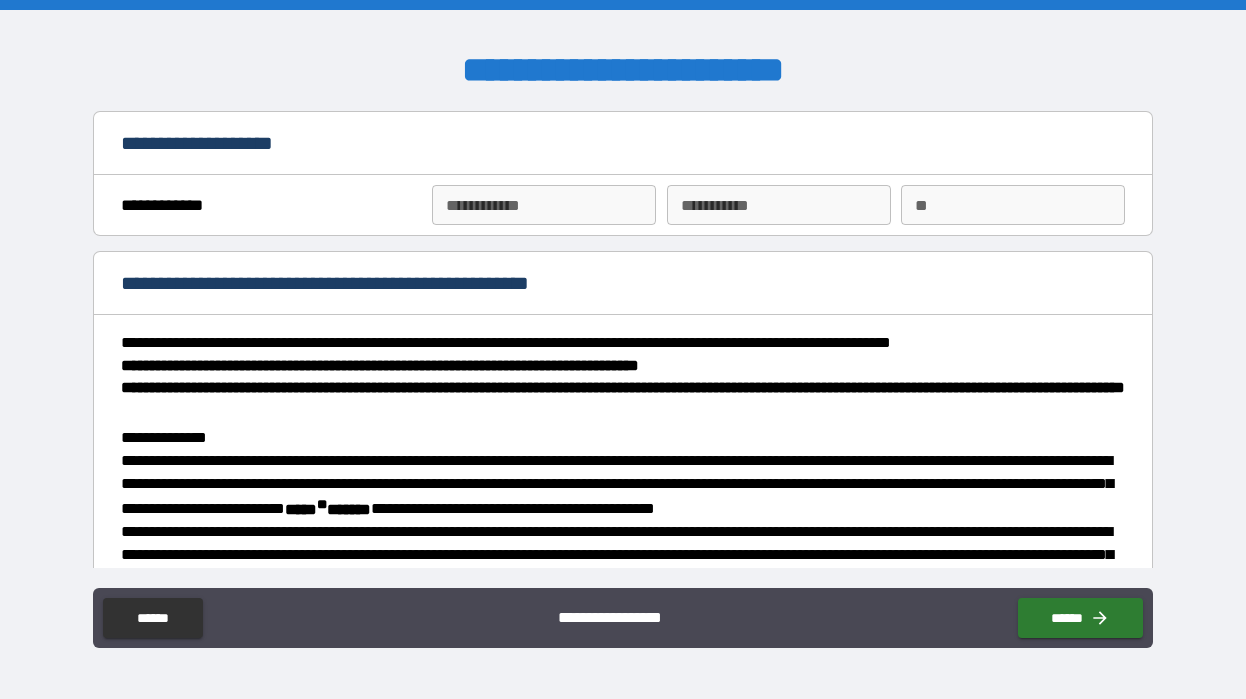 click on "**********" at bounding box center (544, 205) 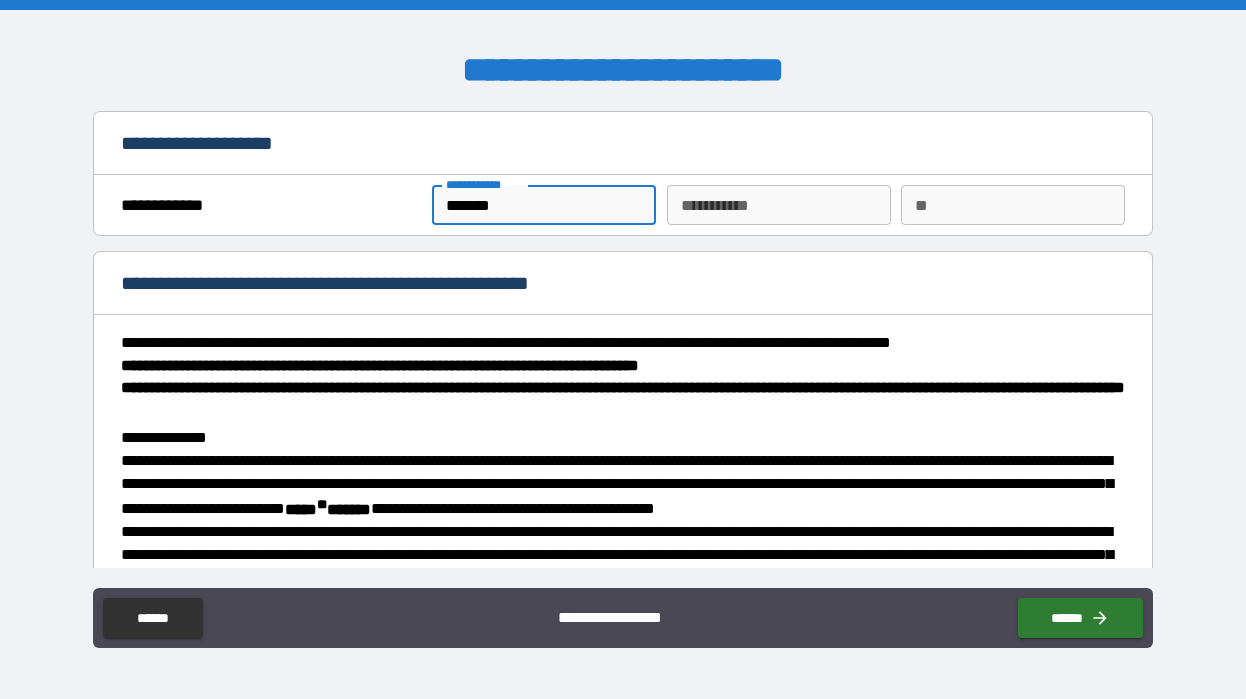 type on "*******" 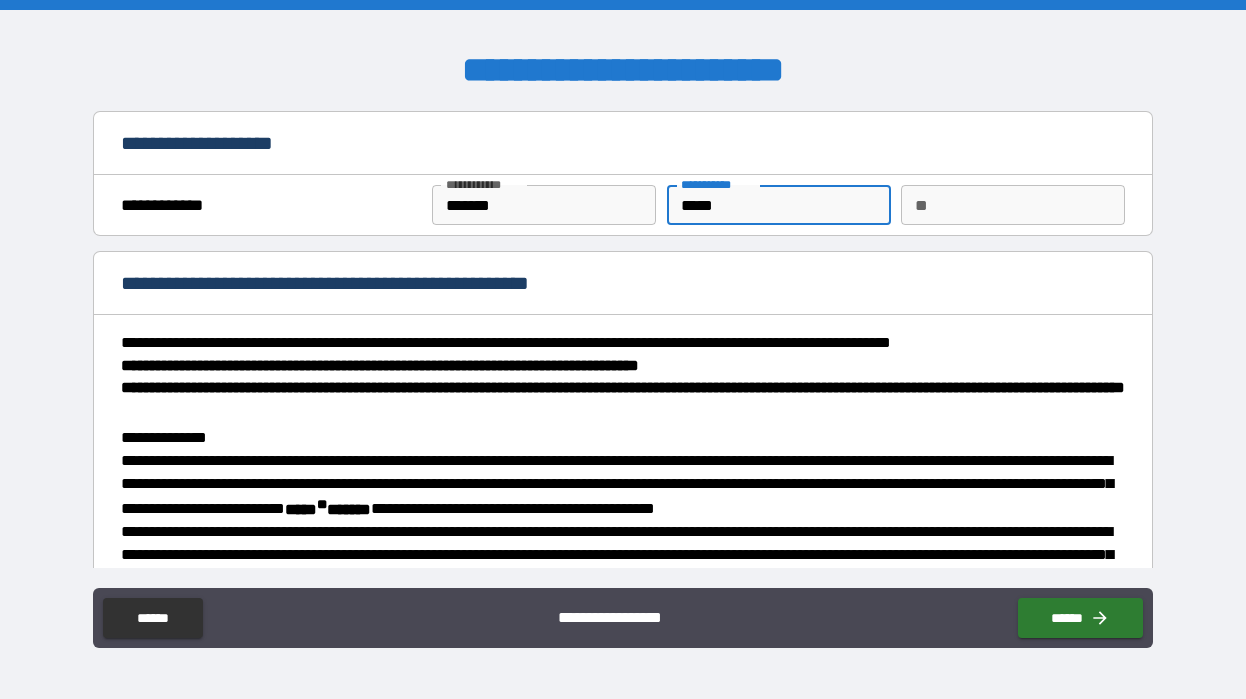 type on "*****" 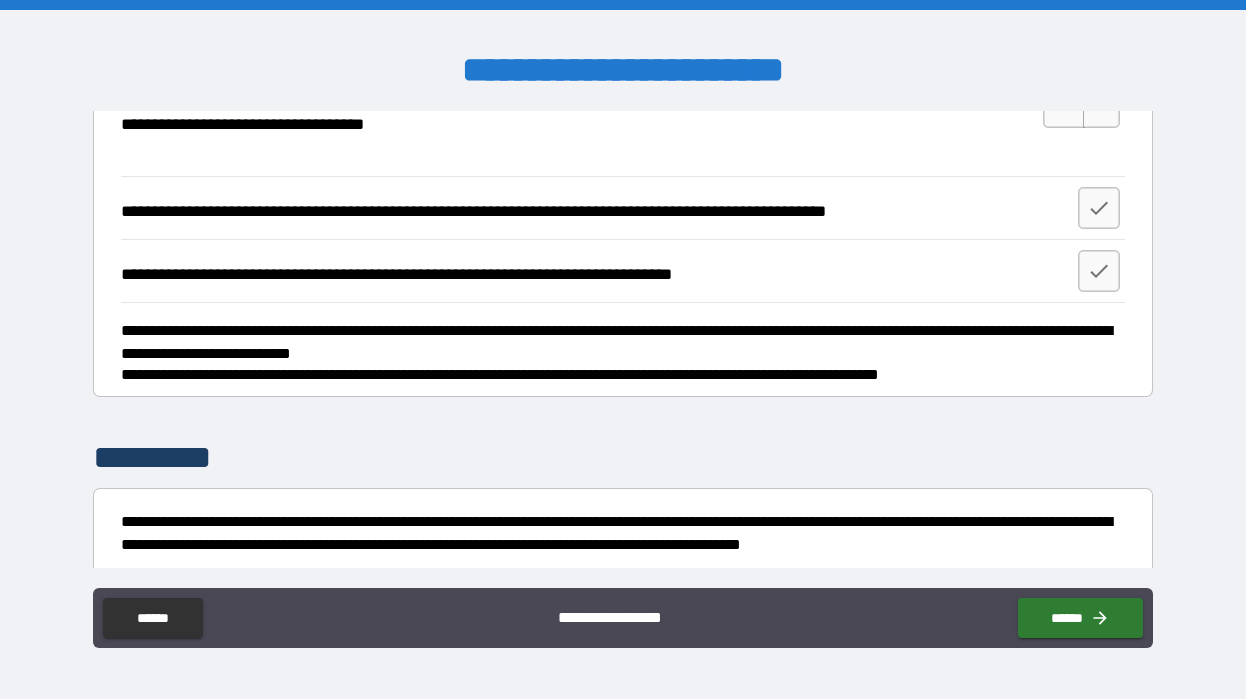 scroll, scrollTop: 2281, scrollLeft: 0, axis: vertical 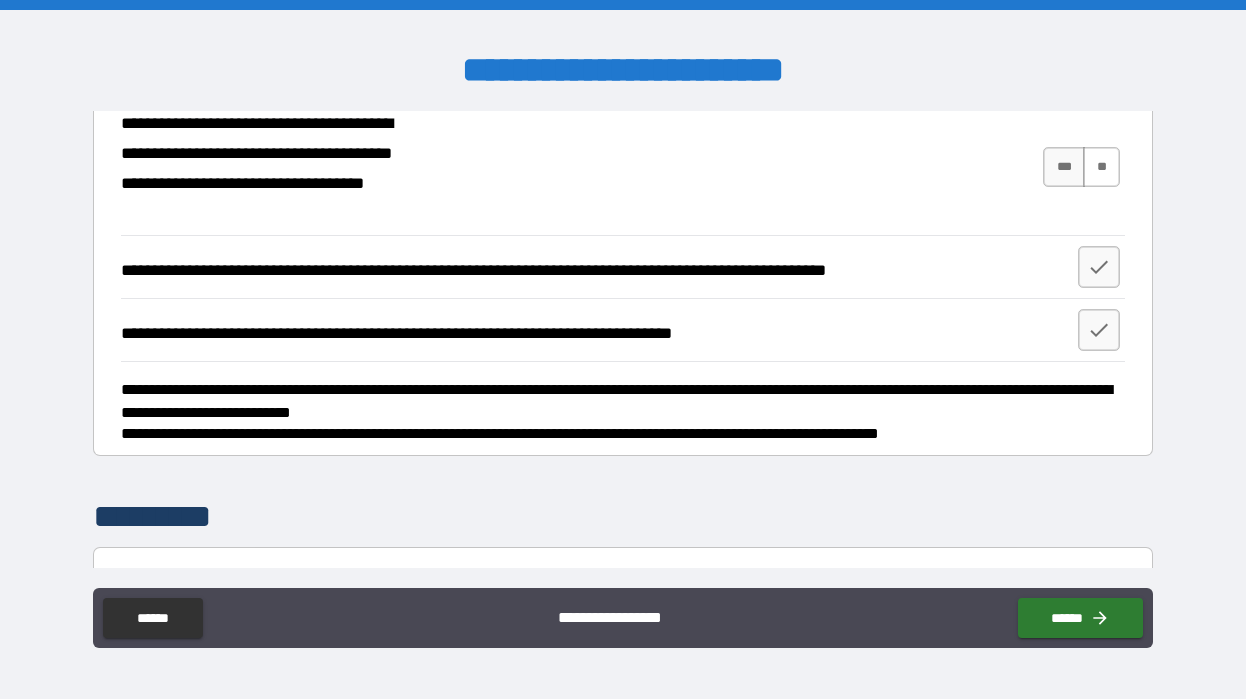 type on "*****" 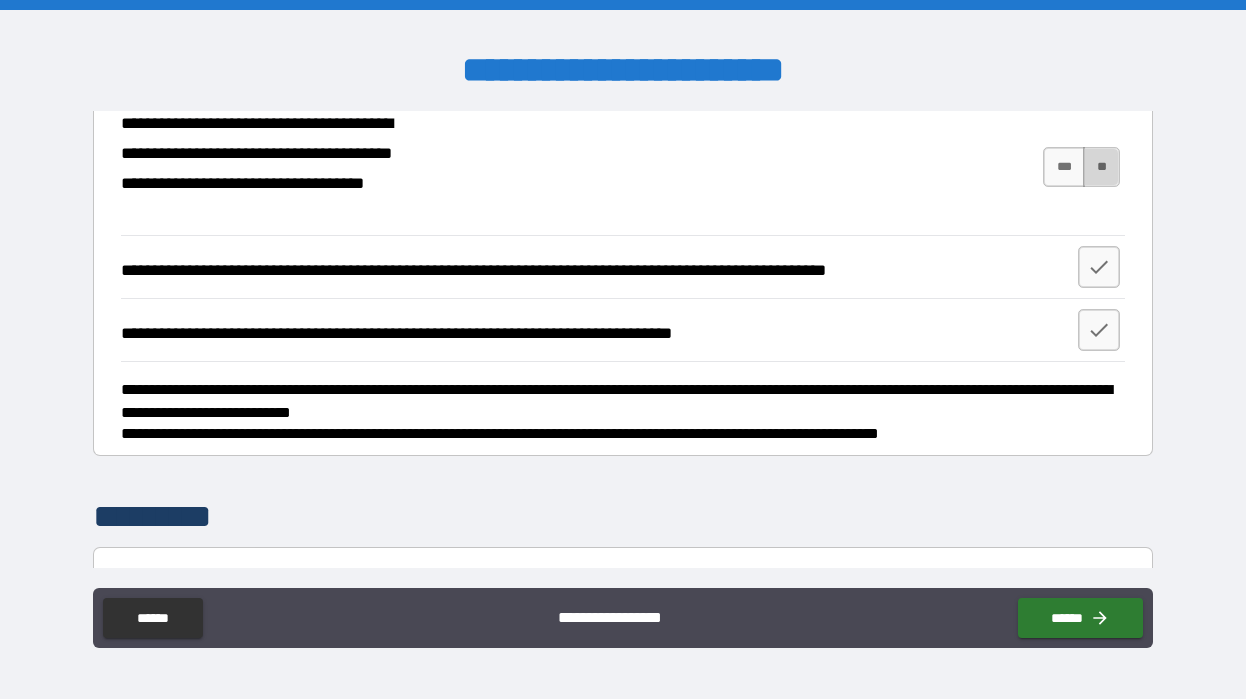 click on "**" at bounding box center [1101, 167] 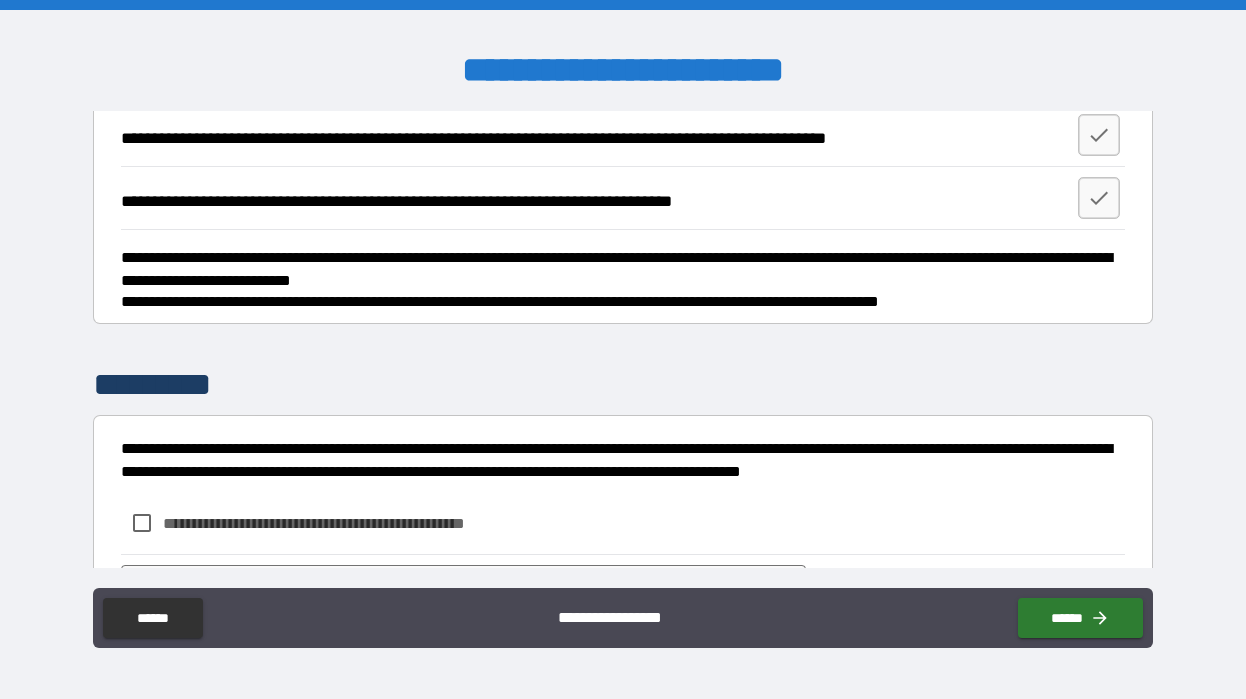 scroll, scrollTop: 2426, scrollLeft: 0, axis: vertical 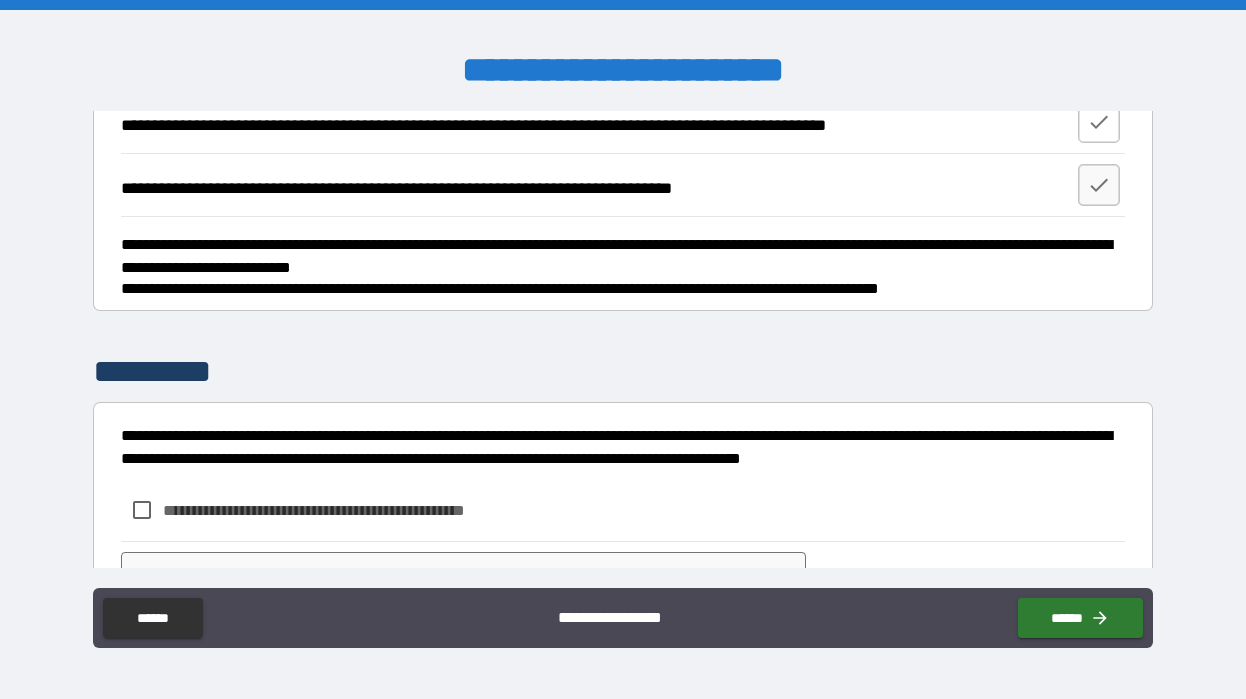 click 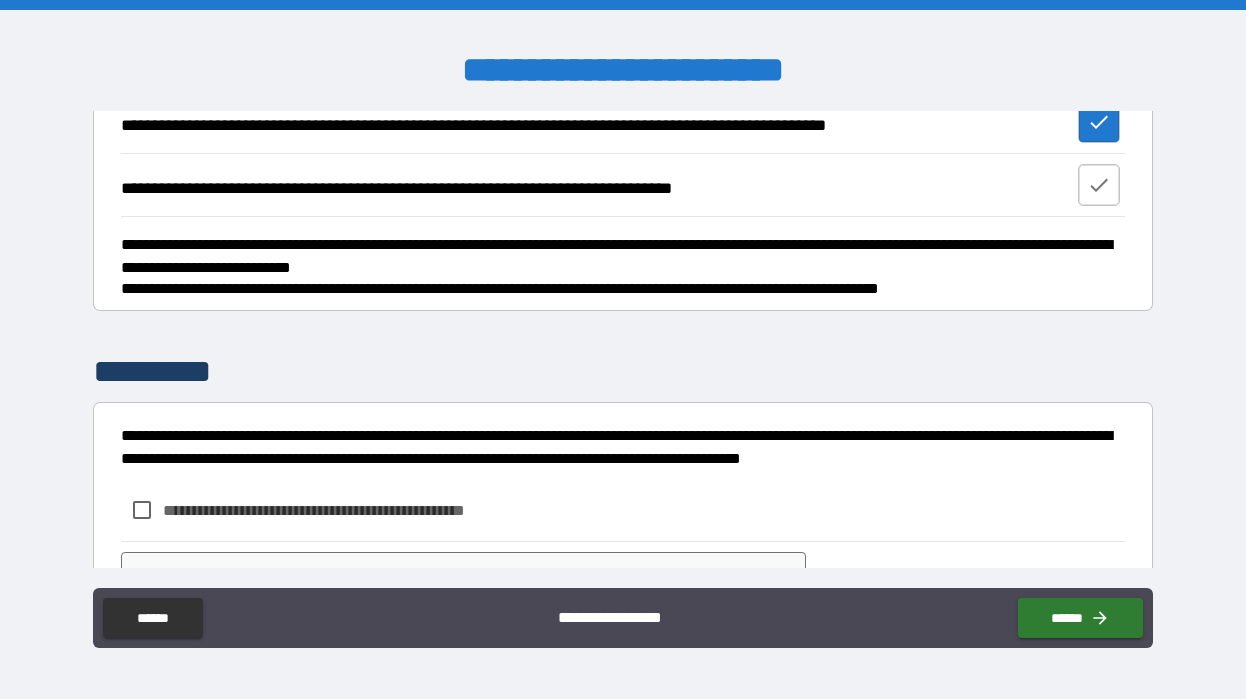 click 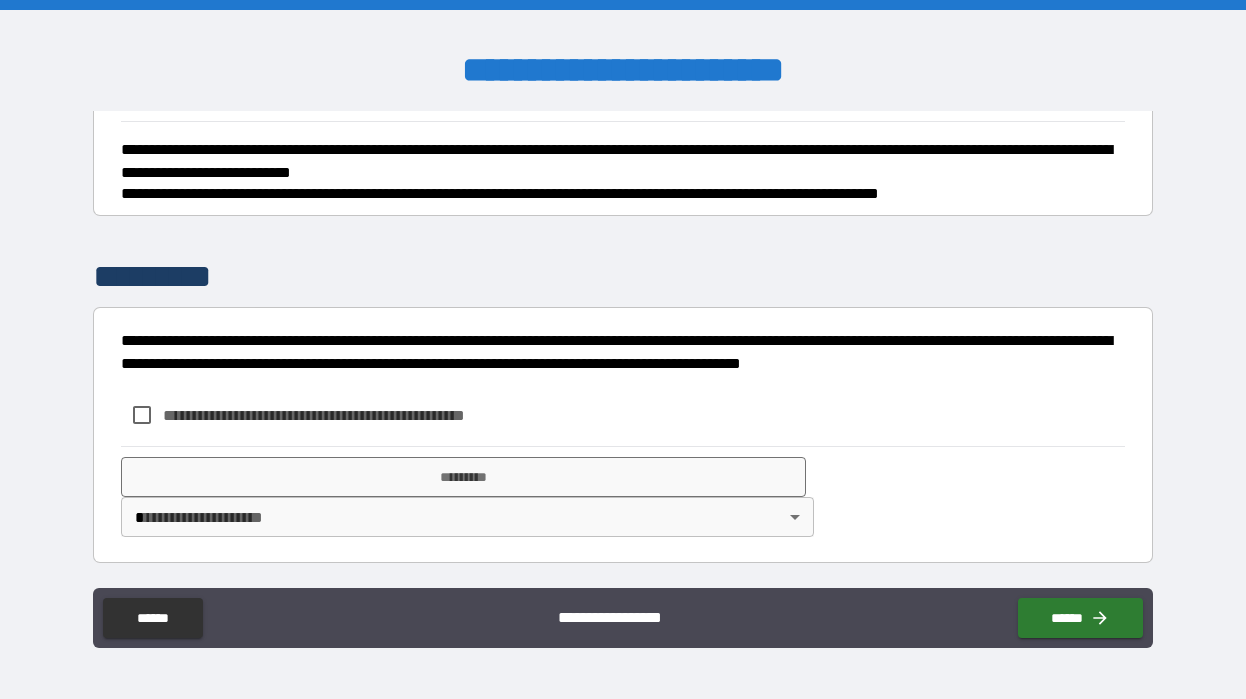 scroll, scrollTop: 2789, scrollLeft: 0, axis: vertical 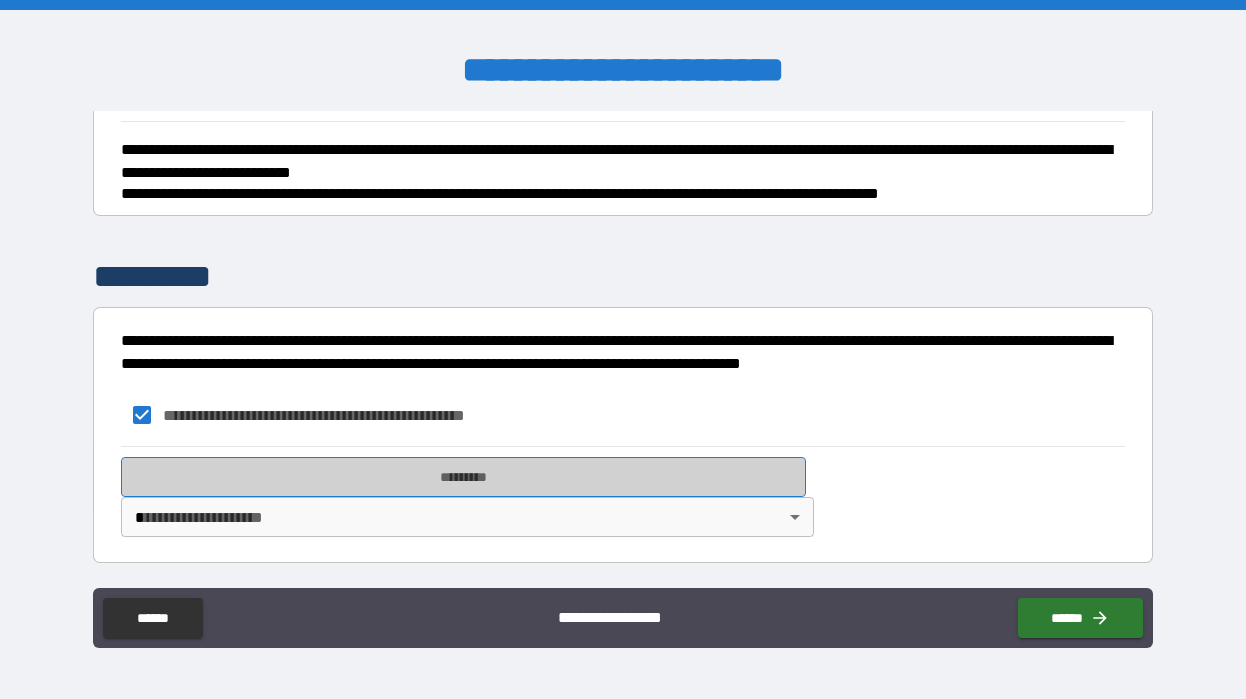 click on "*********" at bounding box center (463, 477) 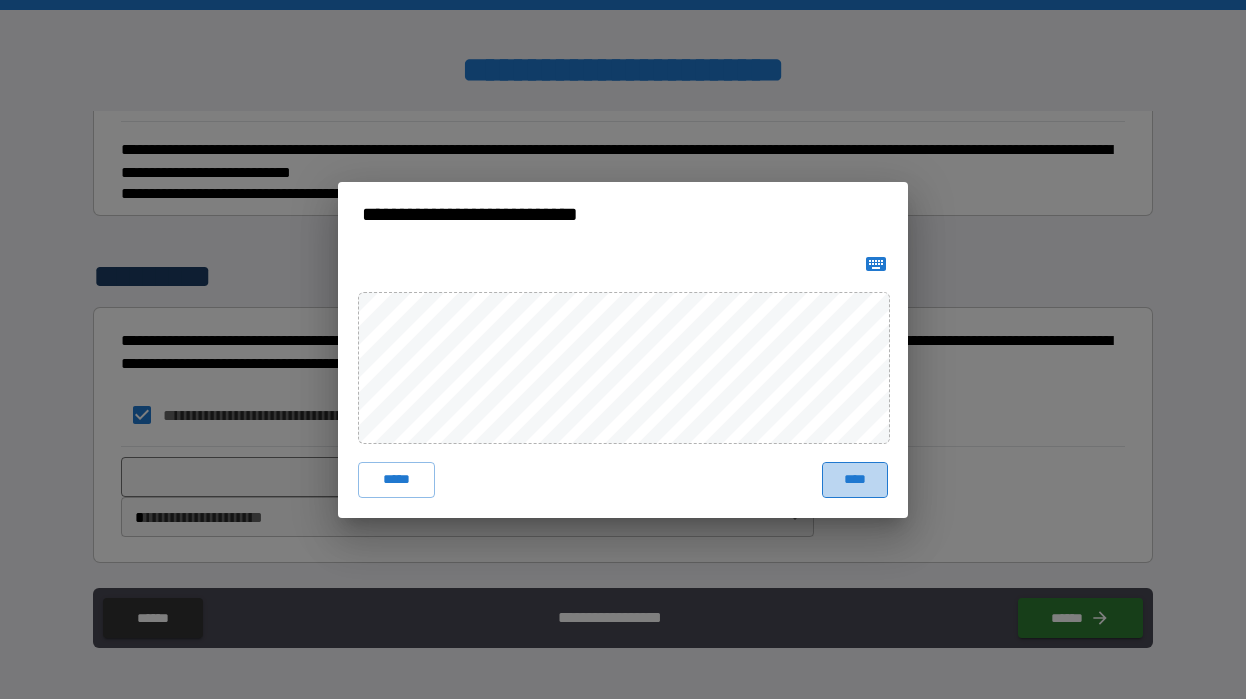 click on "****" at bounding box center (855, 480) 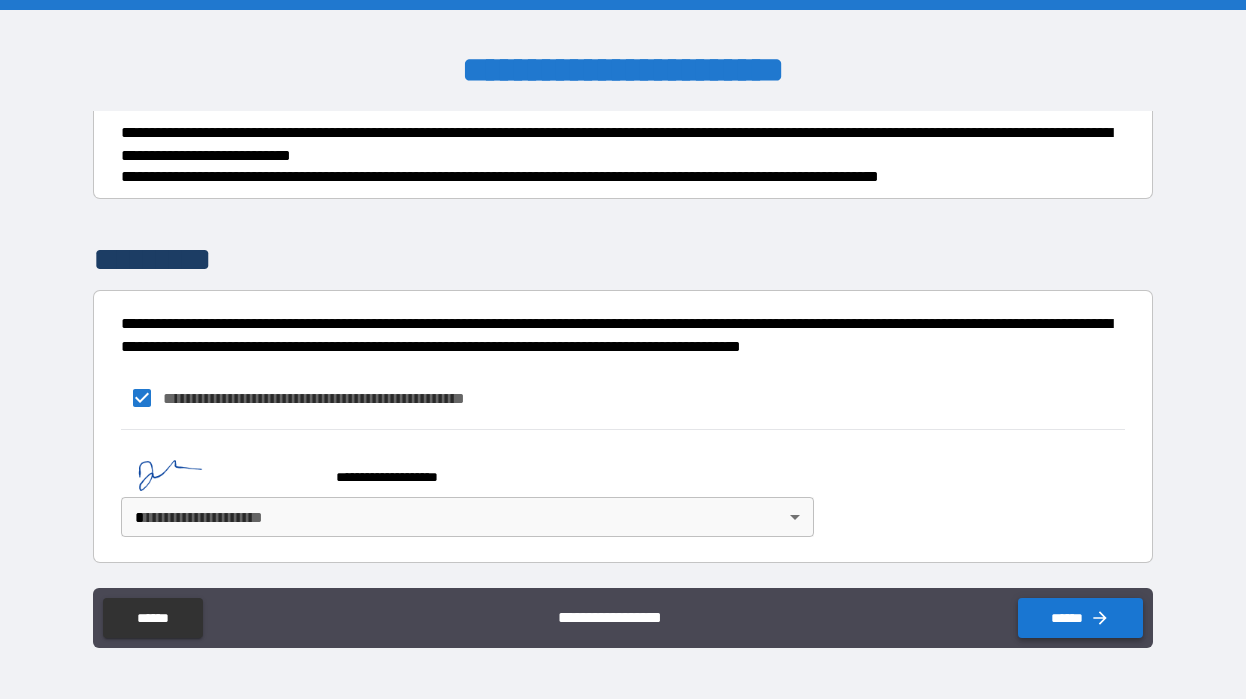 click on "******" at bounding box center [1080, 618] 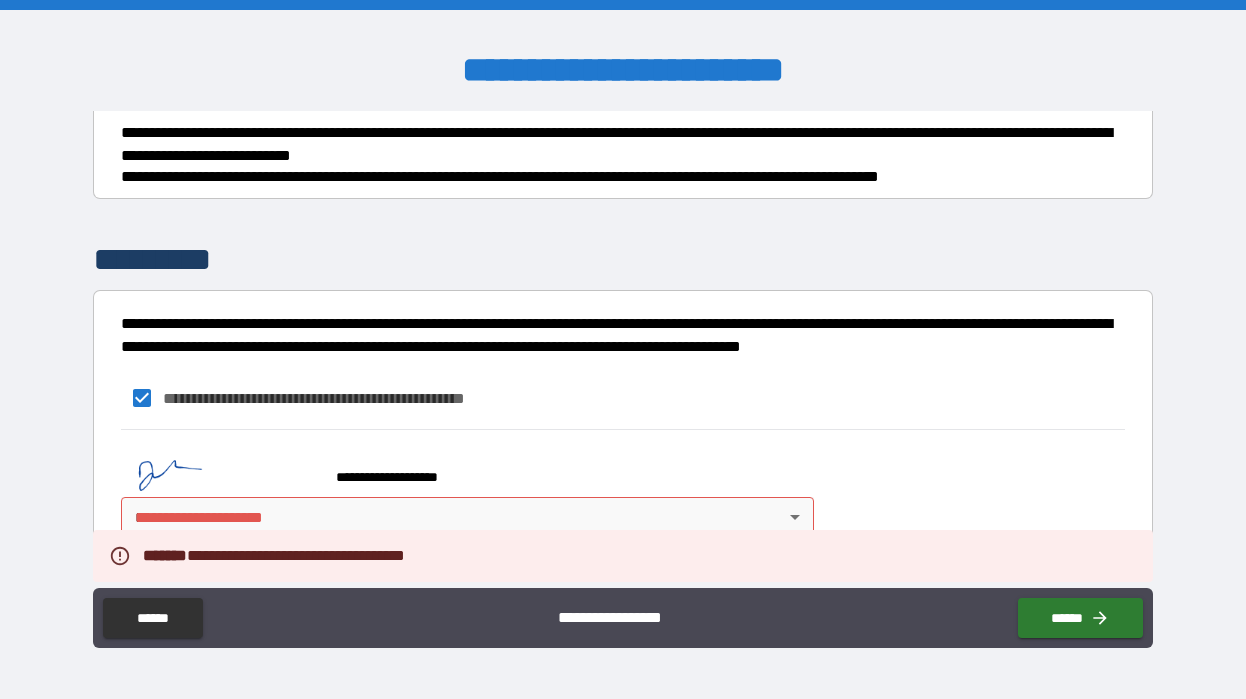 scroll, scrollTop: 2806, scrollLeft: 0, axis: vertical 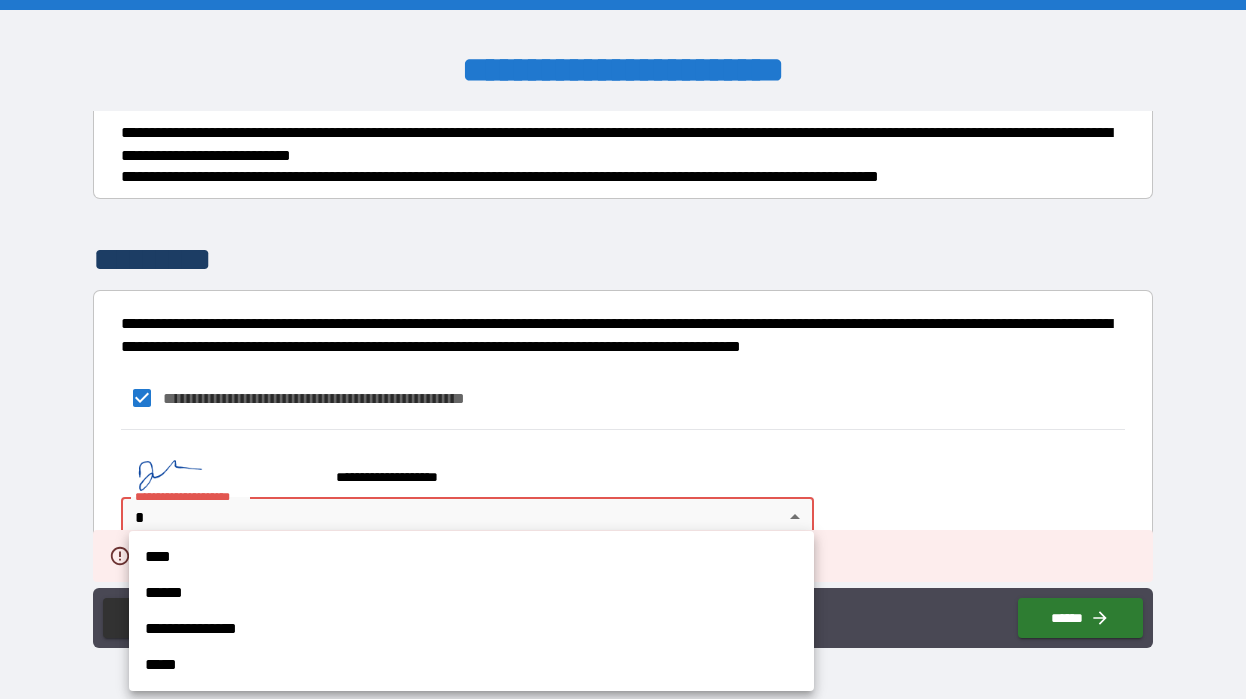 click on "**********" at bounding box center [623, 349] 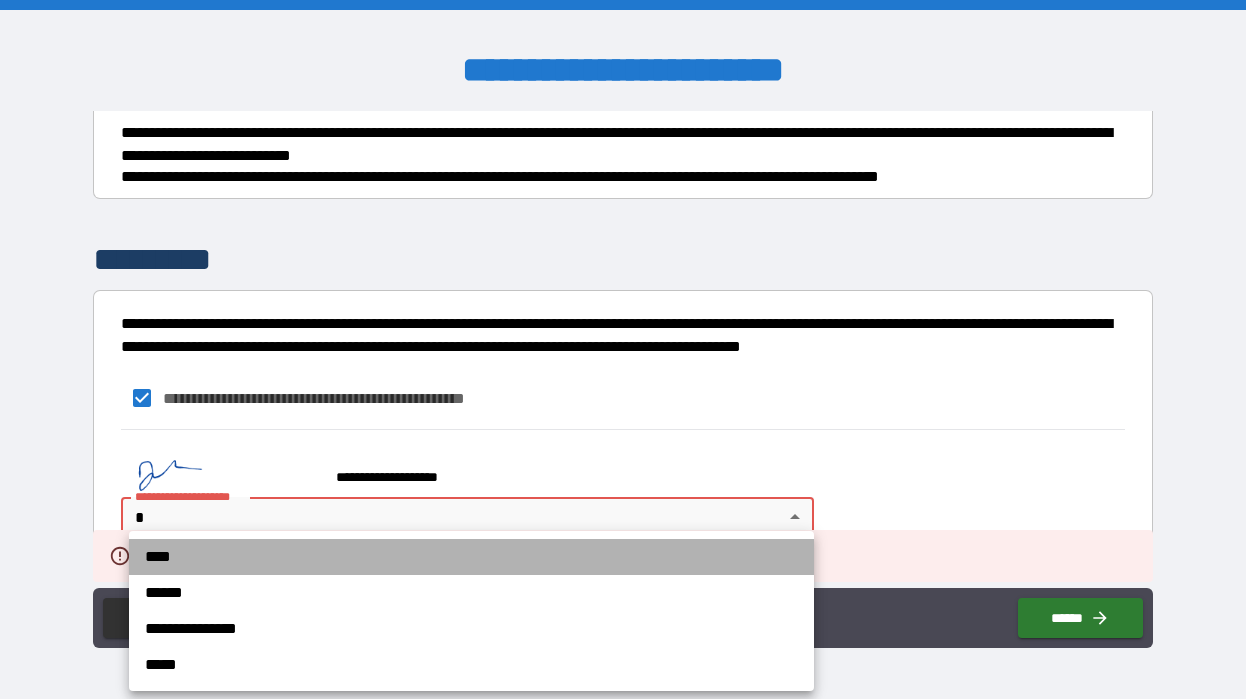 click on "****" at bounding box center (471, 557) 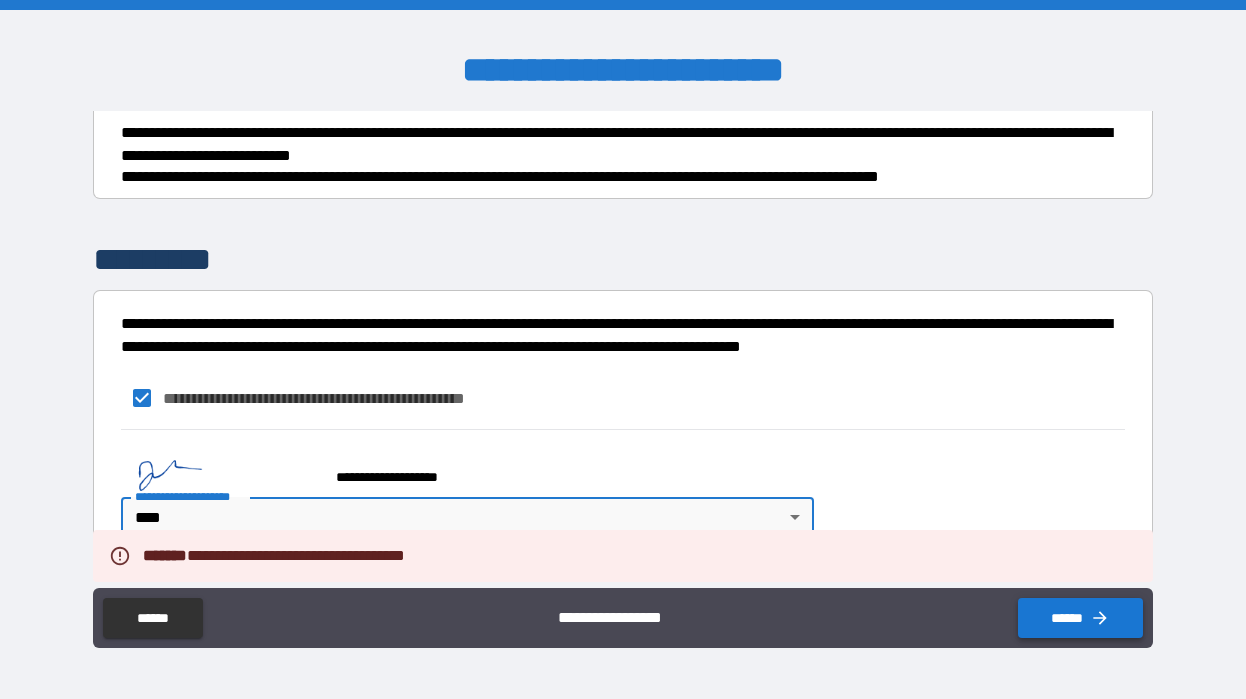 click 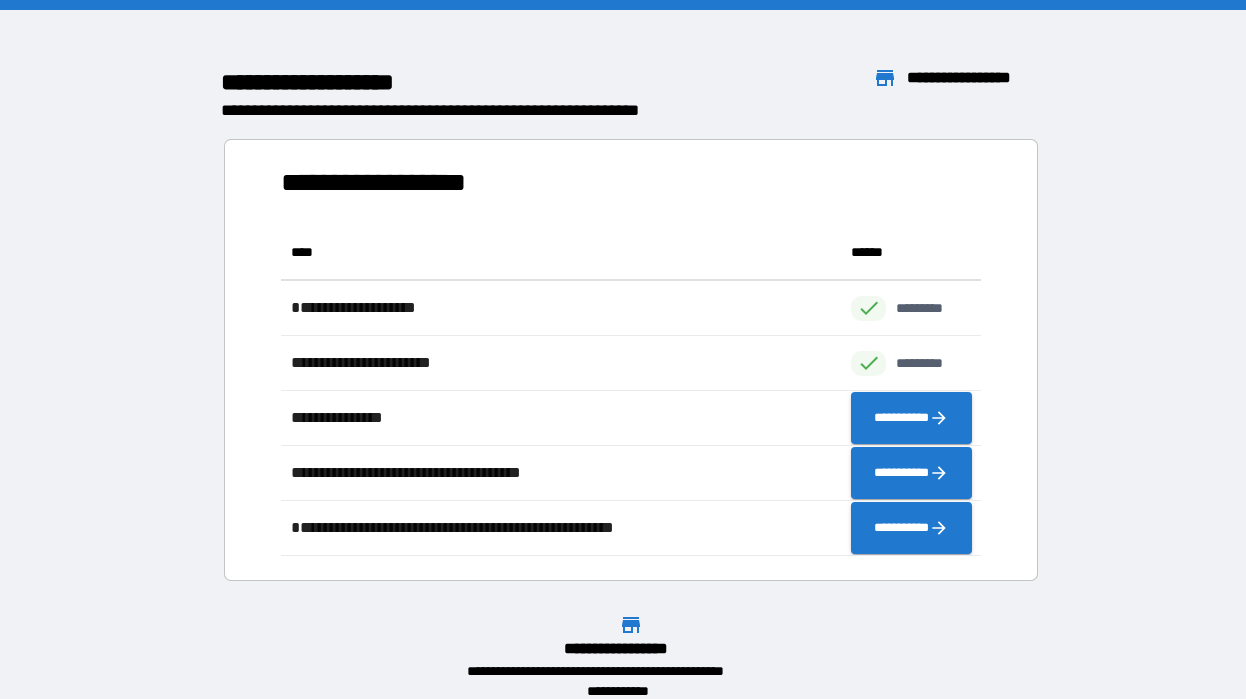 scroll, scrollTop: 1, scrollLeft: 1, axis: both 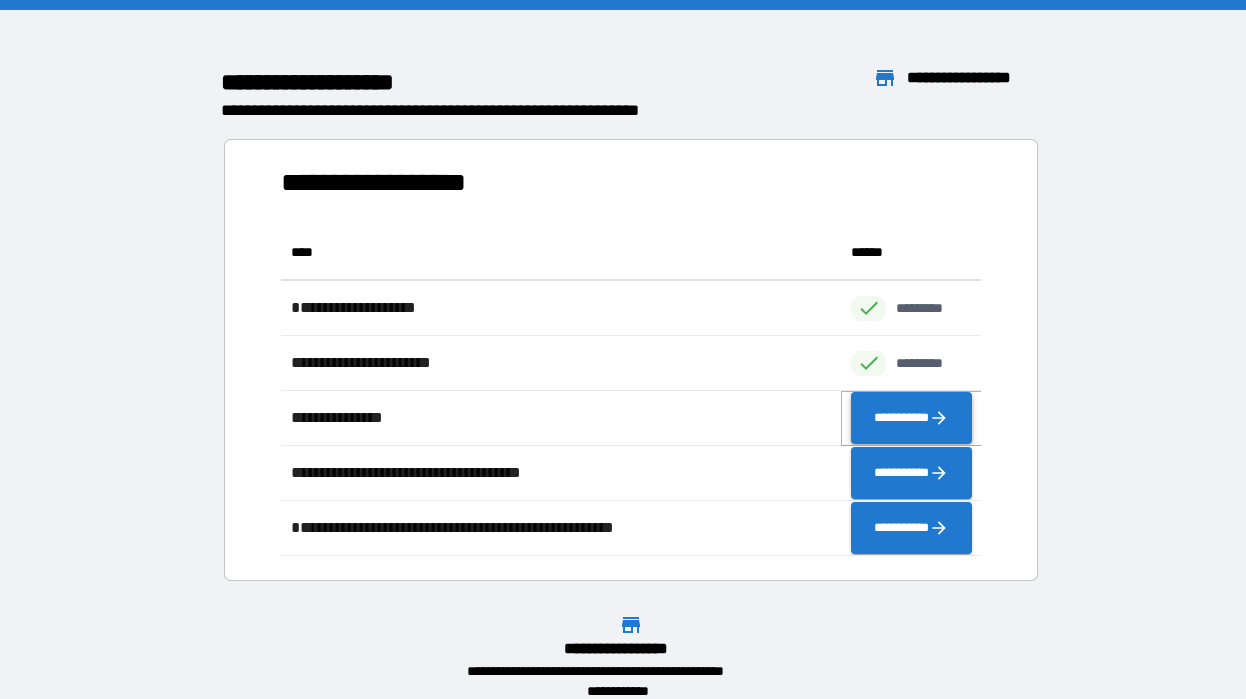 click on "**********" at bounding box center [911, 418] 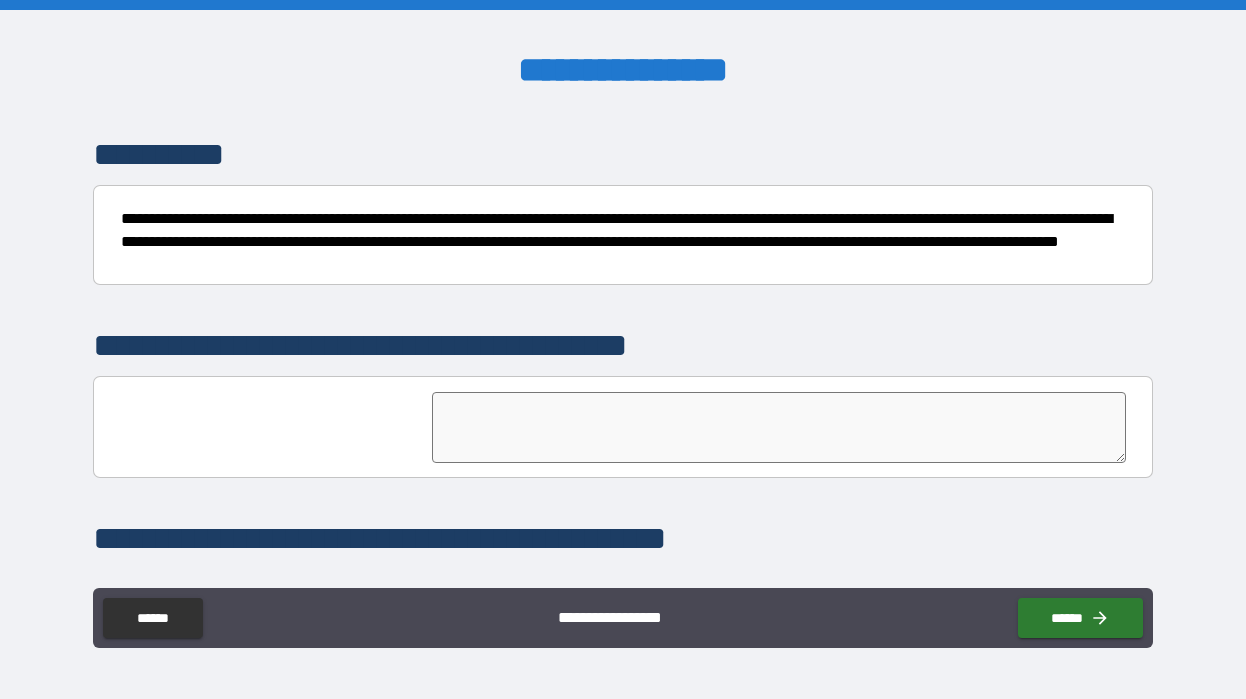 scroll, scrollTop: 145, scrollLeft: 0, axis: vertical 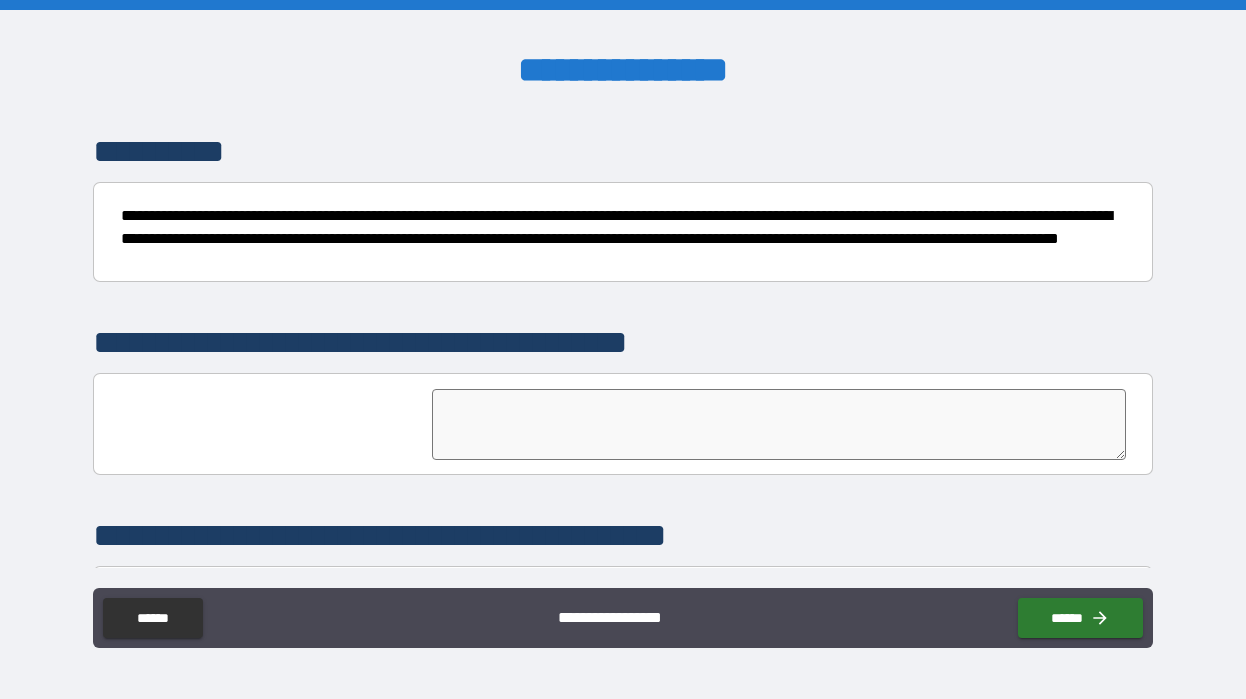 click at bounding box center (779, 424) 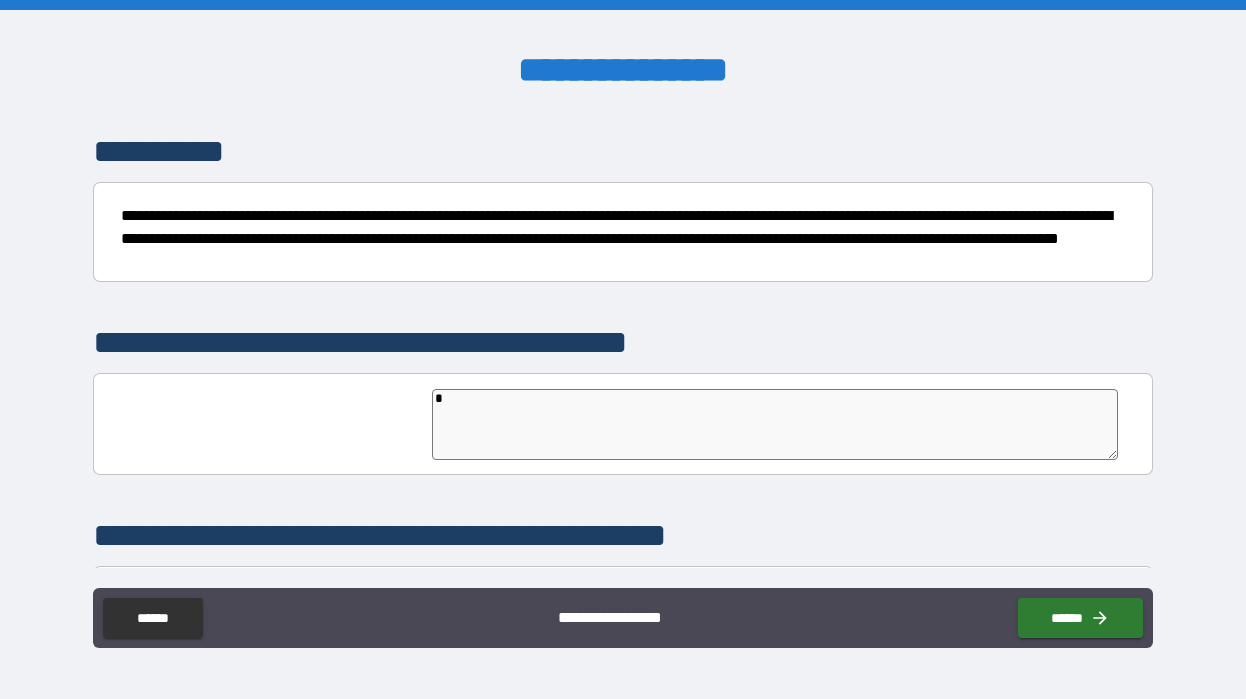 type on "*" 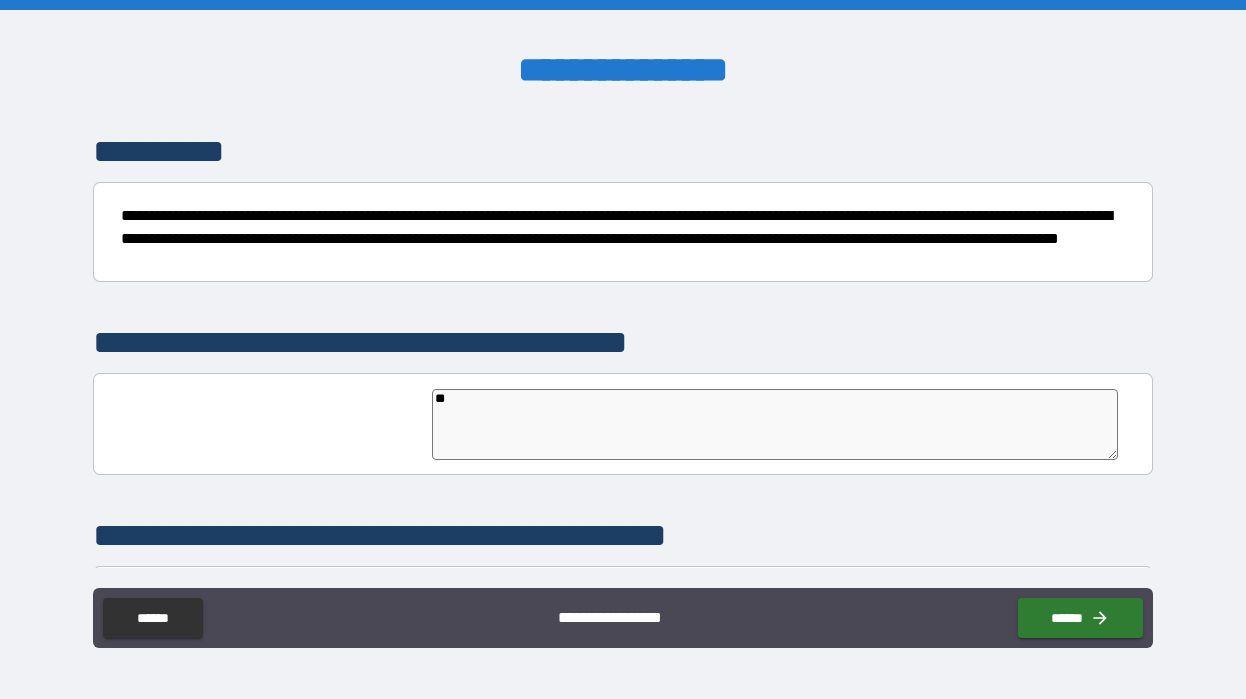 type on "*" 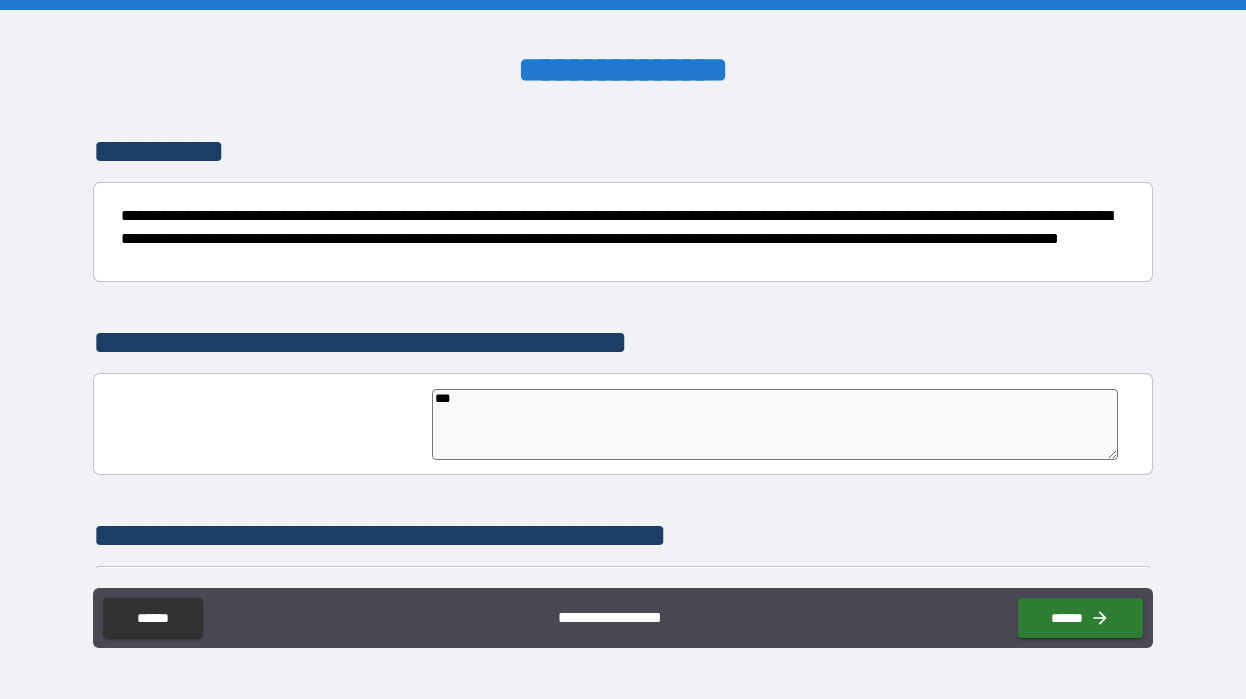 type on "****" 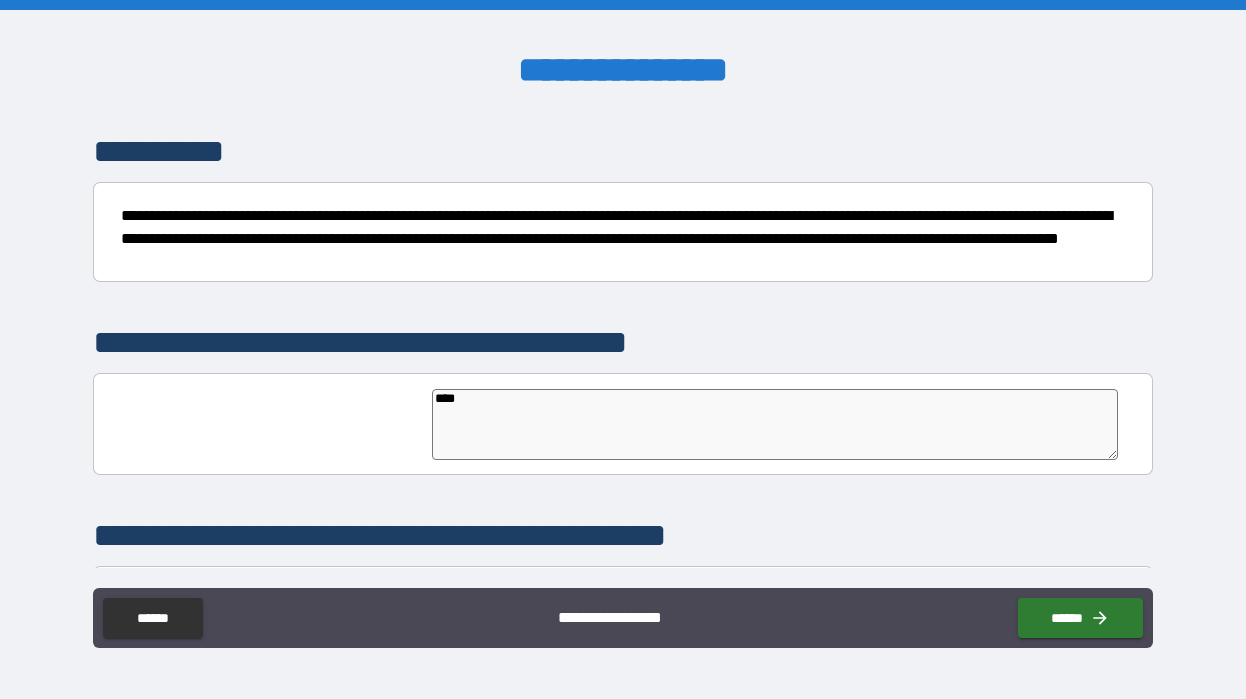 type on "****" 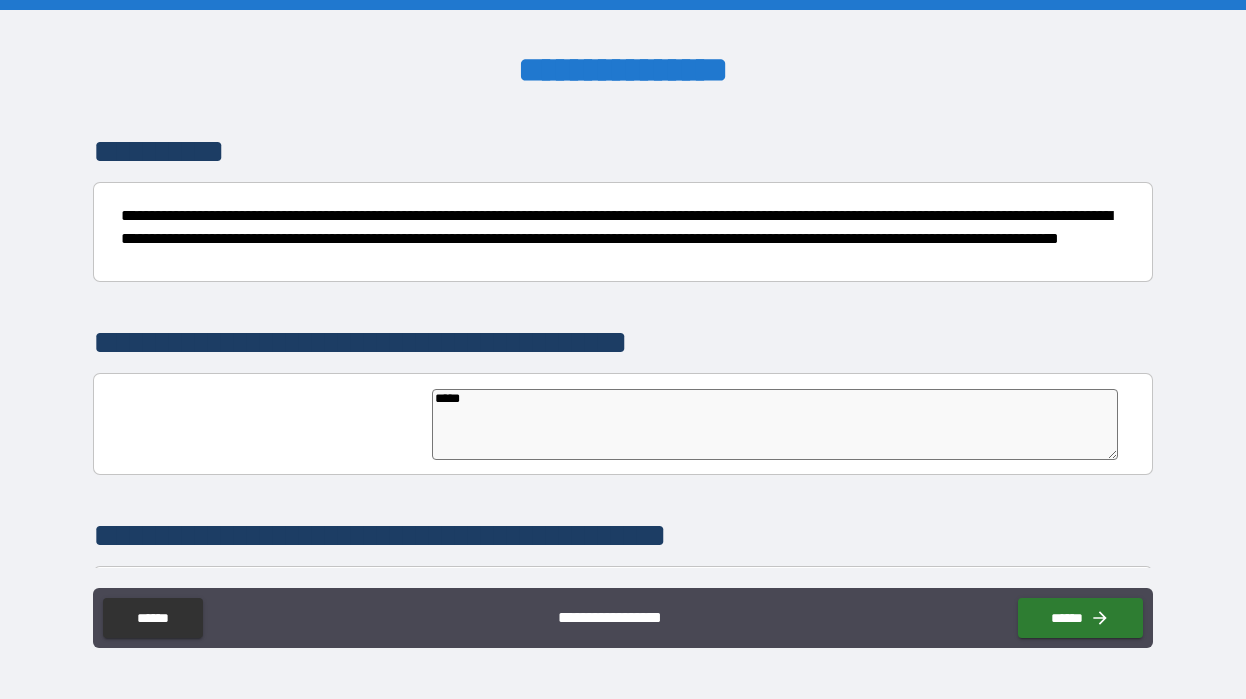 type on "******" 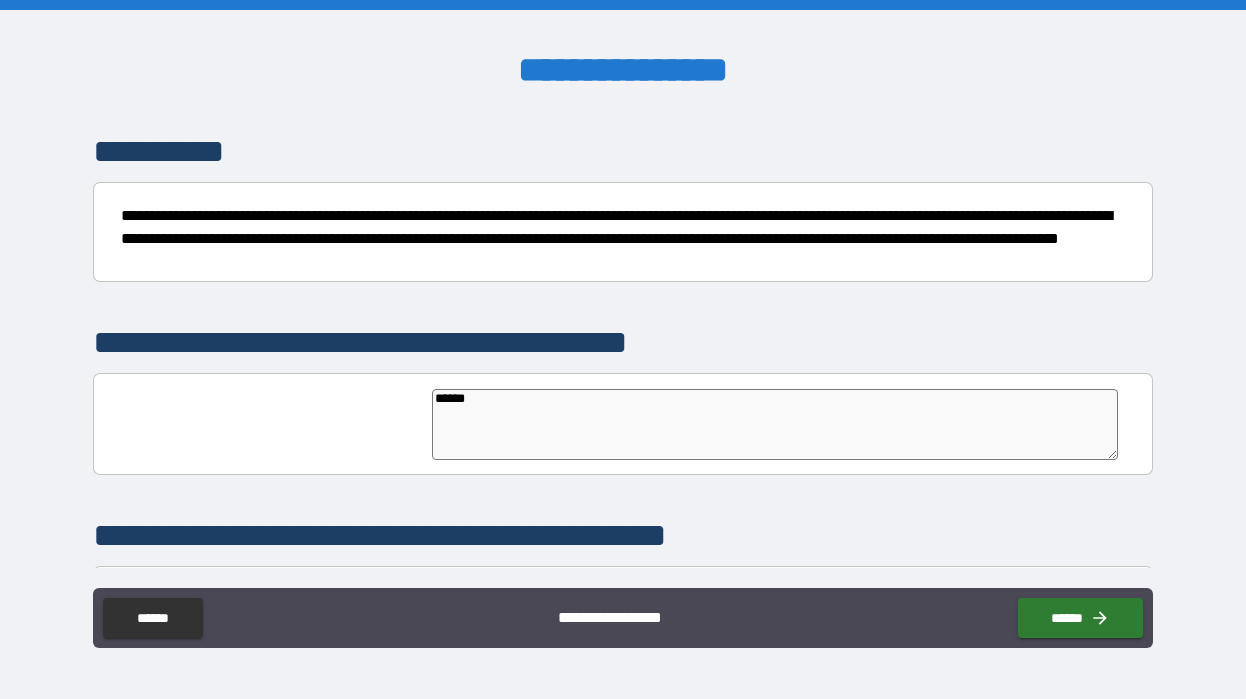 type on "*******" 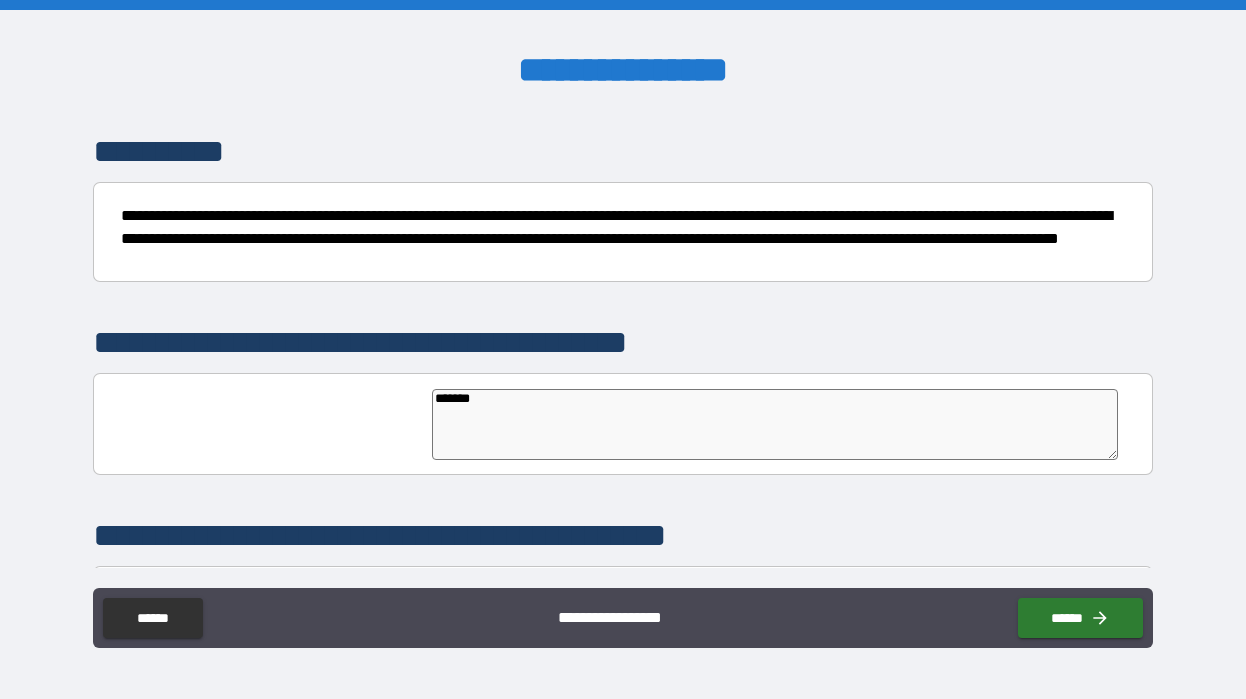 type on "********" 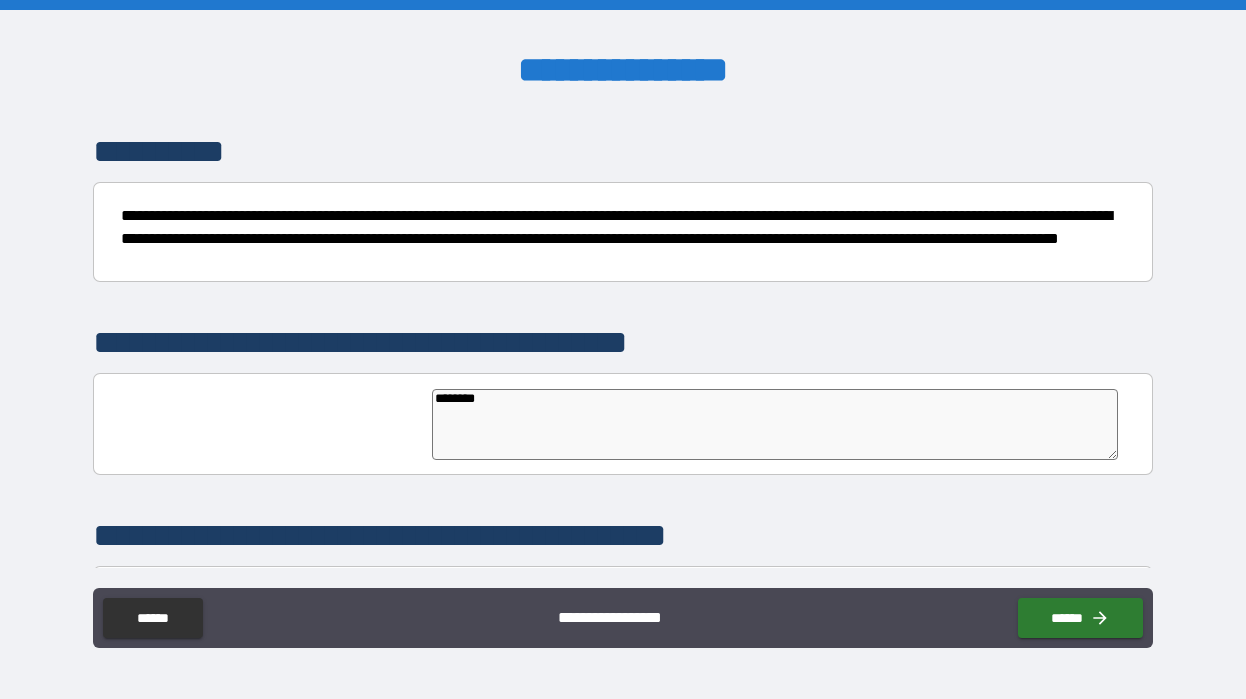 type on "*********" 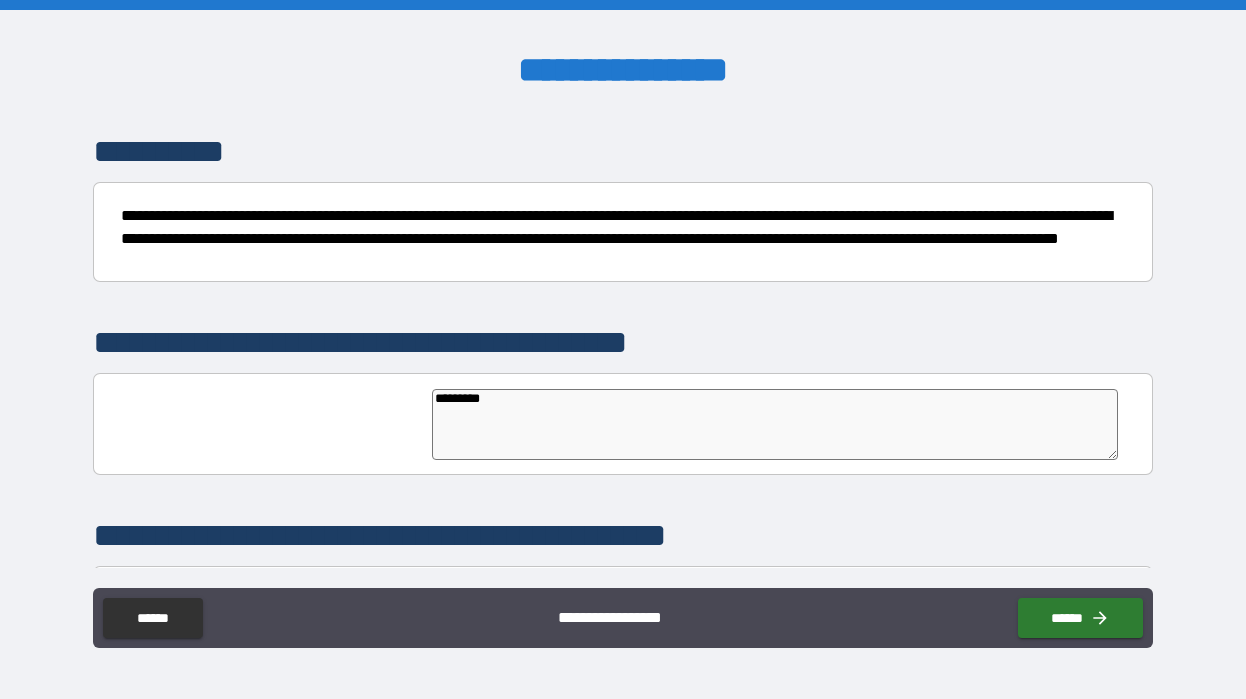 type on "*" 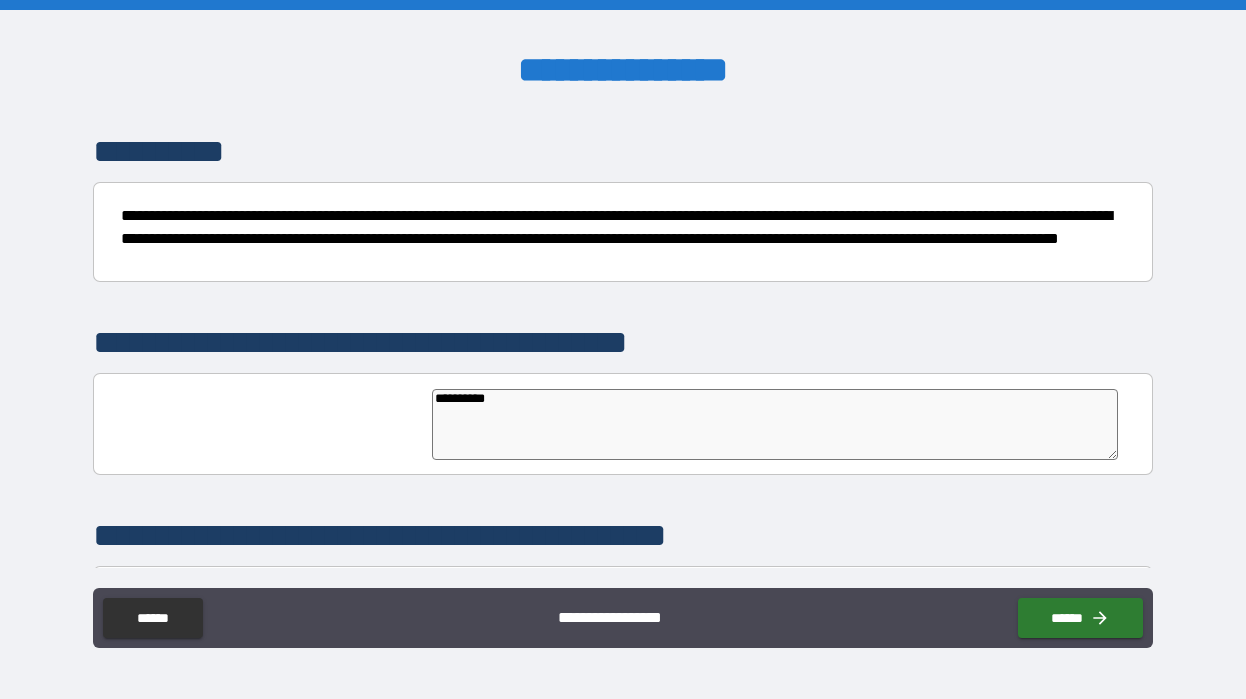type on "**********" 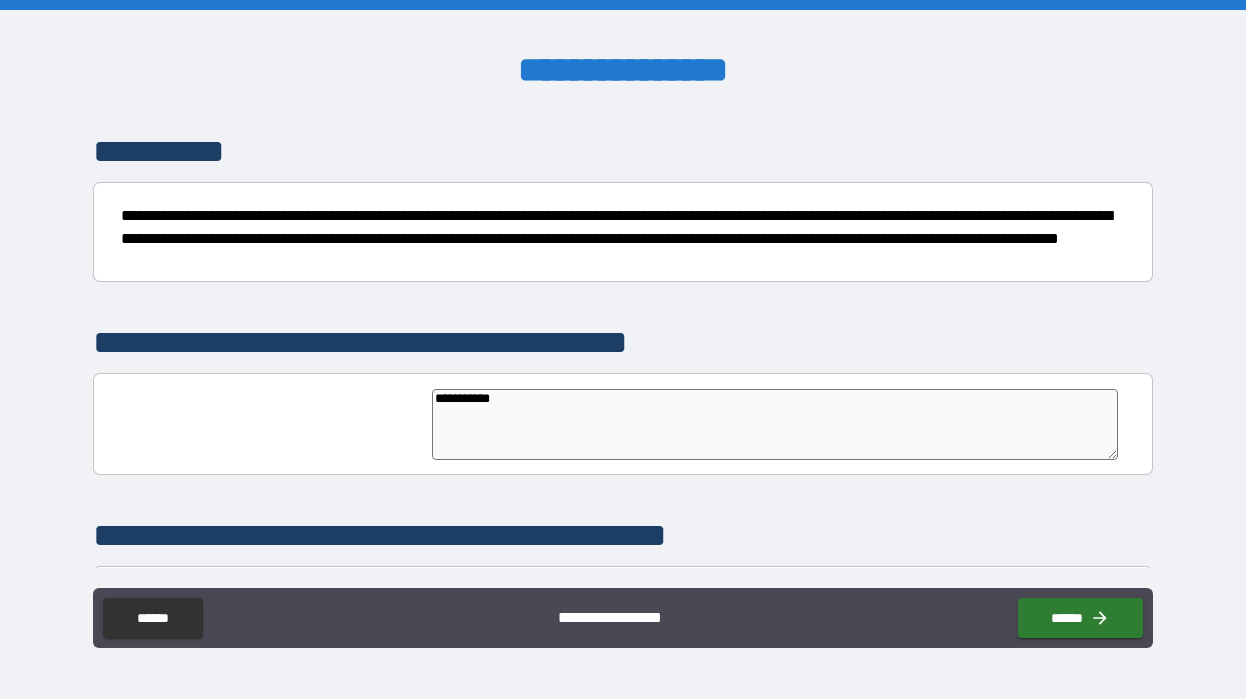 type on "*" 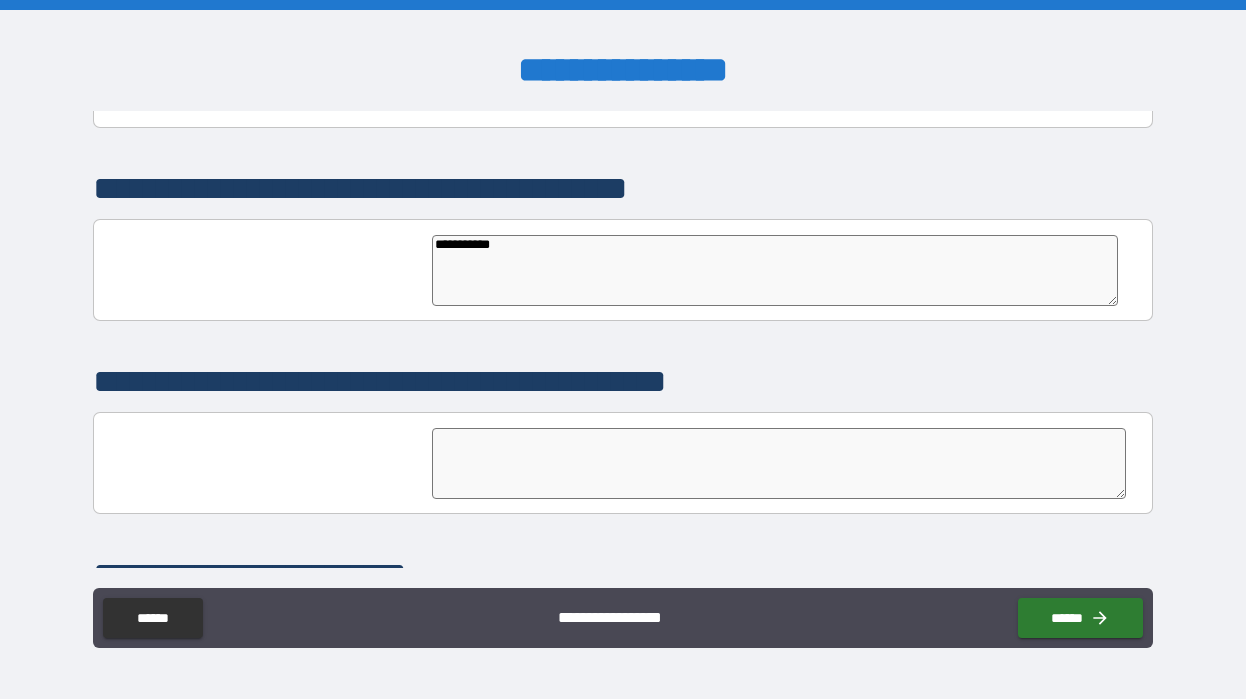 scroll, scrollTop: 373, scrollLeft: 0, axis: vertical 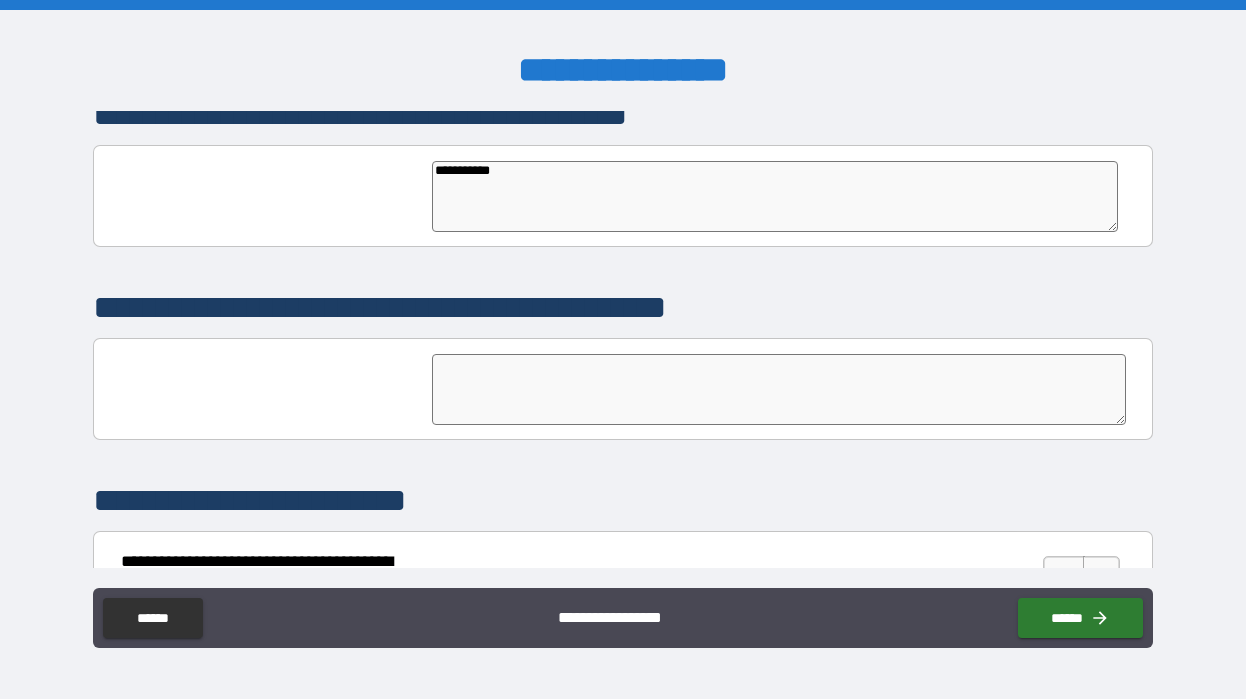 type on "**********" 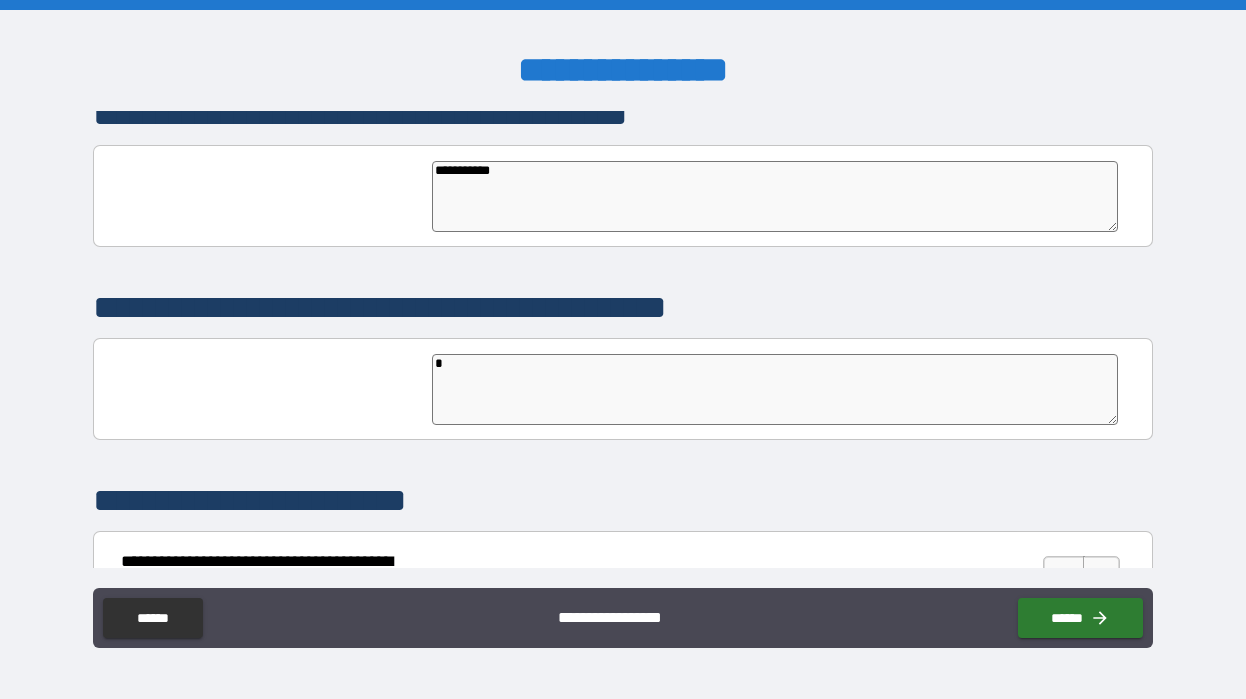 type on "*" 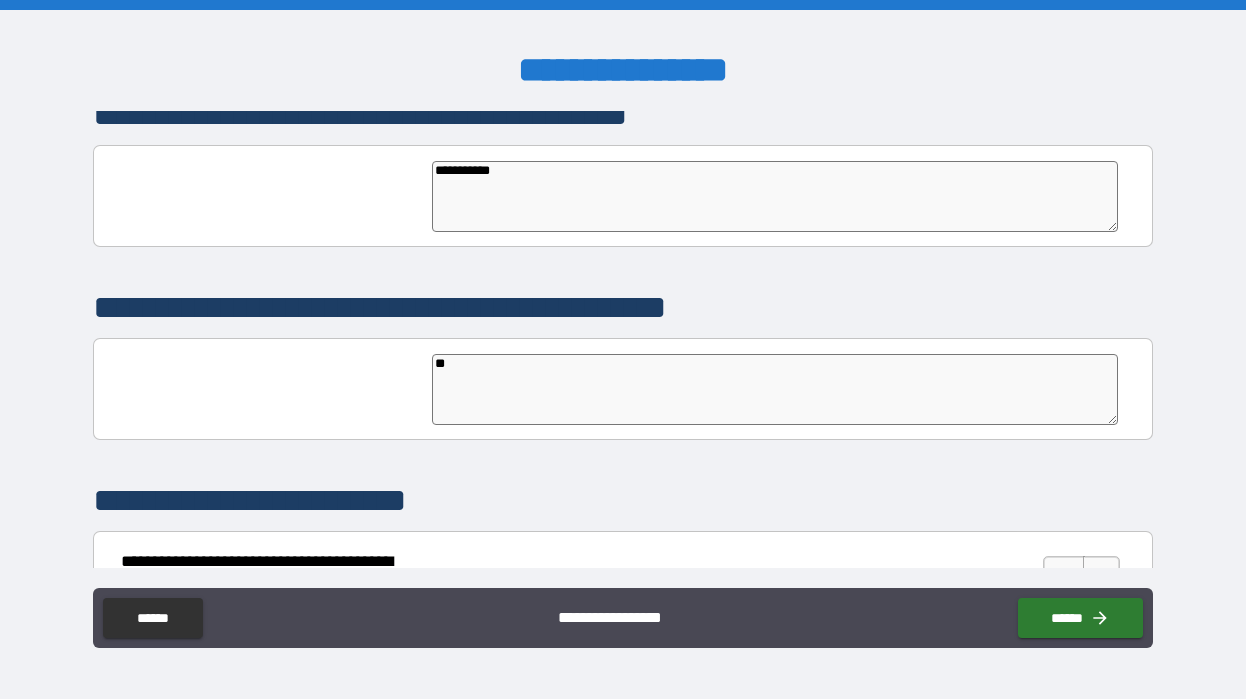 type on "*" 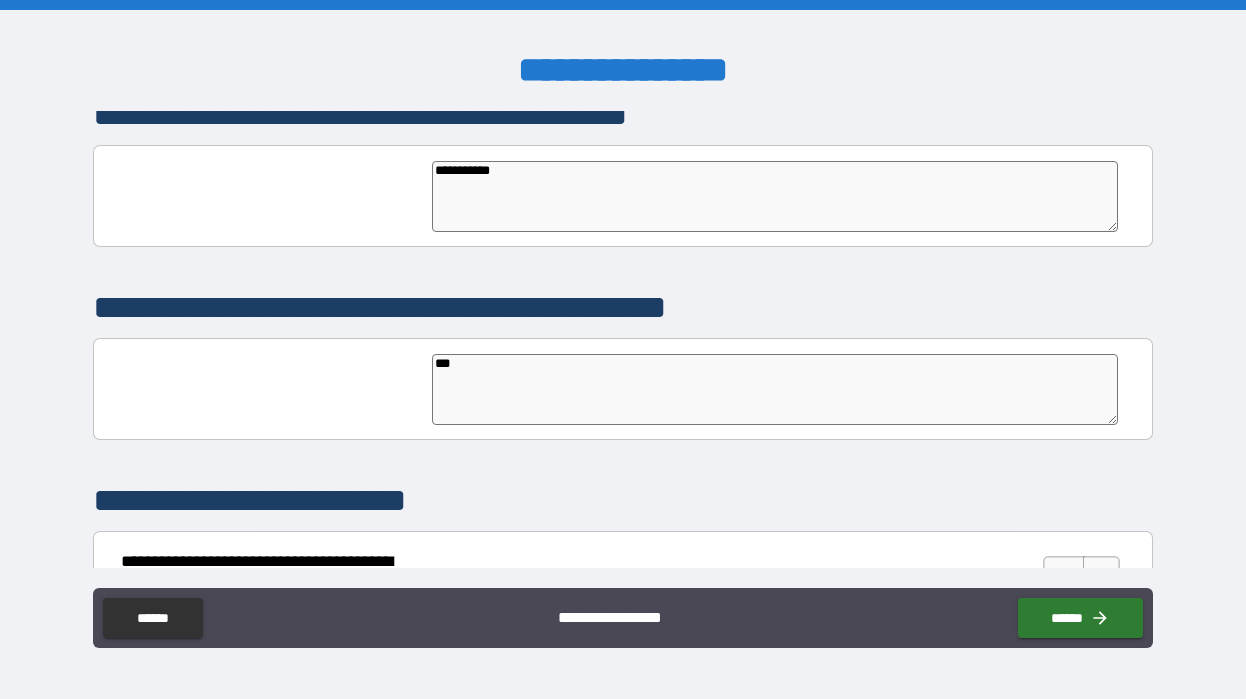 type on "*" 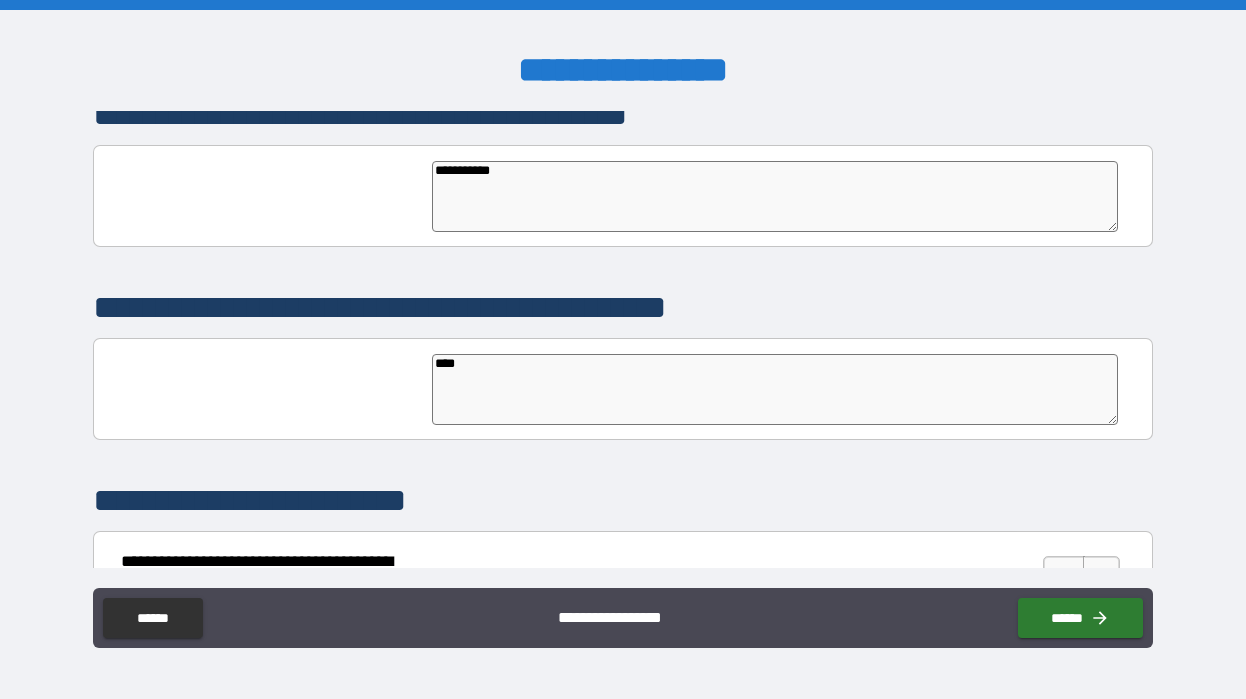 type on "*" 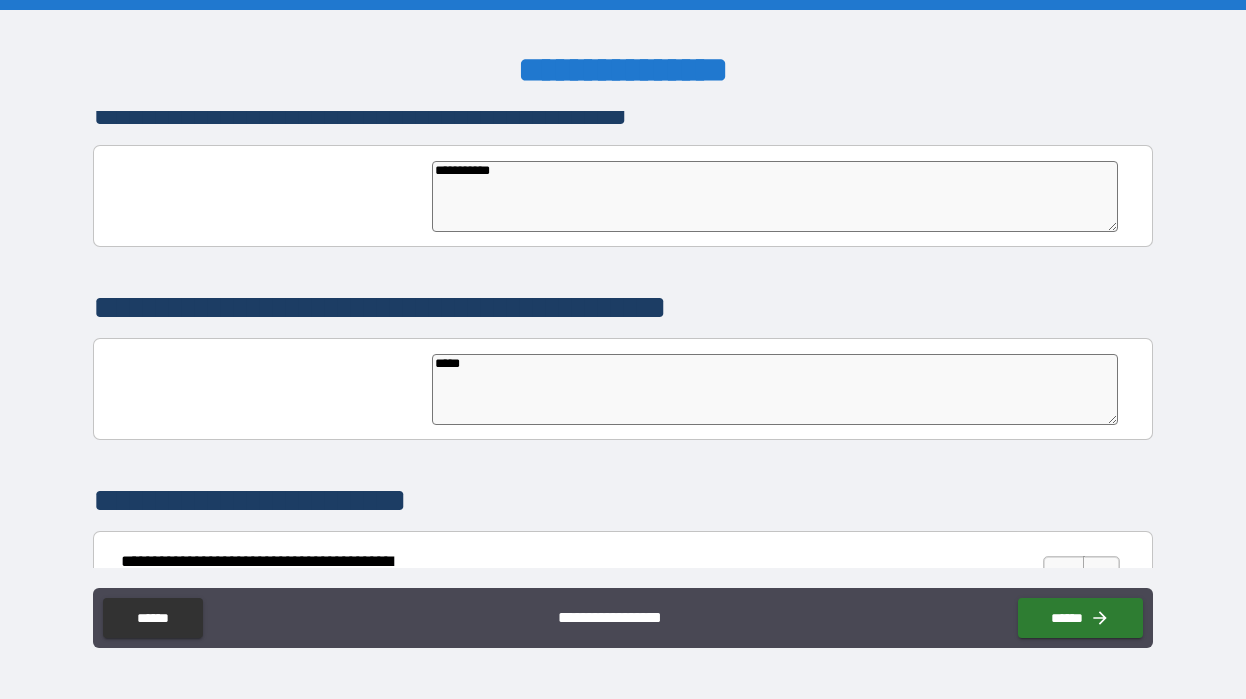 type on "*" 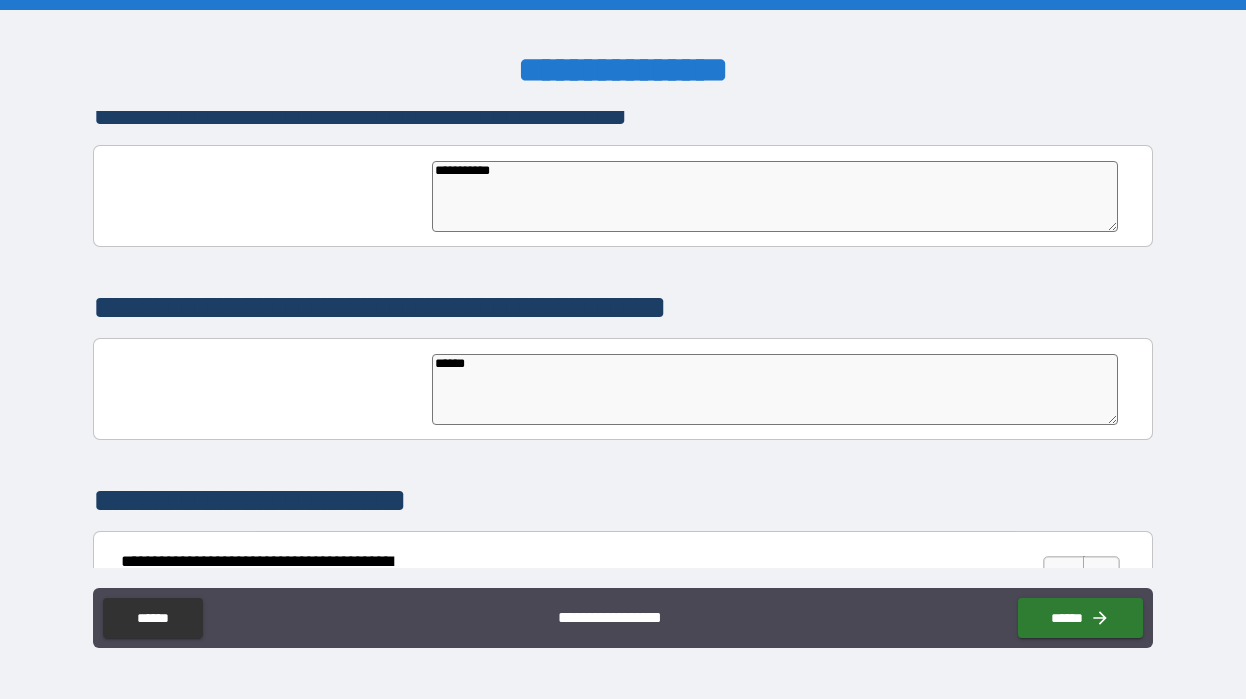 type on "*" 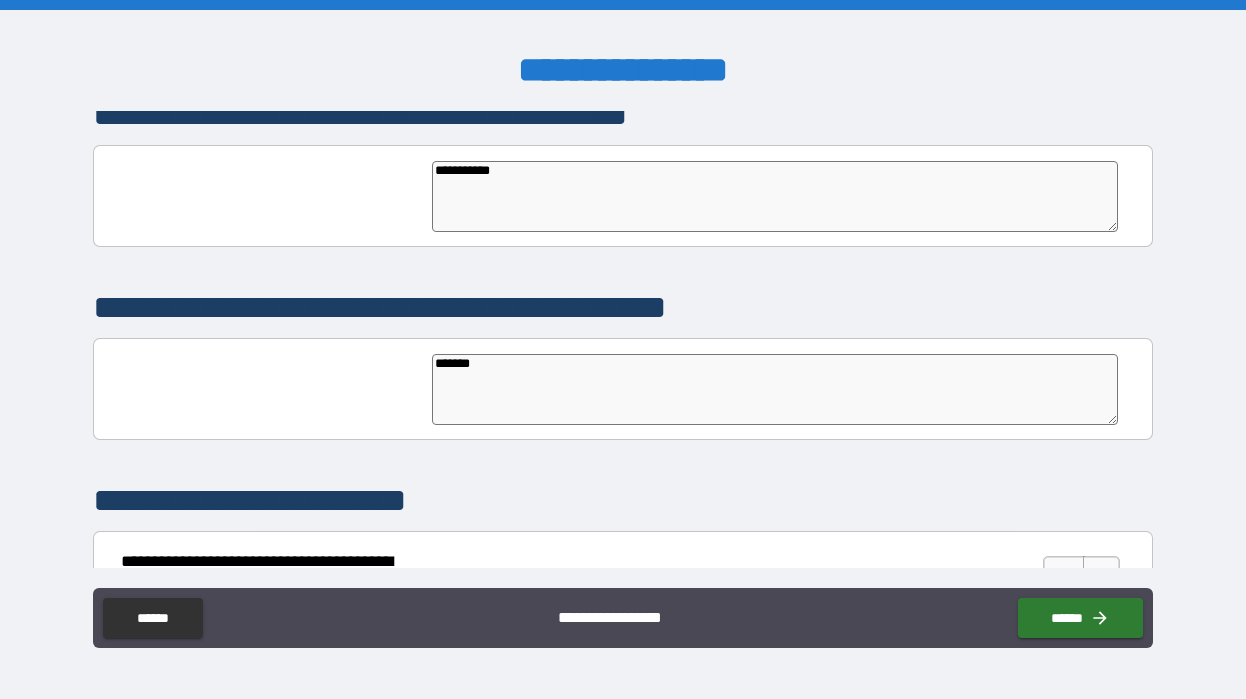 type on "*" 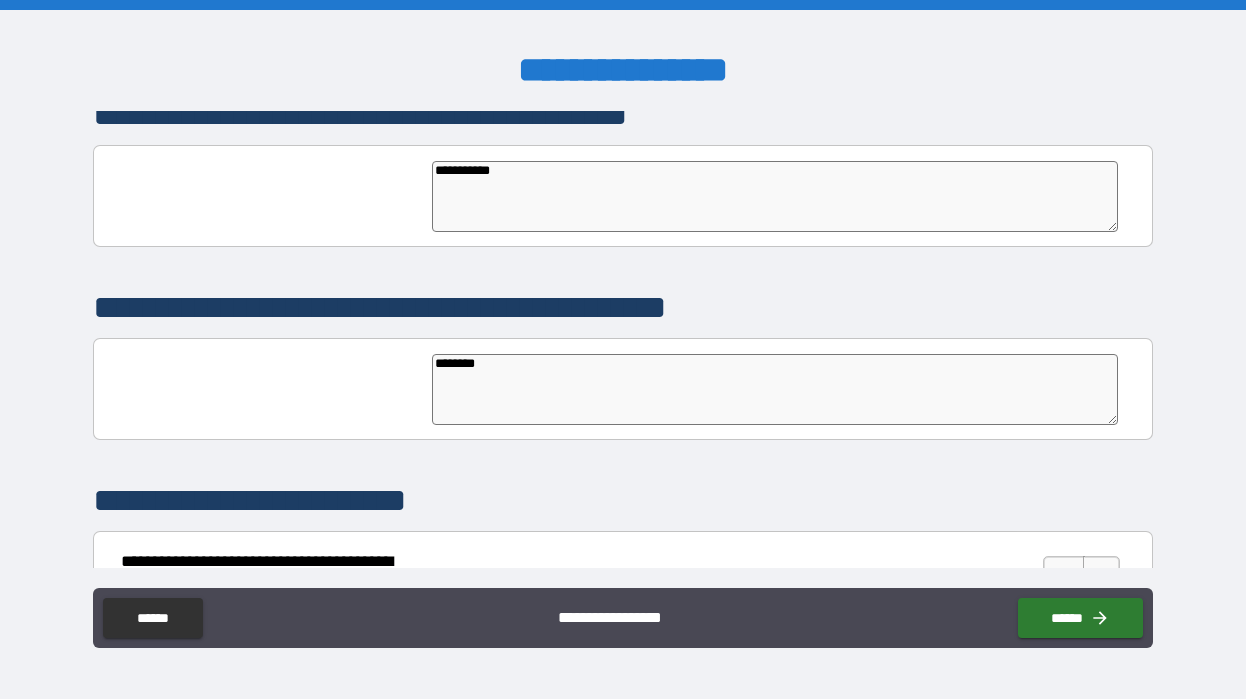 type on "*" 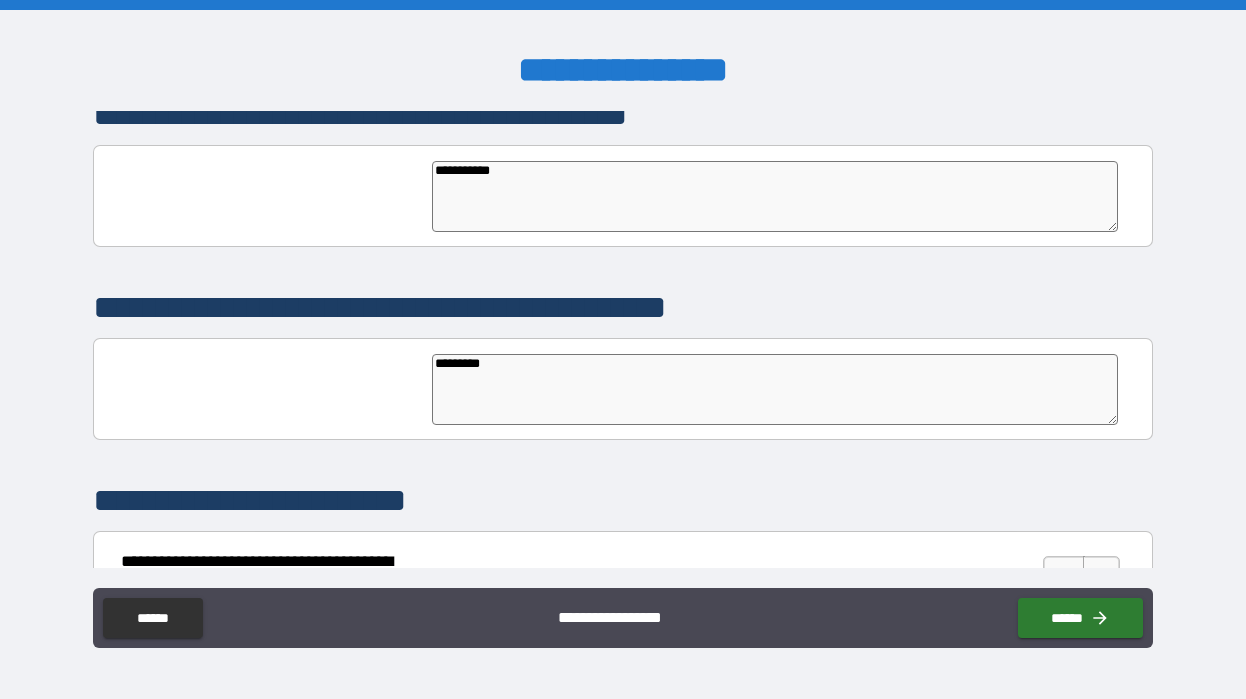 type on "*" 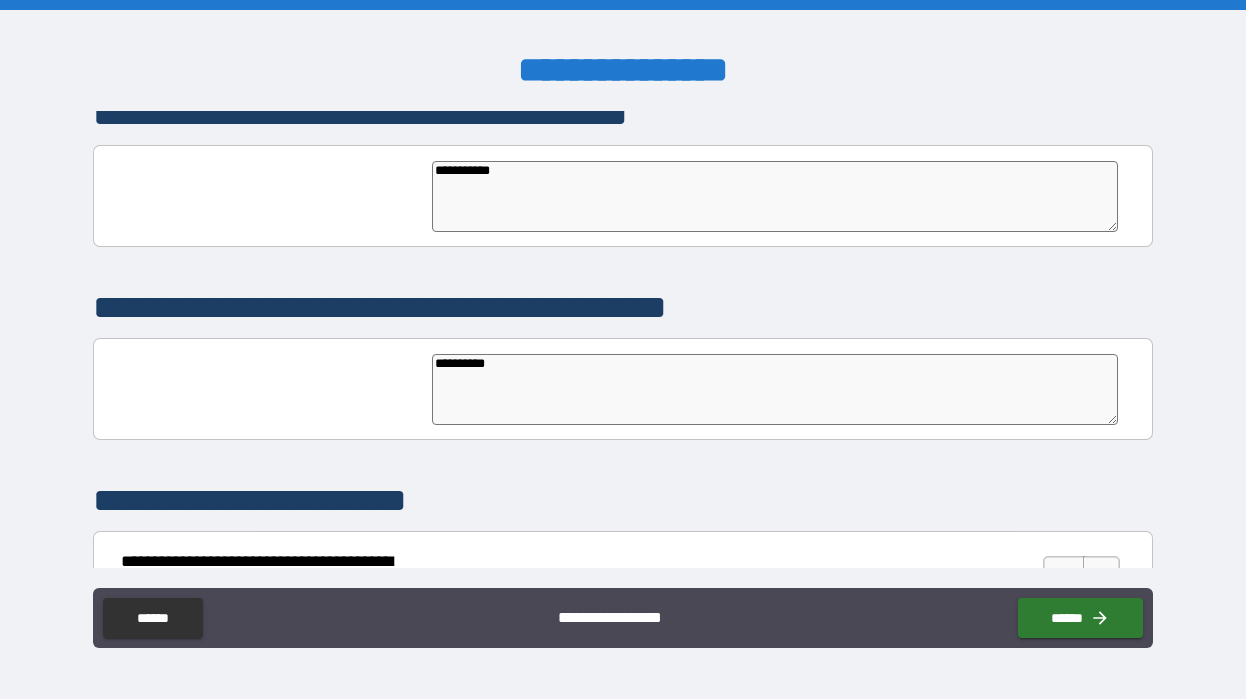 type on "*" 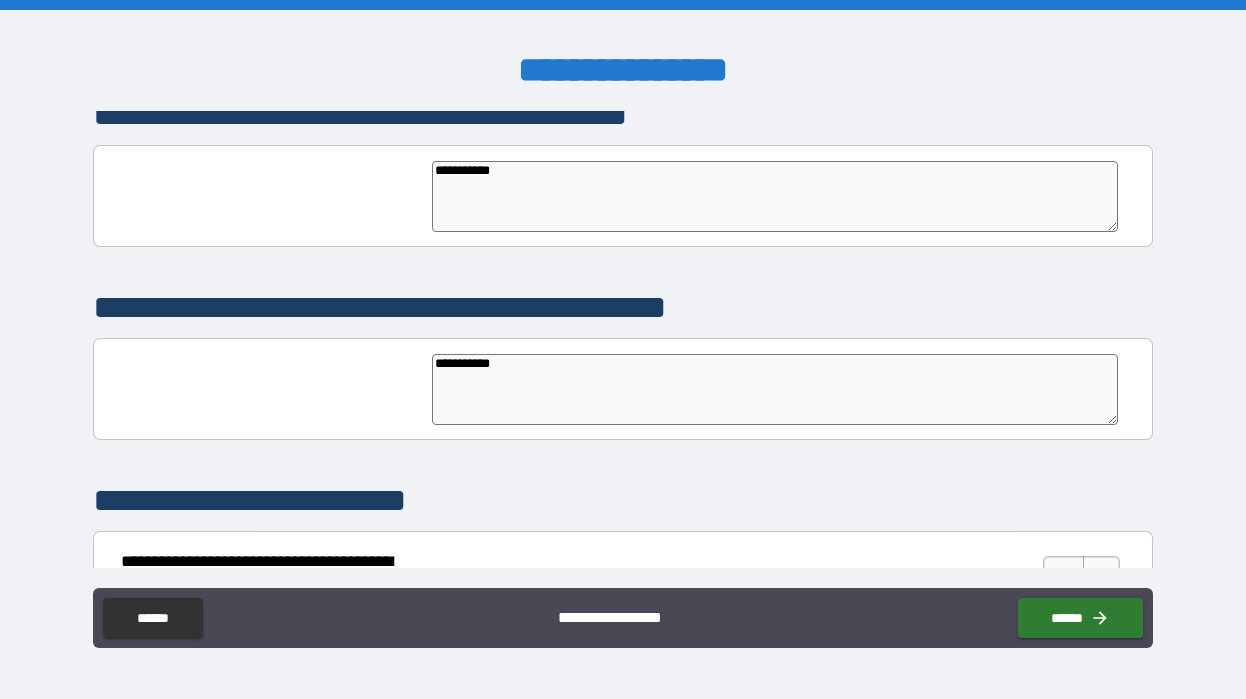 type on "*" 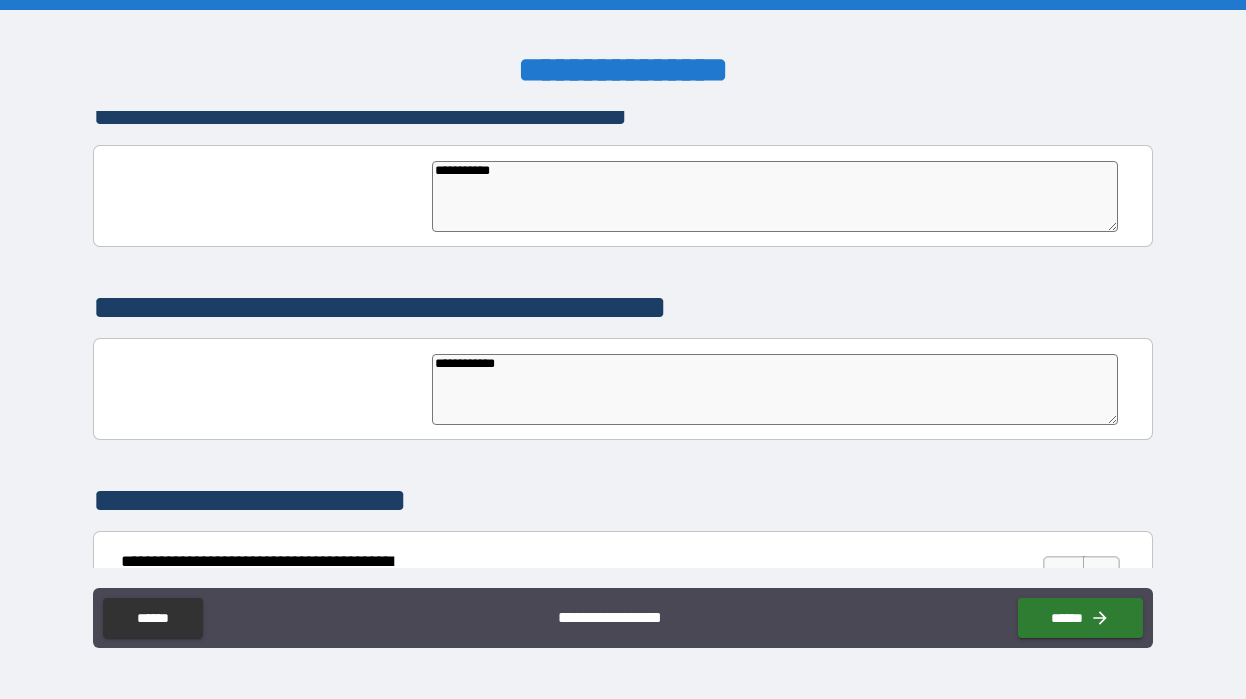 type on "*" 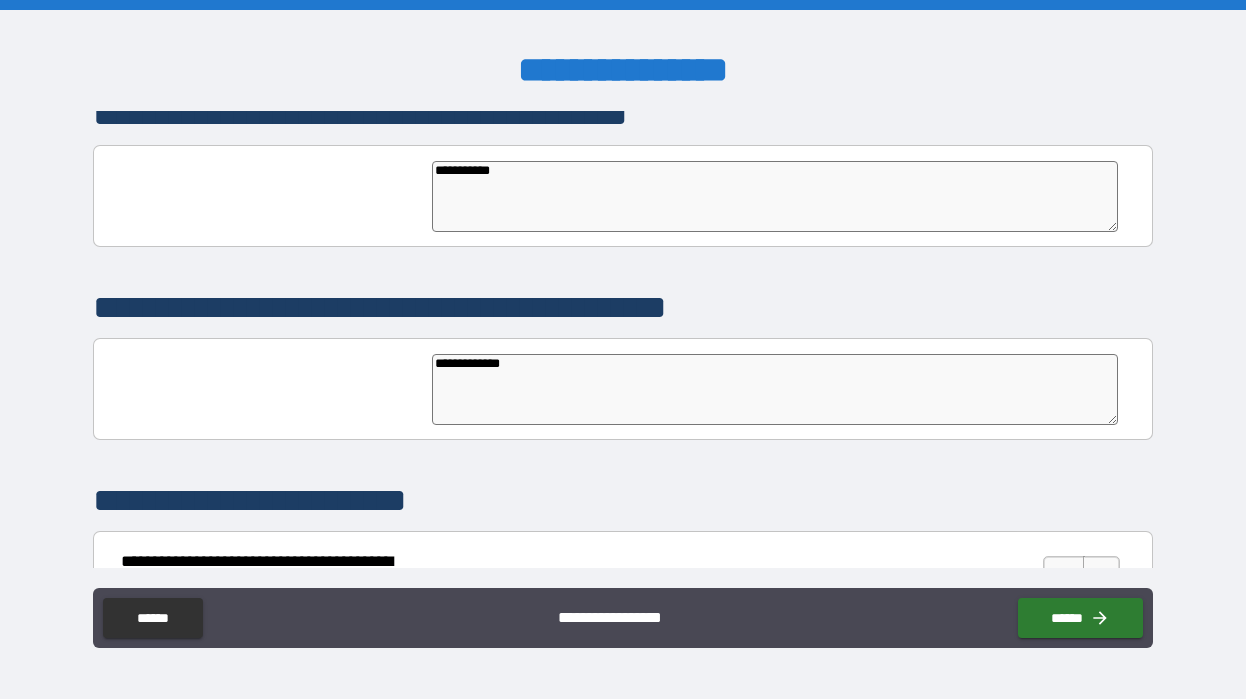 type on "*" 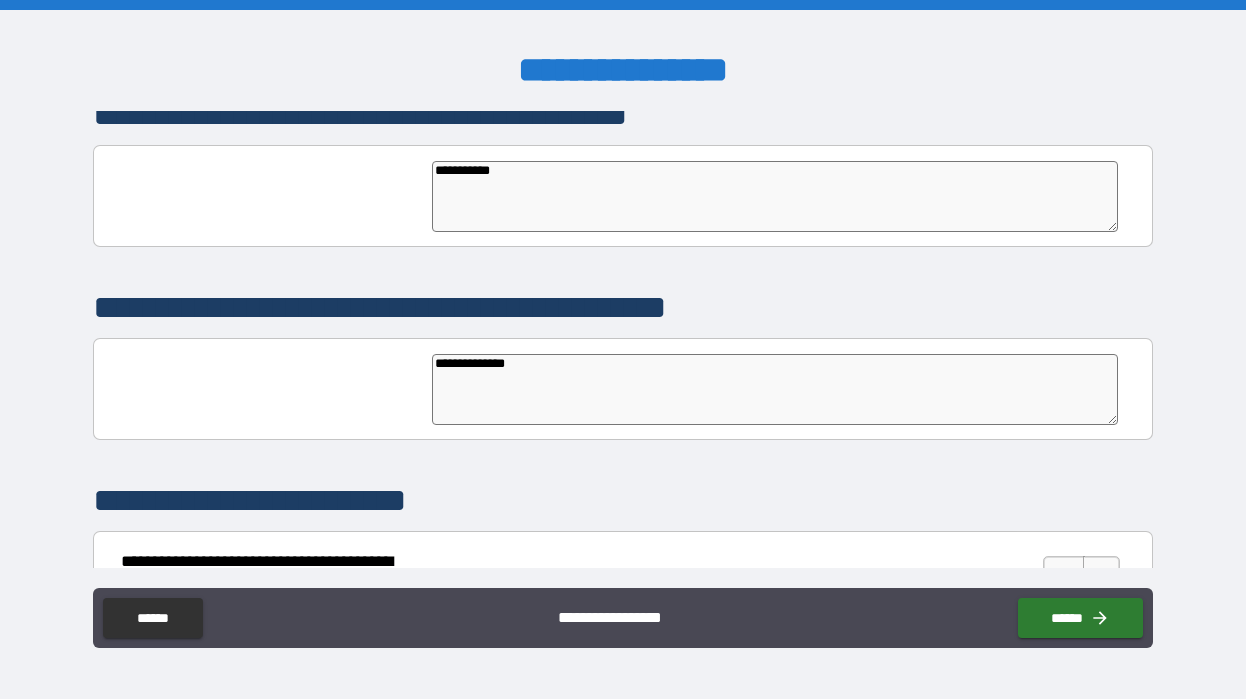 type on "*" 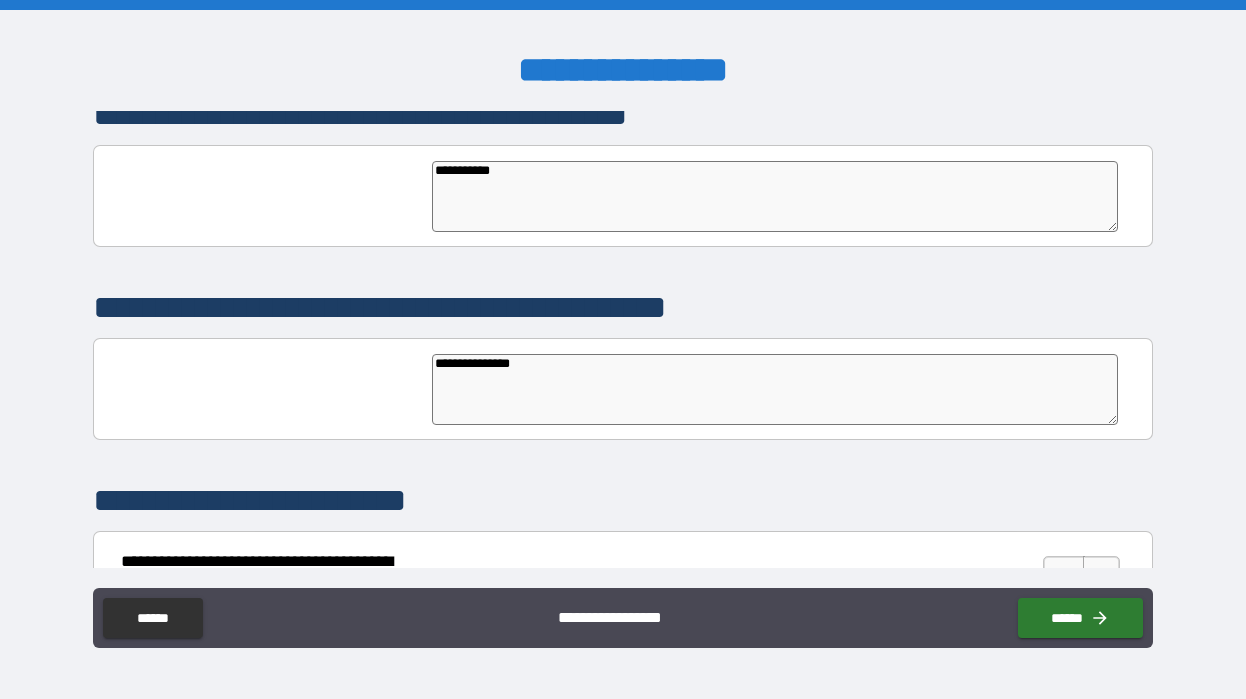 type on "*" 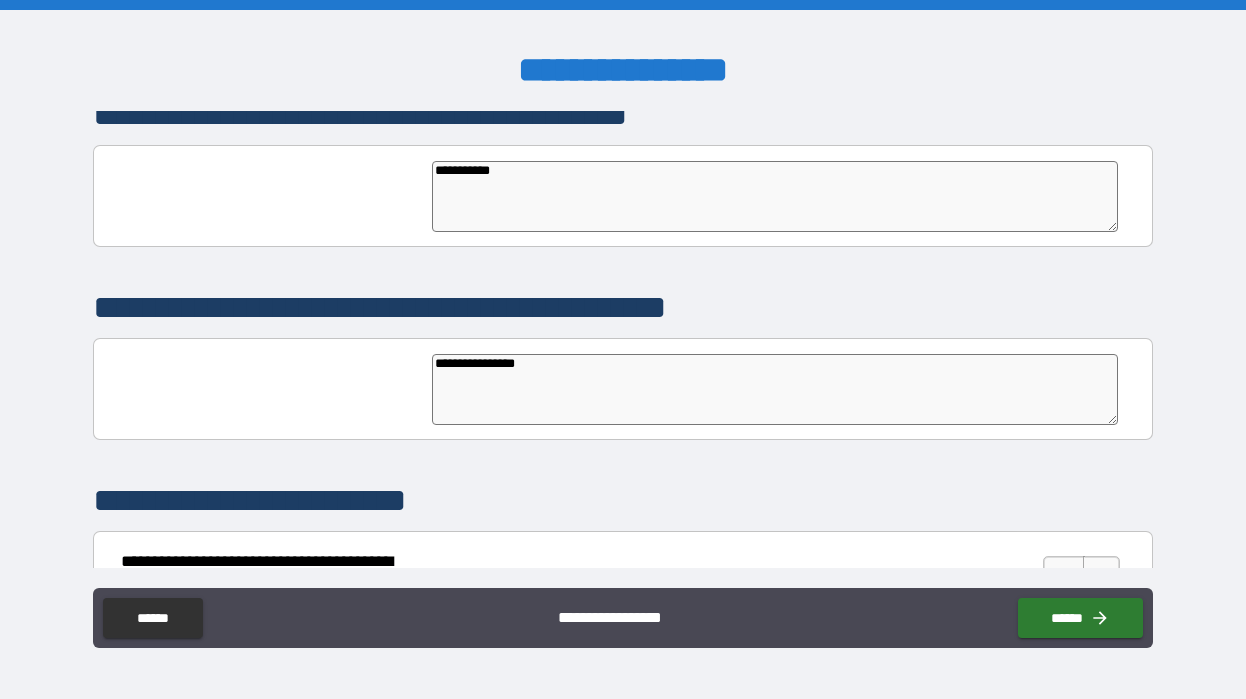 type on "*" 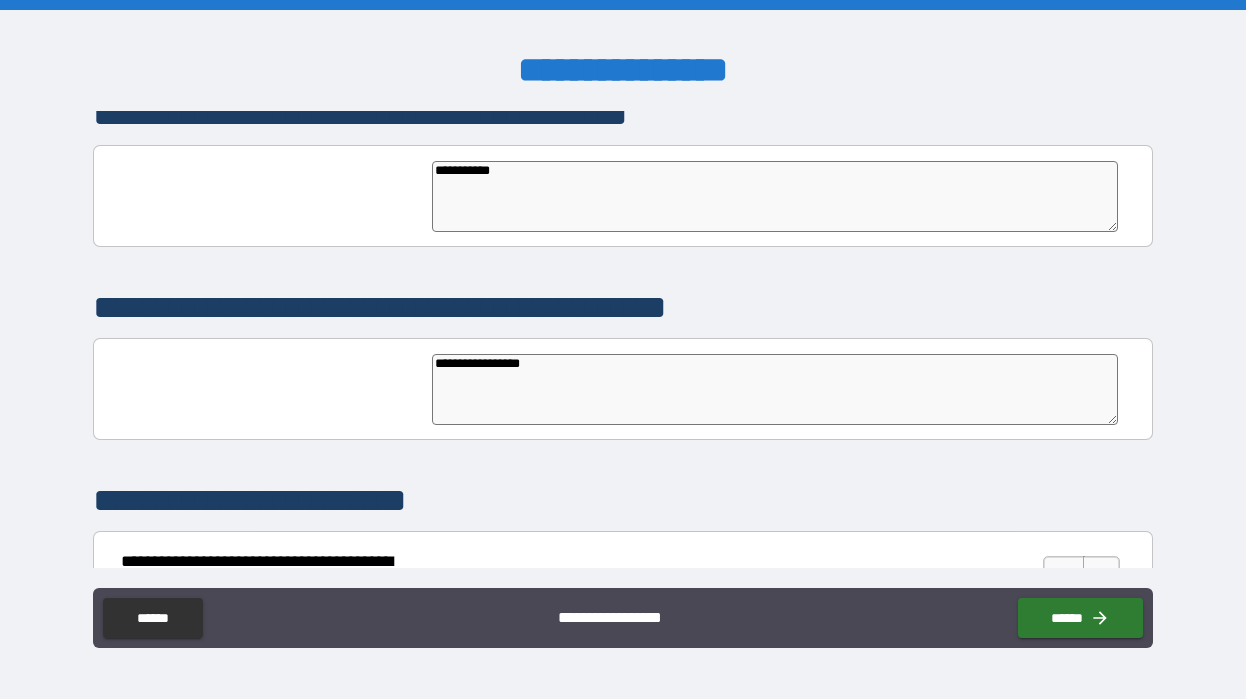type on "*" 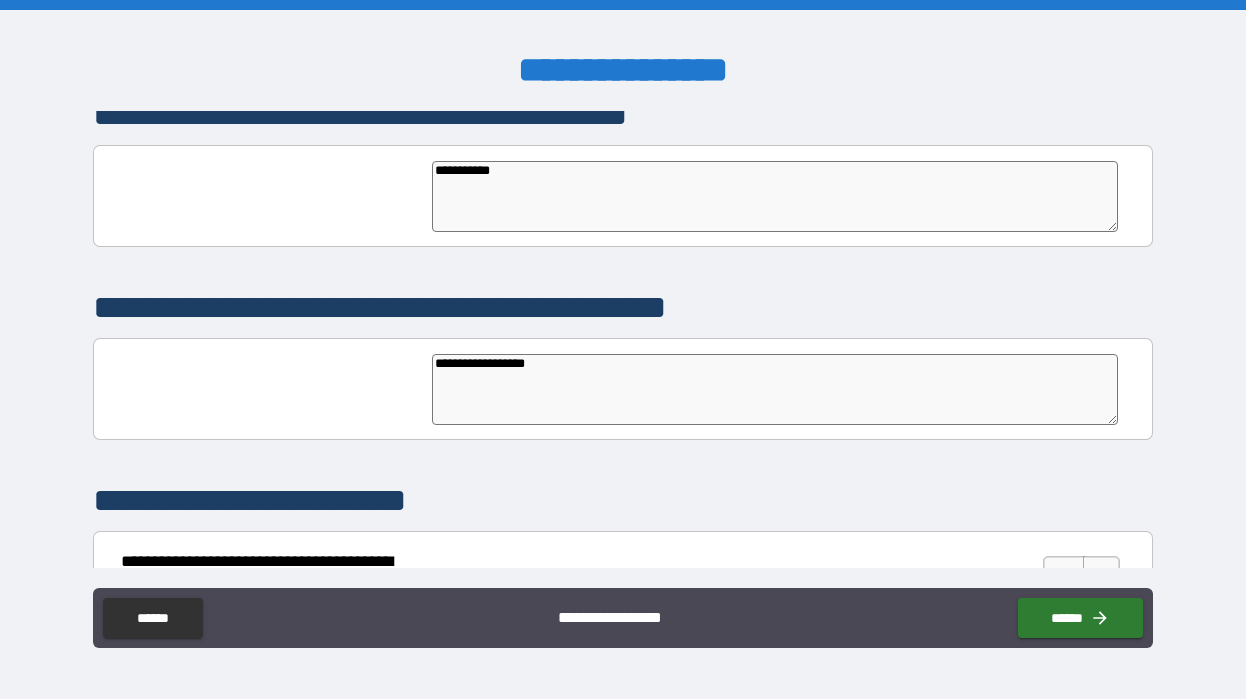 type on "*" 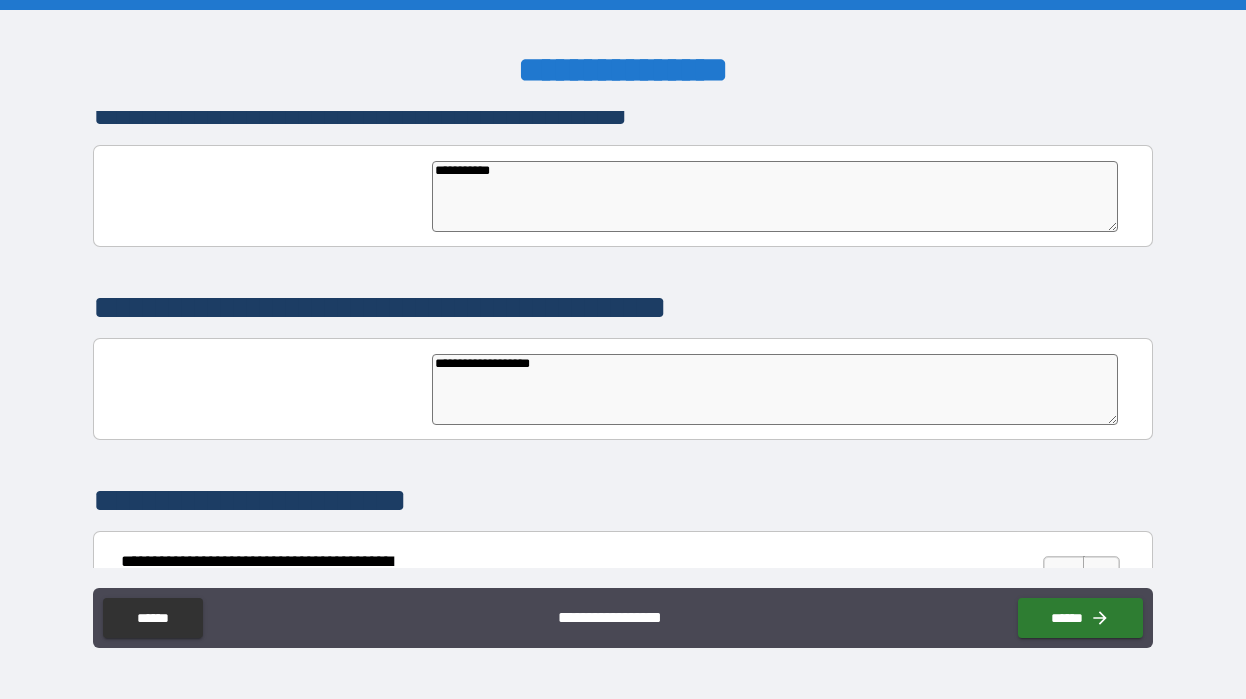 type on "*" 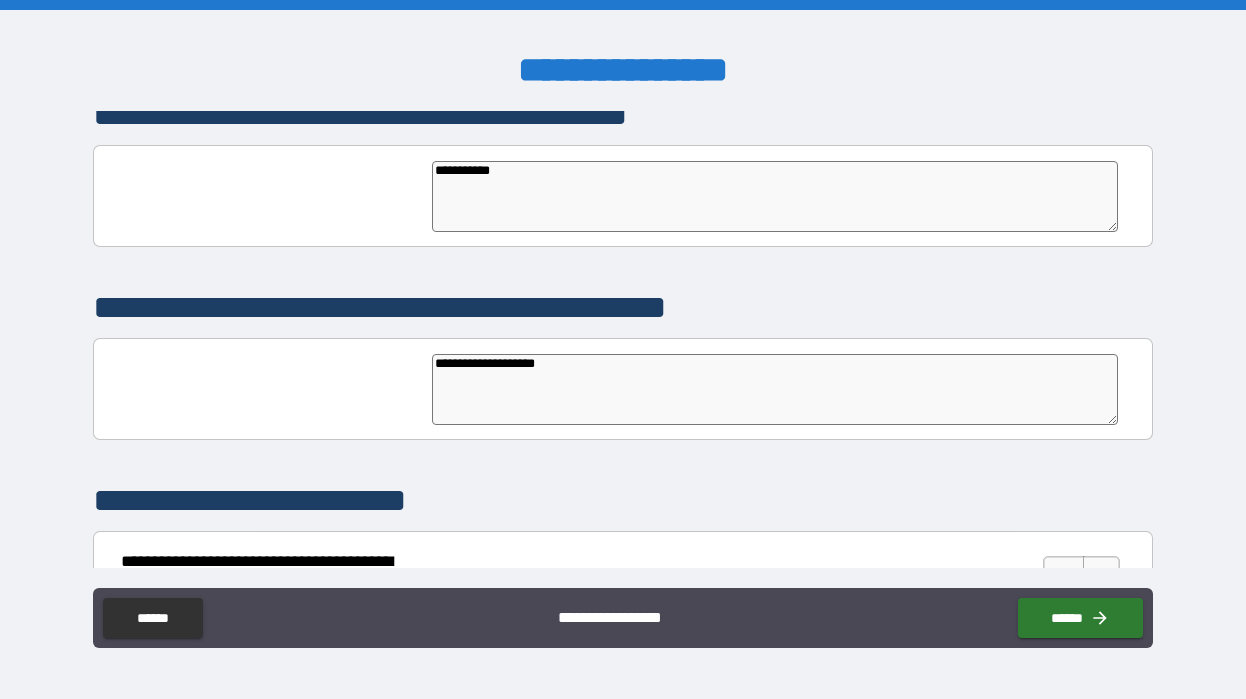 type on "*" 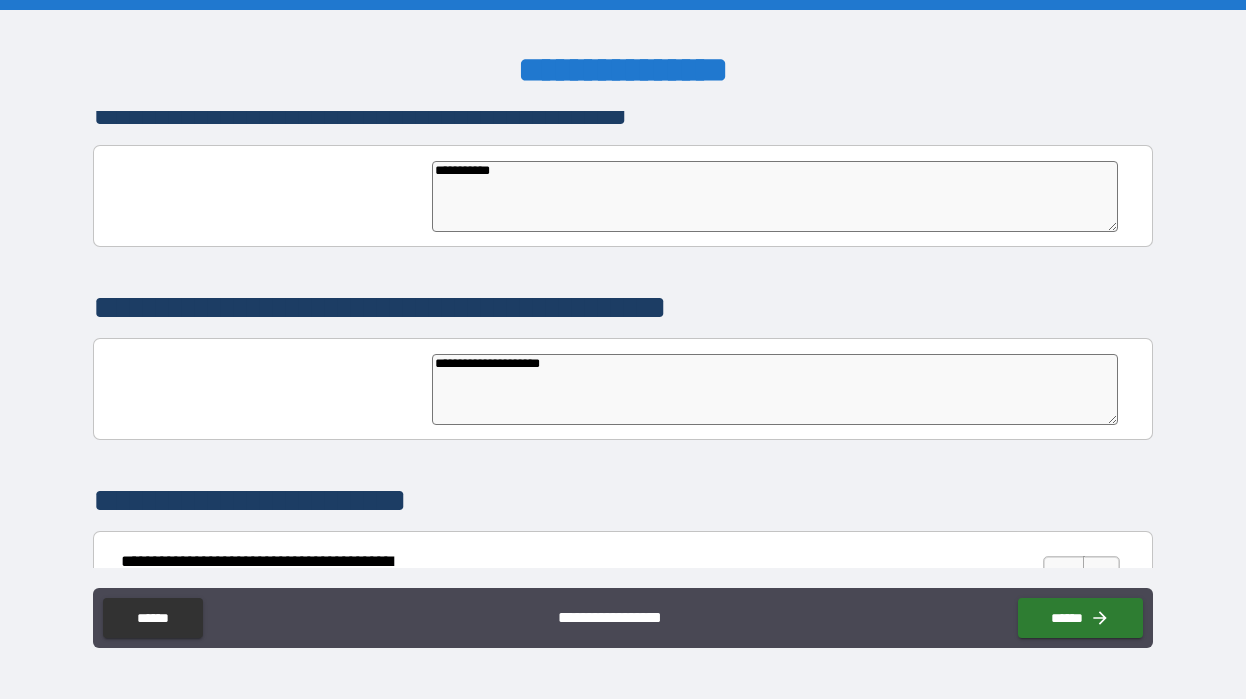 type on "*" 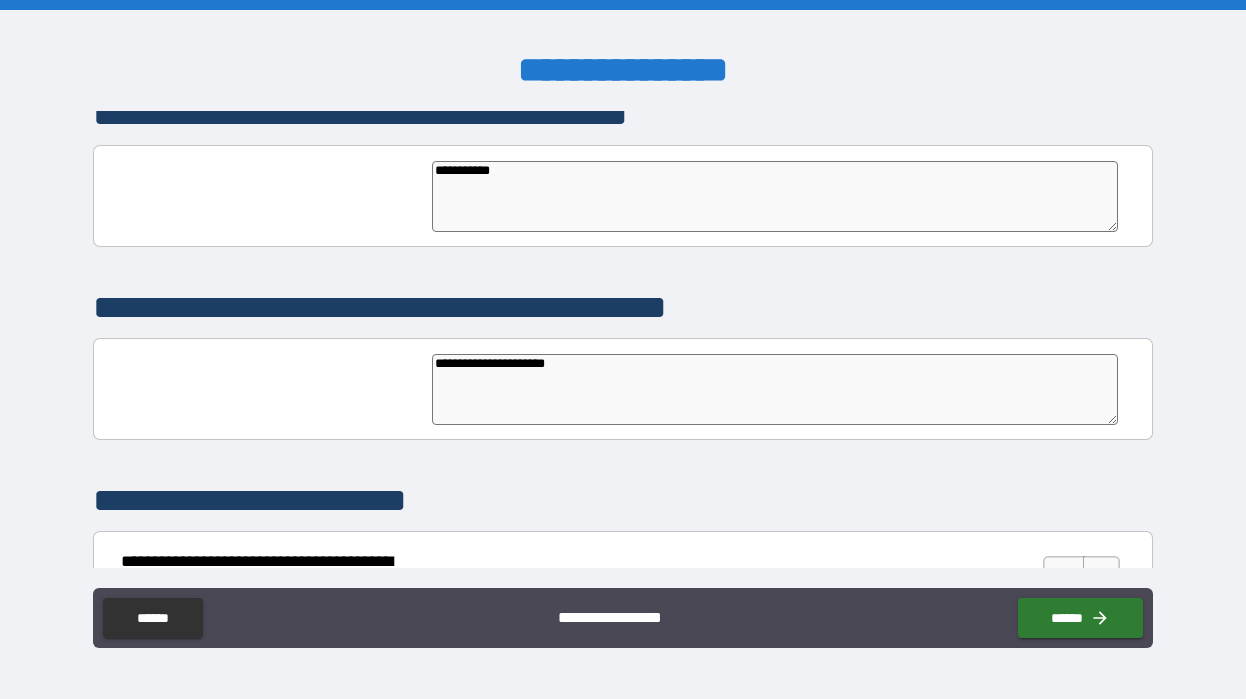 type on "*" 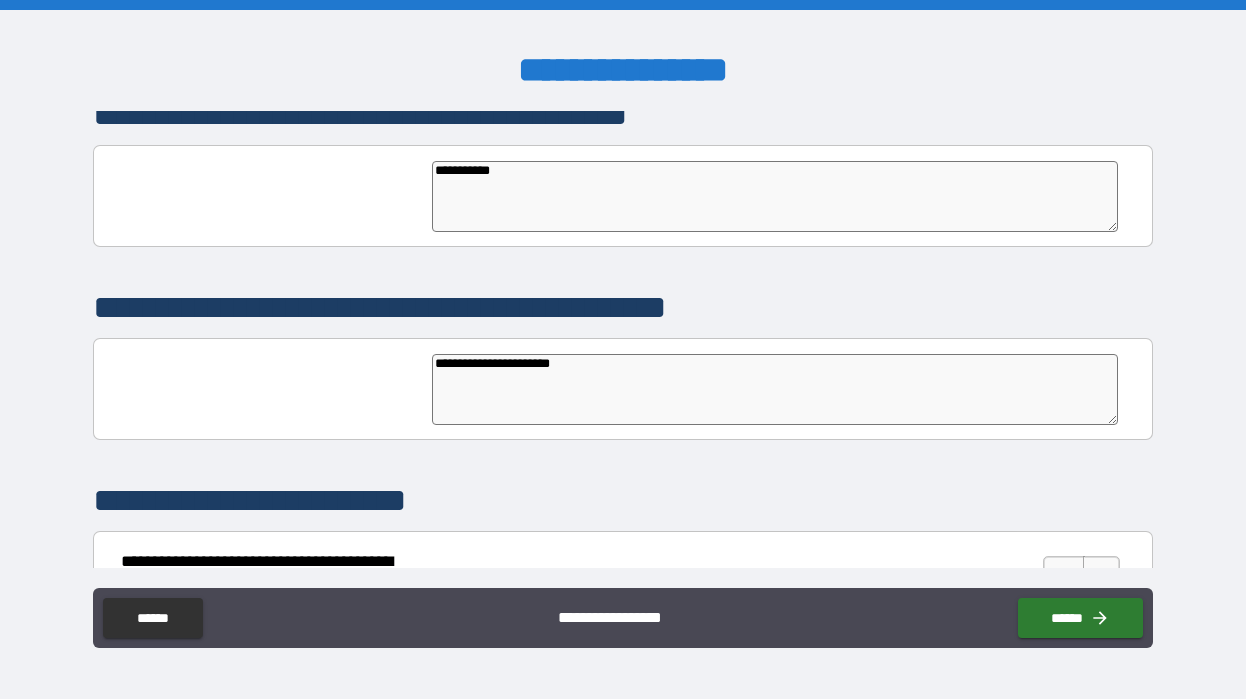 type on "*" 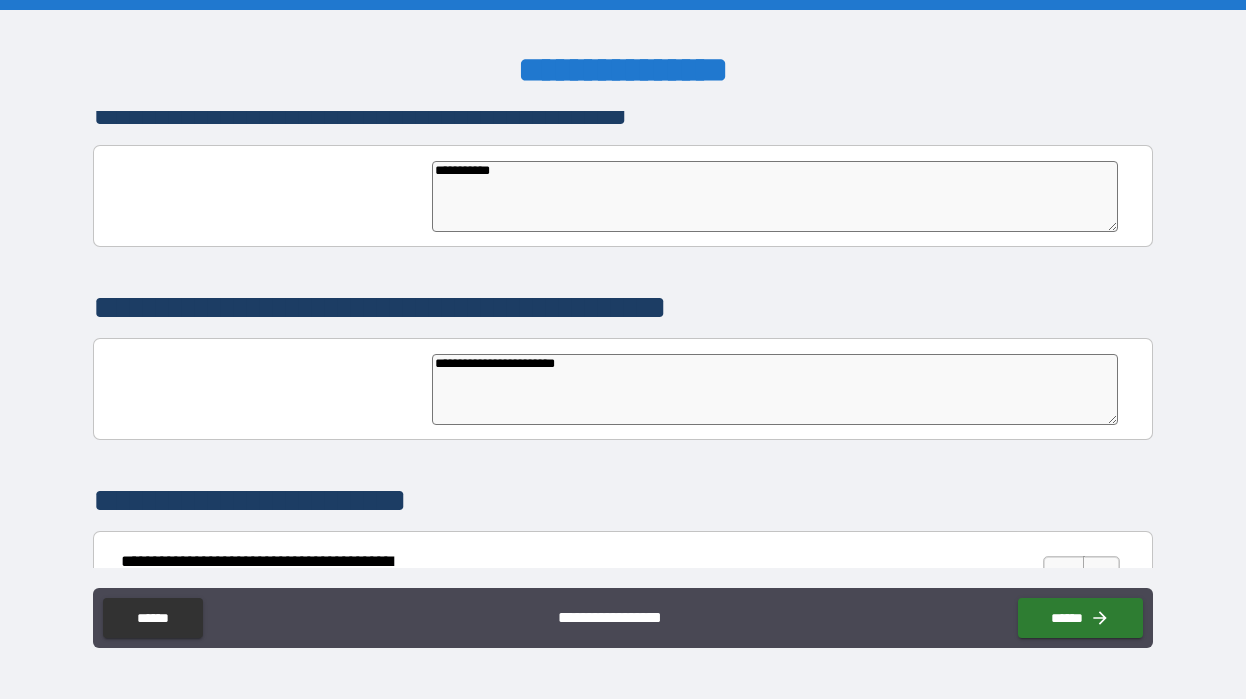 type on "*" 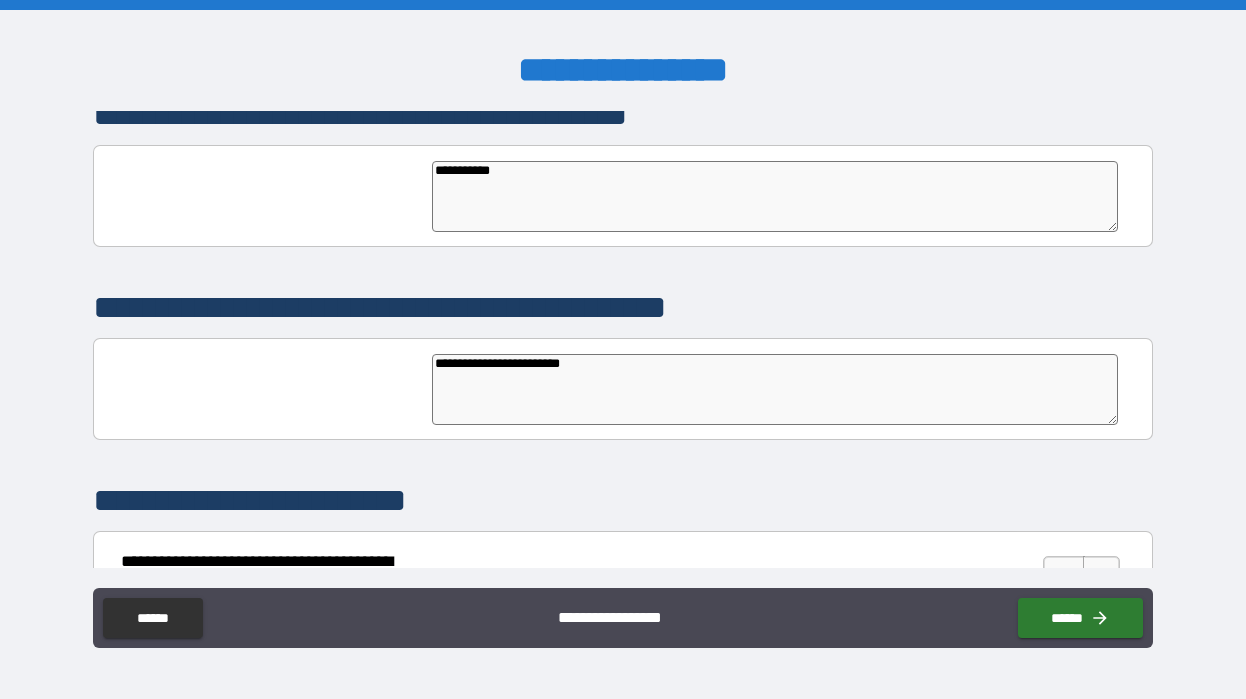 type on "*" 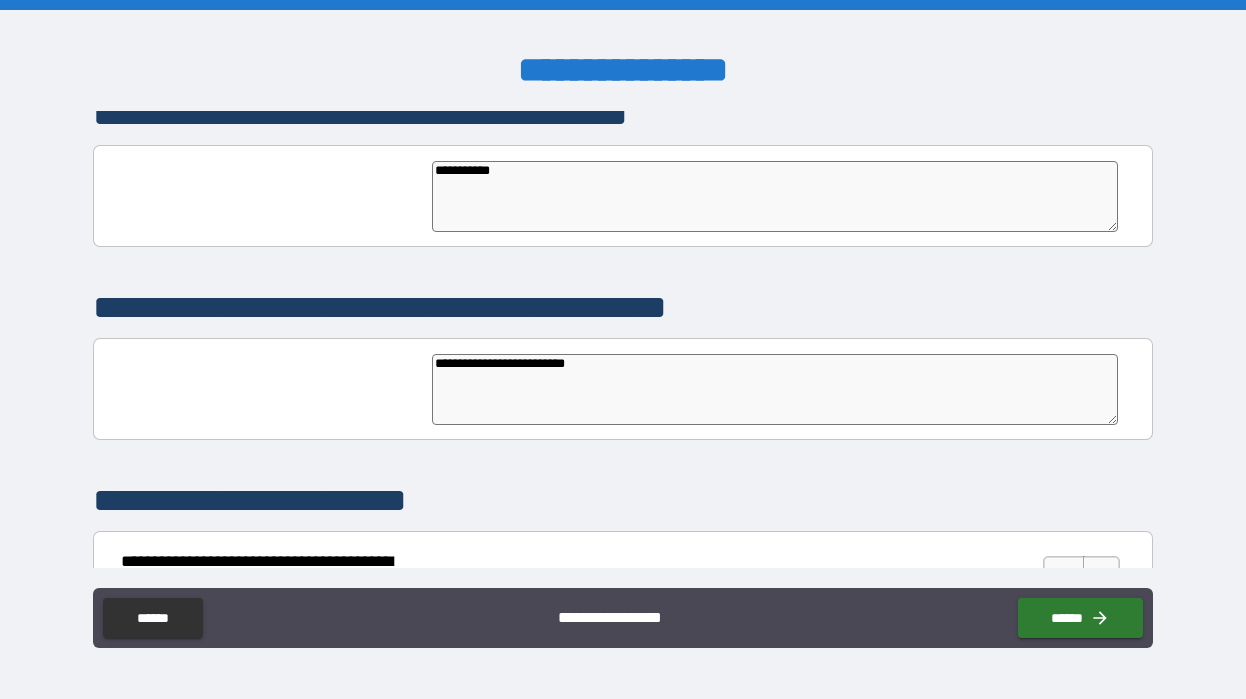 type on "*" 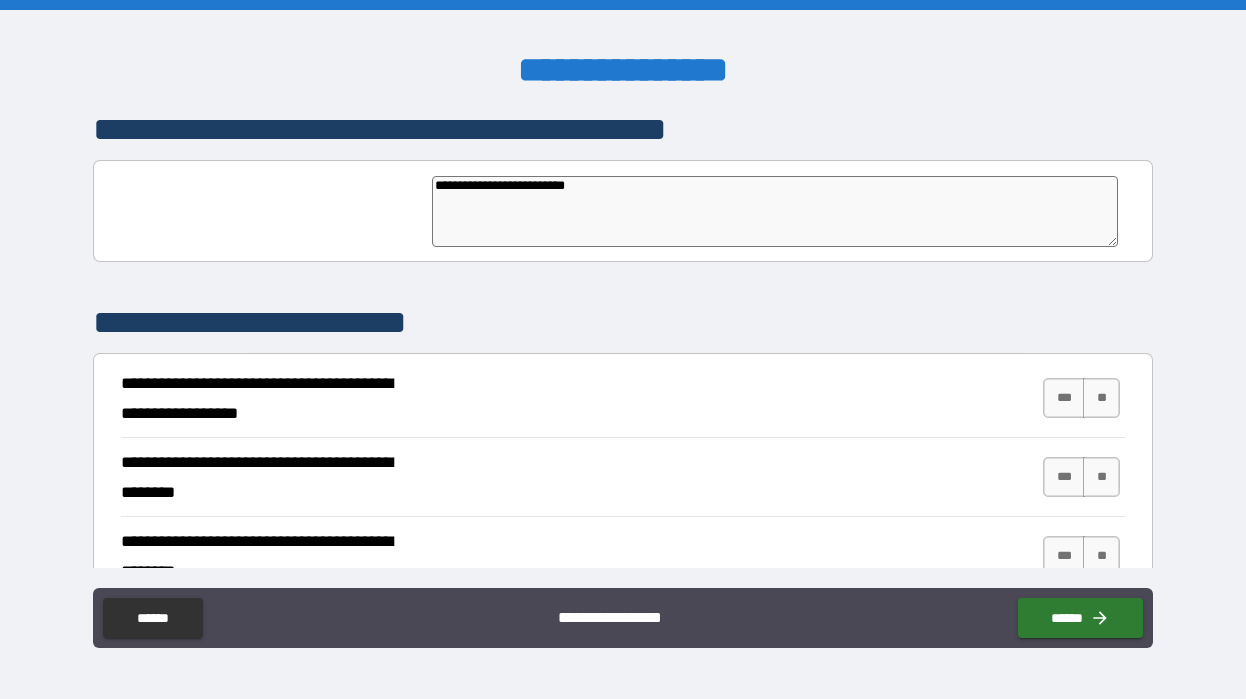 scroll, scrollTop: 560, scrollLeft: 0, axis: vertical 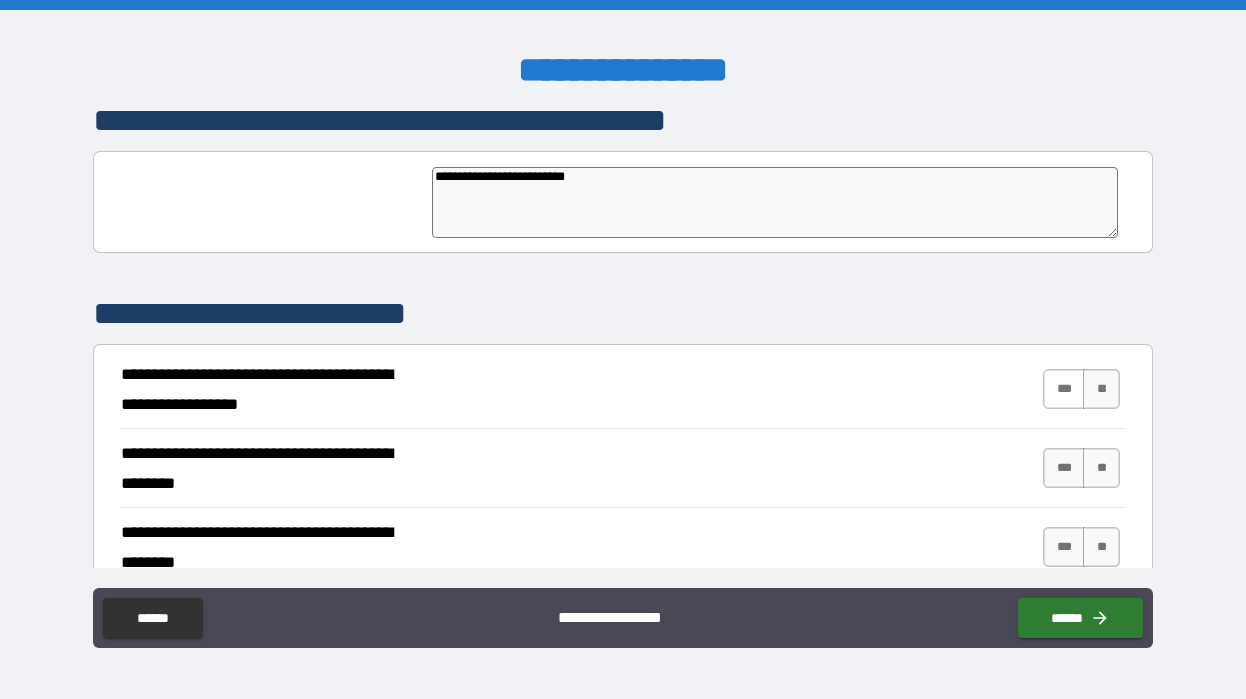 type on "**********" 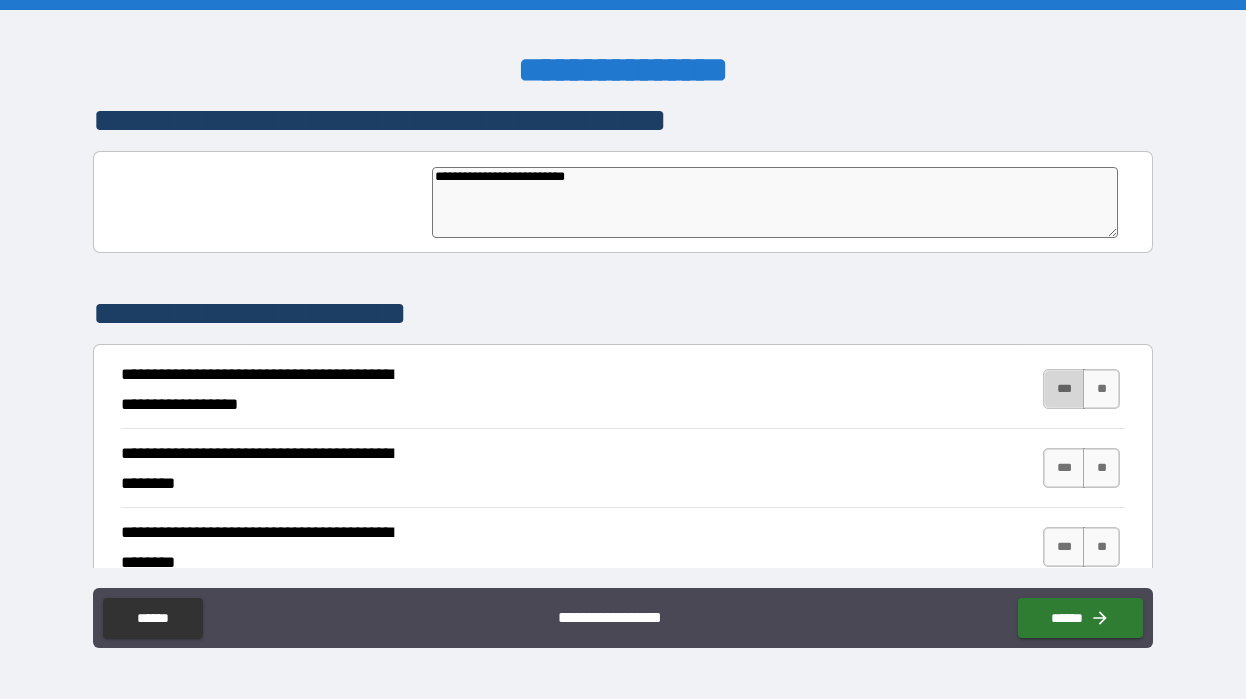 click on "***" at bounding box center (1064, 389) 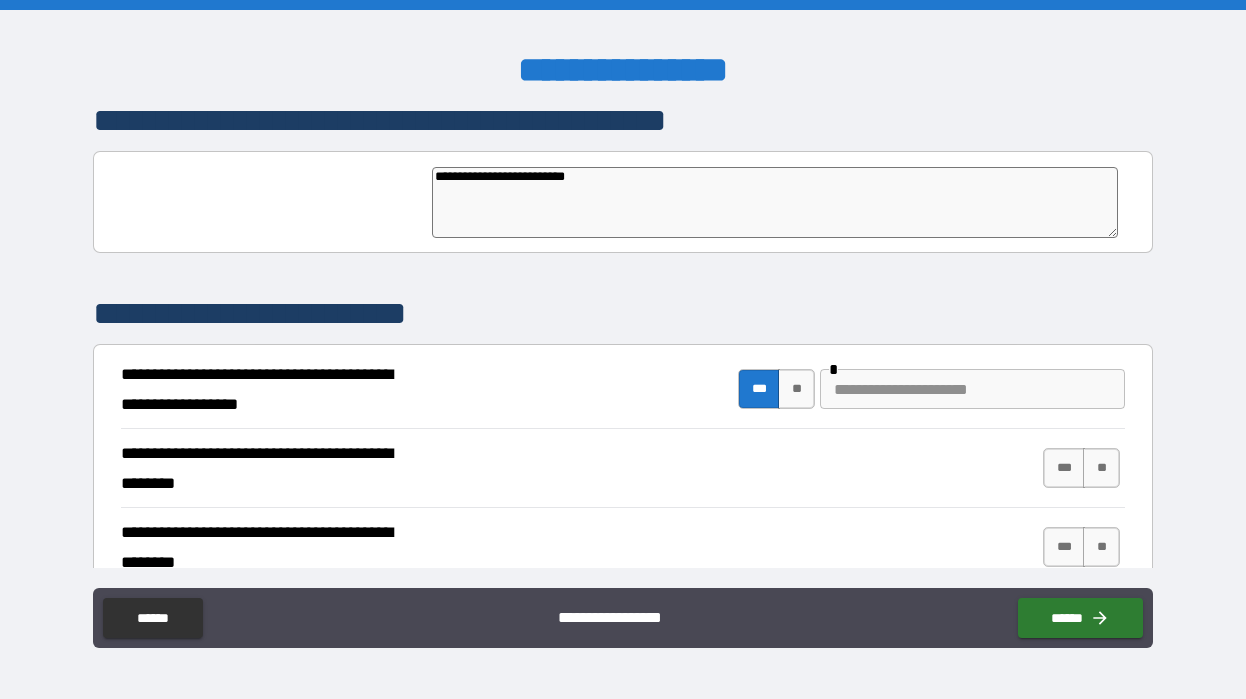 type on "*" 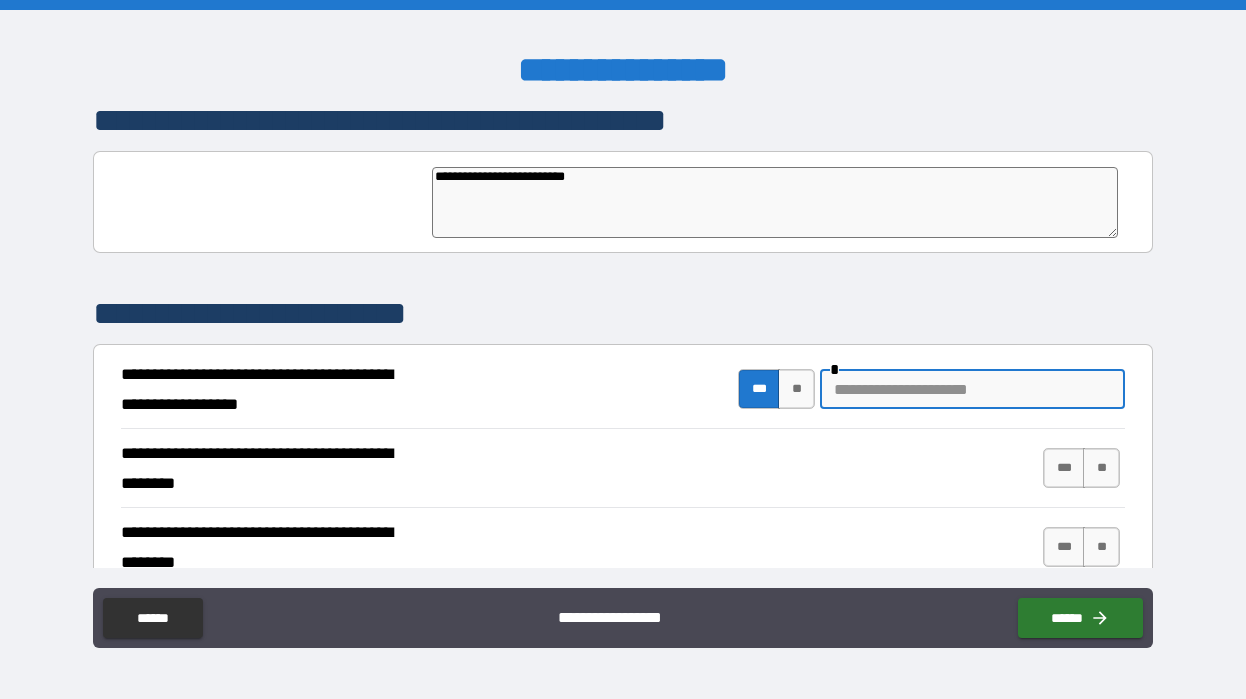 click at bounding box center [972, 389] 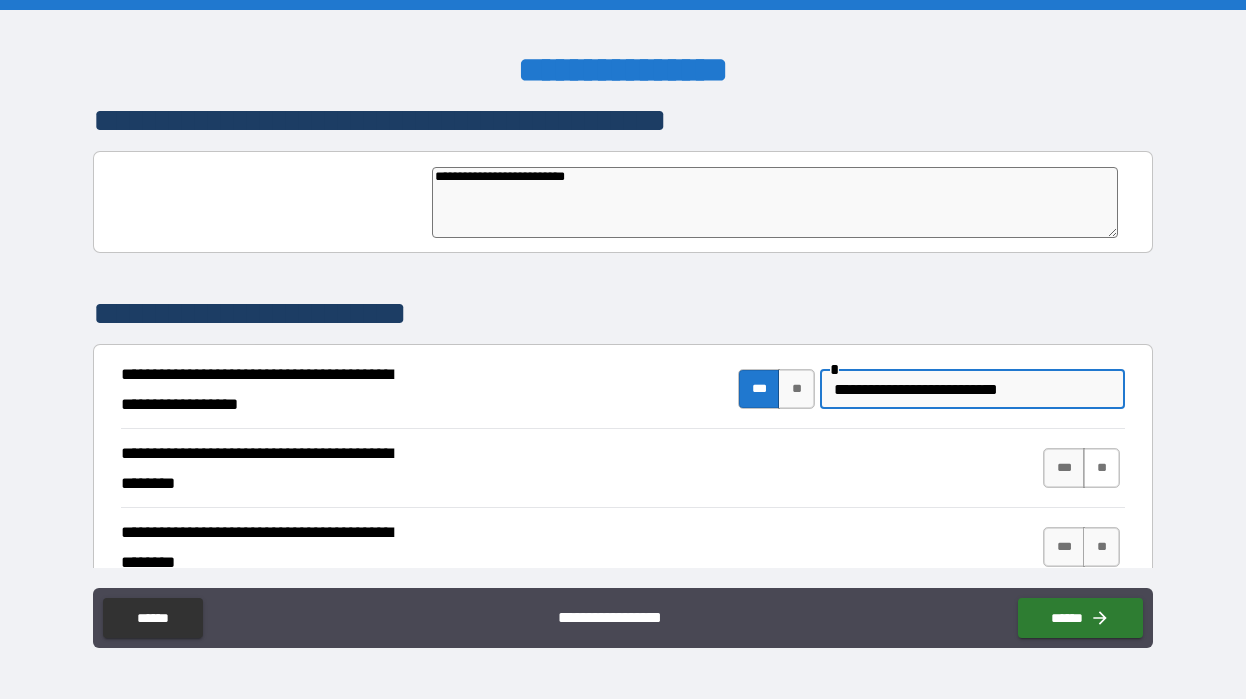 type on "**********" 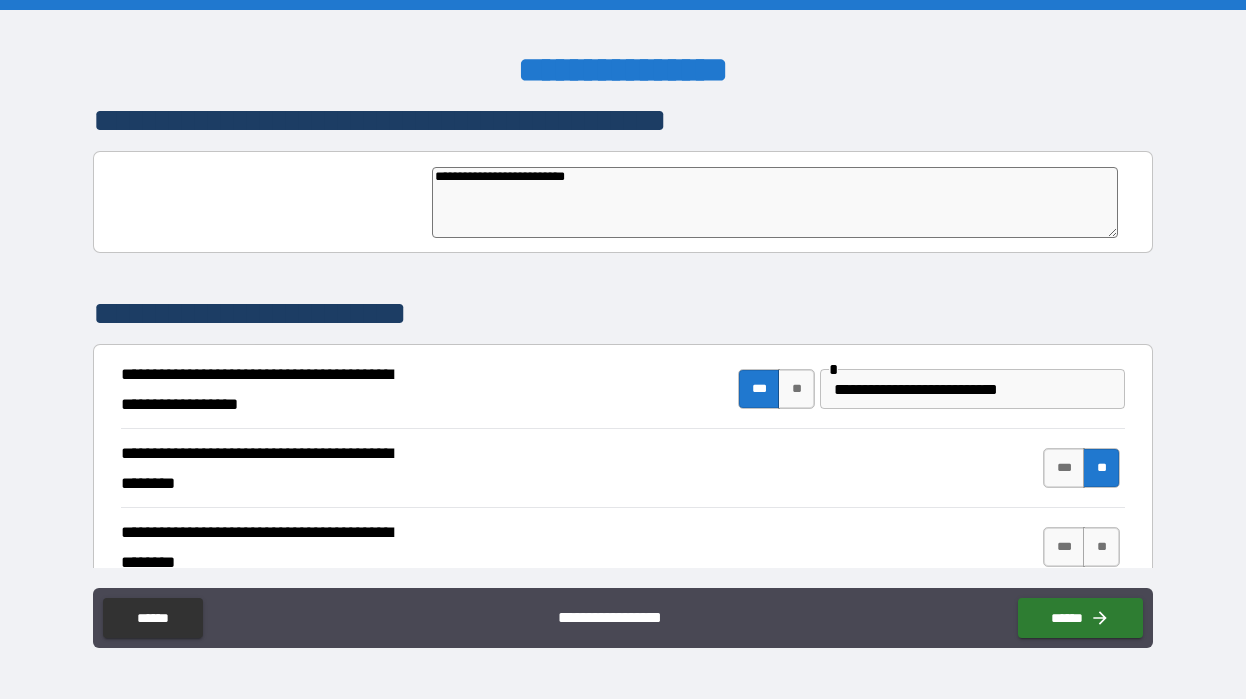 type on "*" 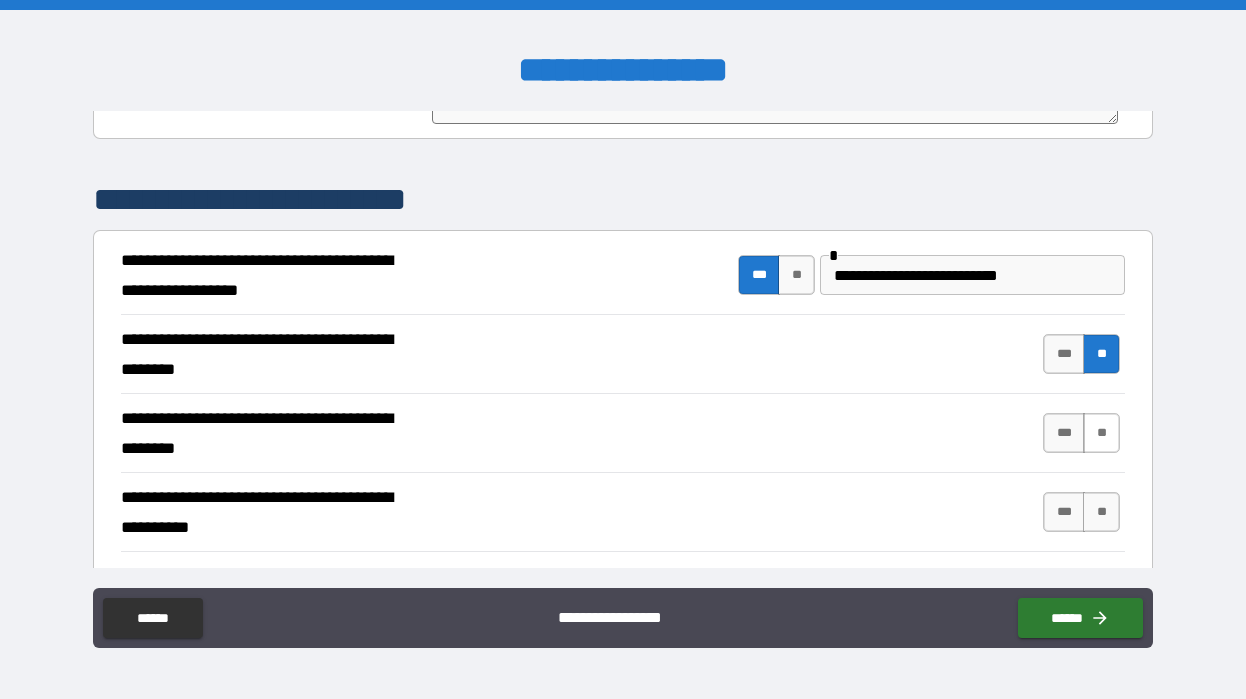 scroll, scrollTop: 678, scrollLeft: 0, axis: vertical 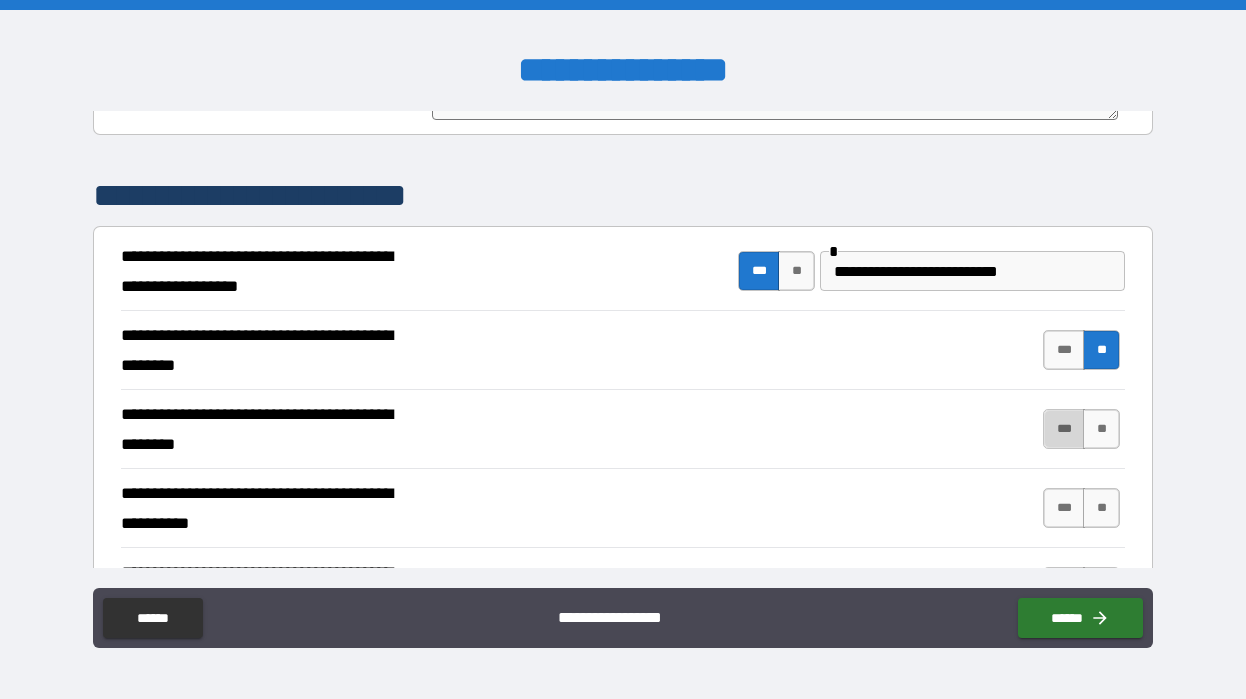 click on "***" at bounding box center [1064, 429] 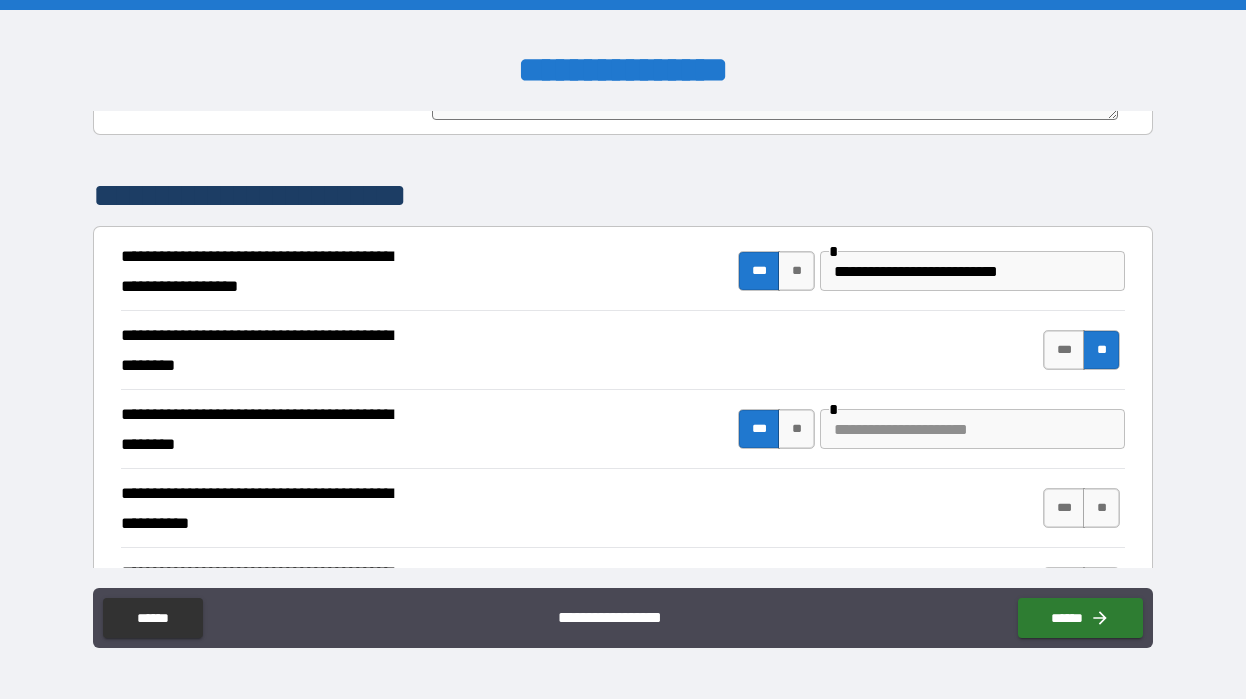 type on "*" 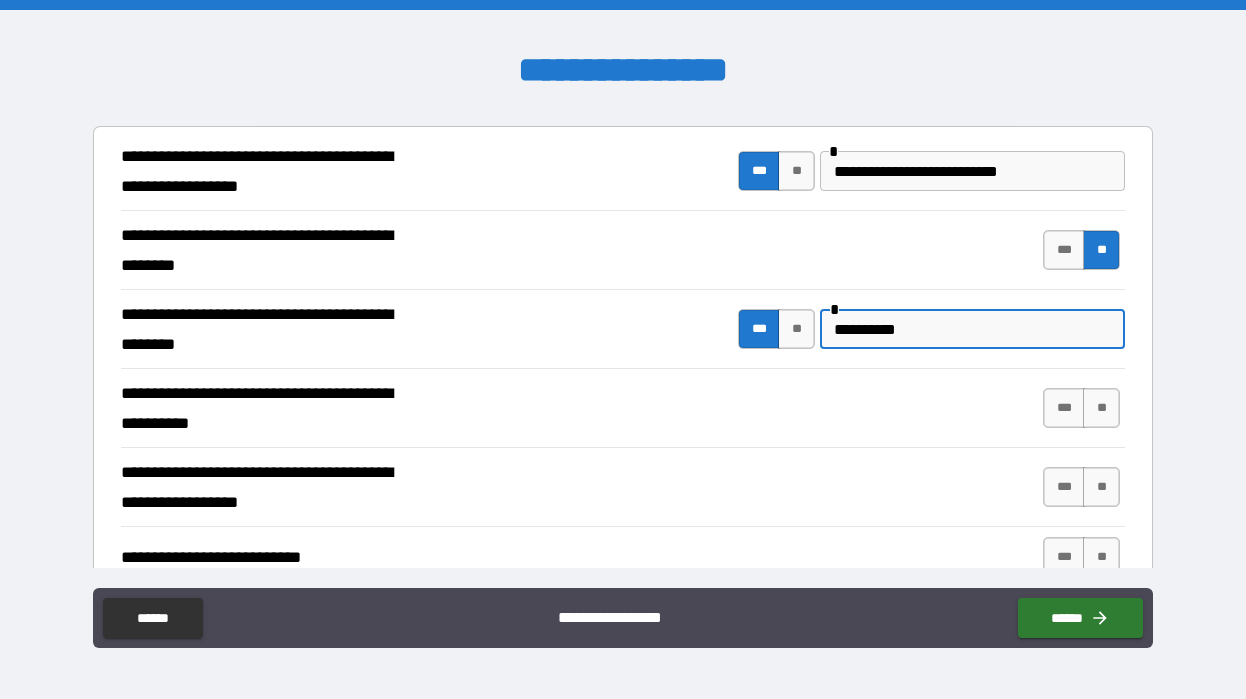scroll, scrollTop: 786, scrollLeft: 0, axis: vertical 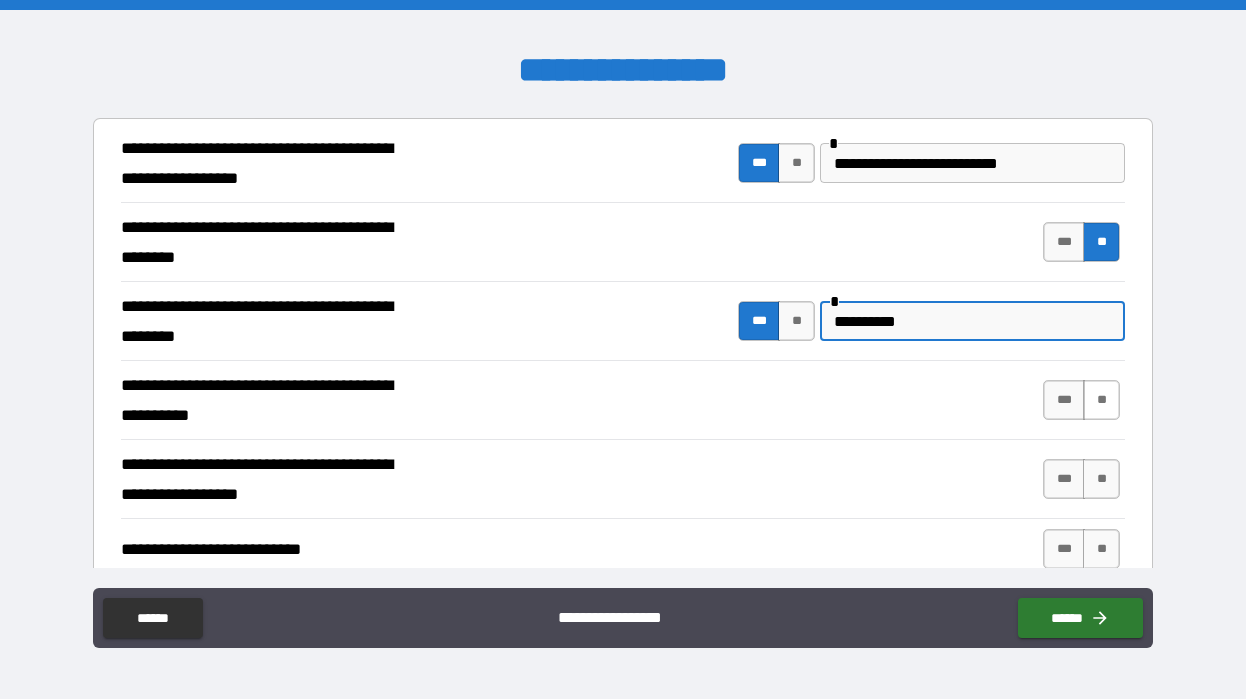type on "*********" 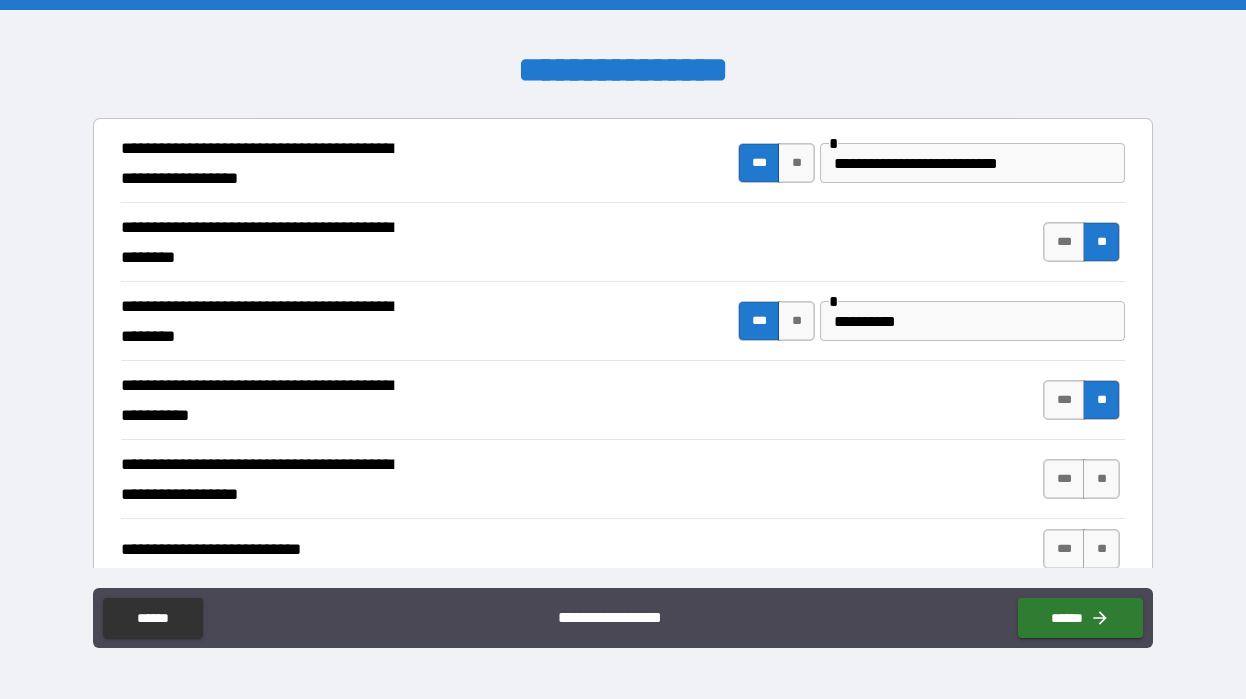 type on "*" 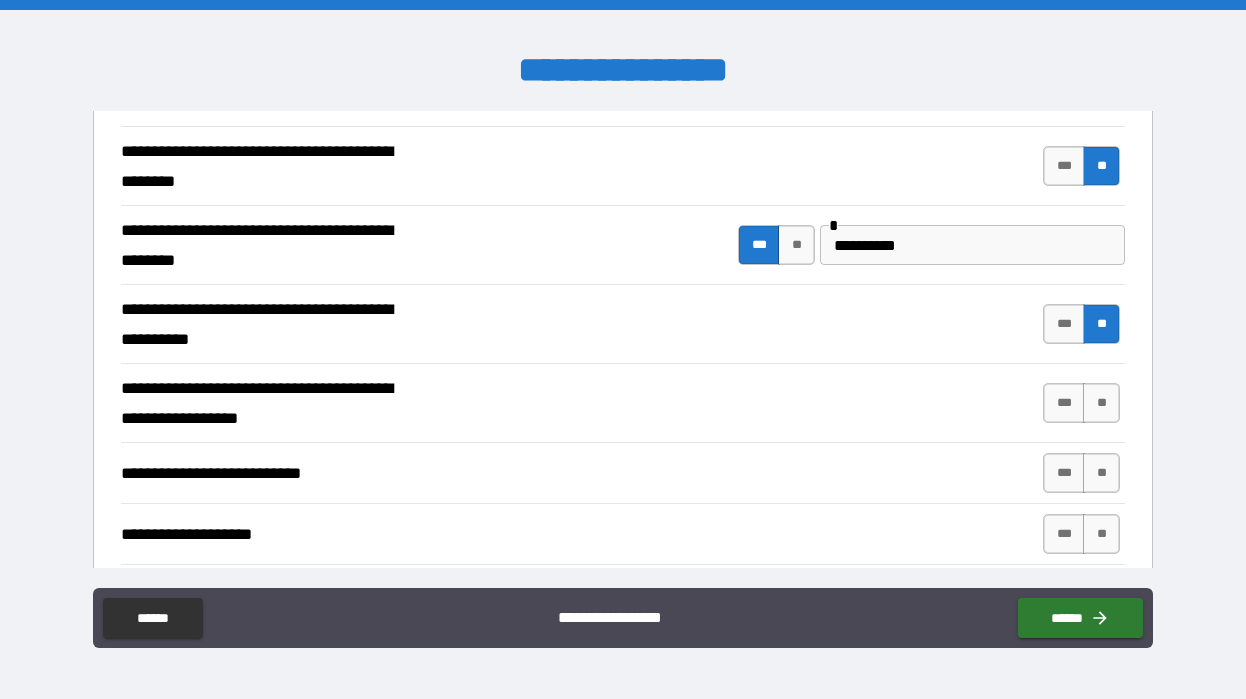 scroll, scrollTop: 866, scrollLeft: 0, axis: vertical 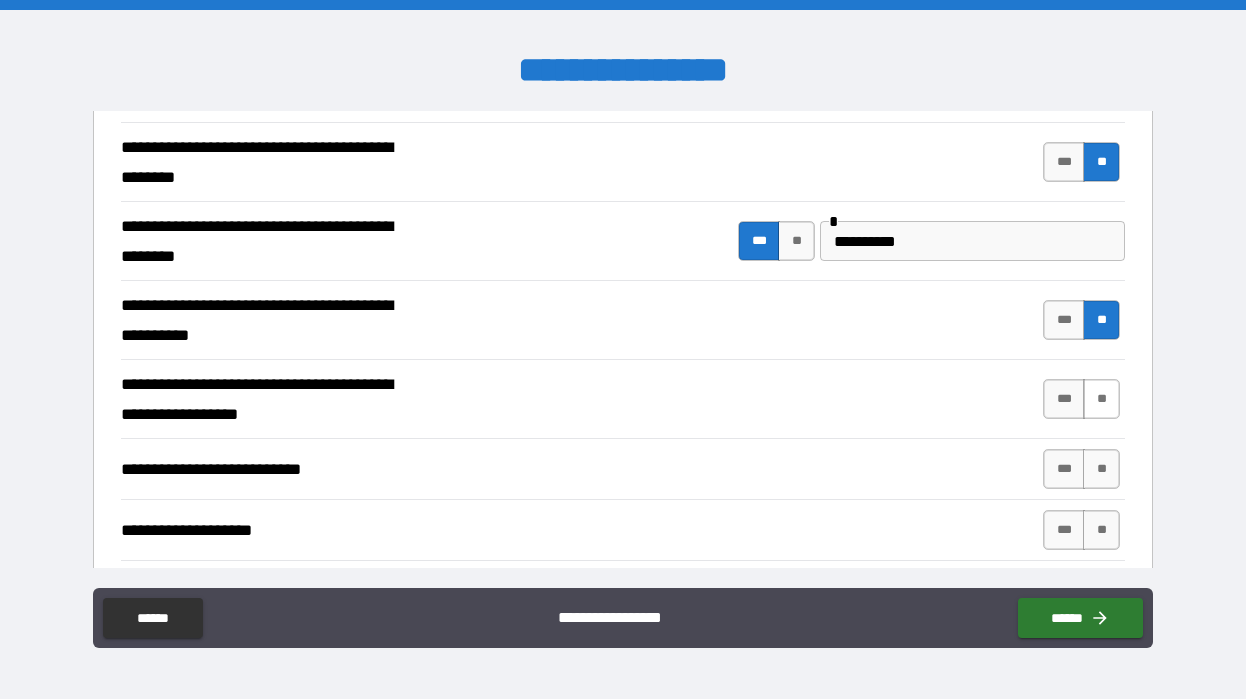 click on "**" at bounding box center [1101, 399] 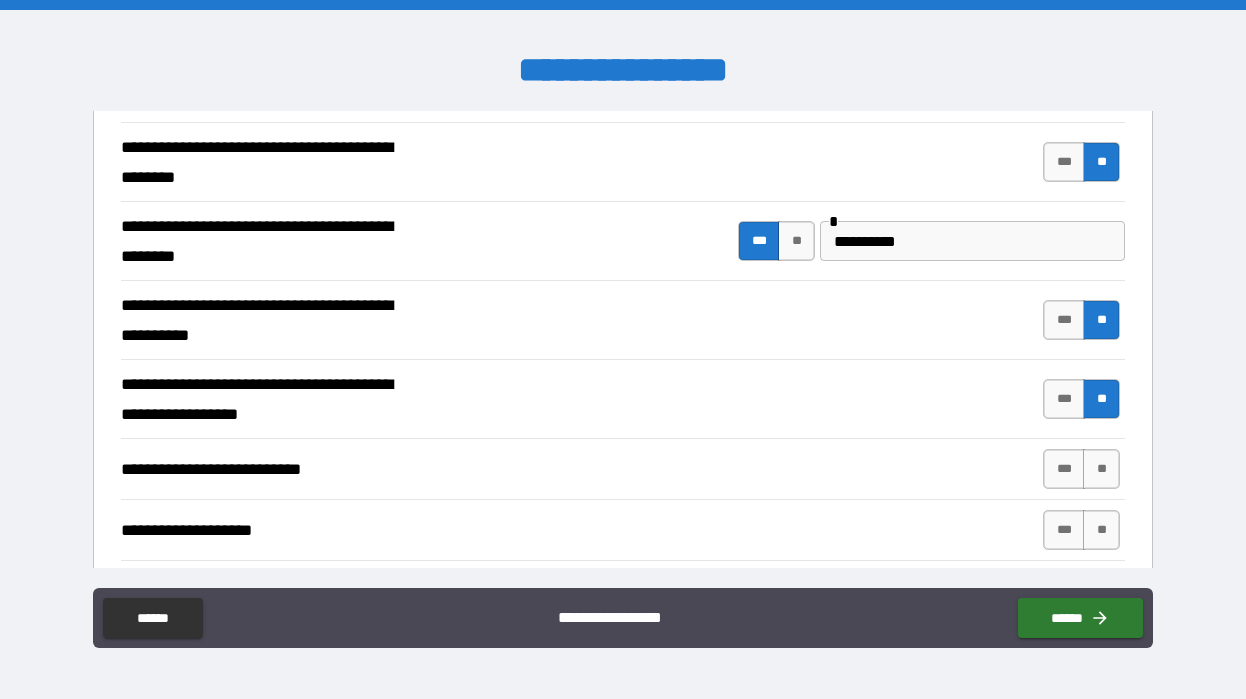type on "*" 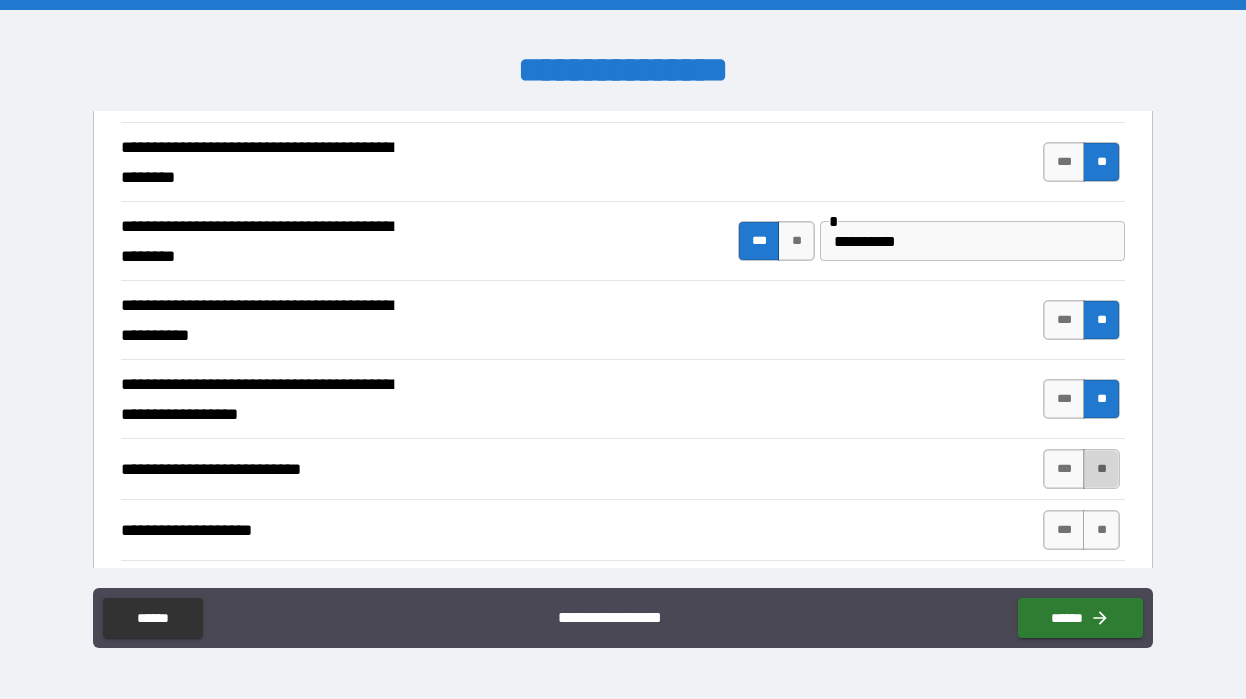 click on "**" at bounding box center [1101, 469] 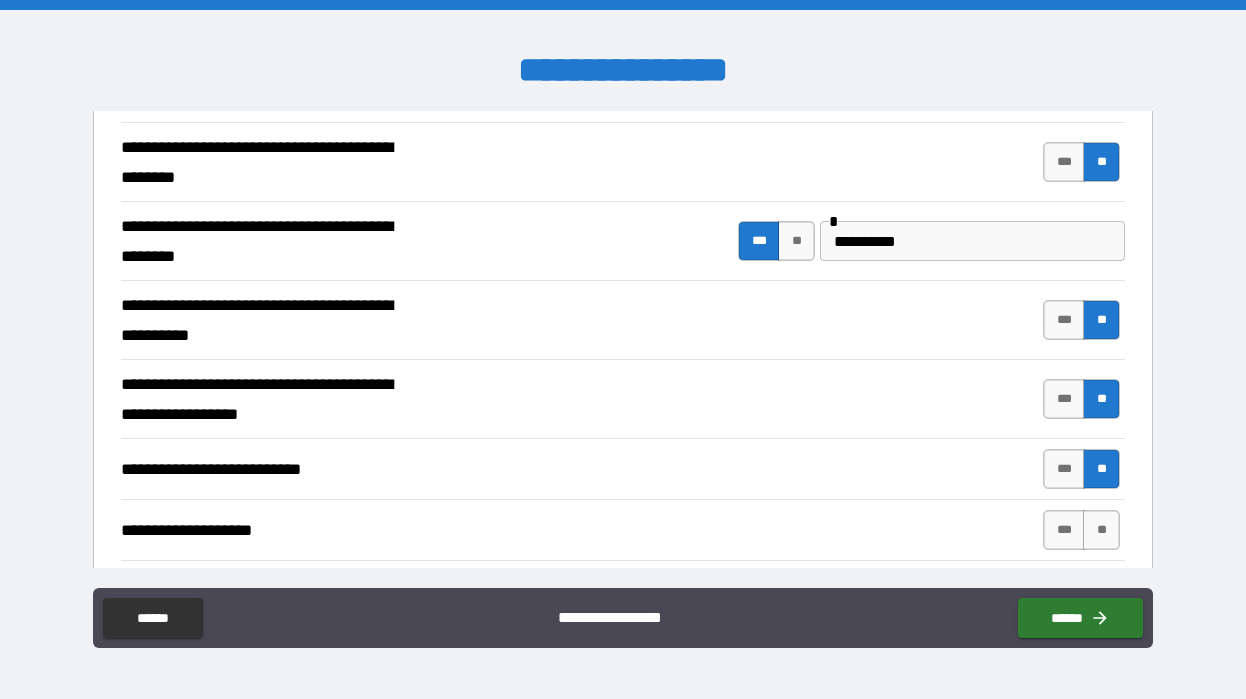 type on "*" 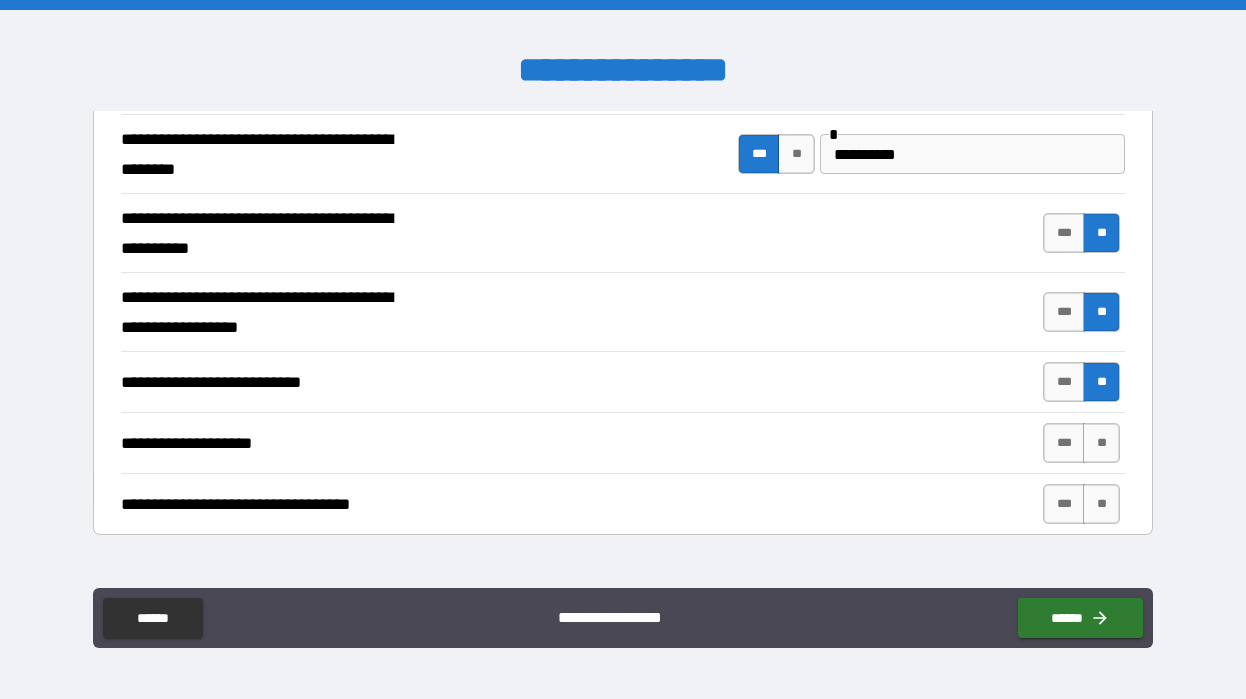 scroll, scrollTop: 976, scrollLeft: 0, axis: vertical 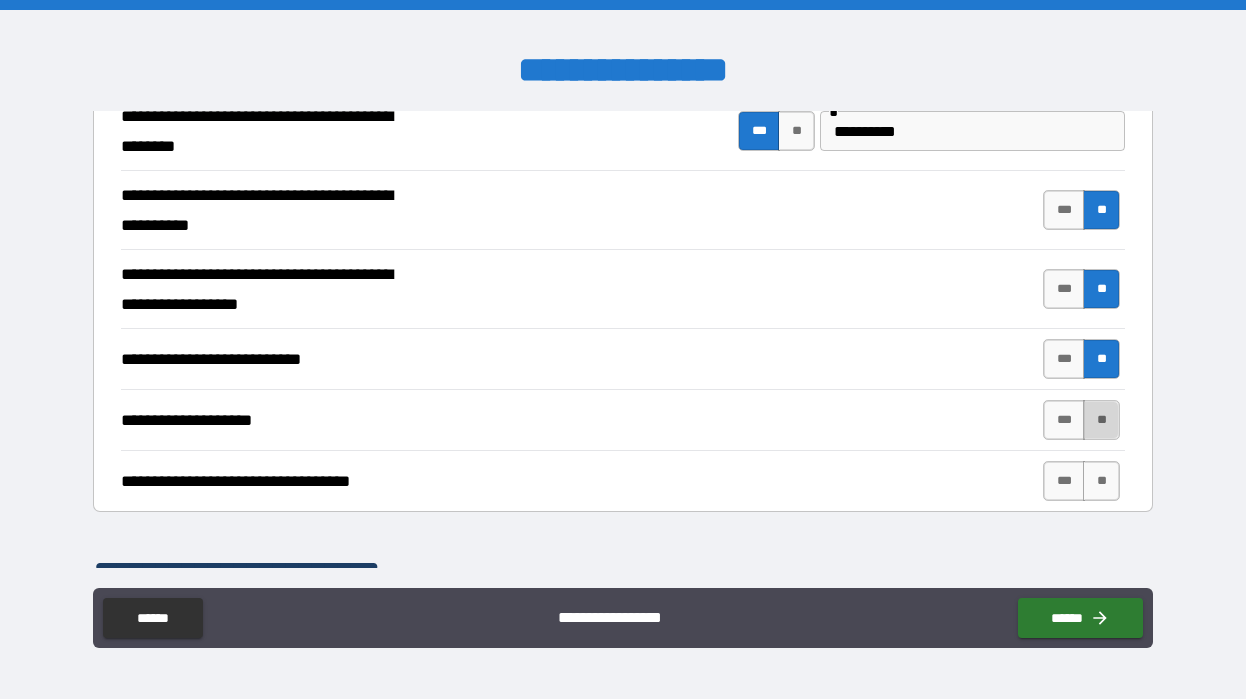 click on "**" at bounding box center [1101, 420] 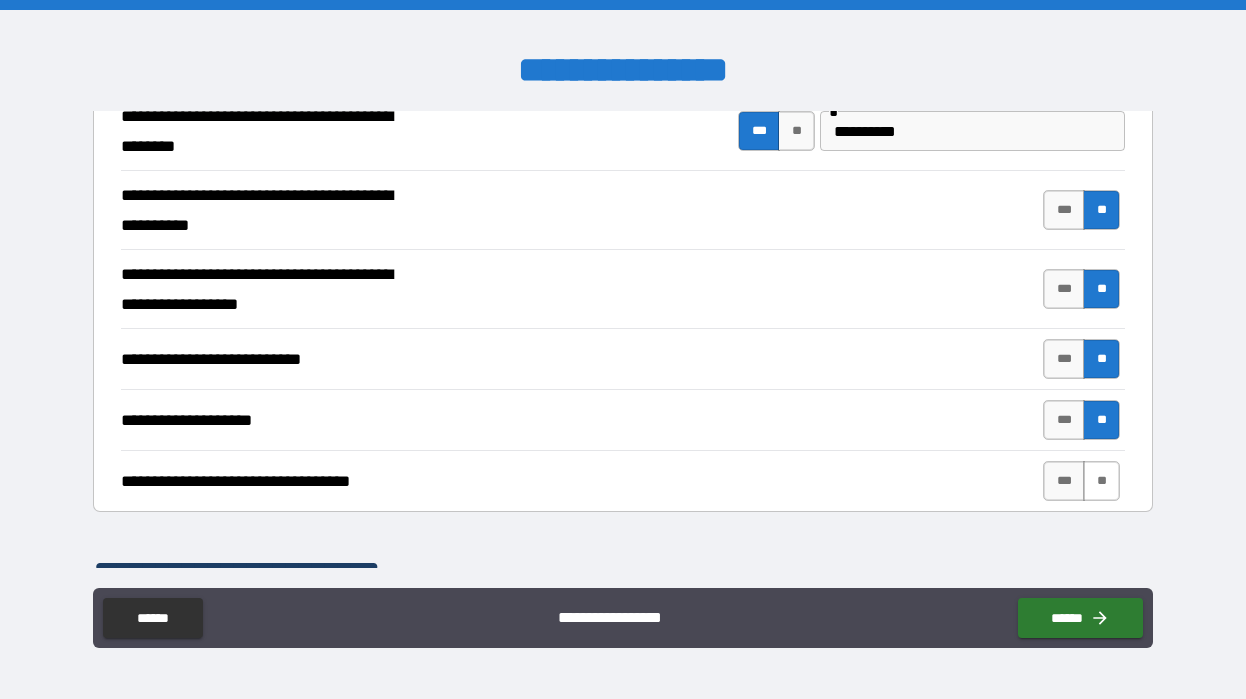 type on "*" 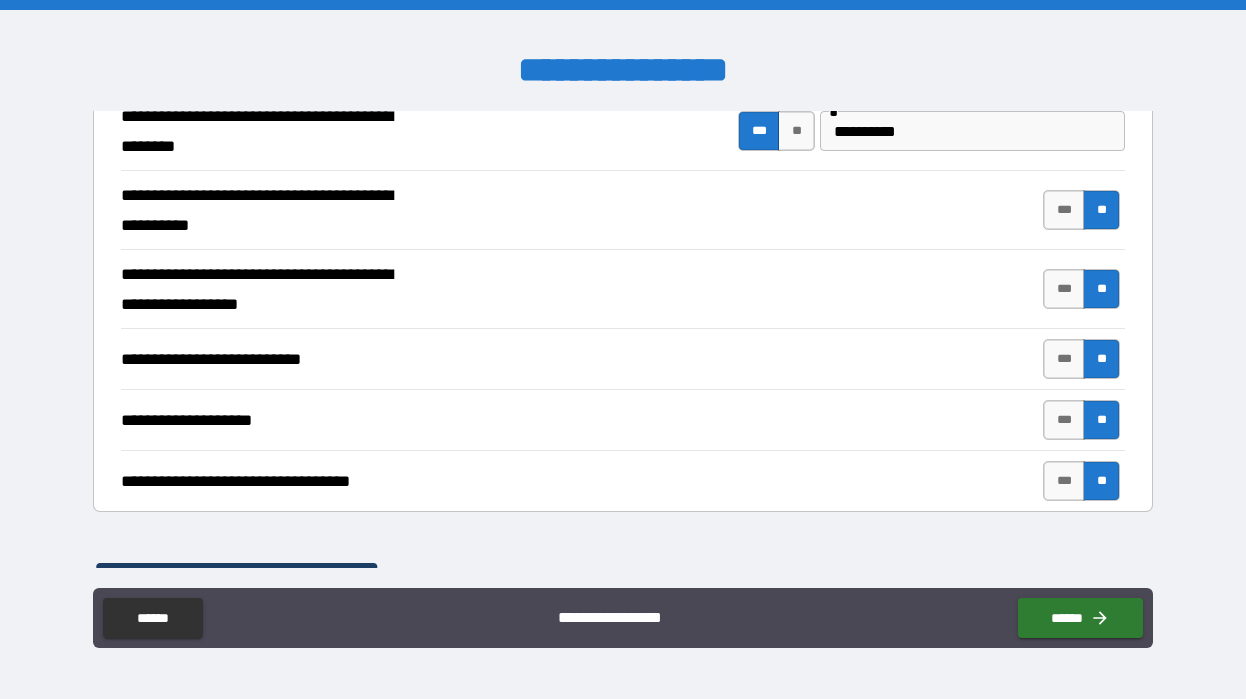 type on "*" 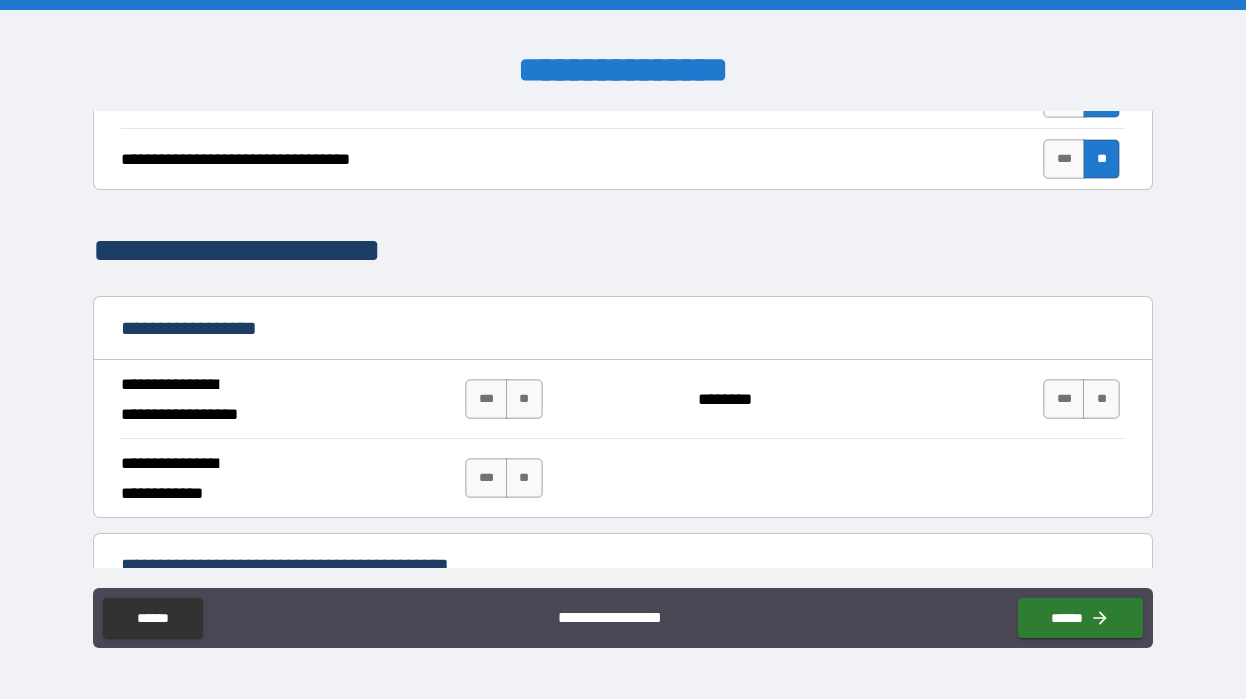 scroll, scrollTop: 1299, scrollLeft: 0, axis: vertical 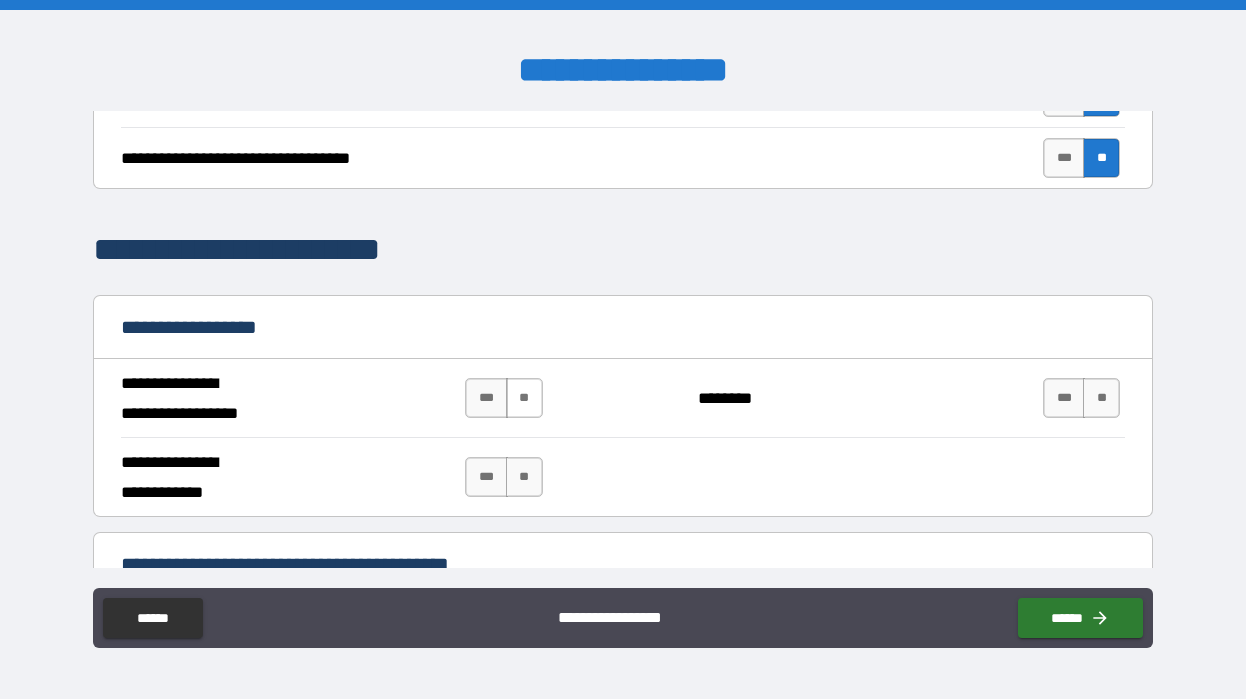 click on "**" at bounding box center (524, 398) 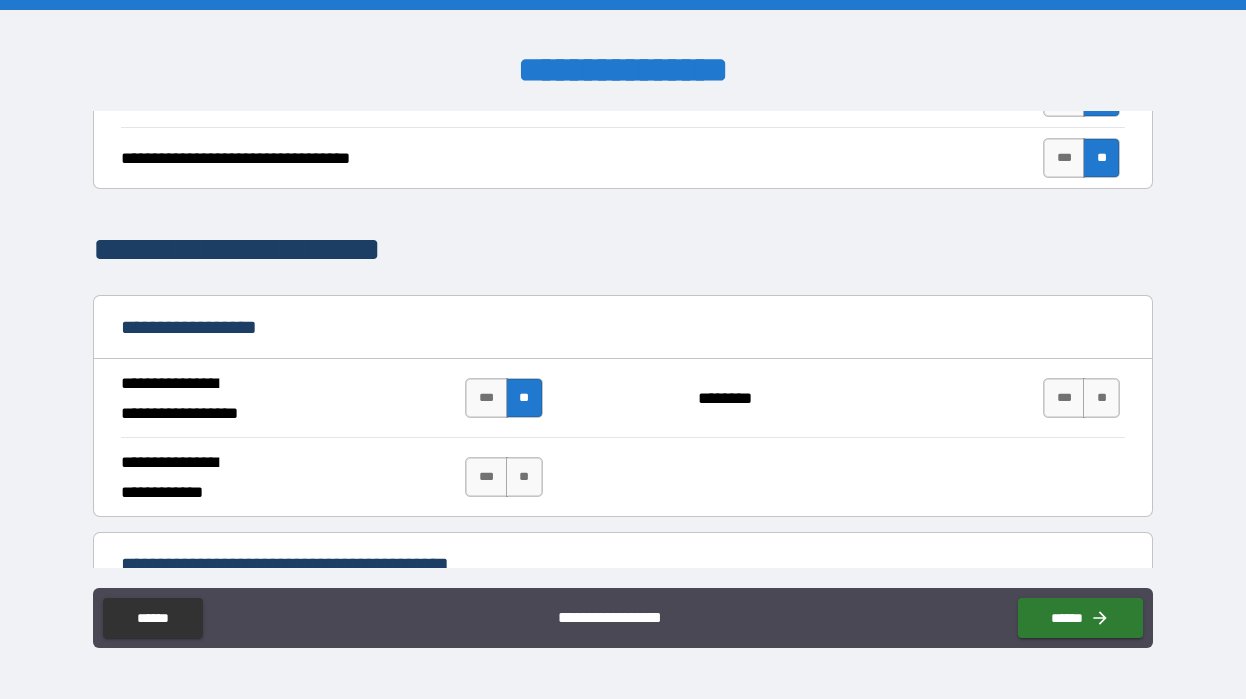 type on "*" 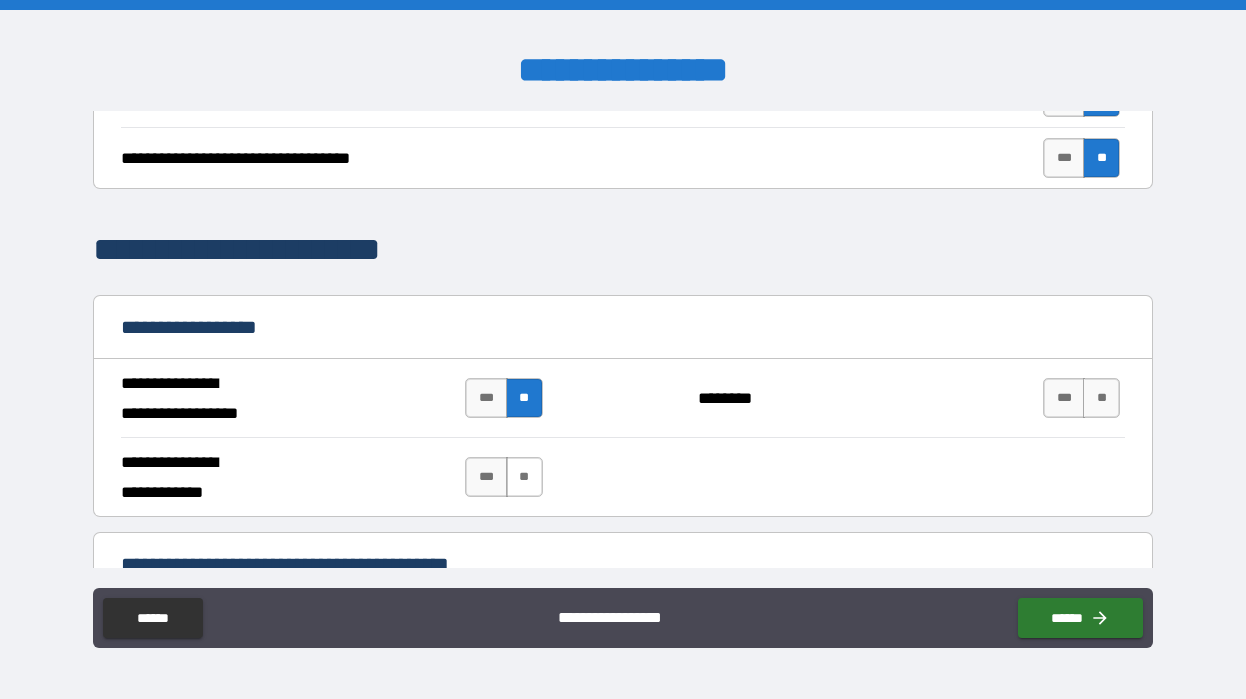 click on "**" at bounding box center (524, 477) 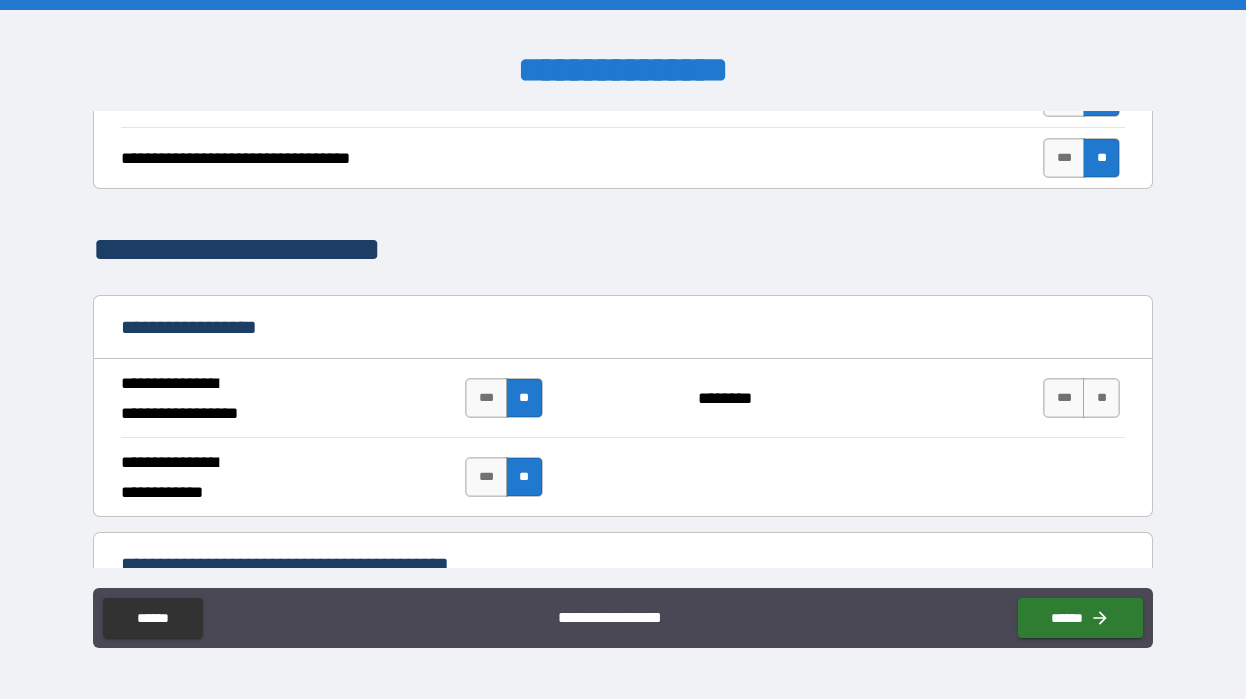 type on "*" 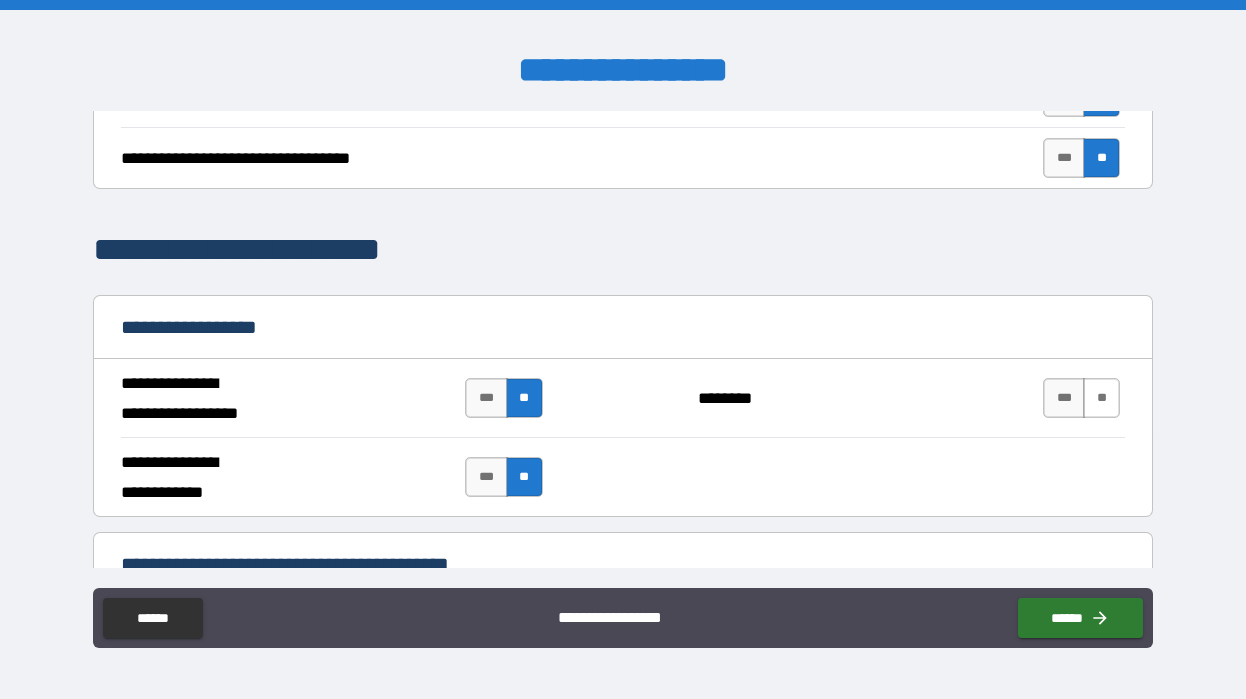 click on "**" at bounding box center [1101, 398] 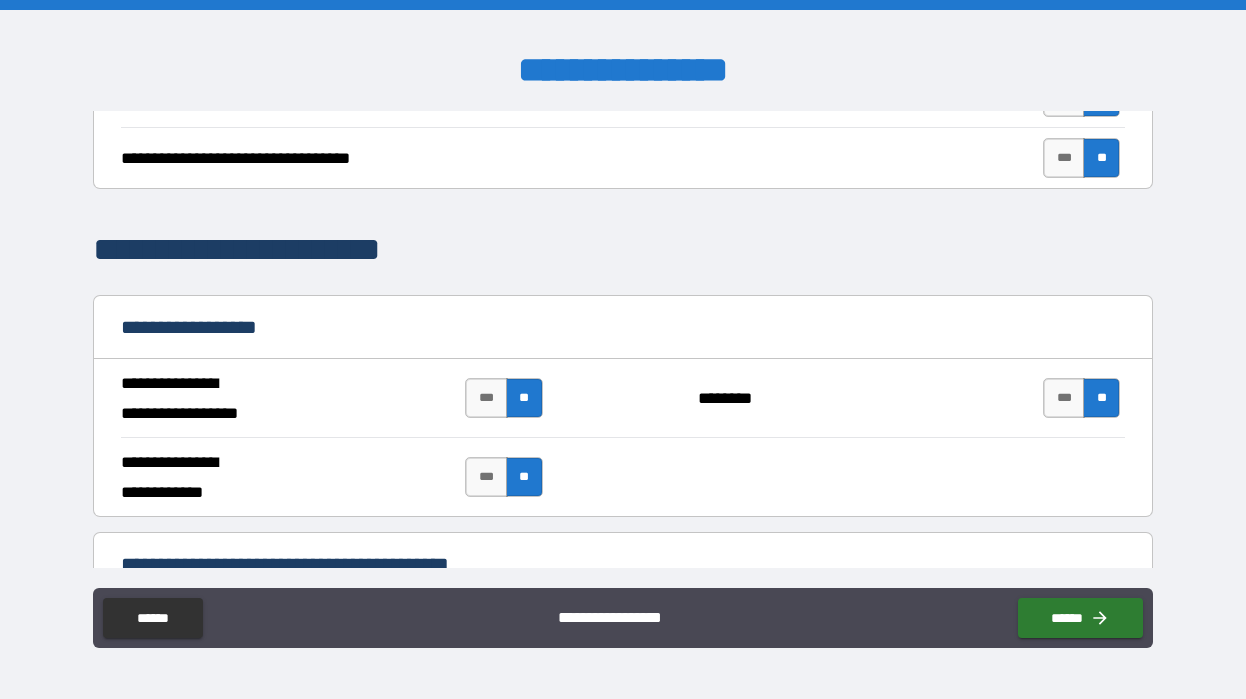 type on "*" 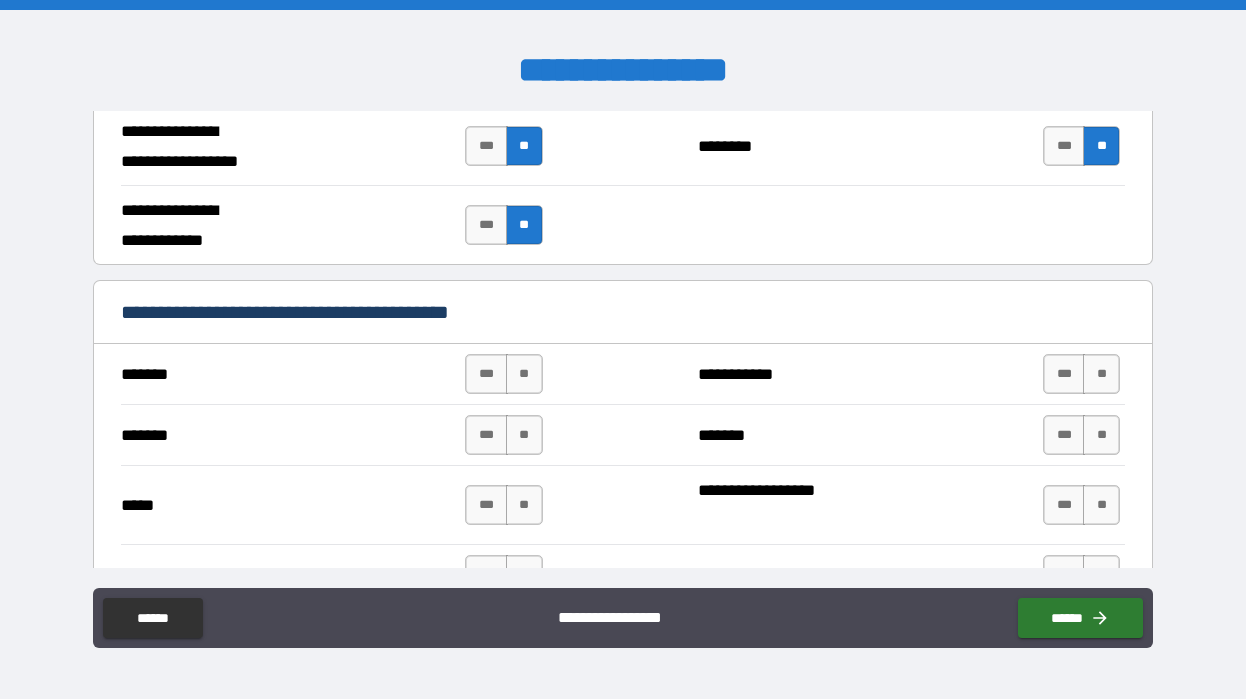 scroll, scrollTop: 1571, scrollLeft: 0, axis: vertical 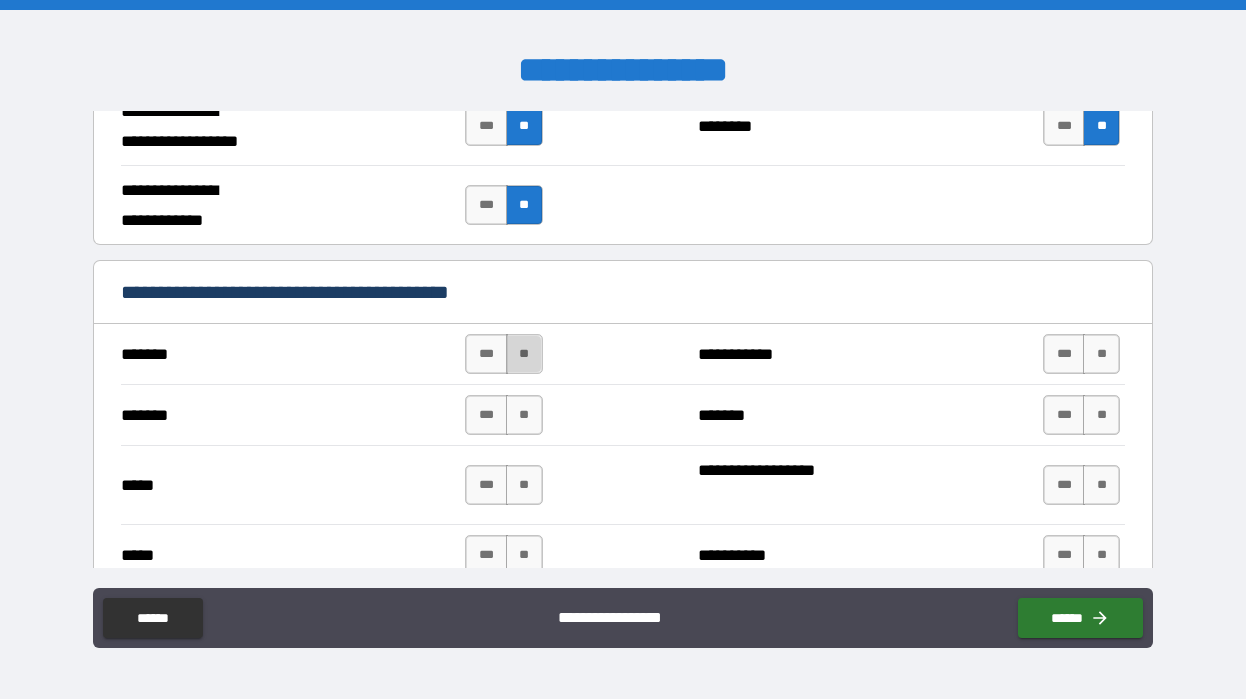 click on "**" at bounding box center (524, 354) 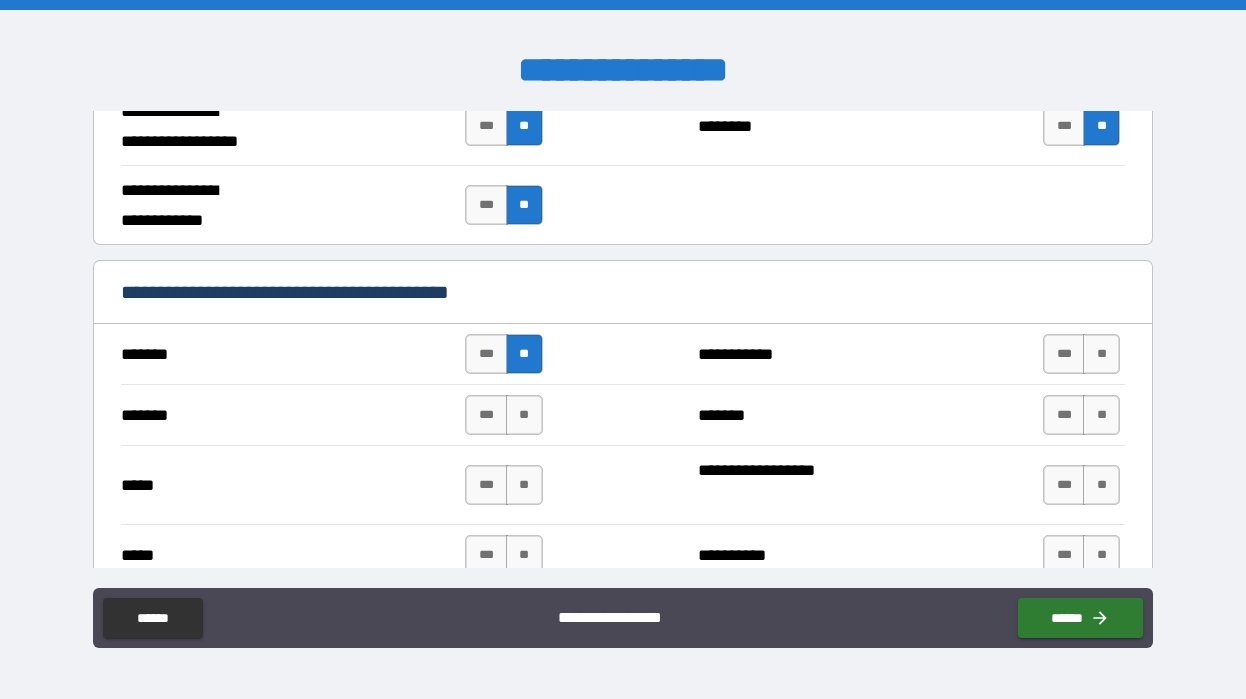 type on "*" 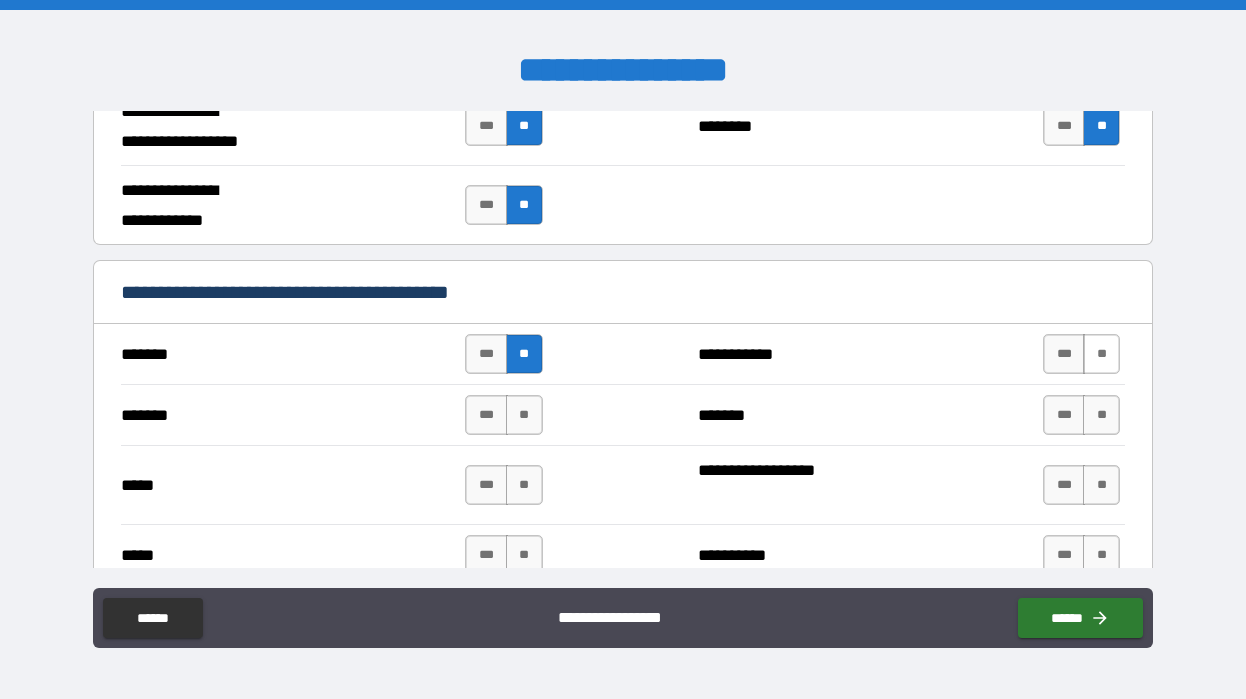 click on "**" at bounding box center (1101, 354) 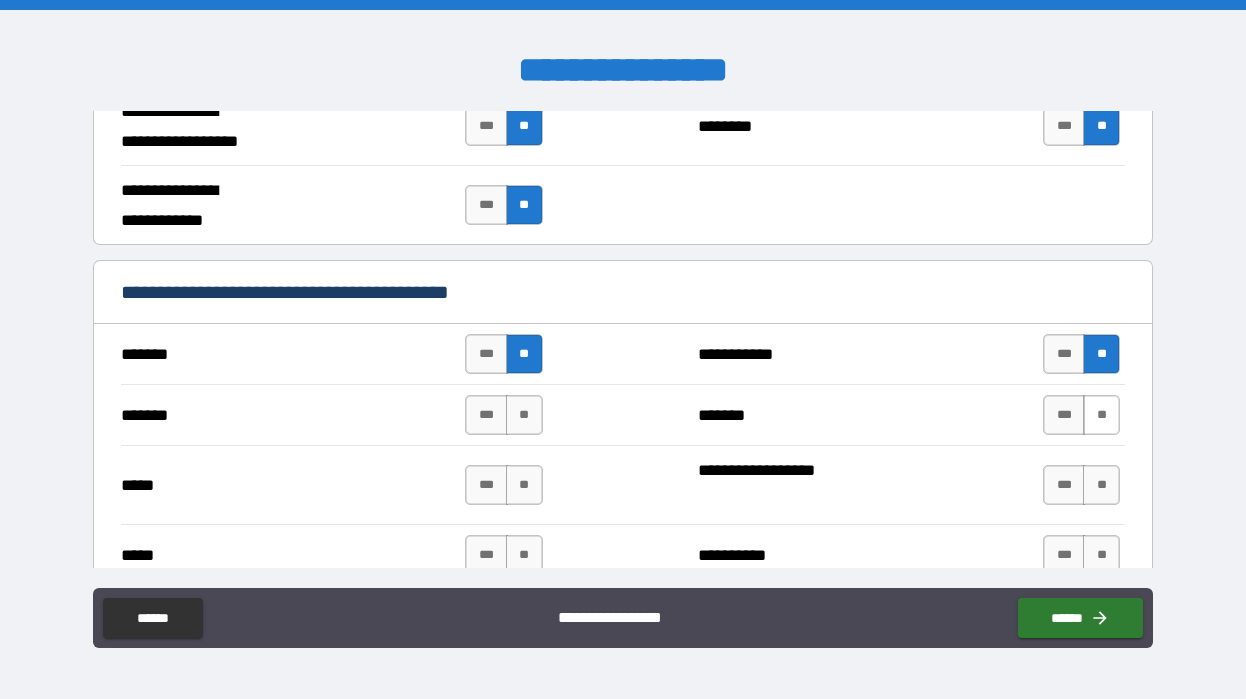 type on "*" 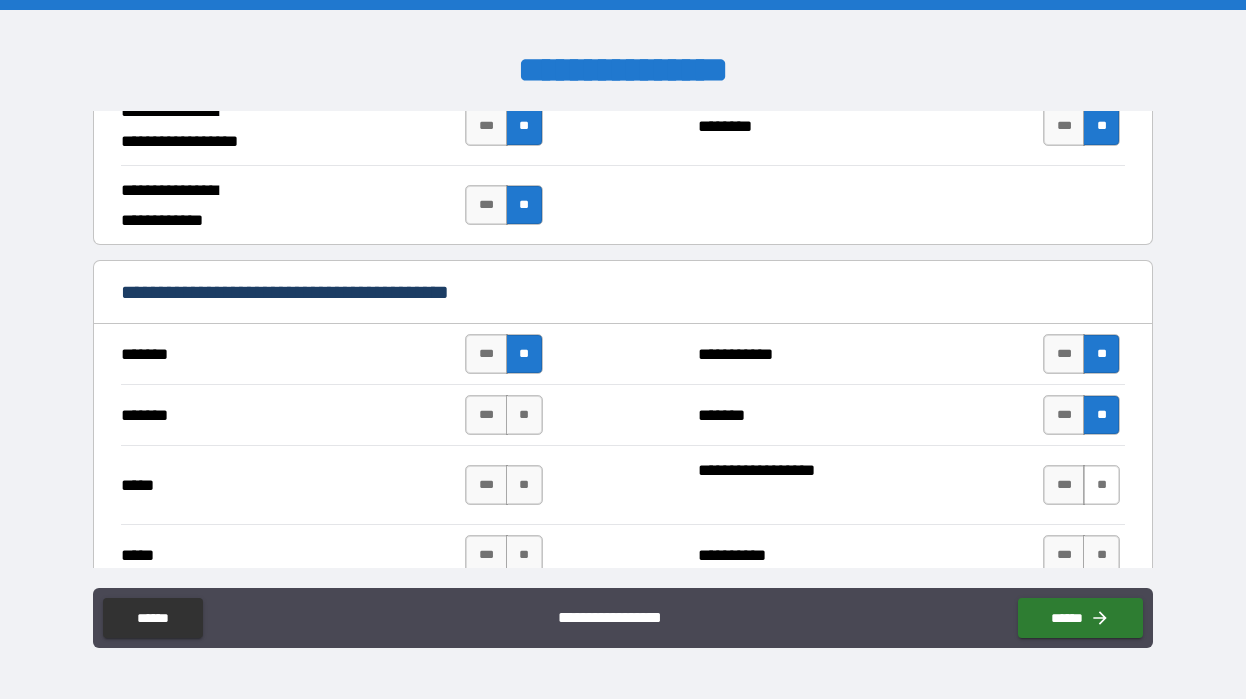 type on "*" 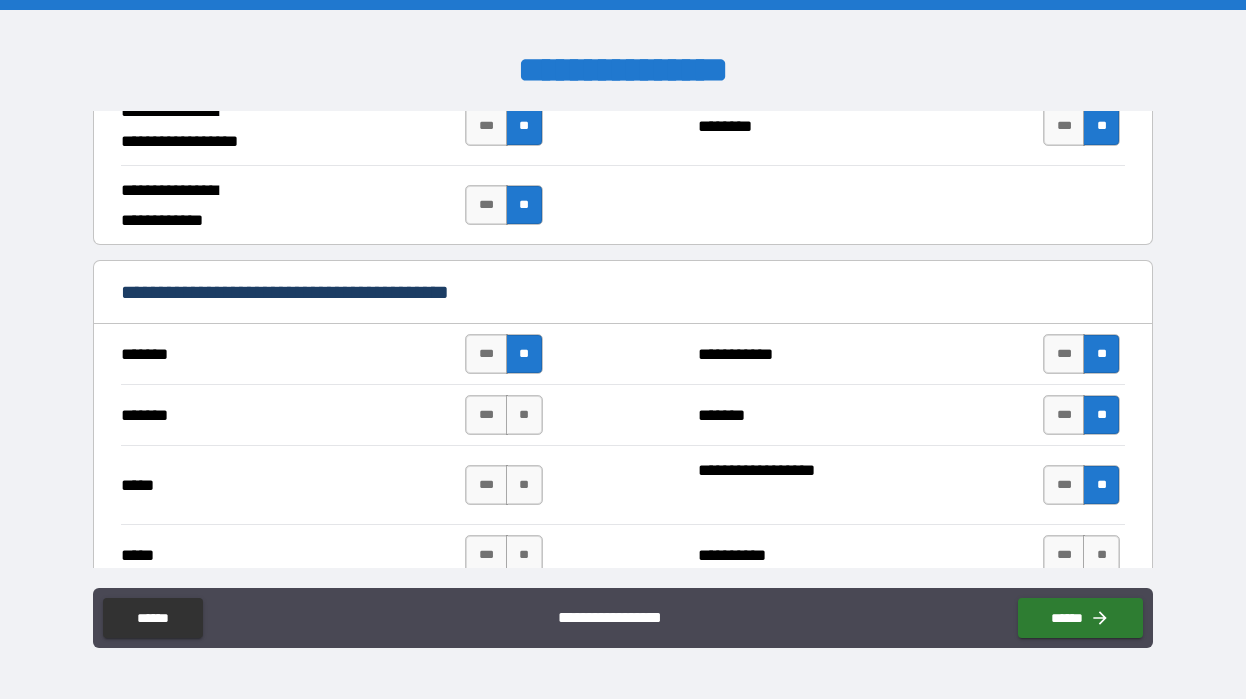 type on "*" 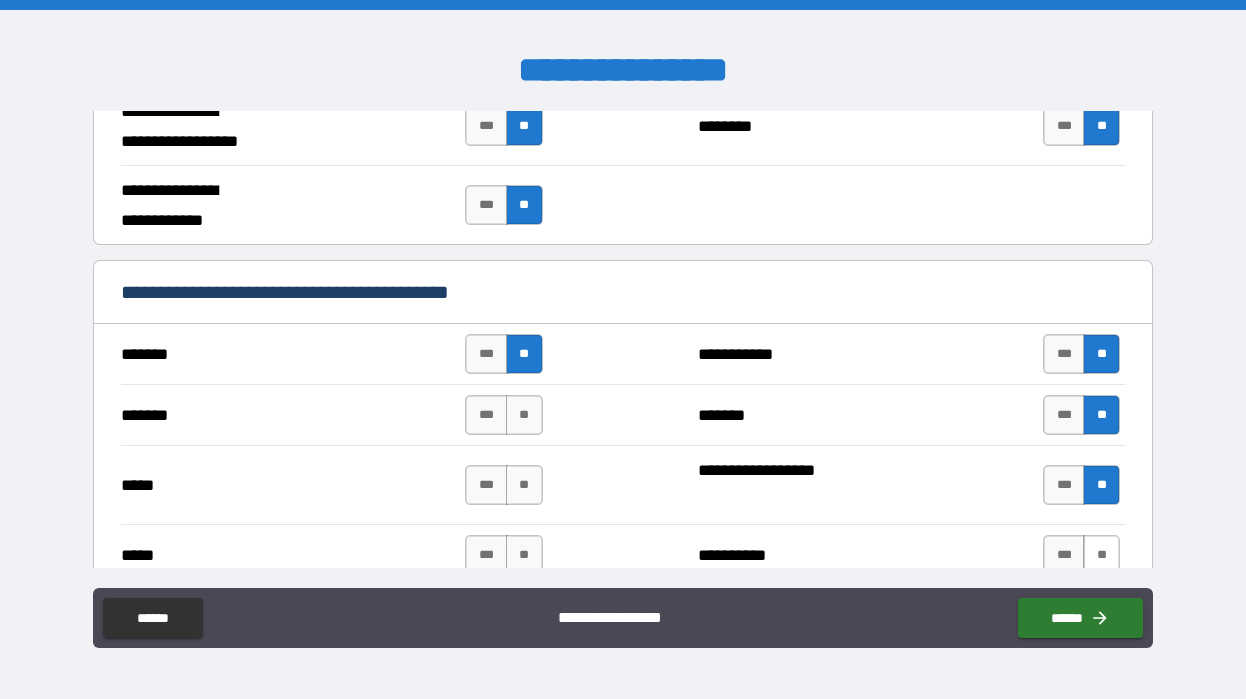 click on "**" at bounding box center (1101, 555) 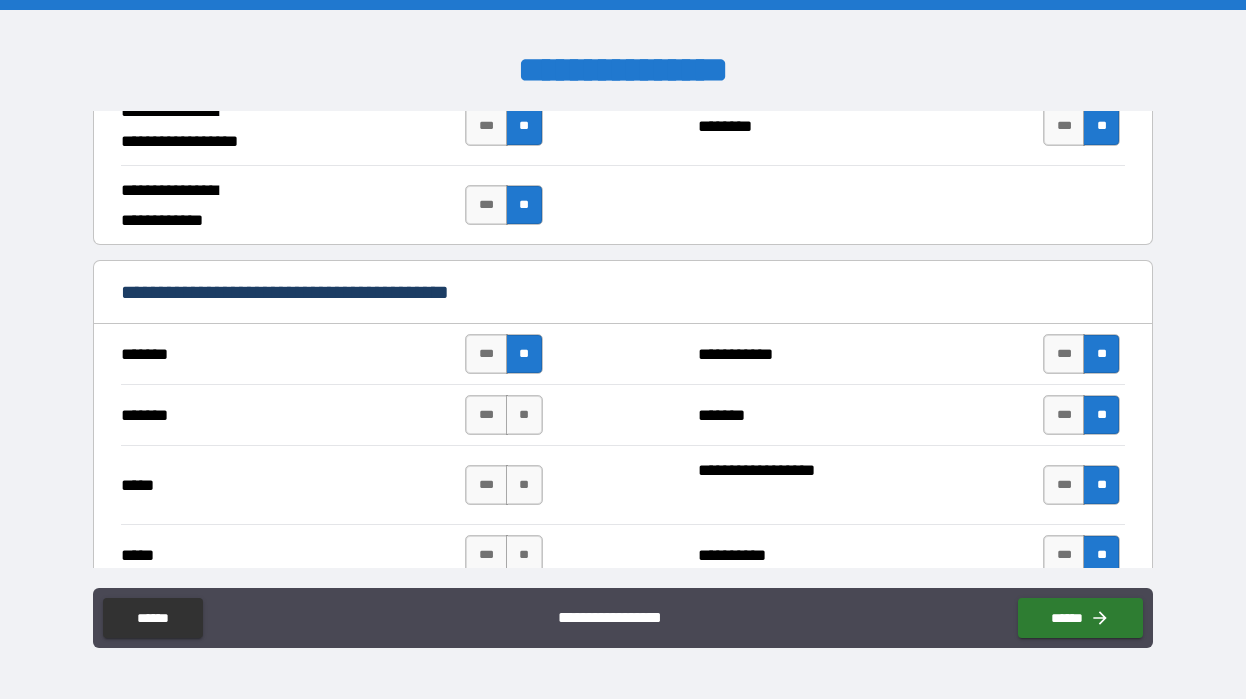 type on "*" 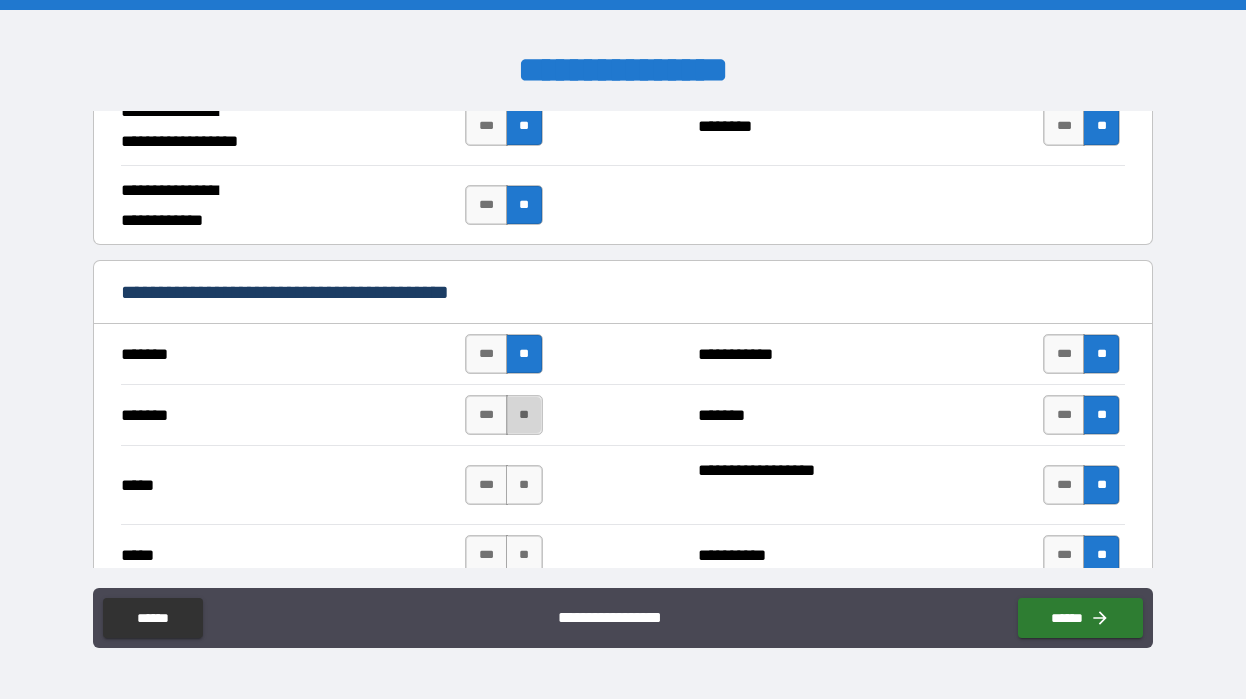 click on "**" at bounding box center [524, 415] 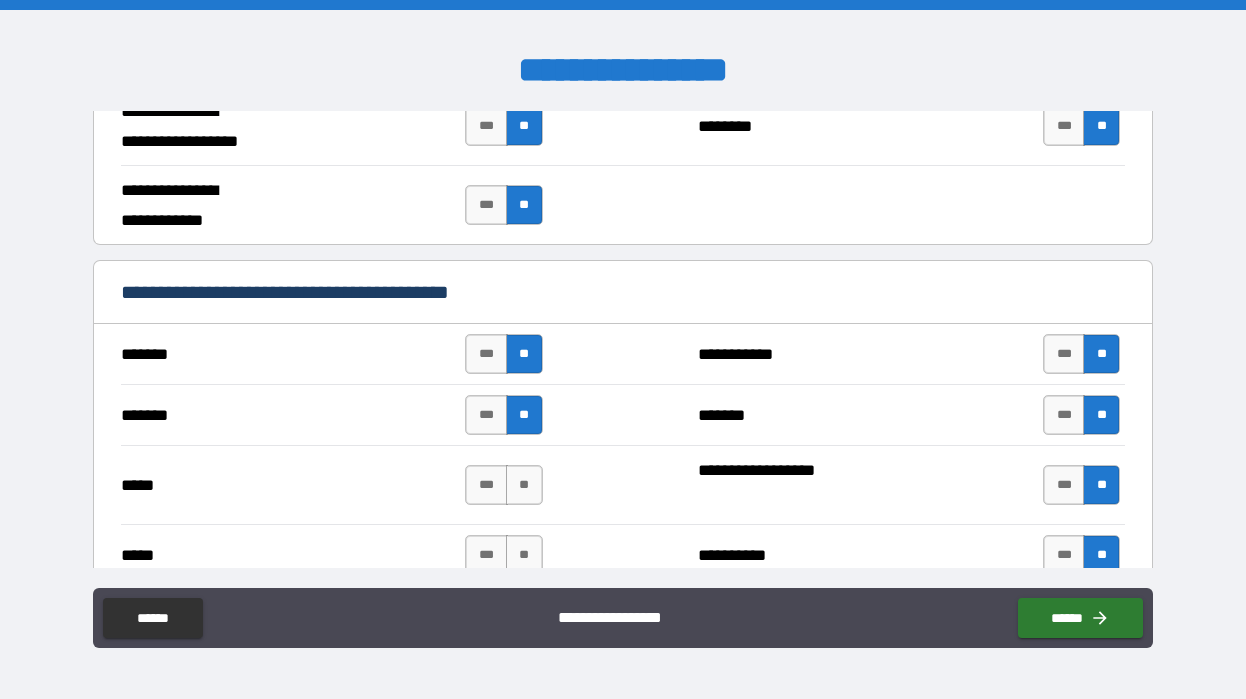 type on "*" 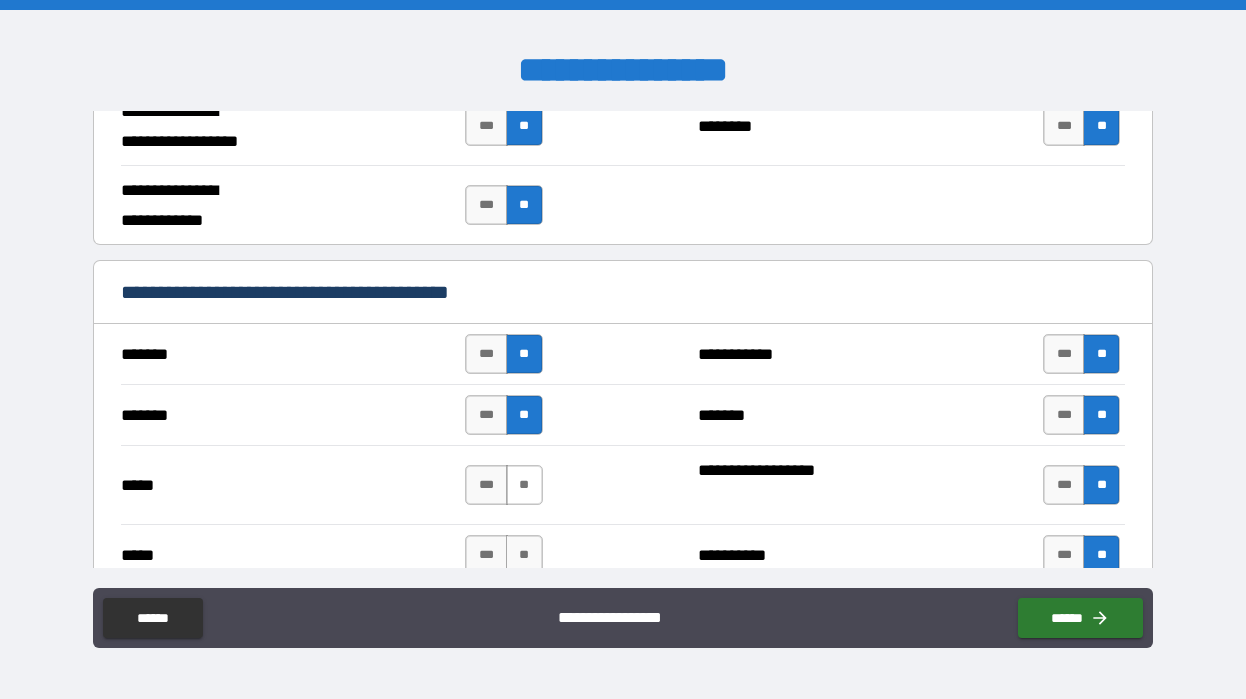 click on "**" at bounding box center (524, 485) 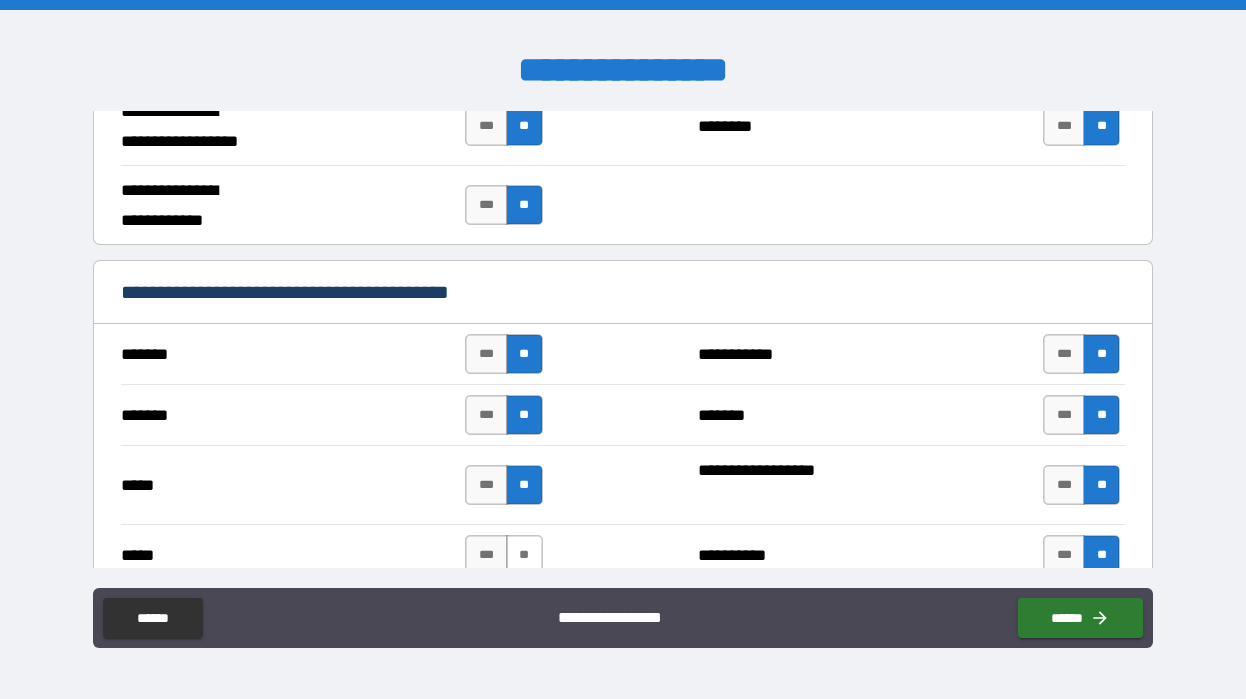 click on "**" at bounding box center [524, 555] 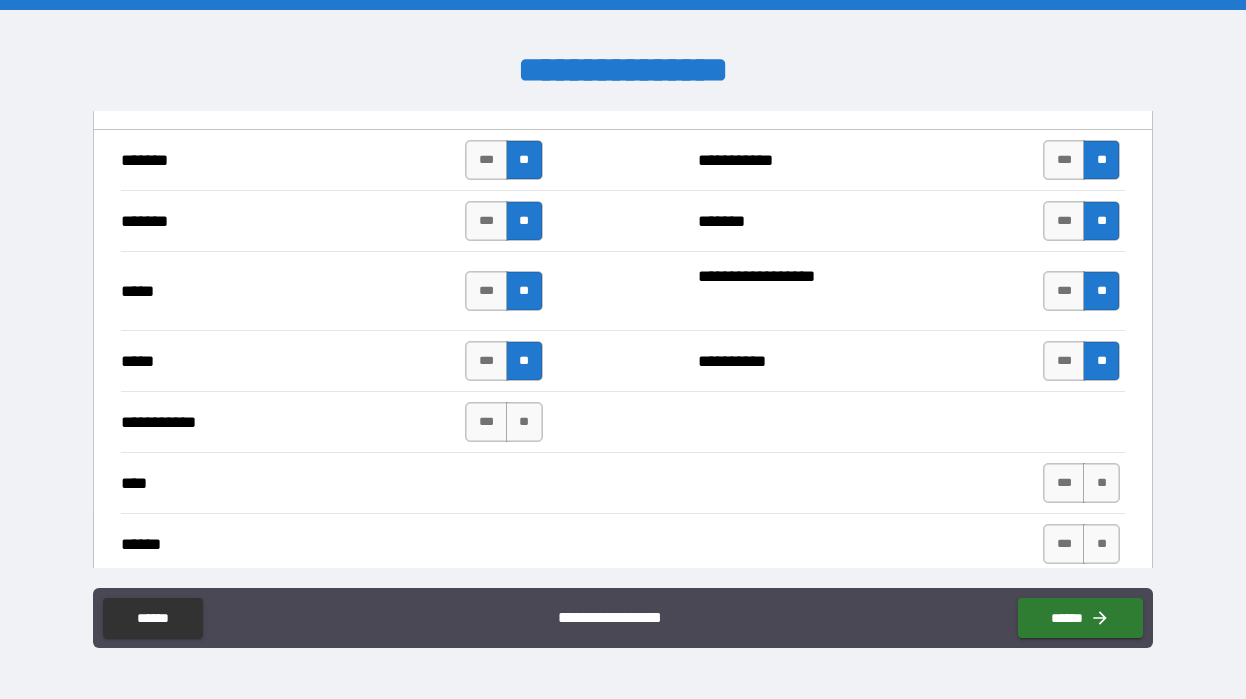 scroll, scrollTop: 1788, scrollLeft: 0, axis: vertical 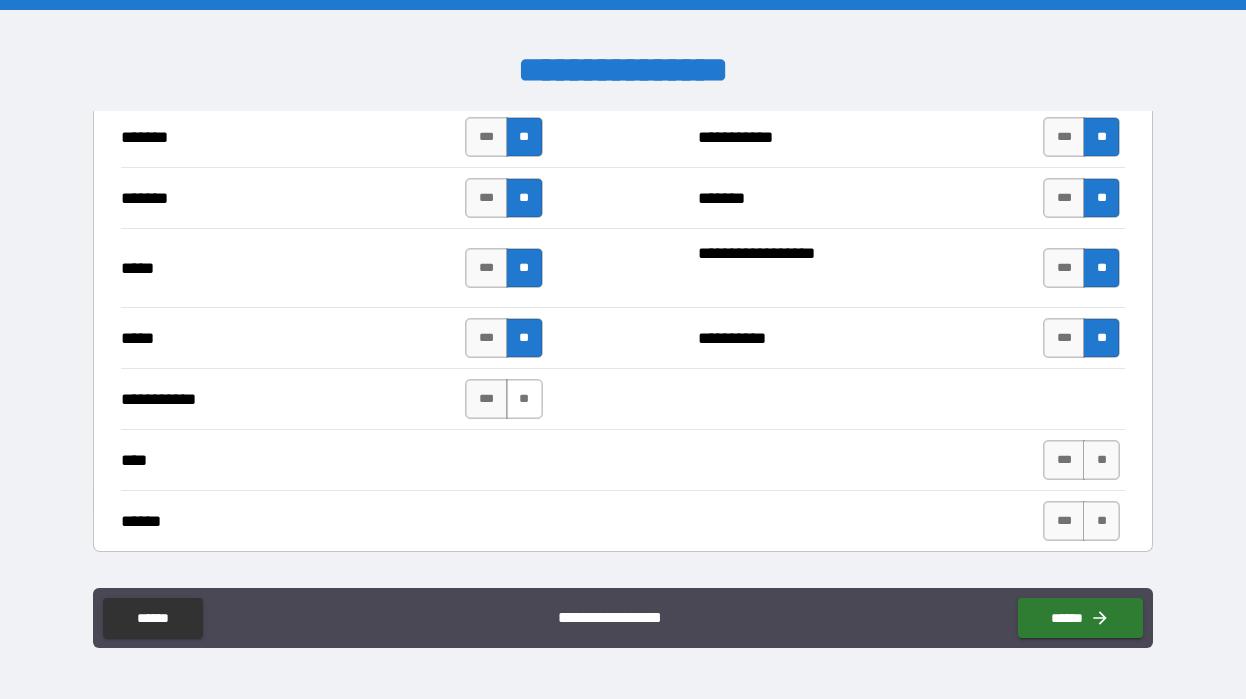 click on "**" at bounding box center (524, 399) 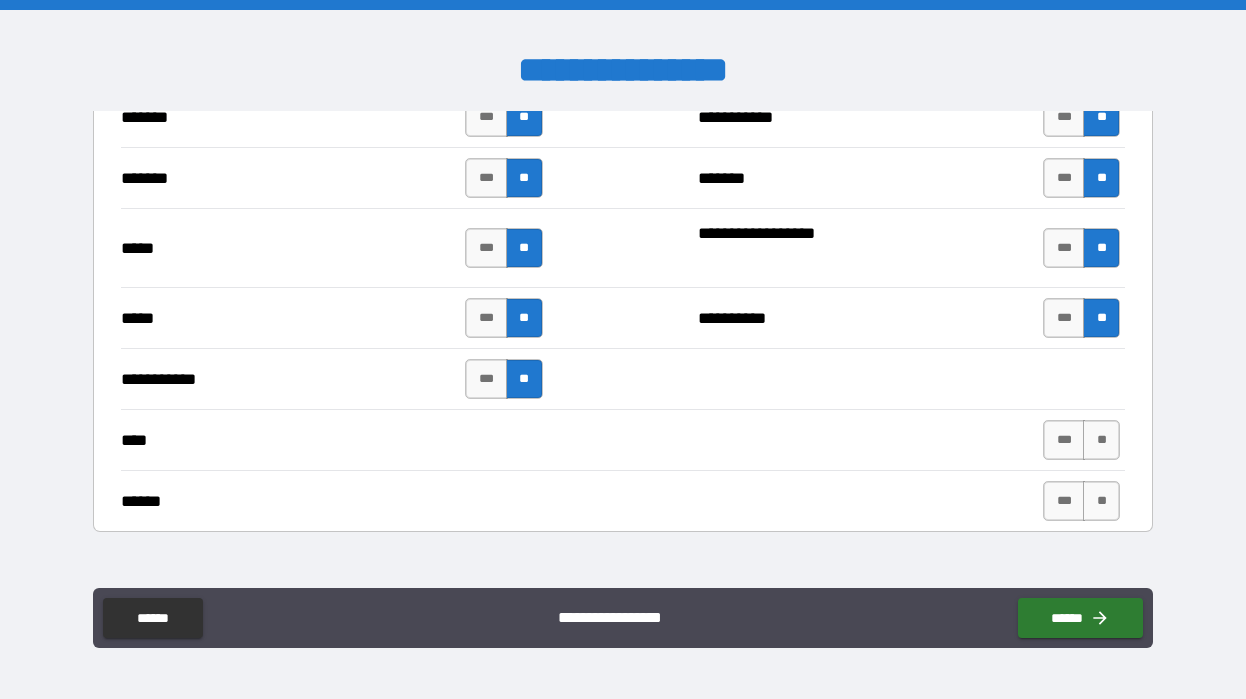 scroll, scrollTop: 1835, scrollLeft: 0, axis: vertical 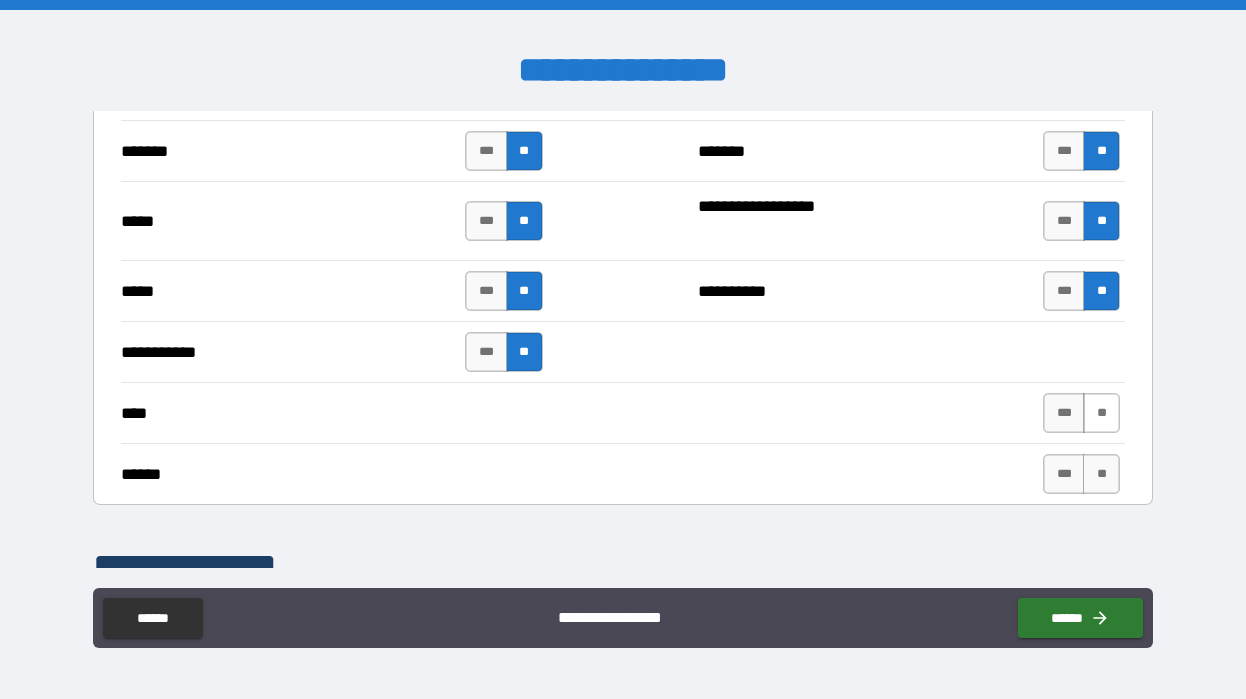 click on "**" at bounding box center (1101, 413) 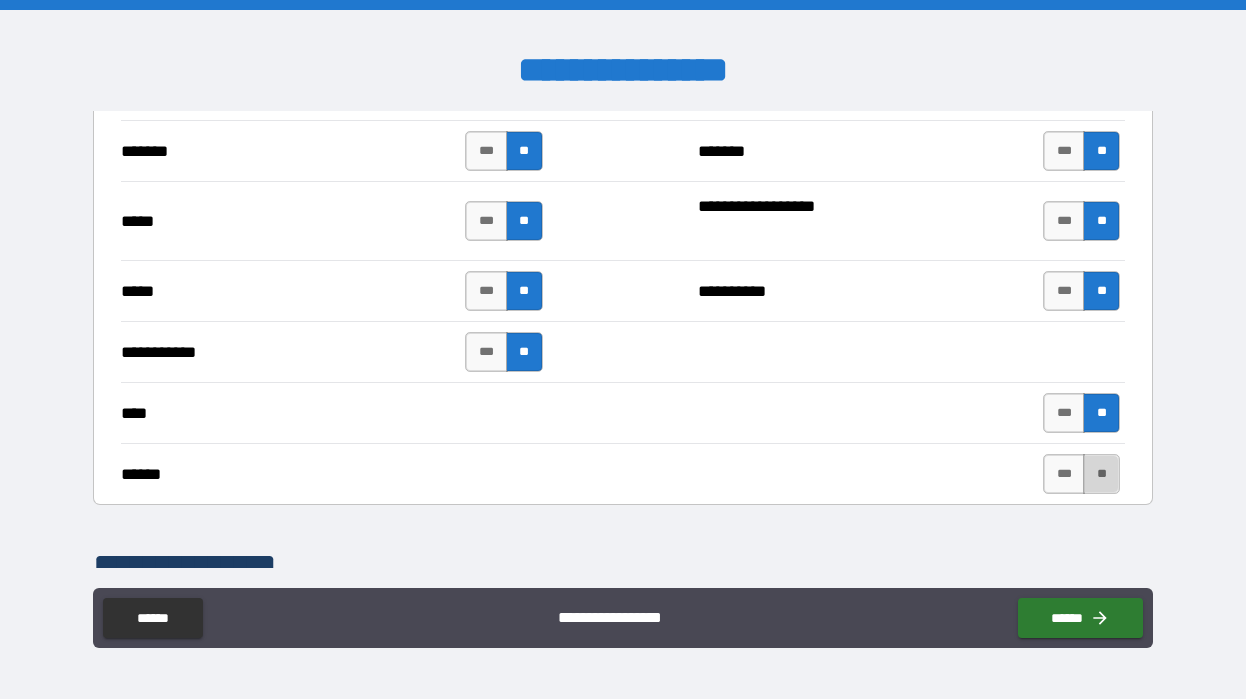 click on "**" at bounding box center (1101, 474) 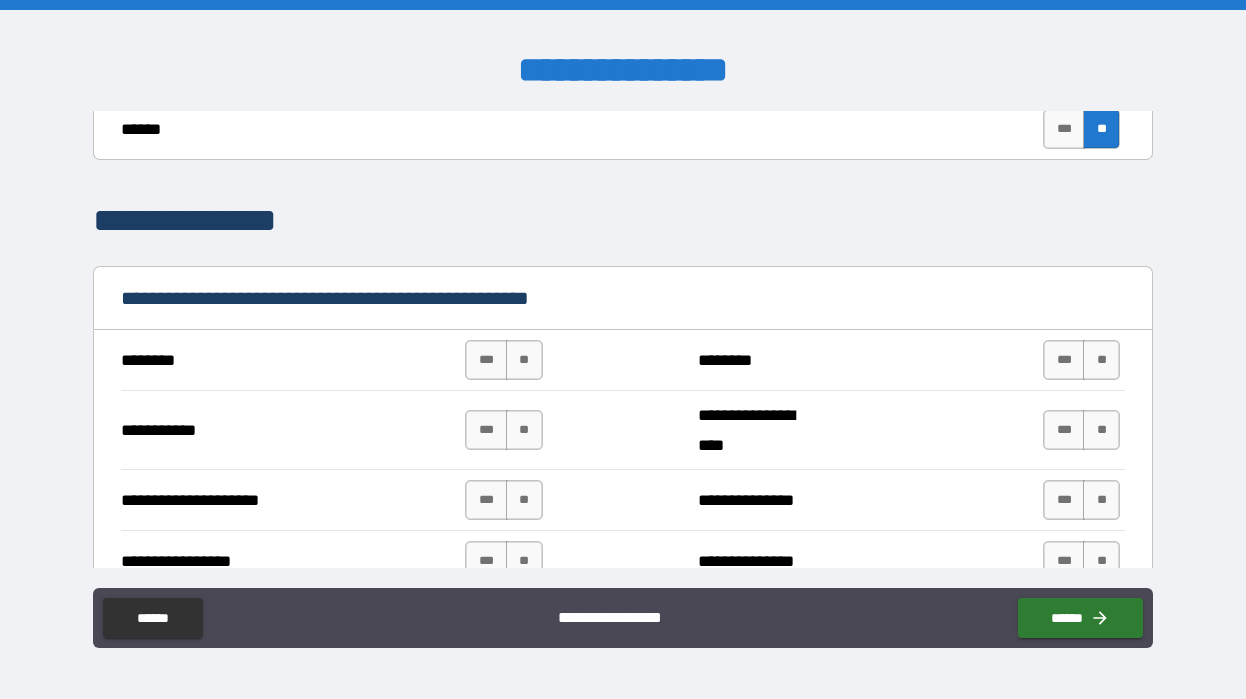 scroll, scrollTop: 2181, scrollLeft: 0, axis: vertical 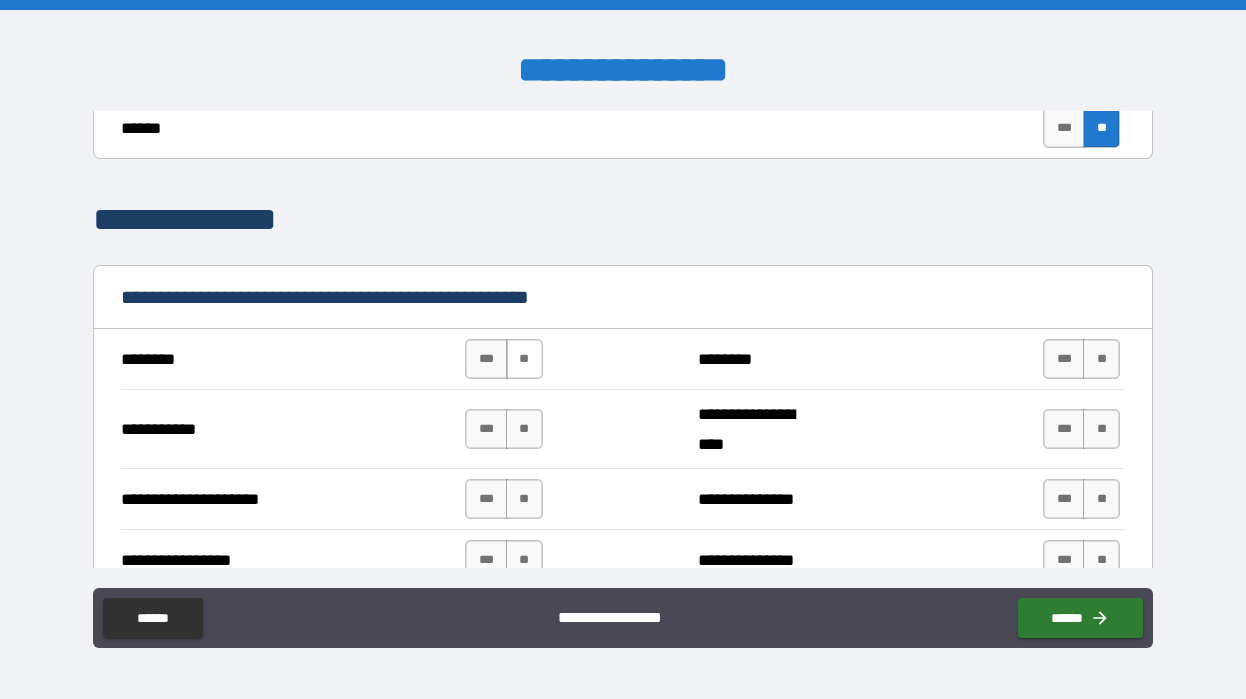 click on "**" at bounding box center [524, 359] 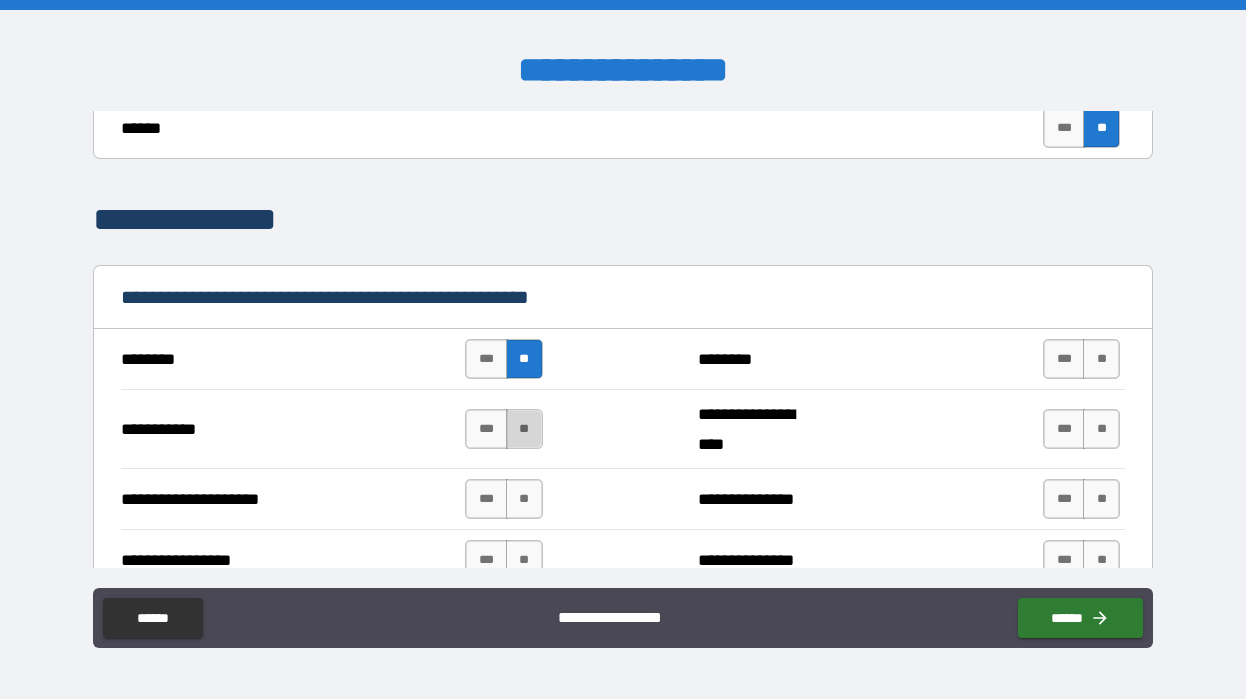 click on "**" at bounding box center [524, 429] 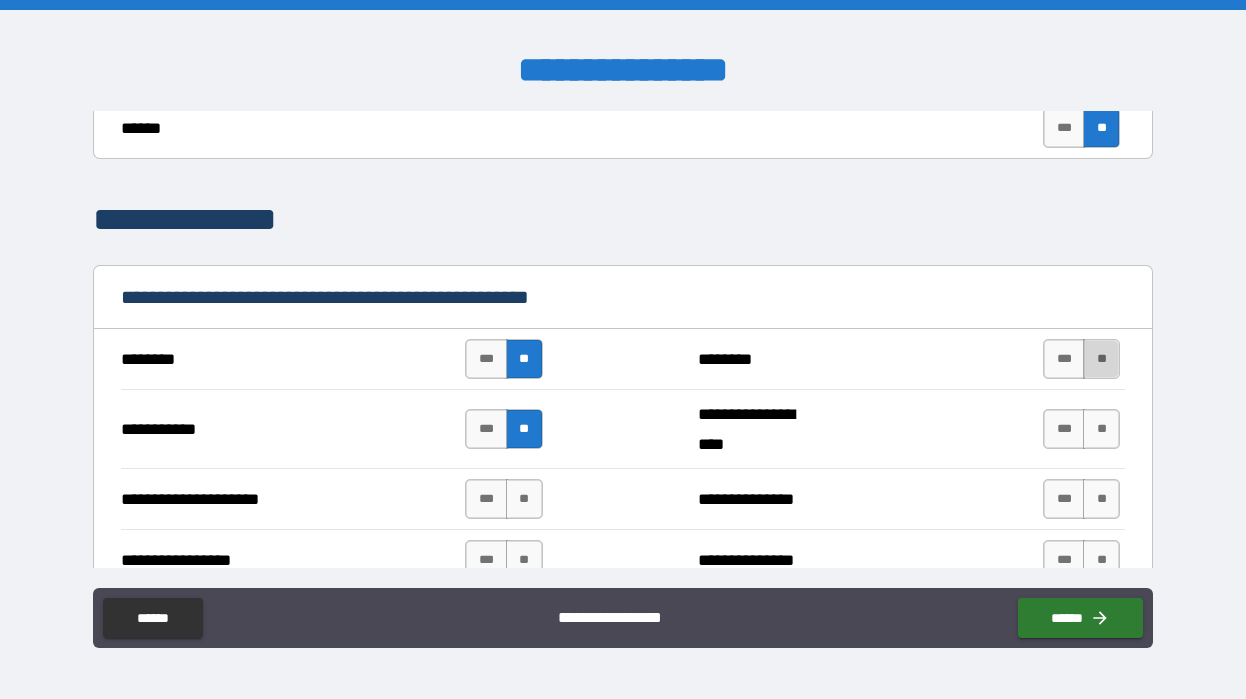 click on "**" at bounding box center (1101, 359) 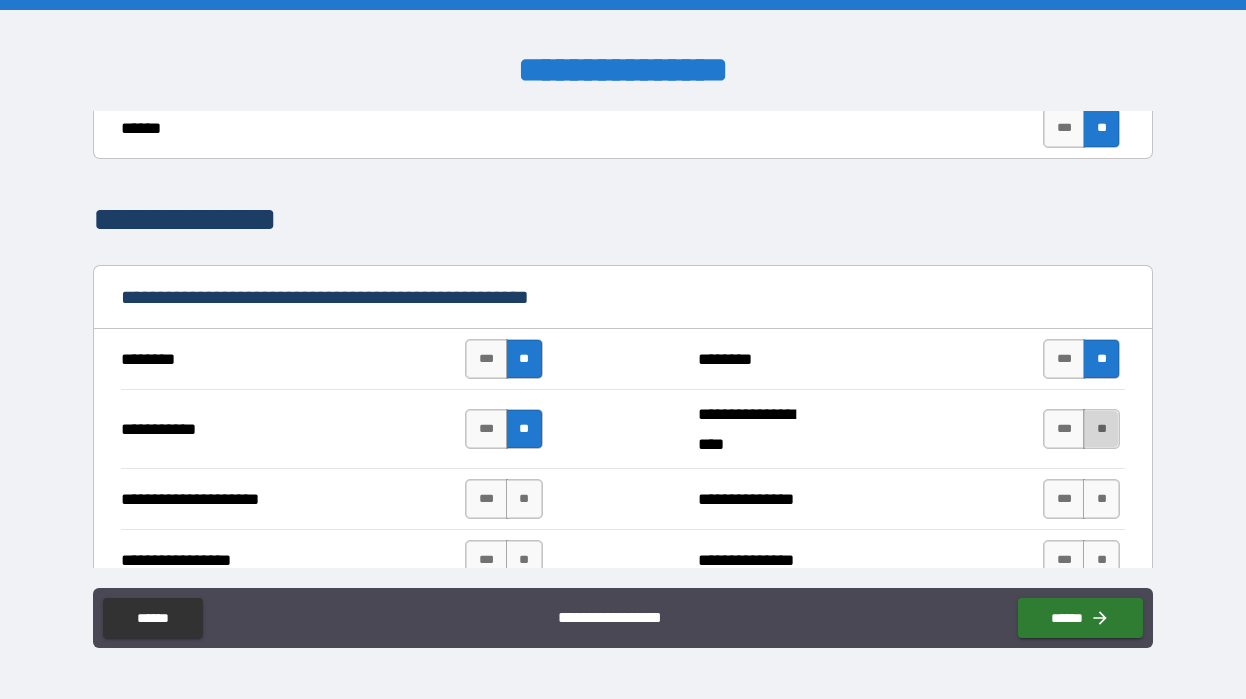 click on "**" at bounding box center (1101, 429) 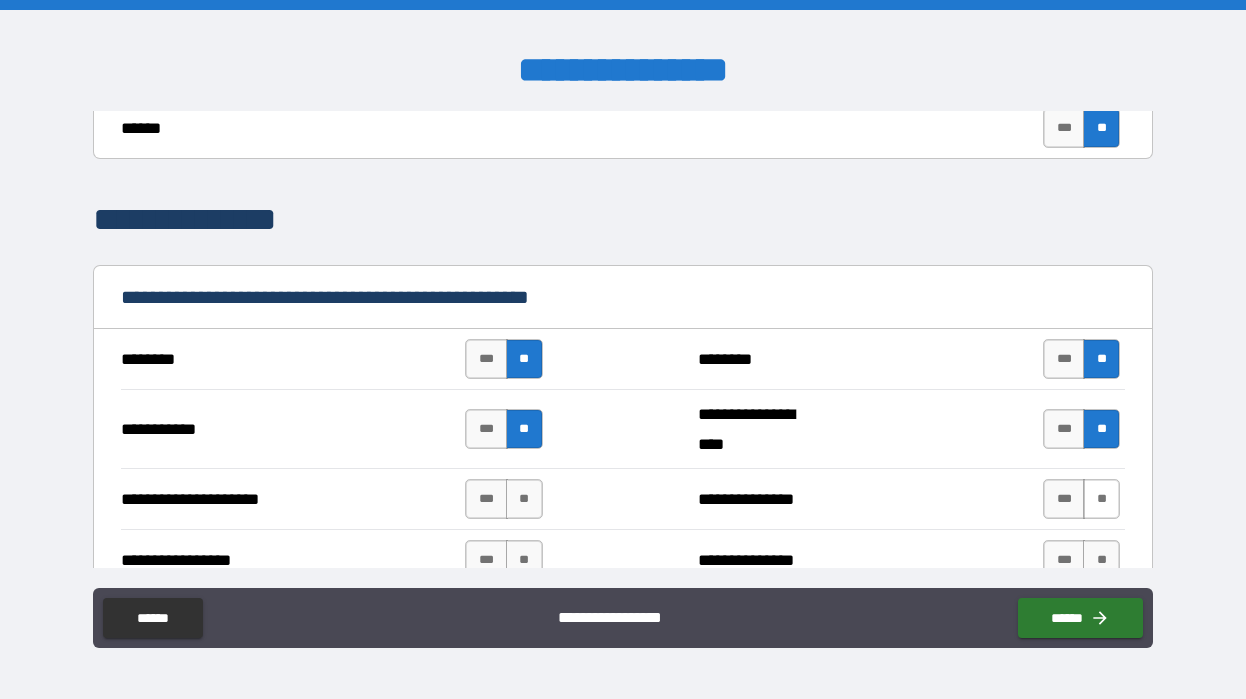click on "**" at bounding box center (1101, 499) 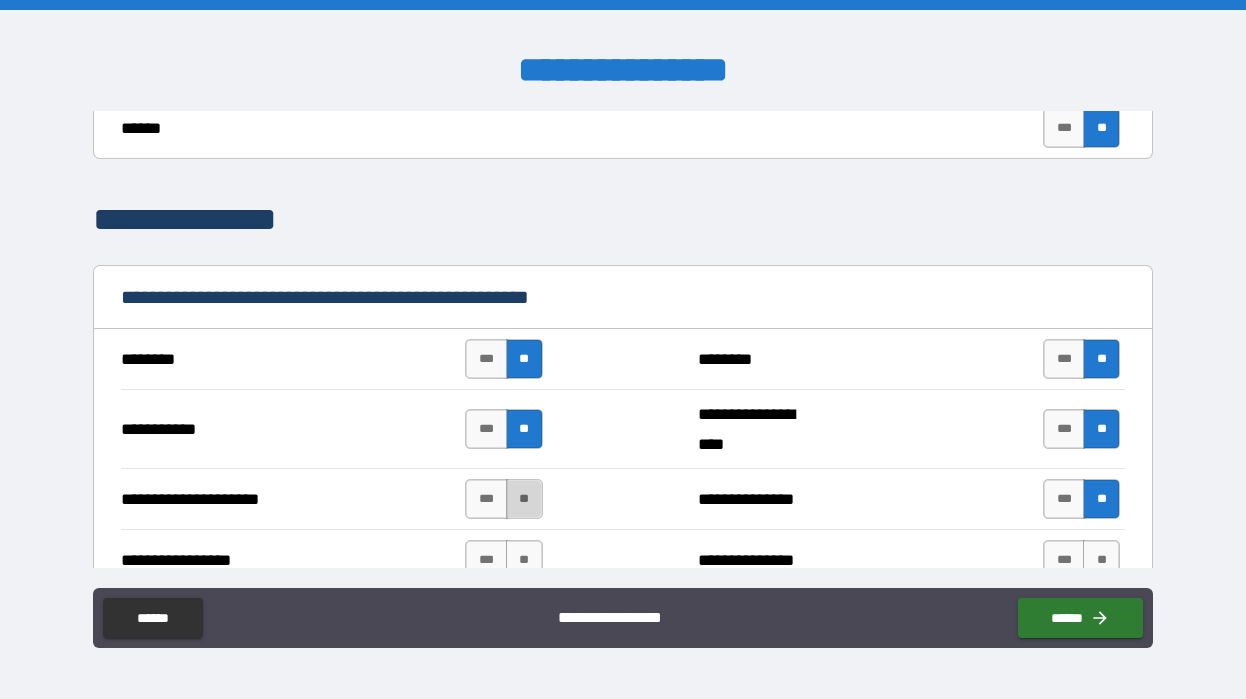 click on "**" at bounding box center [524, 499] 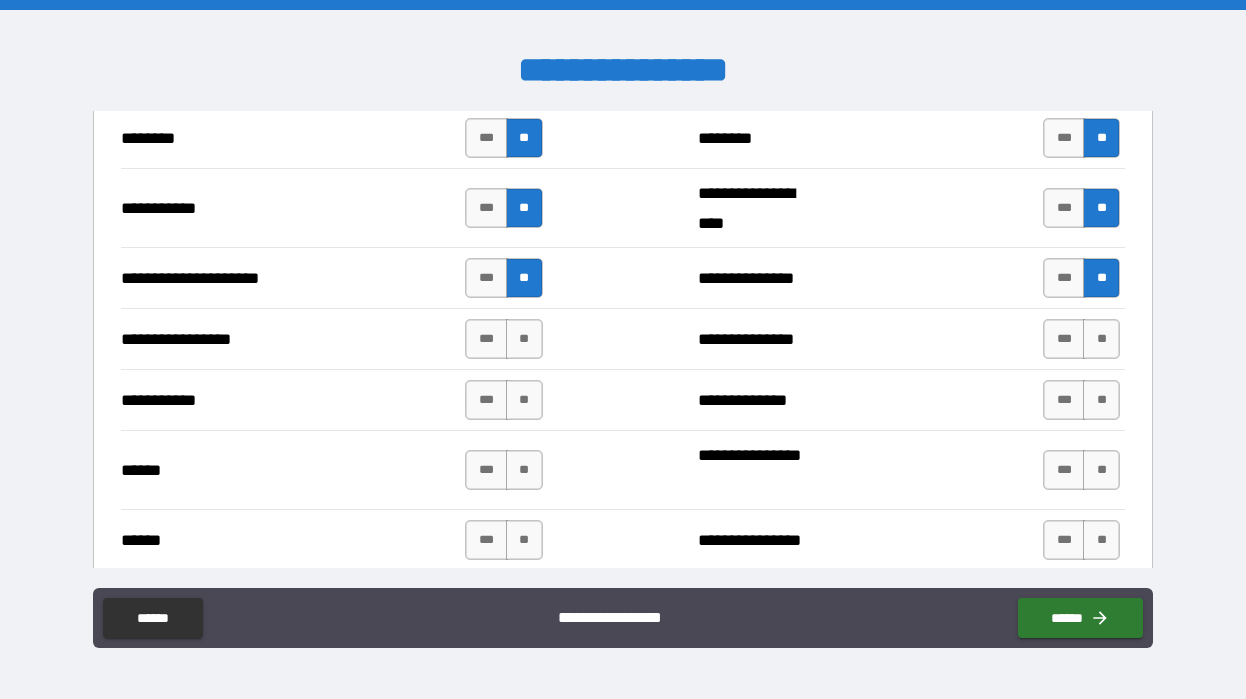 scroll, scrollTop: 2406, scrollLeft: 0, axis: vertical 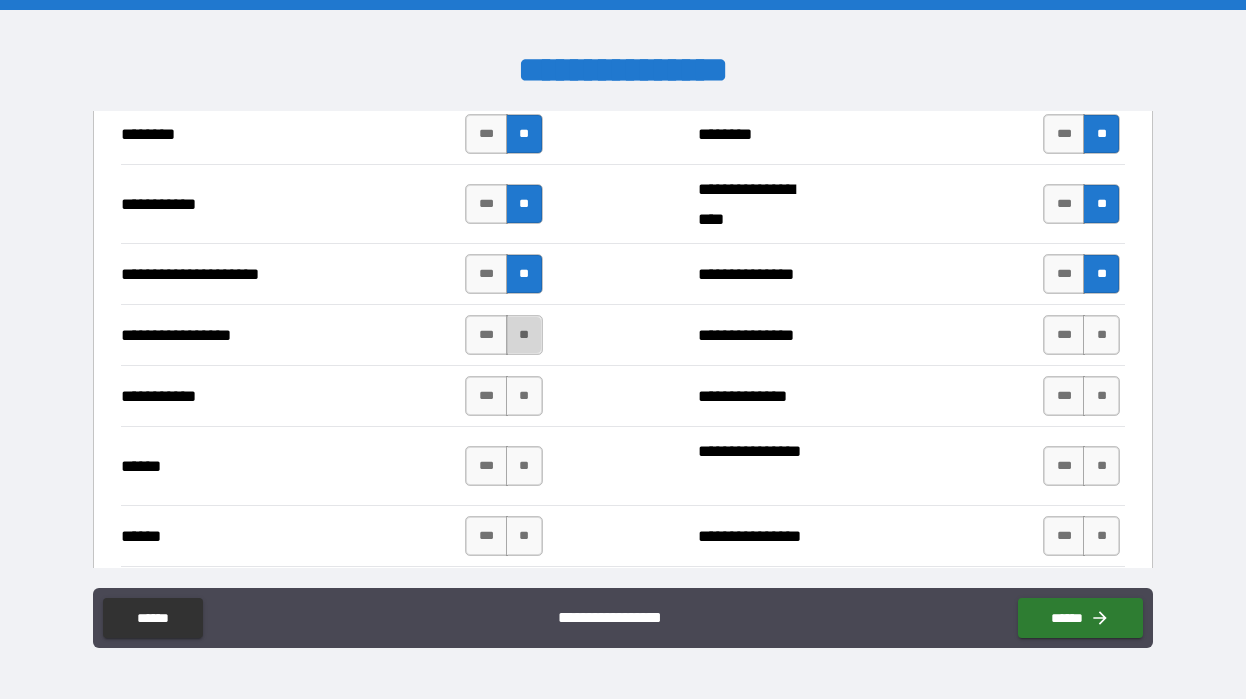 click on "**" at bounding box center [524, 335] 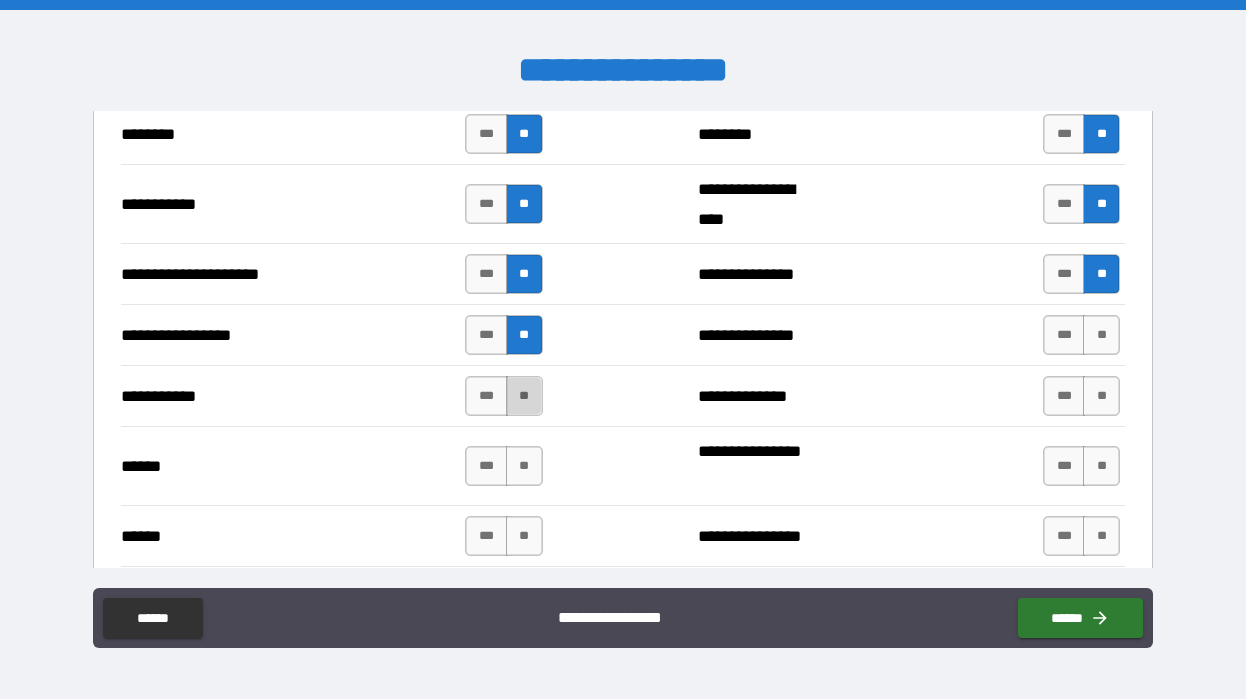 click on "**" at bounding box center (524, 396) 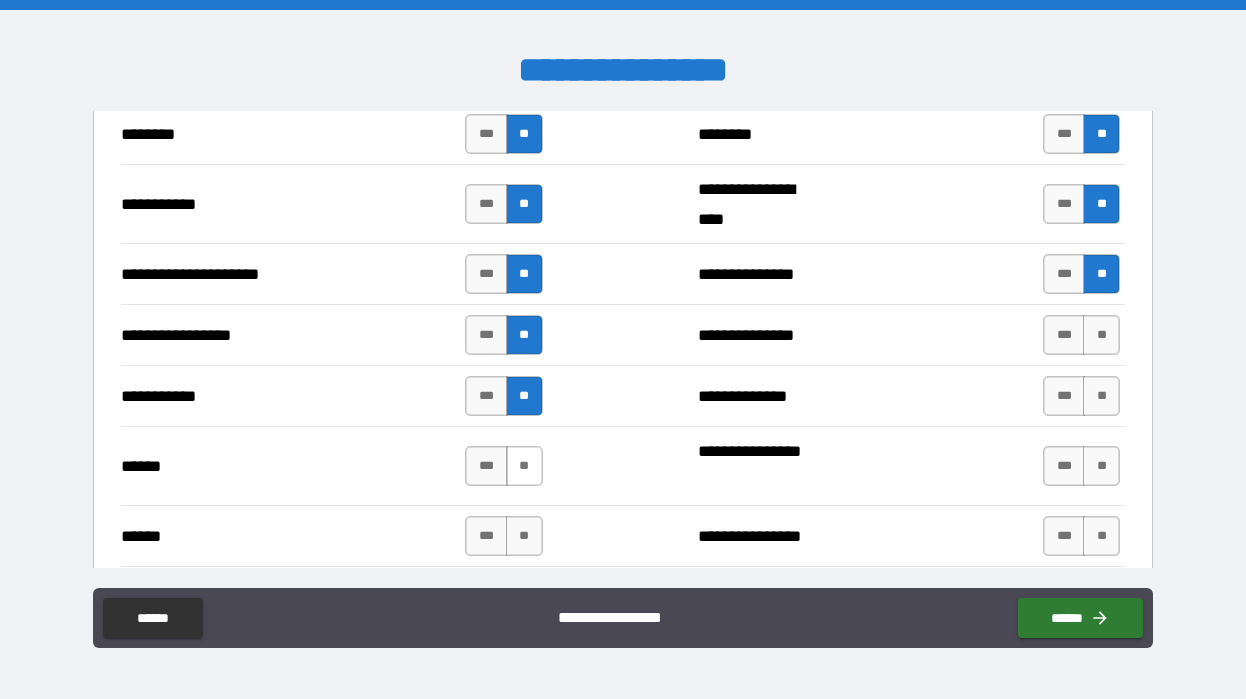 click on "**" at bounding box center (524, 466) 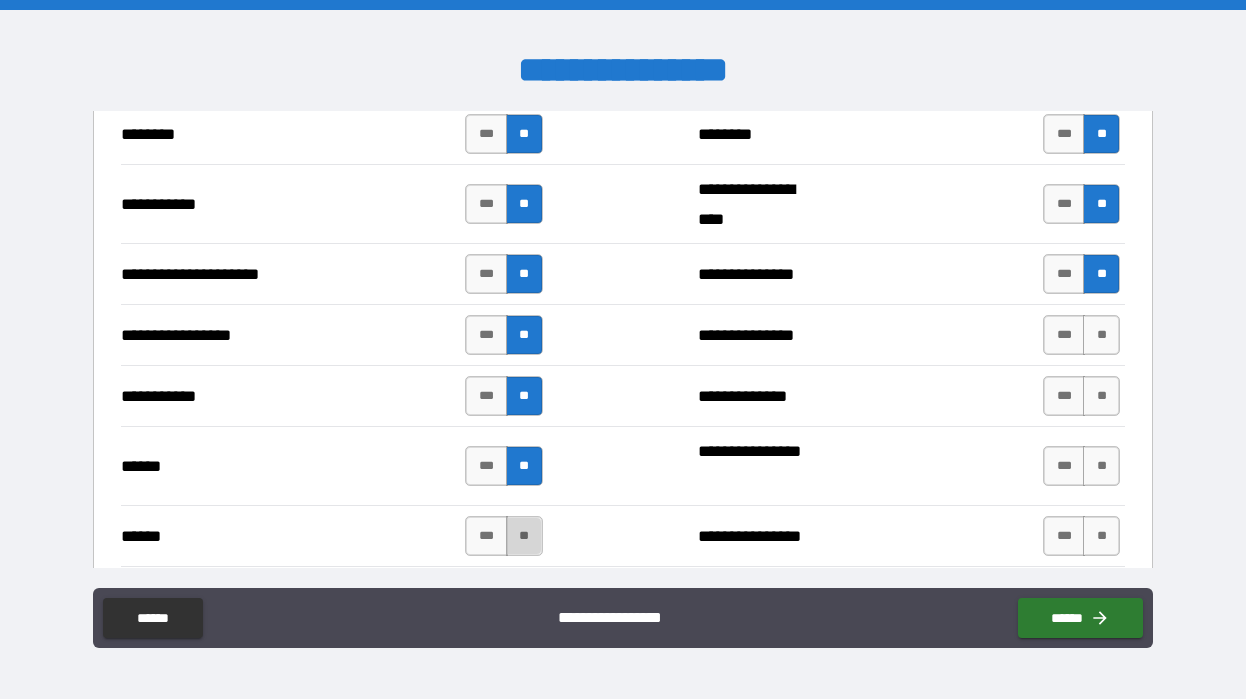 click on "**" at bounding box center [524, 536] 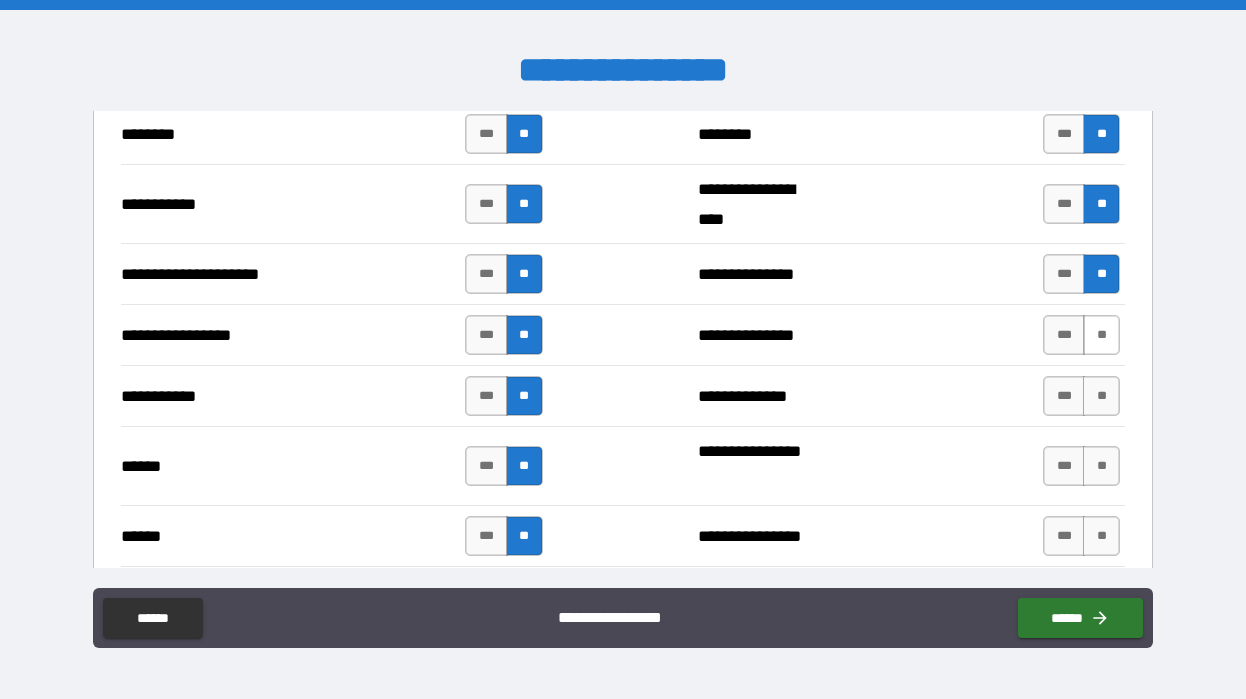 click on "**" at bounding box center (1101, 335) 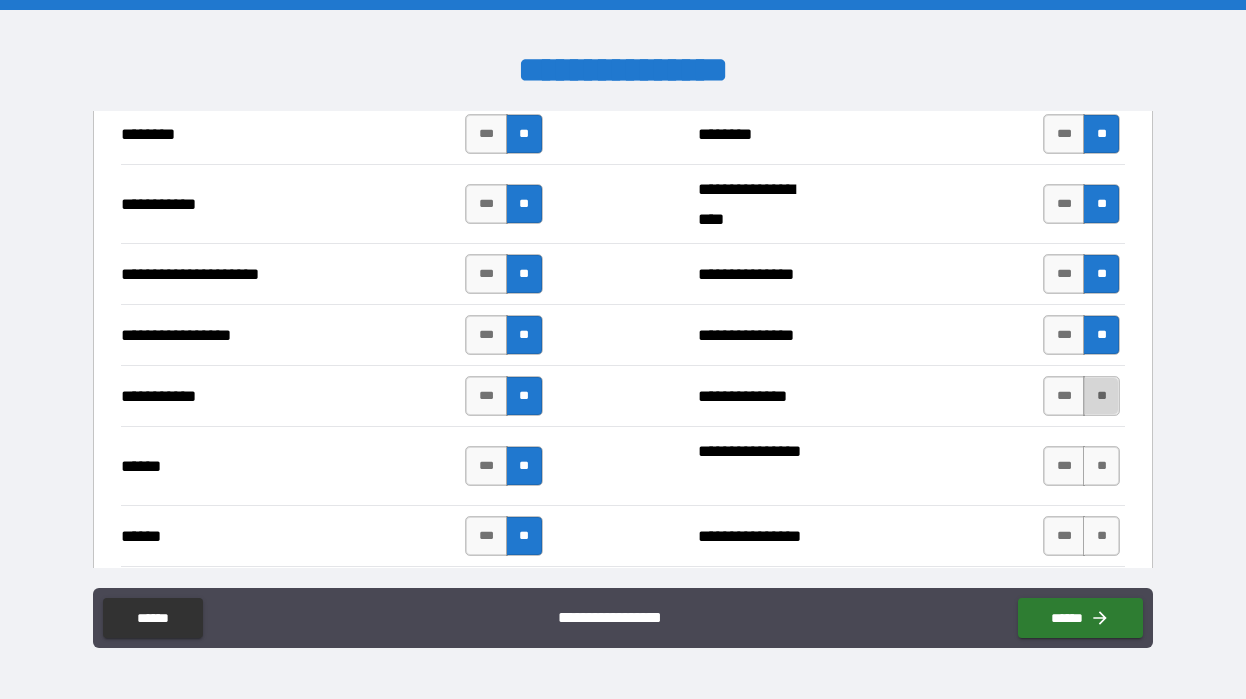 click on "**" at bounding box center (1101, 396) 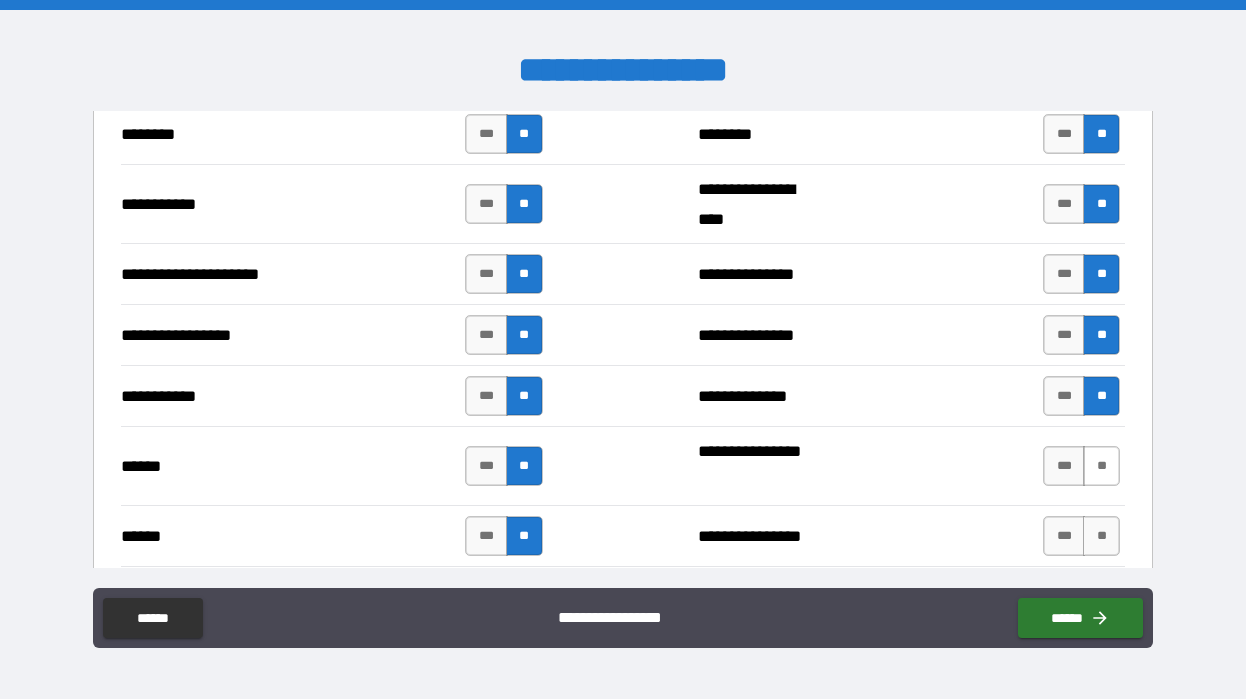 click on "**" at bounding box center (1101, 466) 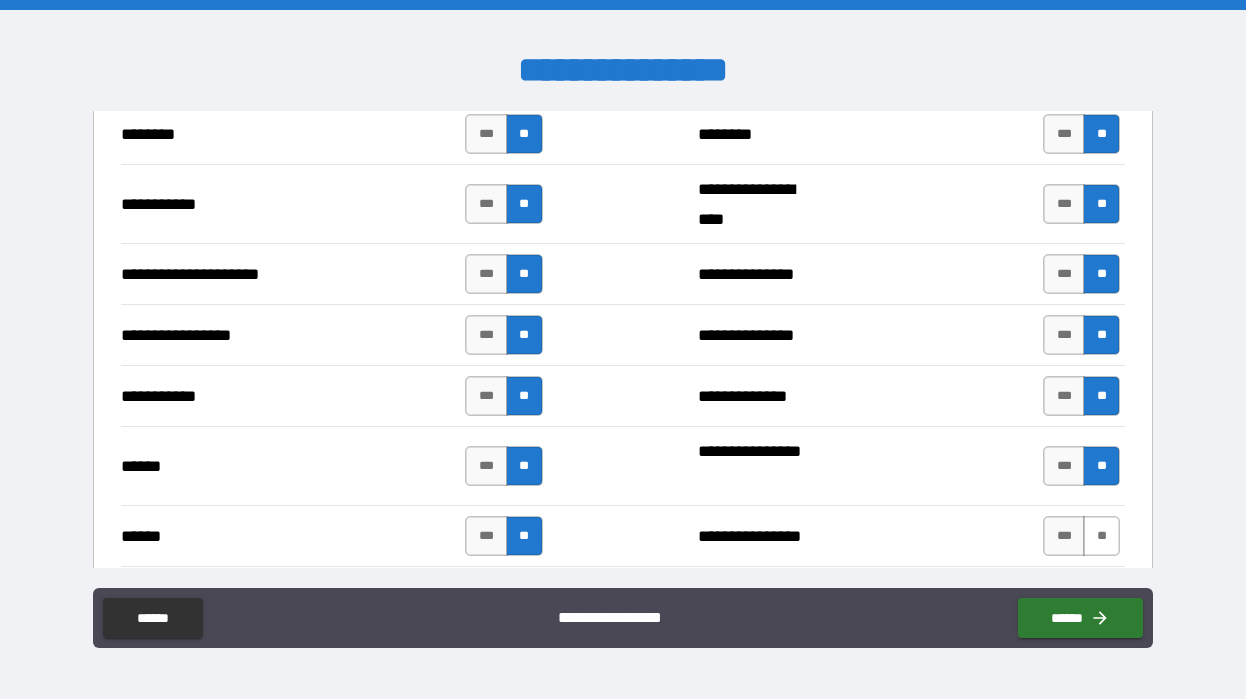 click on "**" at bounding box center [1101, 536] 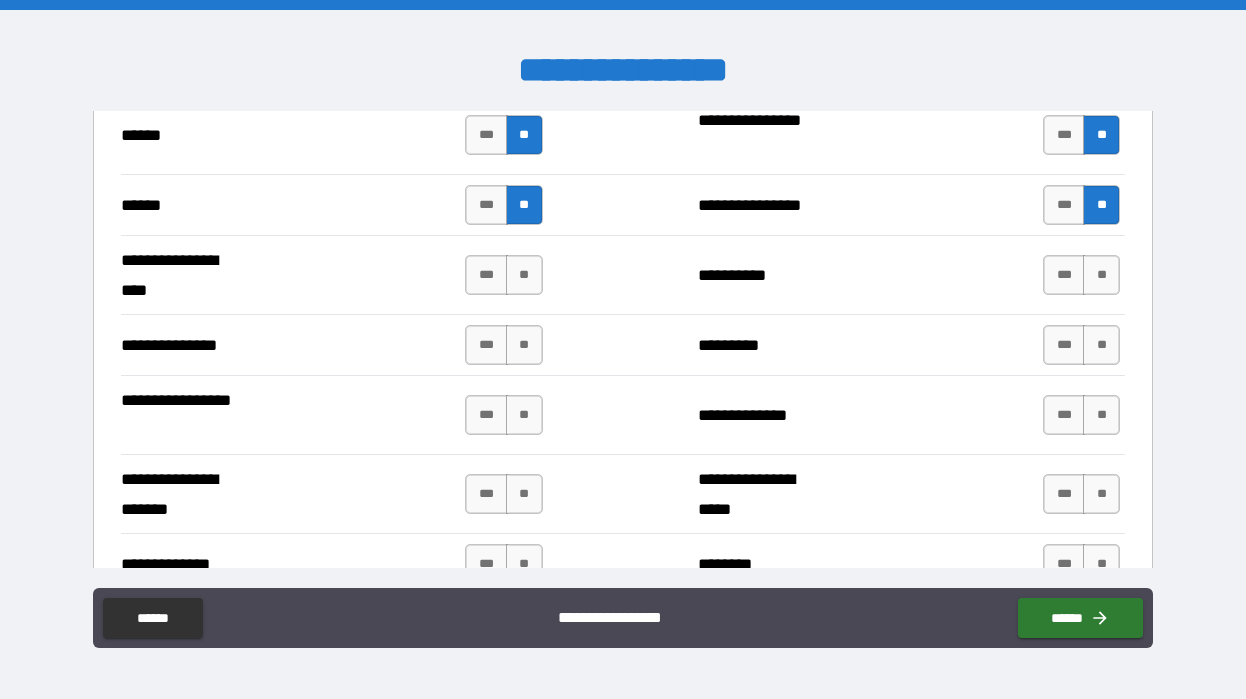 scroll, scrollTop: 2741, scrollLeft: 0, axis: vertical 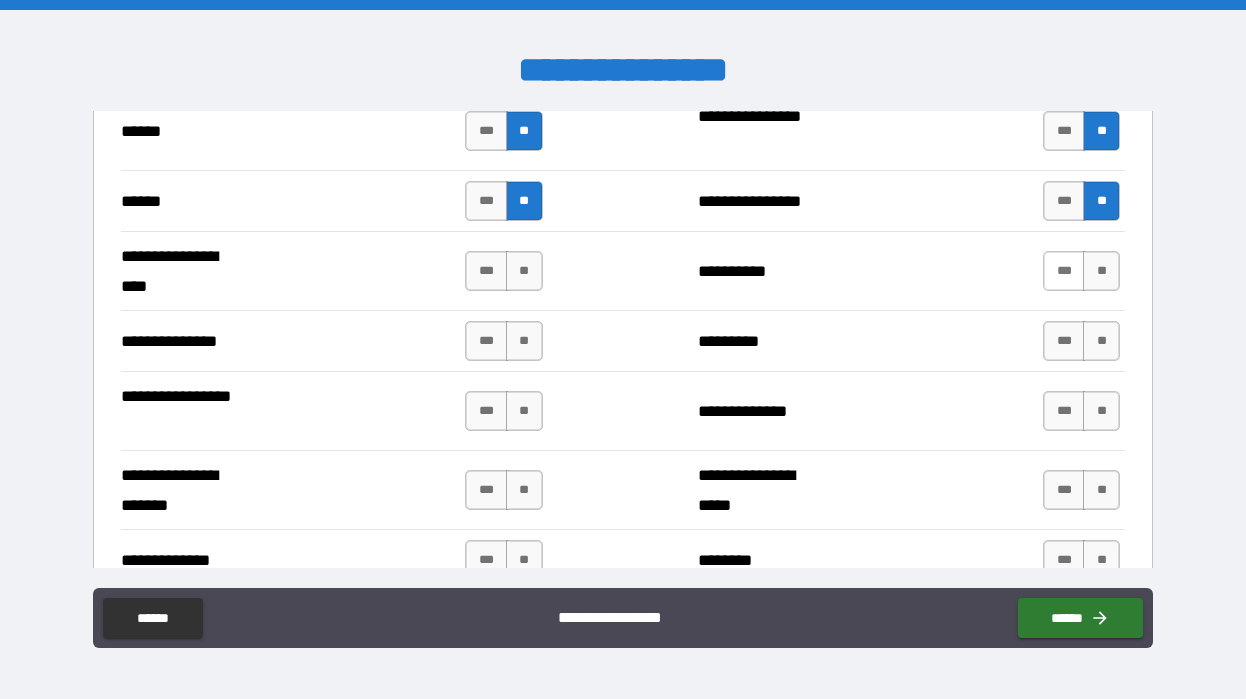 drag, startPoint x: 1090, startPoint y: 272, endPoint x: 1063, endPoint y: 273, distance: 27.018513 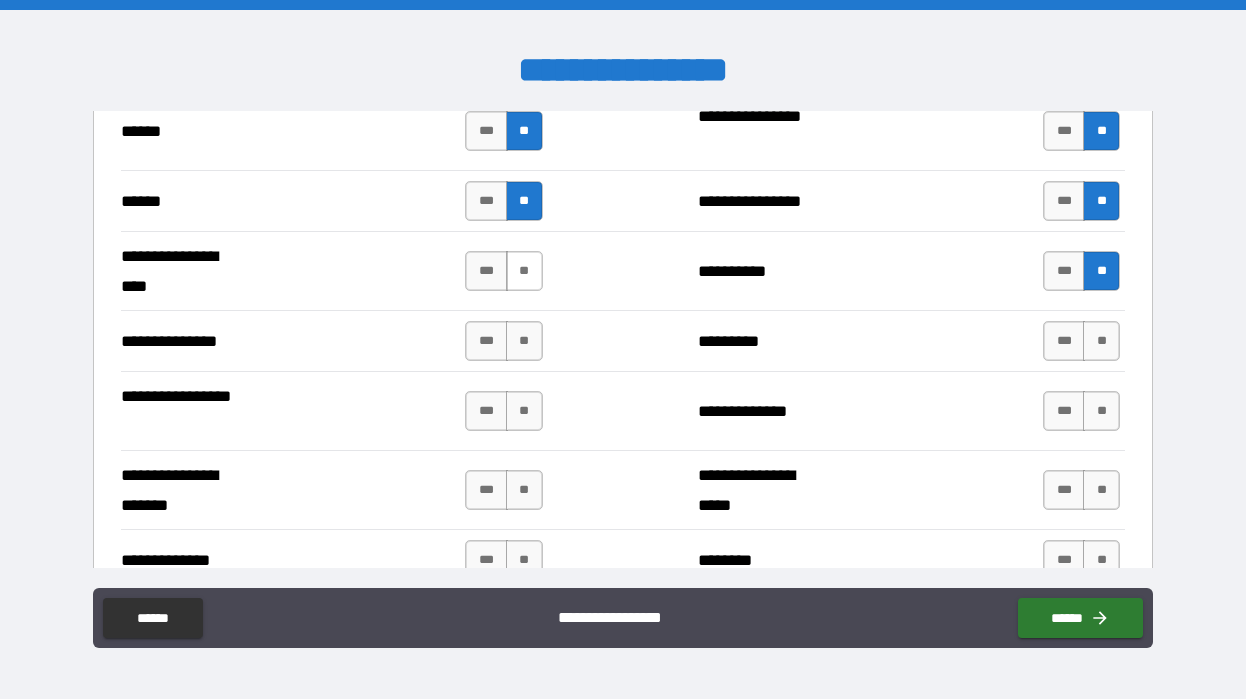 click on "**" at bounding box center [524, 271] 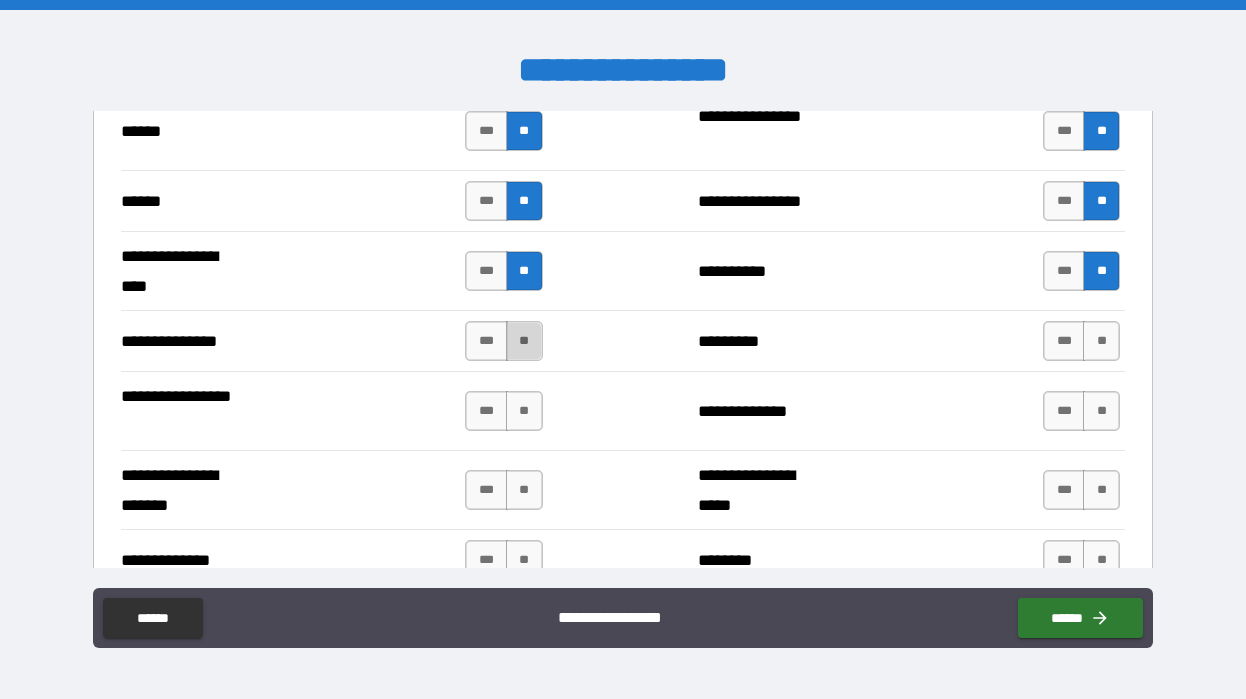 click on "**" at bounding box center [524, 341] 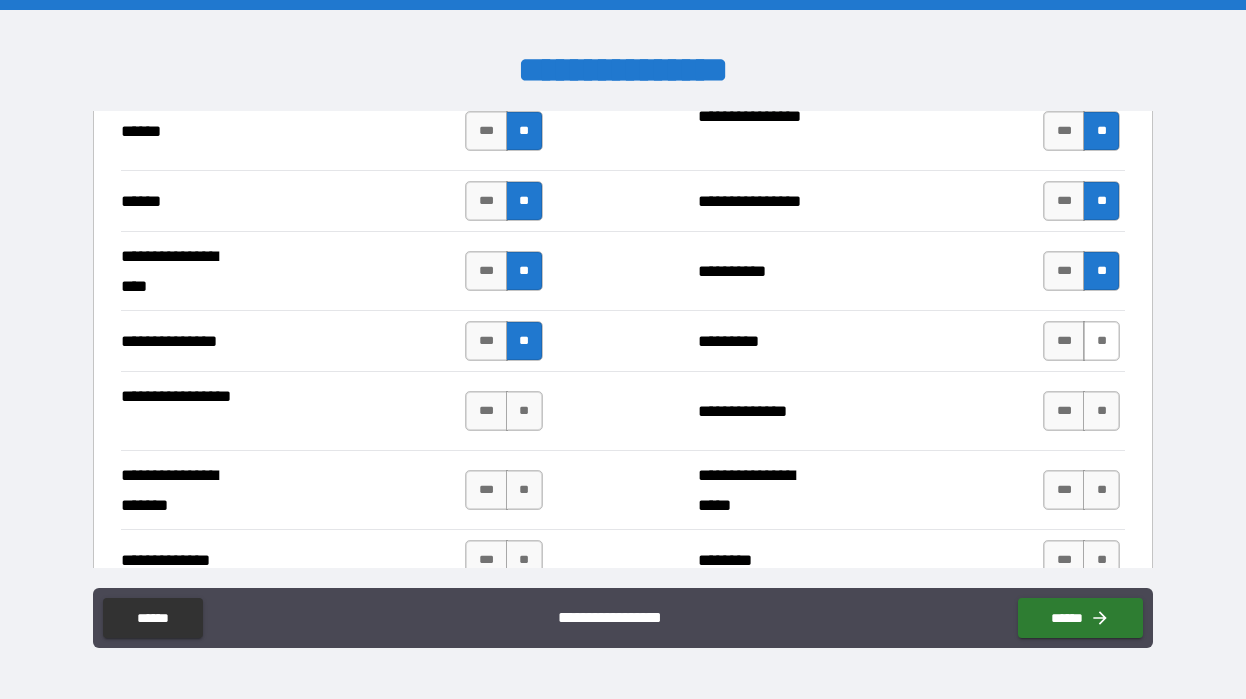 click on "**" at bounding box center (1101, 341) 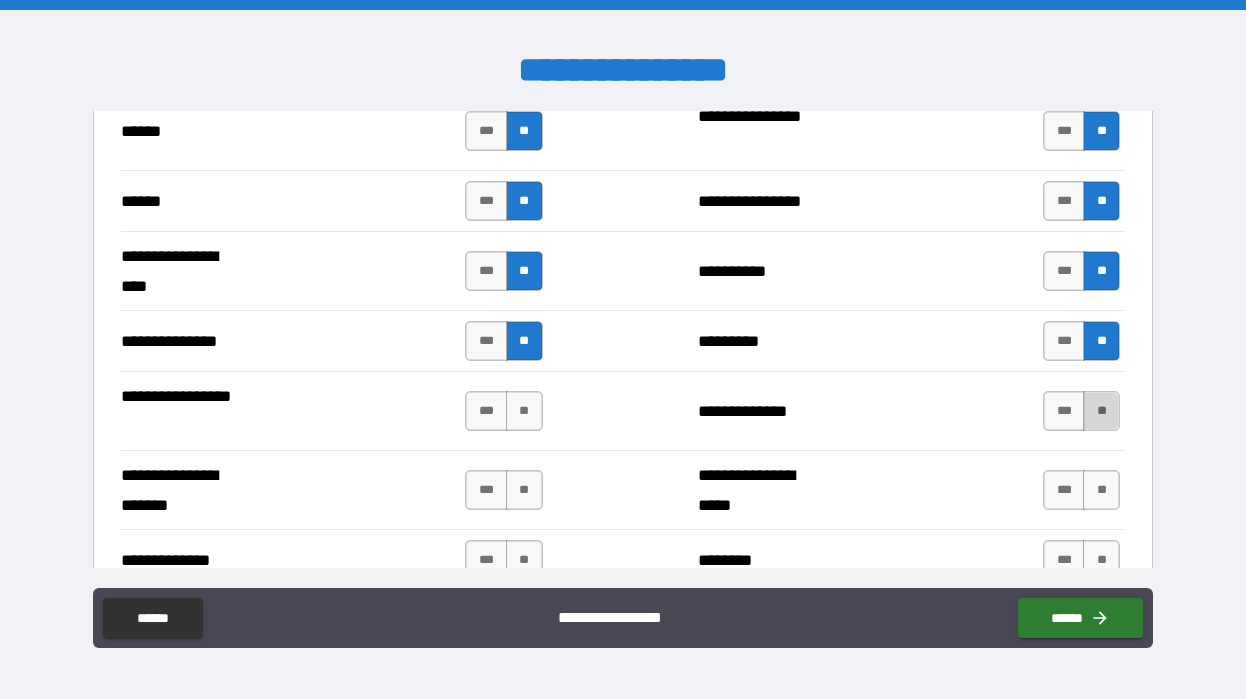 click on "**" at bounding box center (1101, 411) 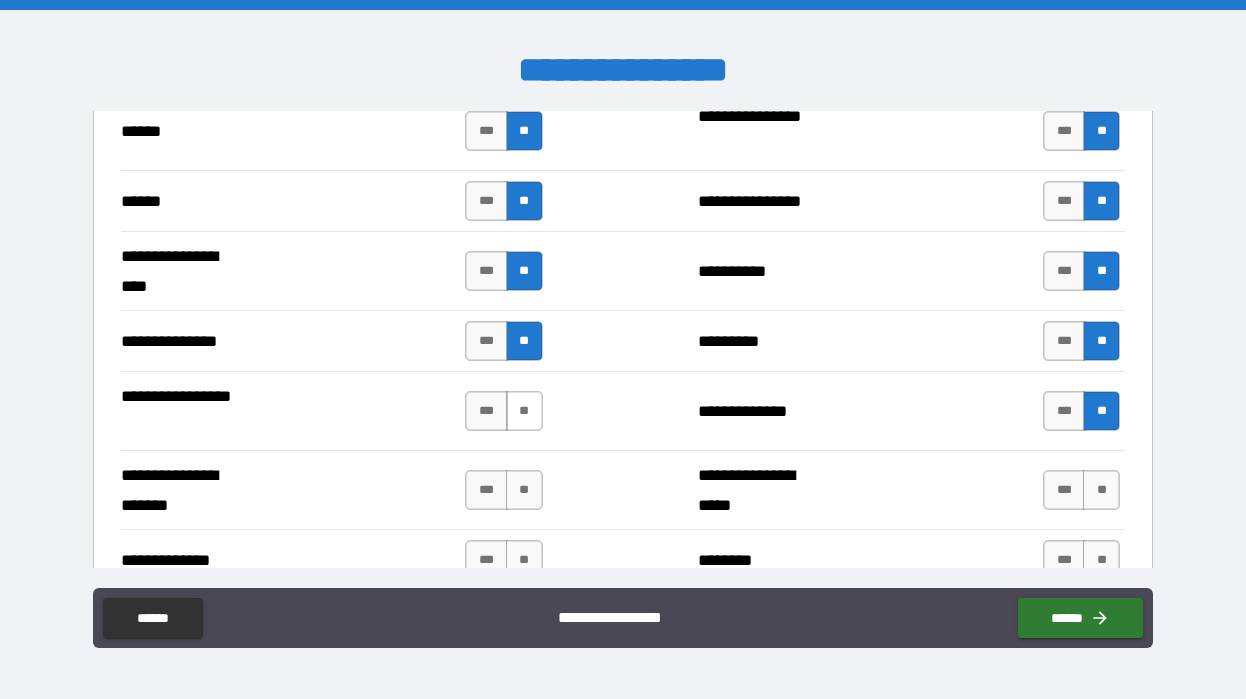 click on "**" at bounding box center [524, 411] 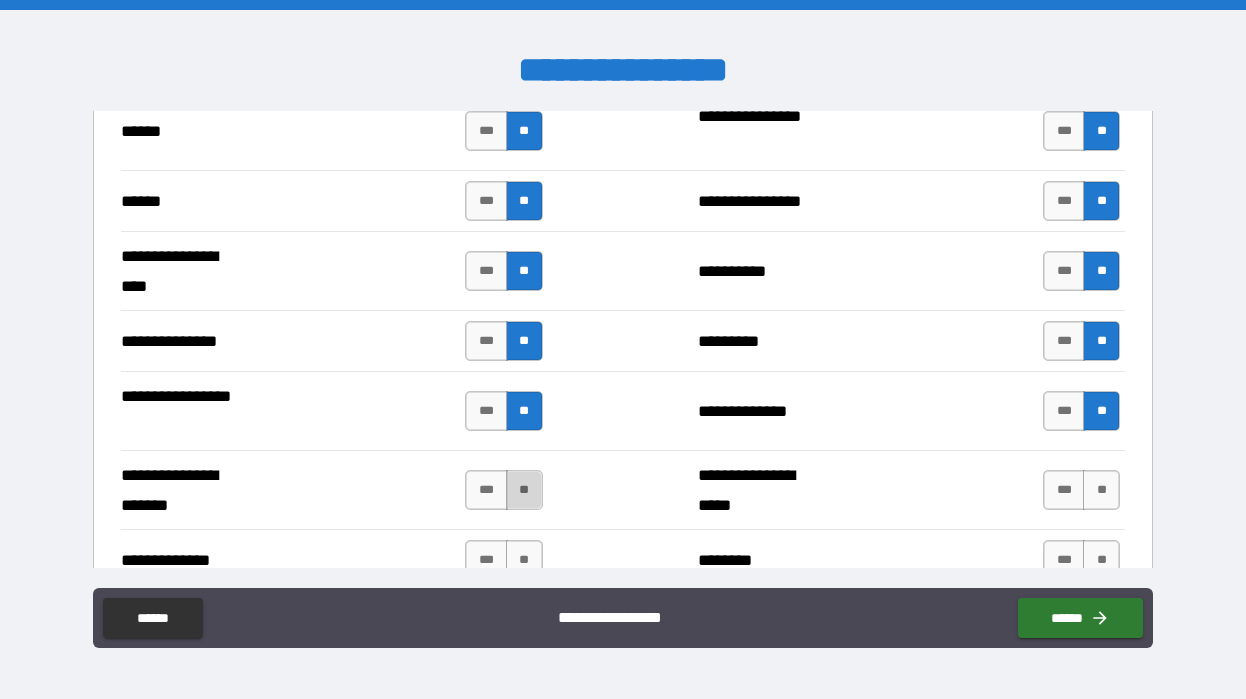 click on "**" at bounding box center [524, 490] 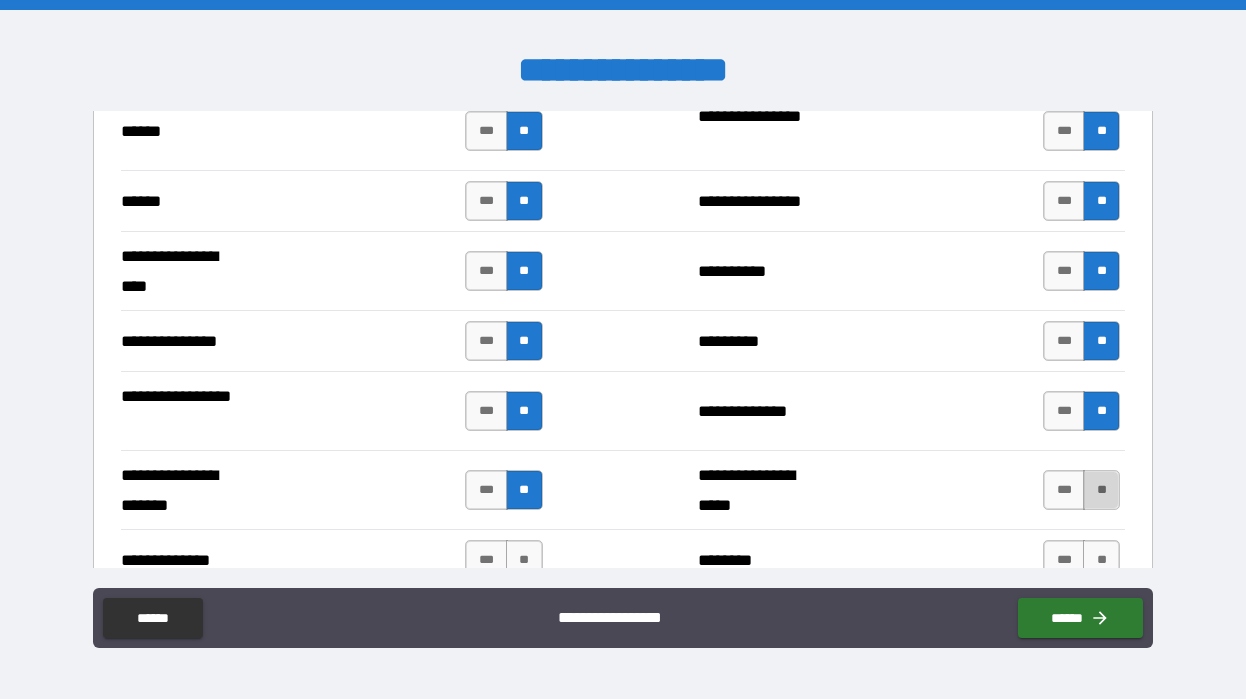 click on "**" at bounding box center (1101, 490) 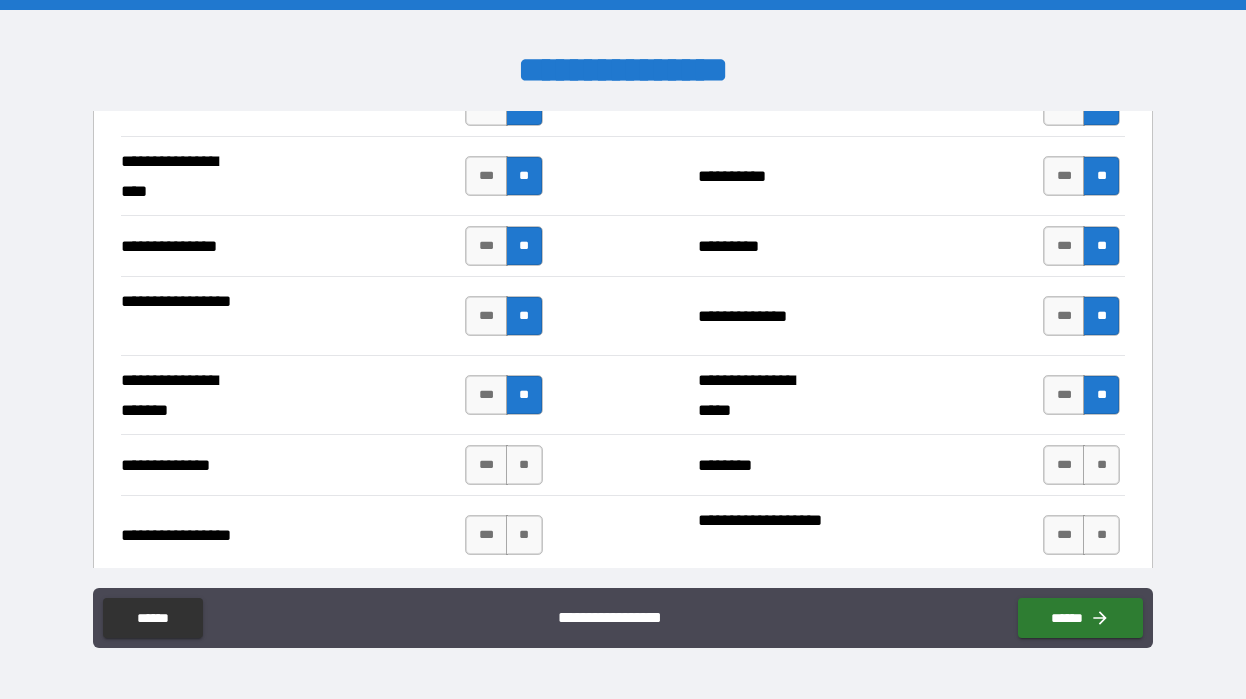 scroll, scrollTop: 2866, scrollLeft: 0, axis: vertical 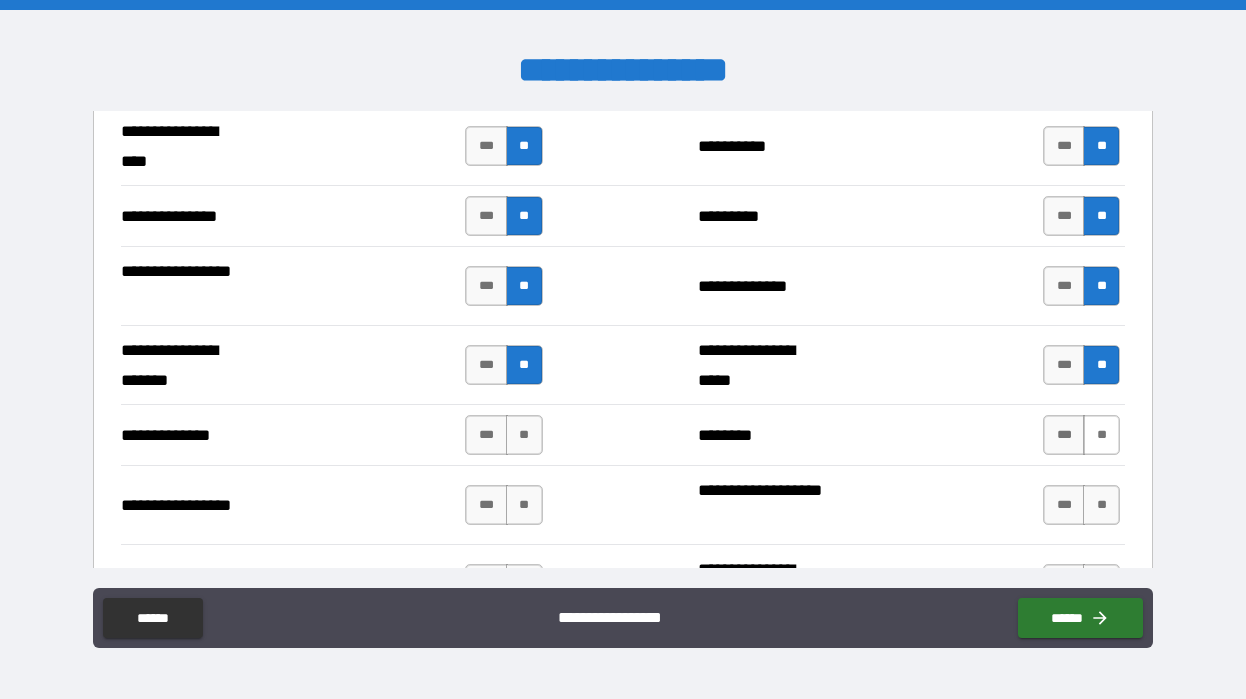 click on "**" at bounding box center (1101, 435) 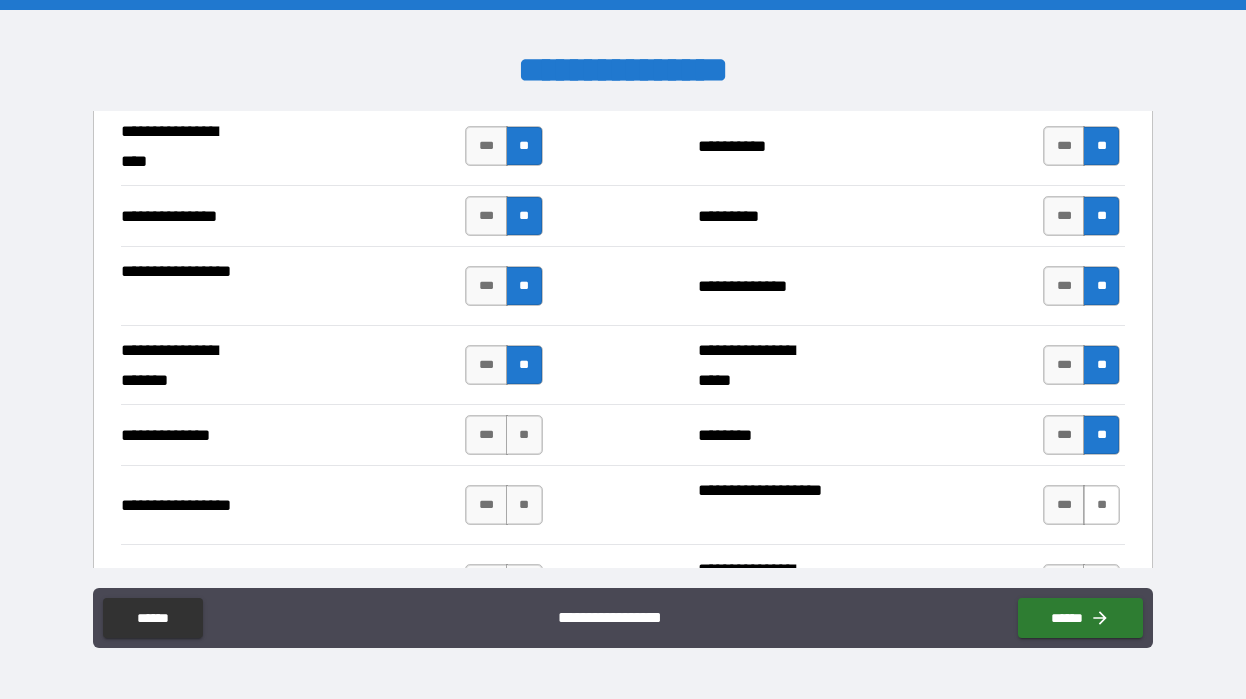 click on "**" at bounding box center [1101, 505] 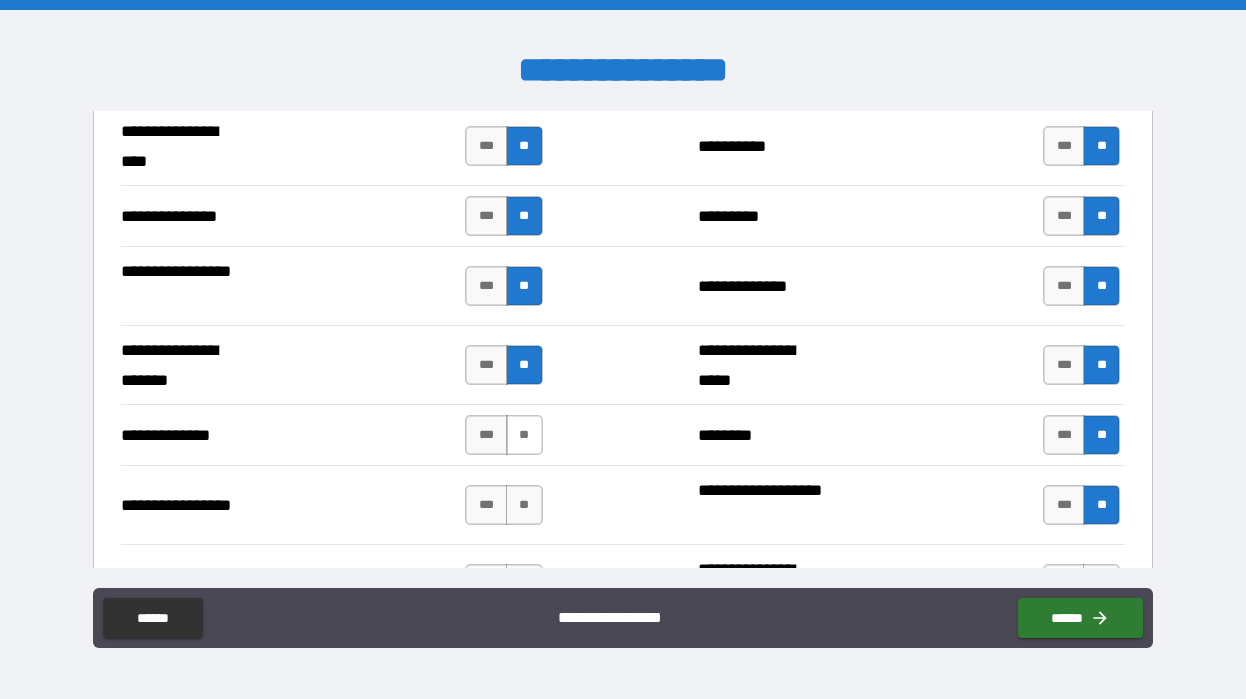 click on "**" at bounding box center [524, 435] 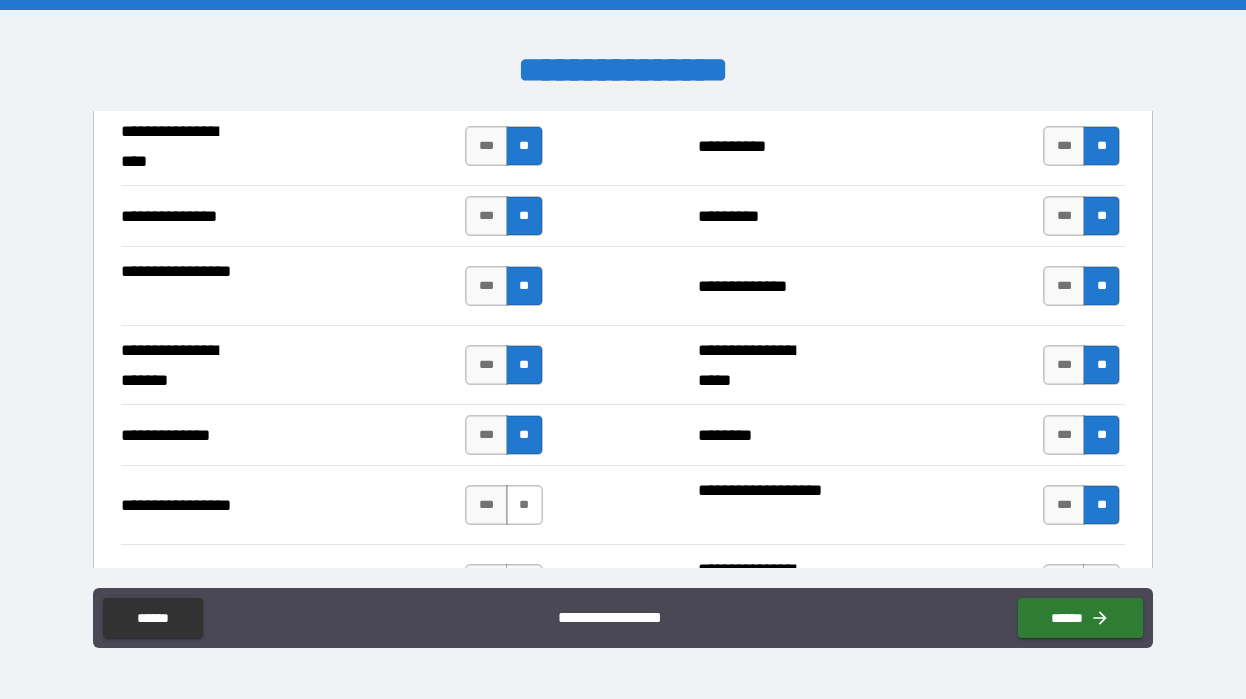 click on "**" at bounding box center [524, 505] 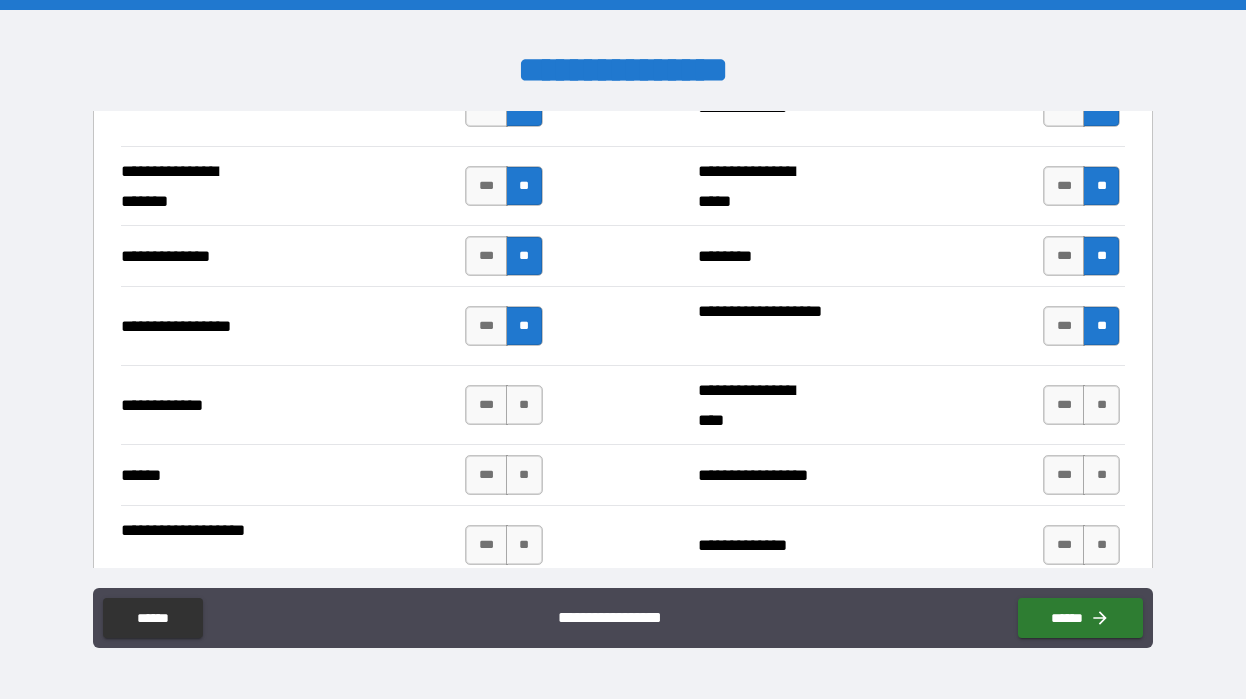 scroll, scrollTop: 3046, scrollLeft: 0, axis: vertical 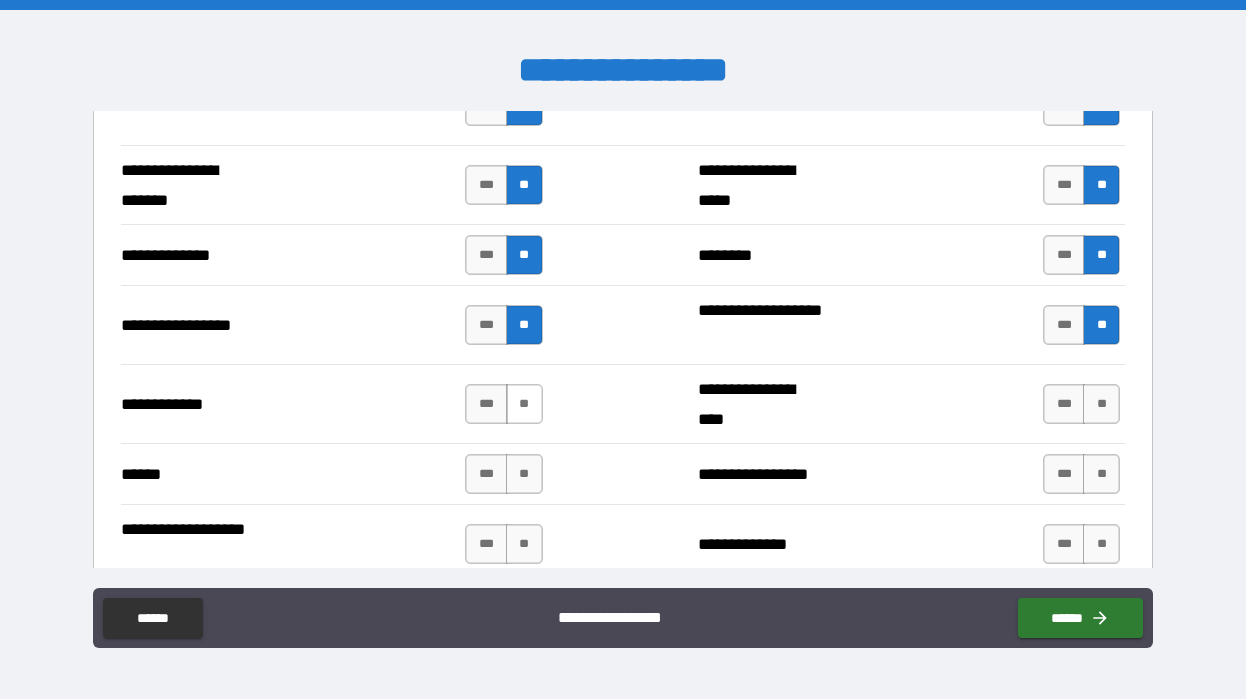 click on "**" at bounding box center [524, 404] 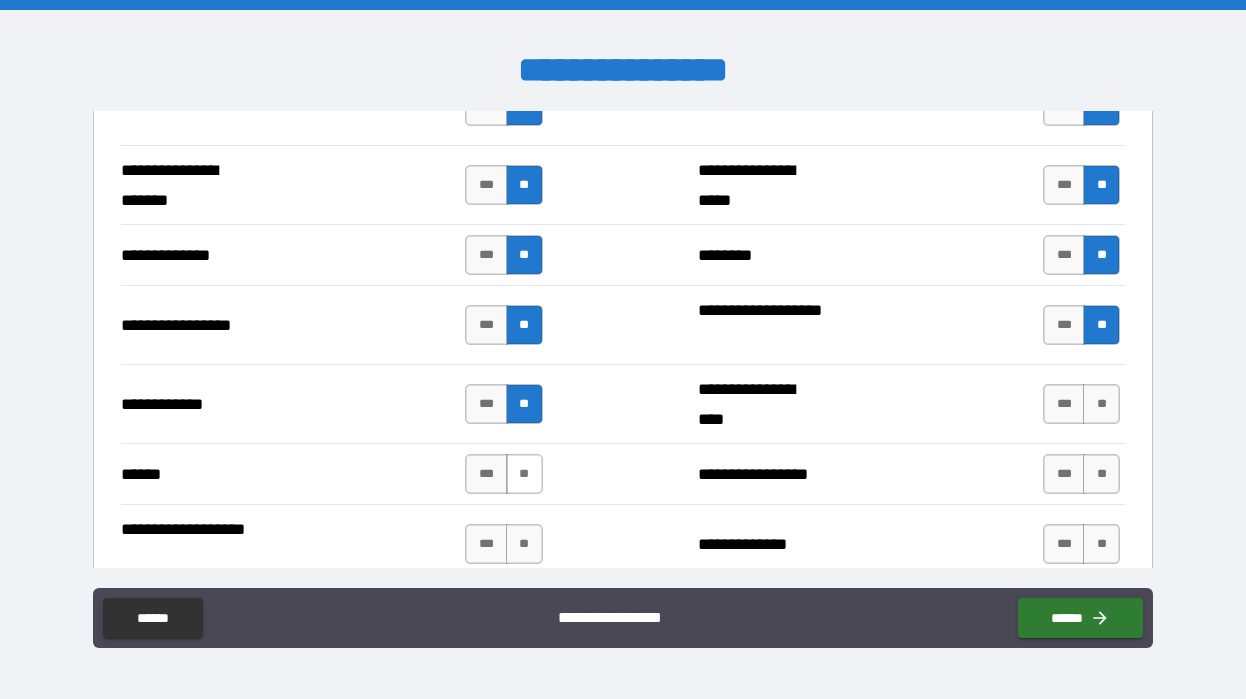 click on "**" at bounding box center (524, 474) 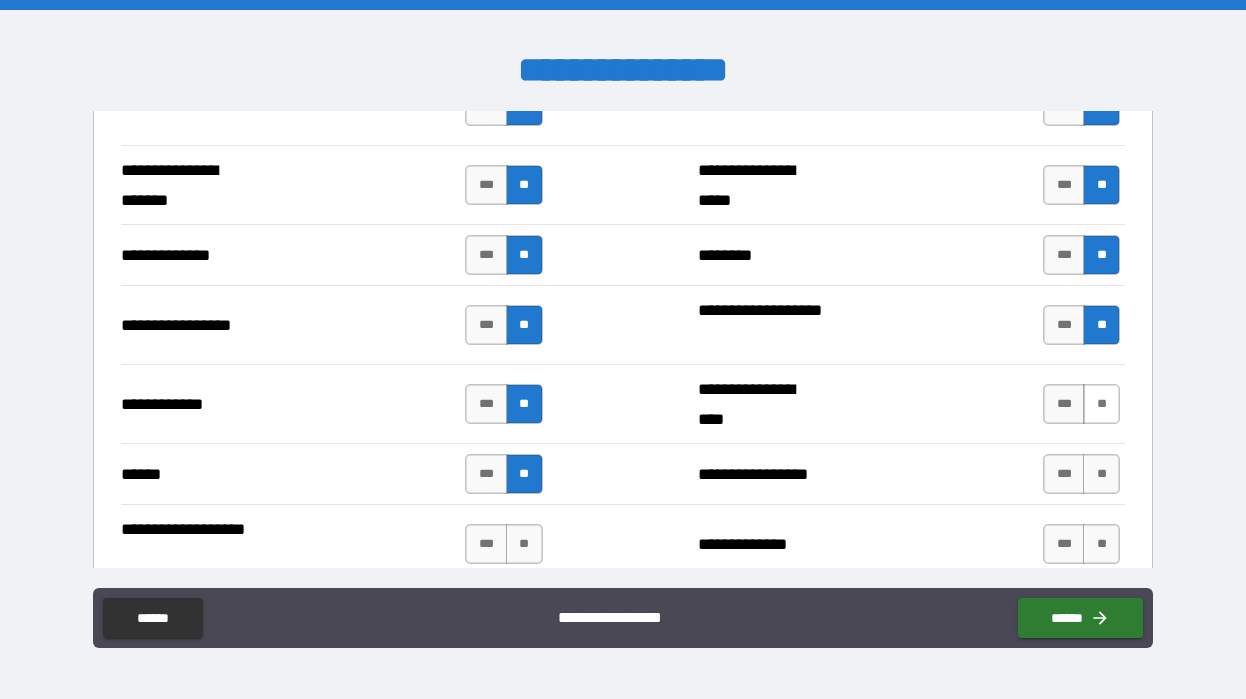 click on "**" at bounding box center (1101, 404) 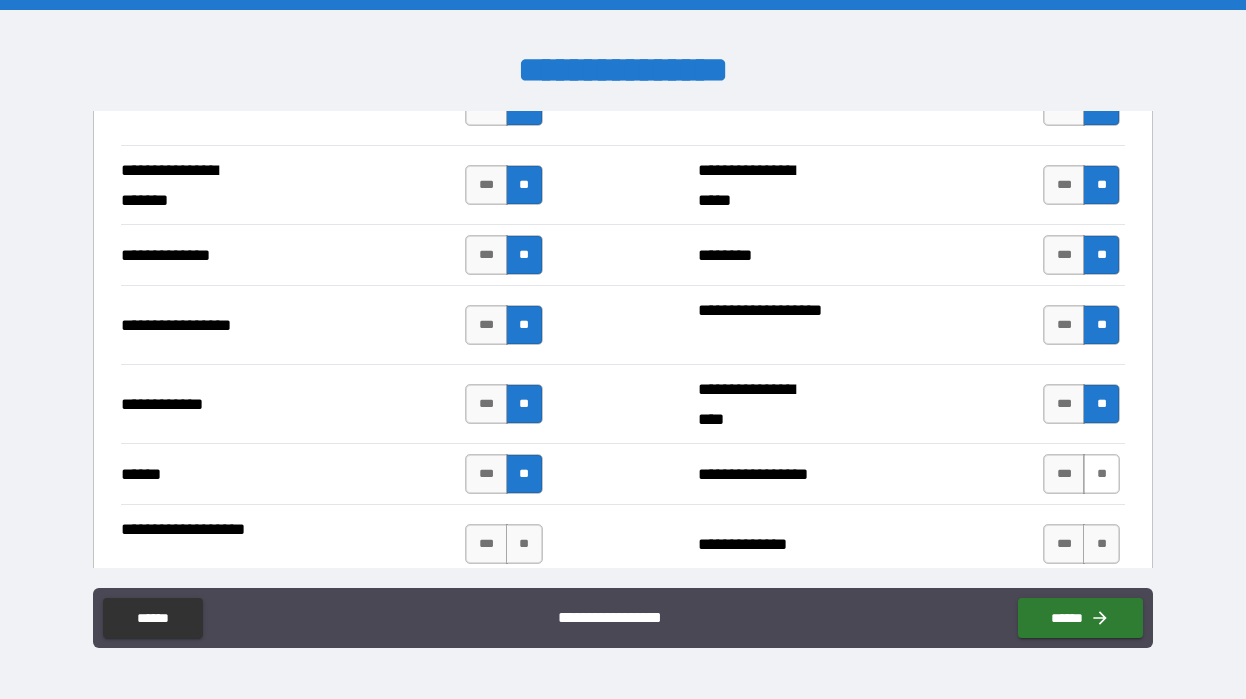 click on "**" at bounding box center (1101, 474) 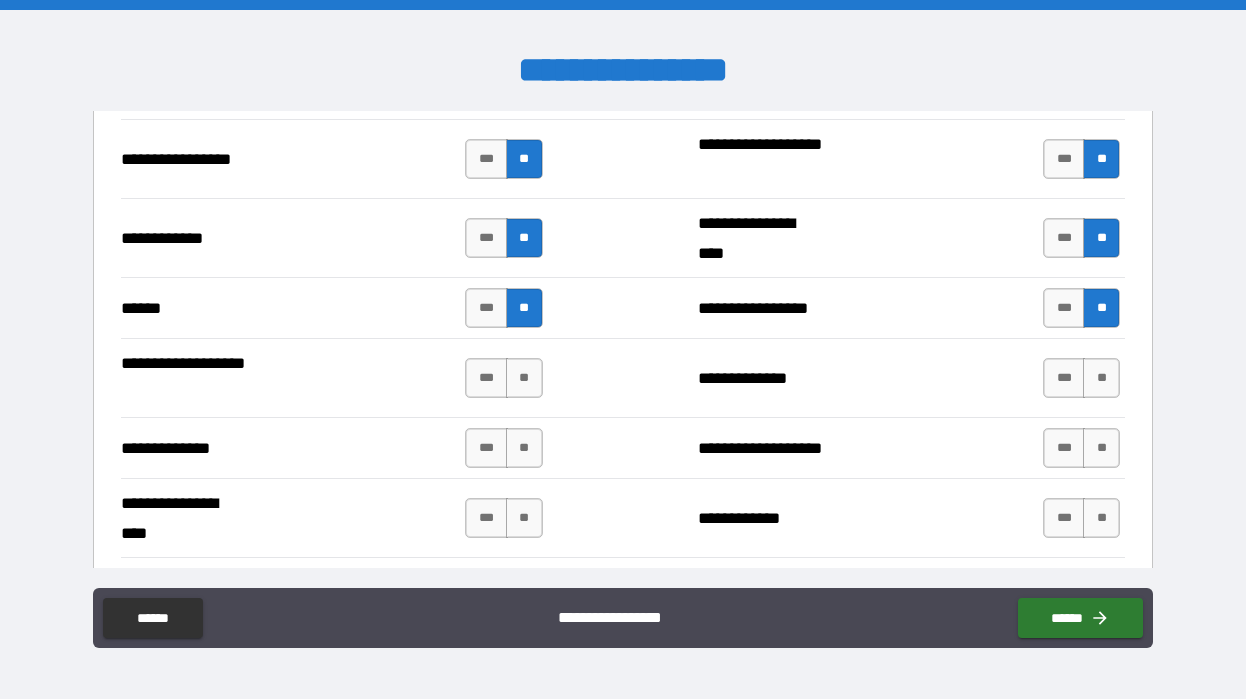 scroll, scrollTop: 3247, scrollLeft: 0, axis: vertical 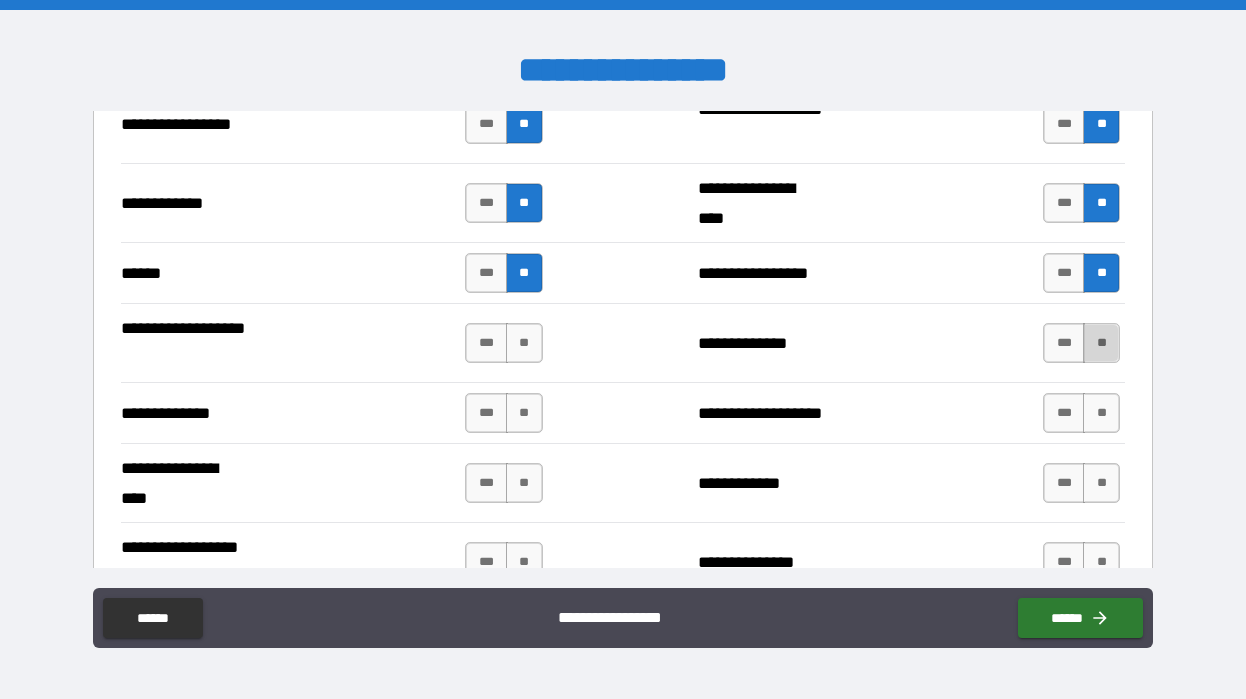 click on "**" at bounding box center (1101, 343) 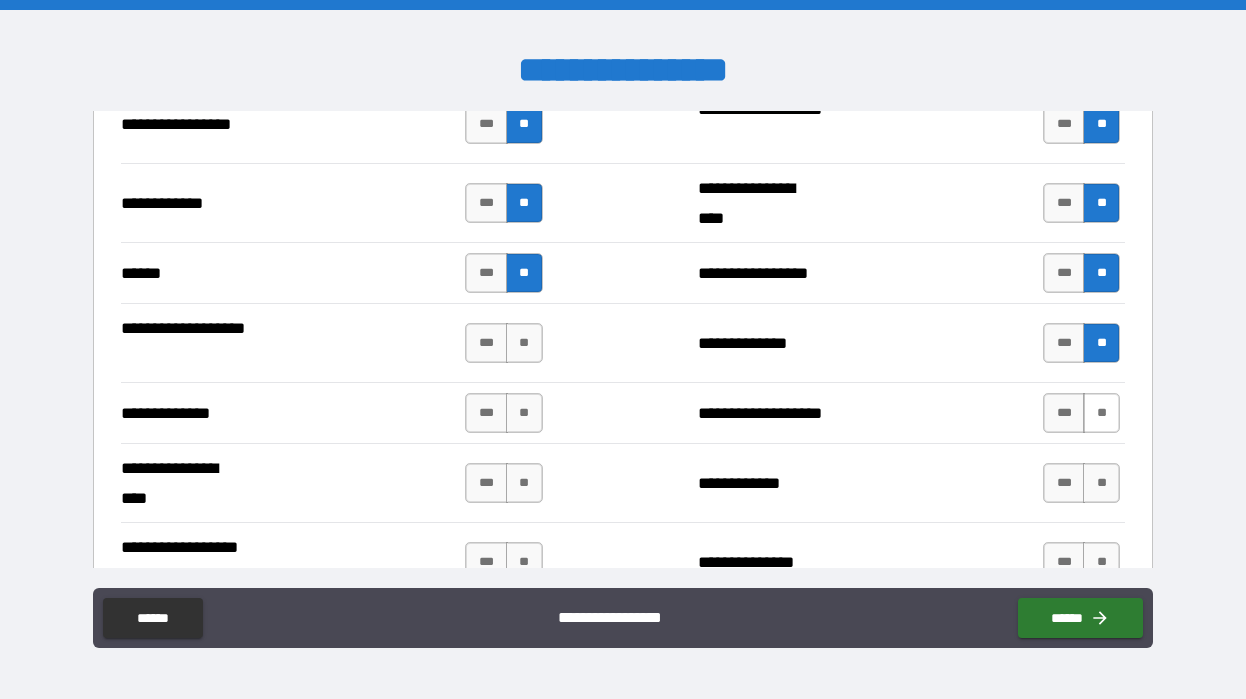 click on "**" at bounding box center [1101, 413] 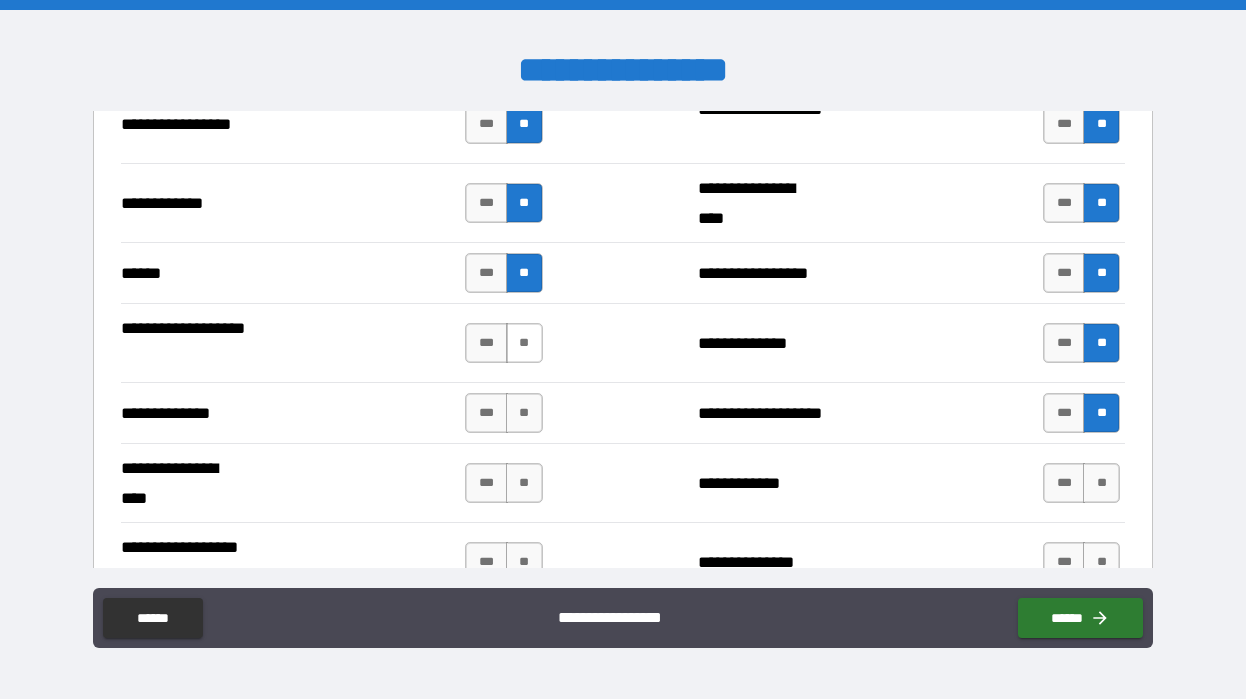 click on "**" at bounding box center (524, 343) 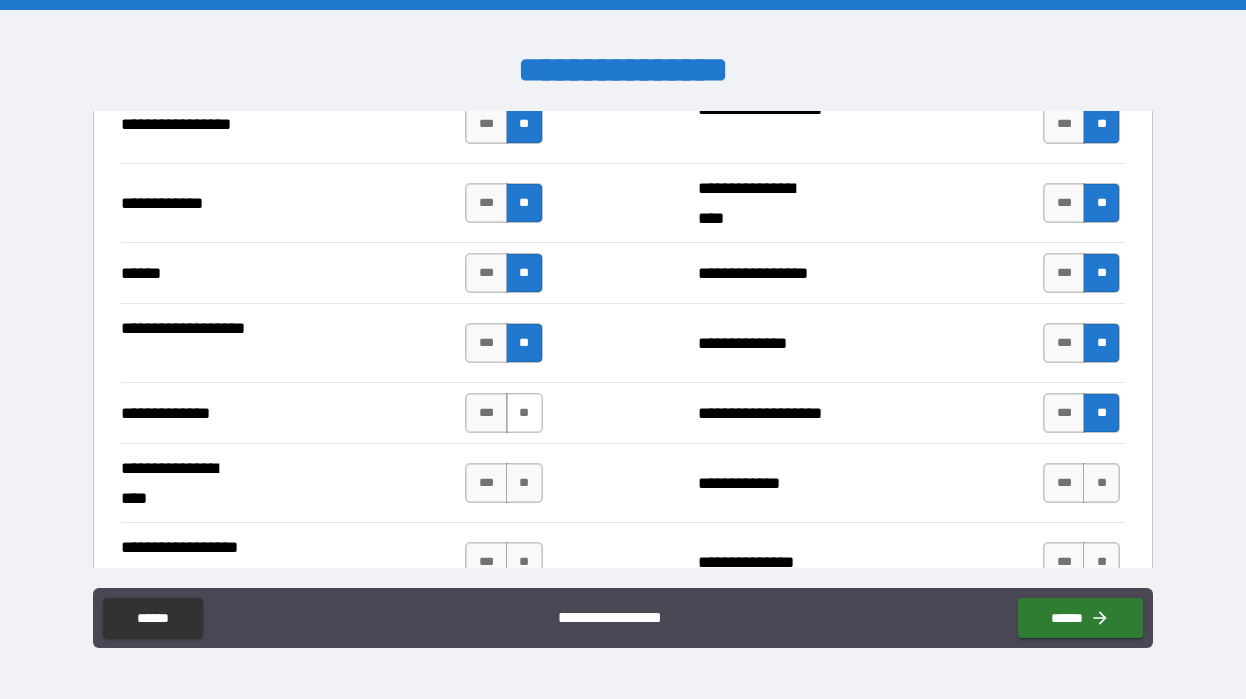 click on "**" at bounding box center [524, 413] 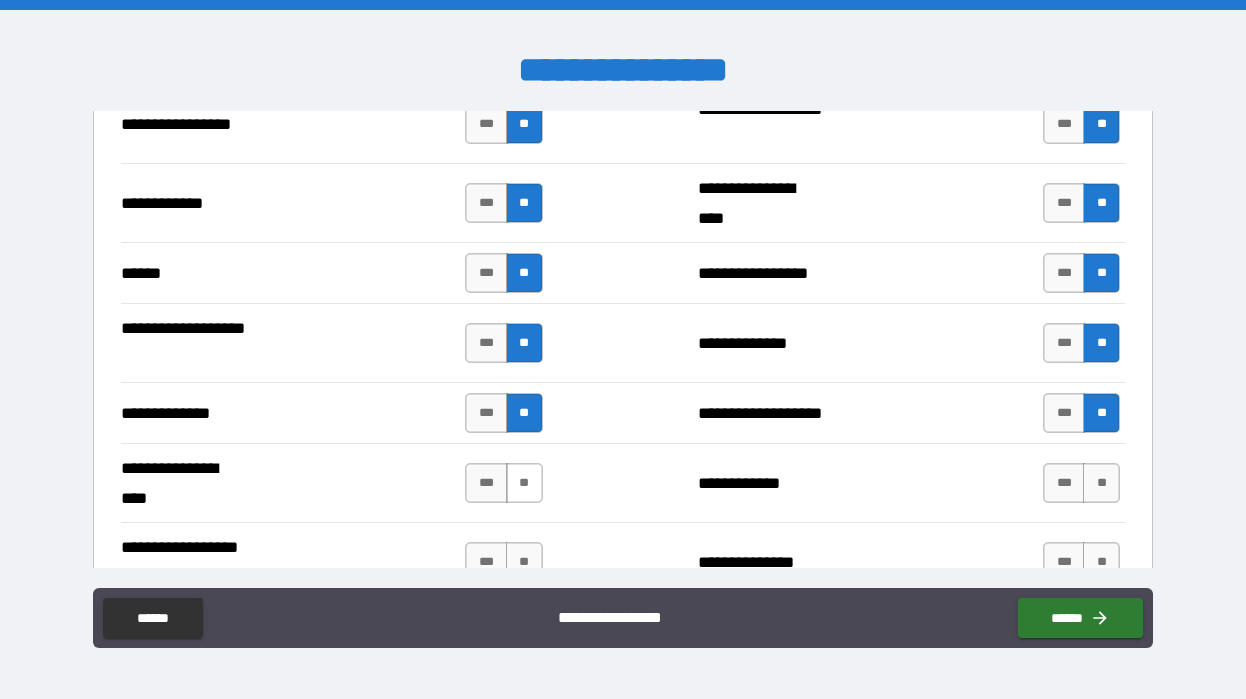 click on "**" at bounding box center [524, 483] 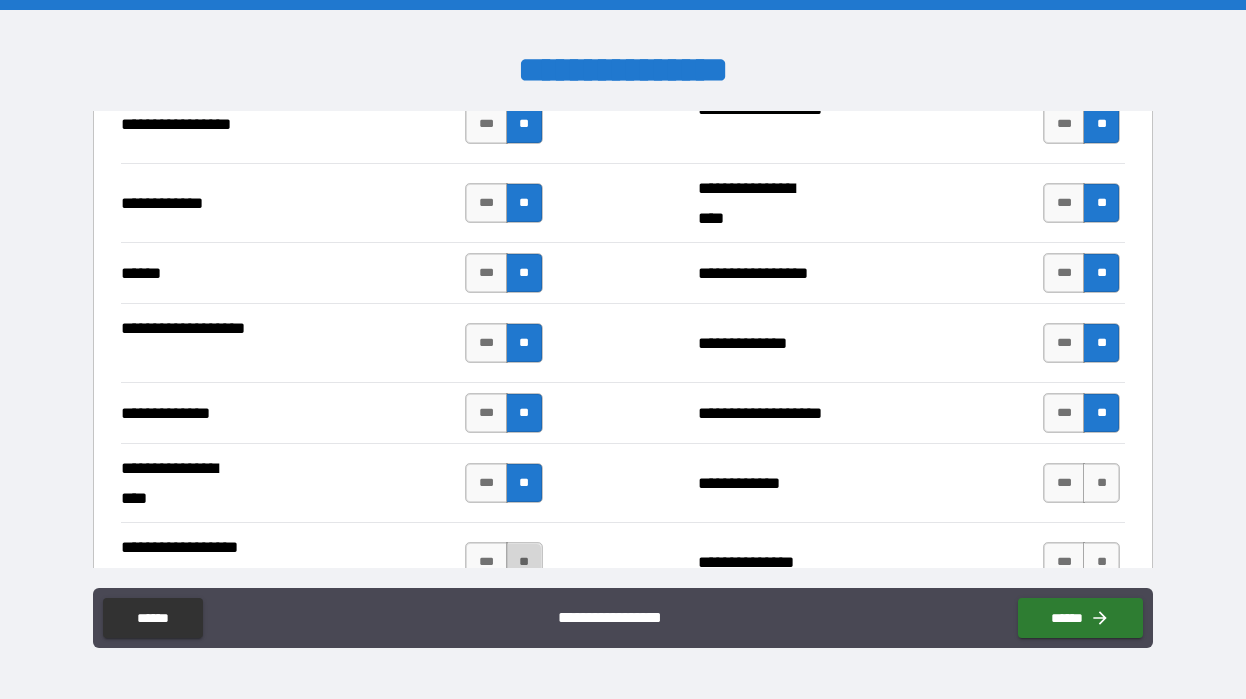 click on "**" at bounding box center (524, 562) 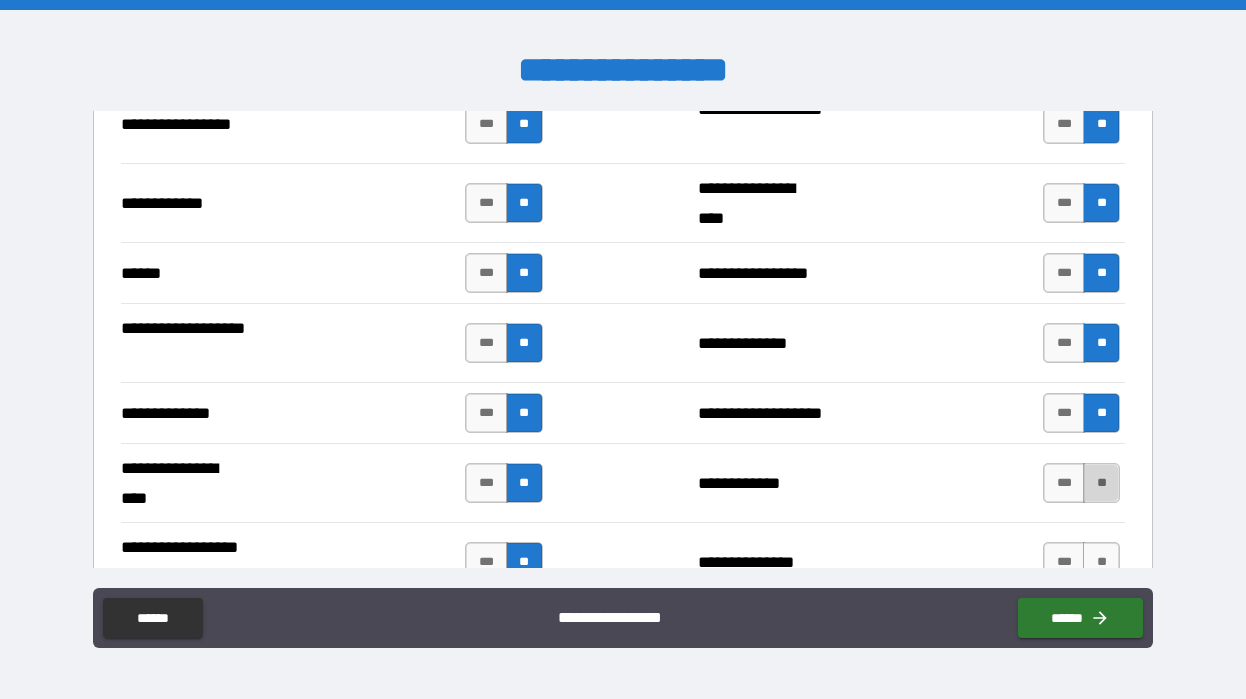 click on "**" at bounding box center (1101, 483) 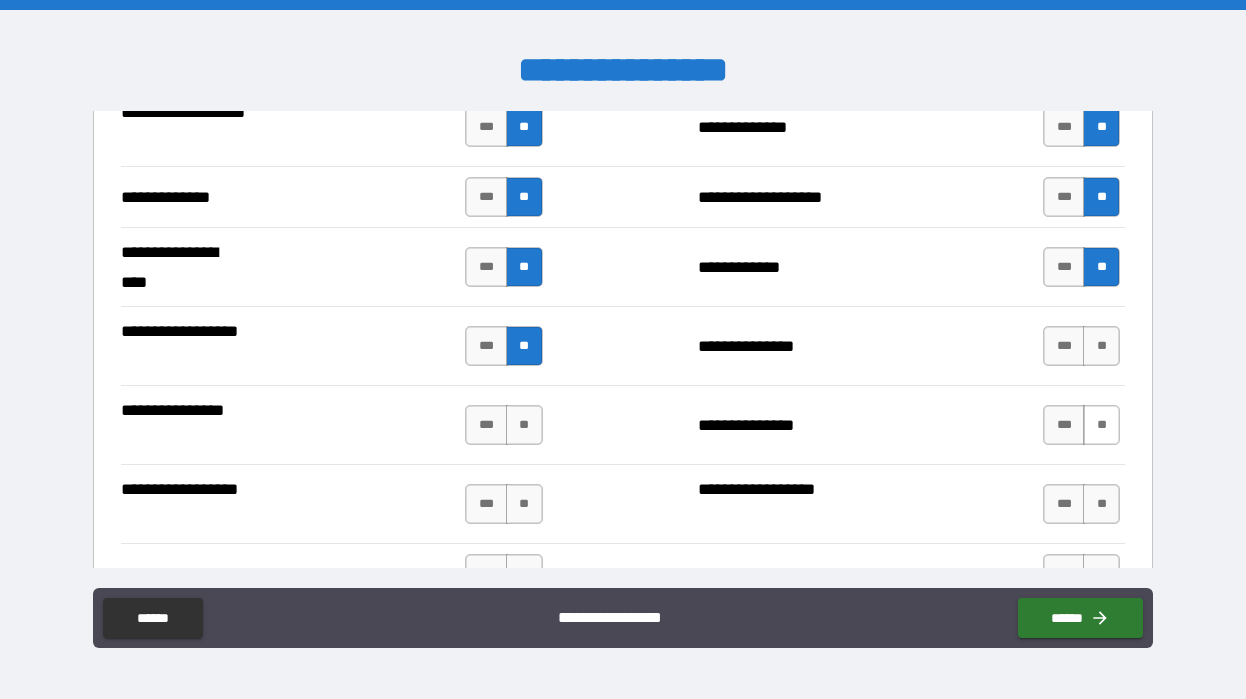 scroll, scrollTop: 3467, scrollLeft: 0, axis: vertical 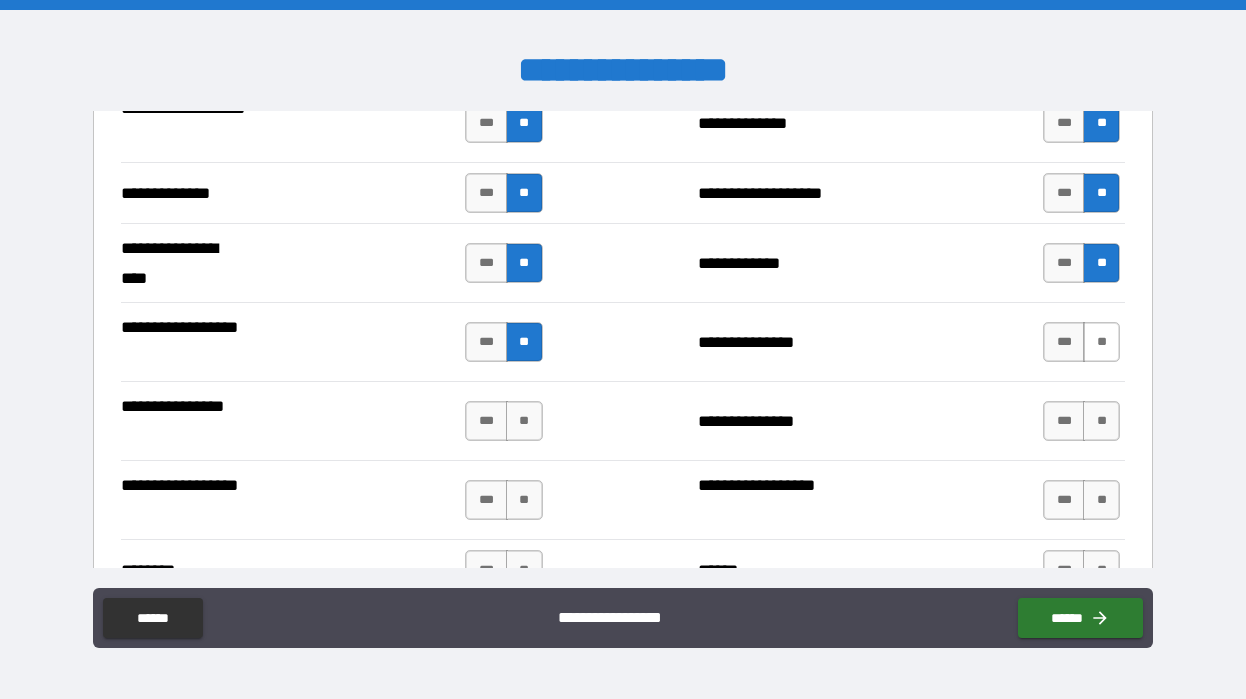 click on "**" at bounding box center [1101, 342] 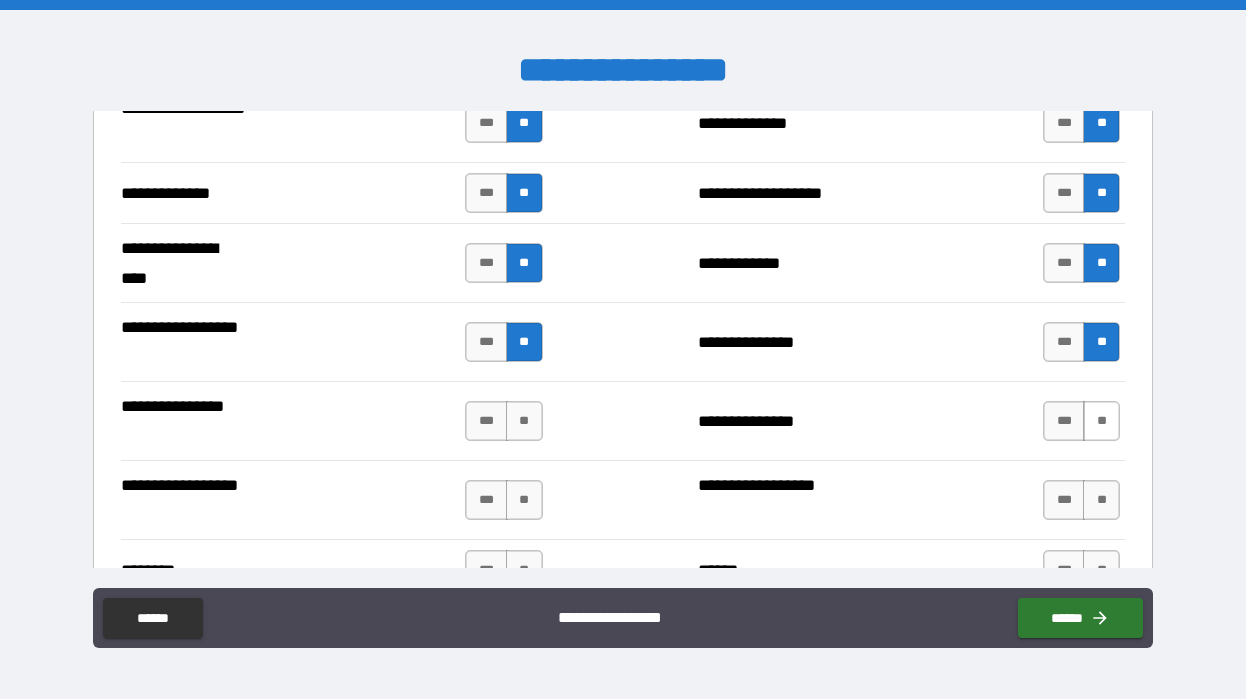 click on "**" at bounding box center [1101, 421] 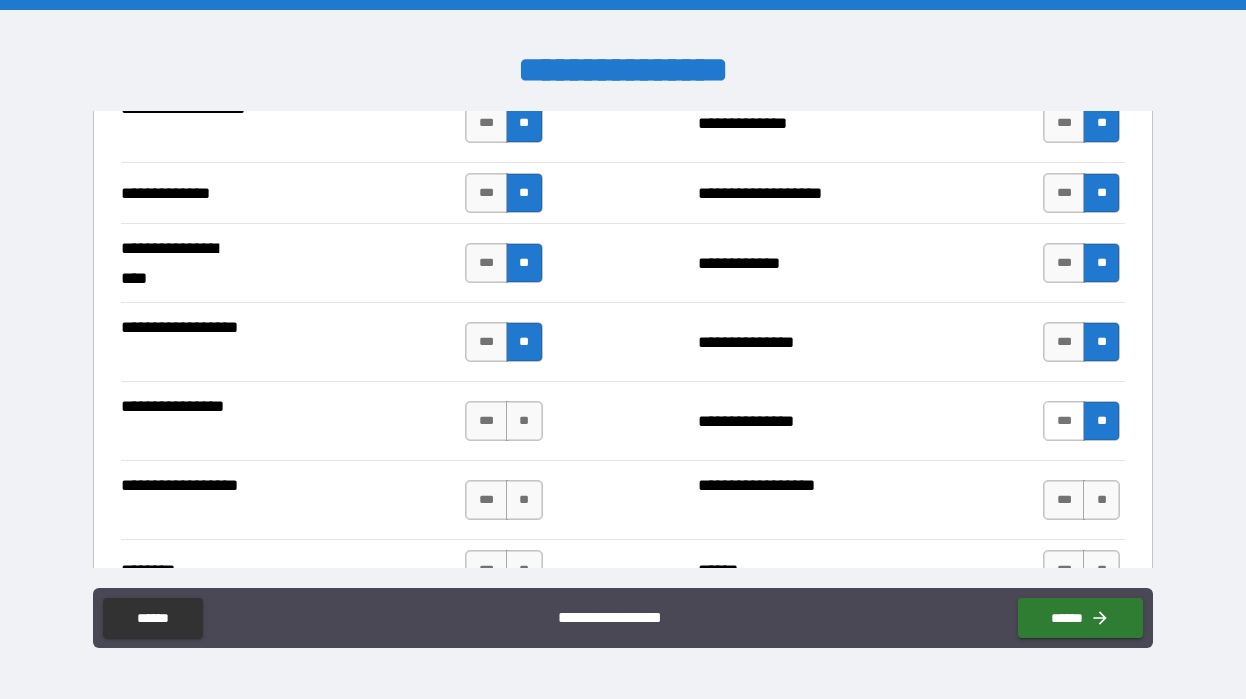 click on "***" at bounding box center [1064, 421] 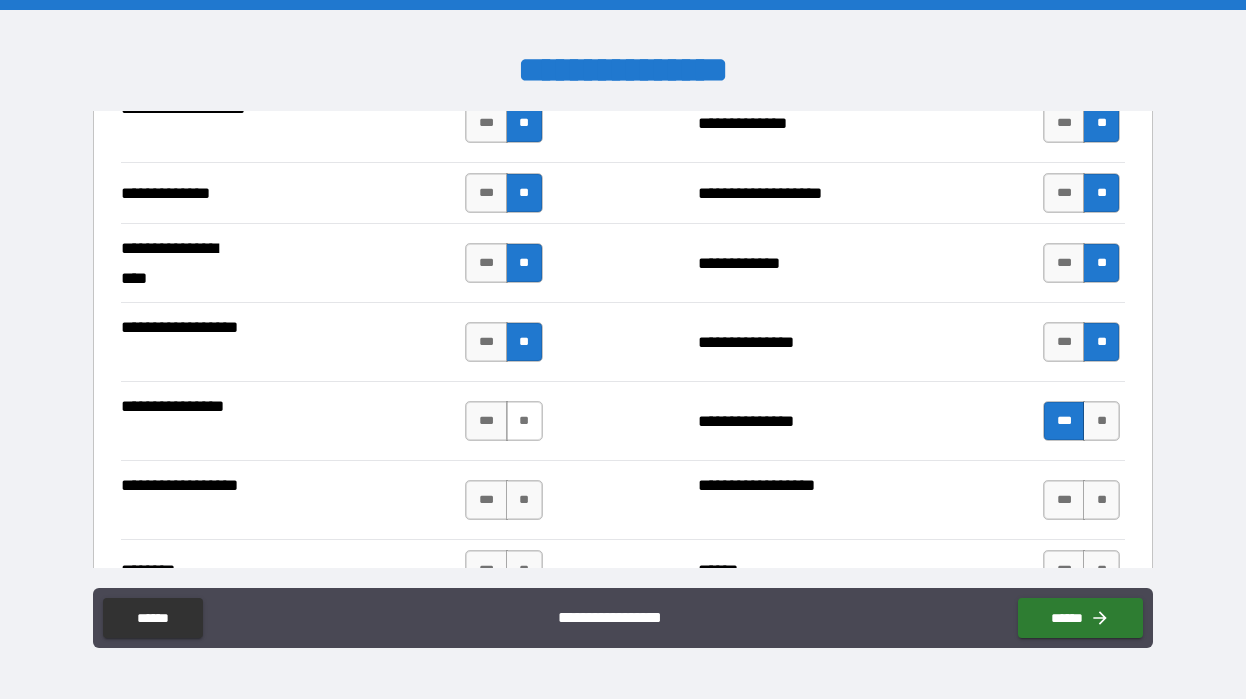 click on "**" at bounding box center [524, 421] 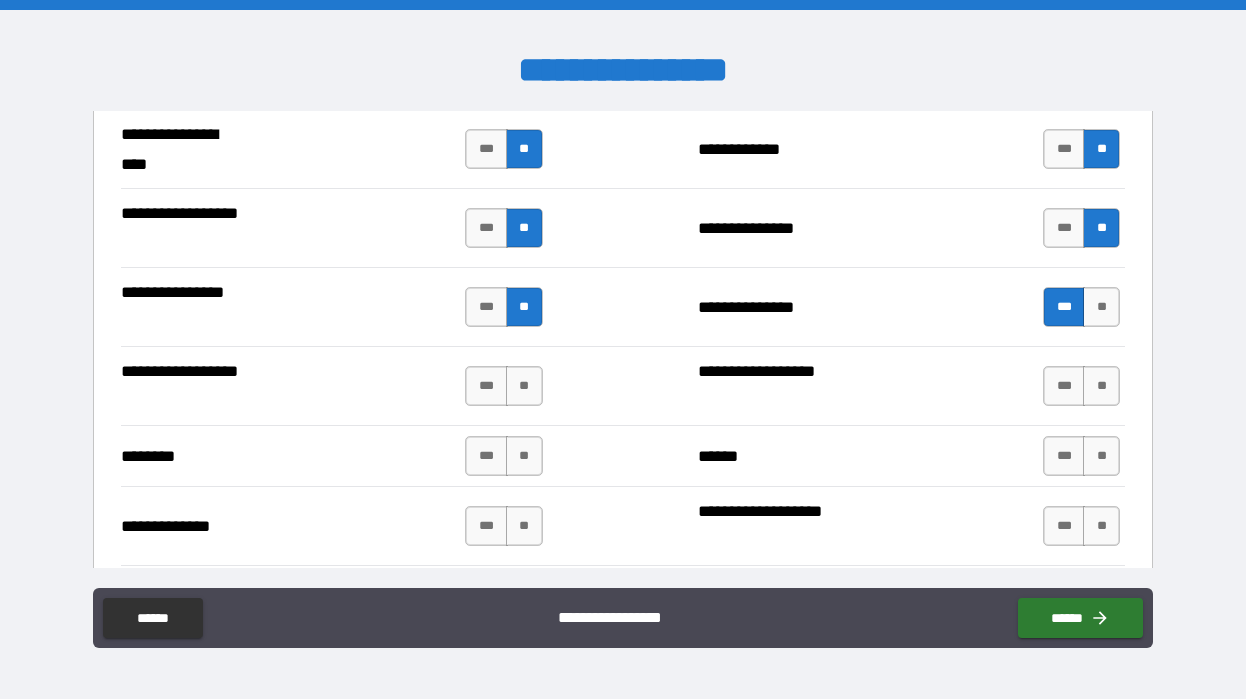 scroll, scrollTop: 3657, scrollLeft: 0, axis: vertical 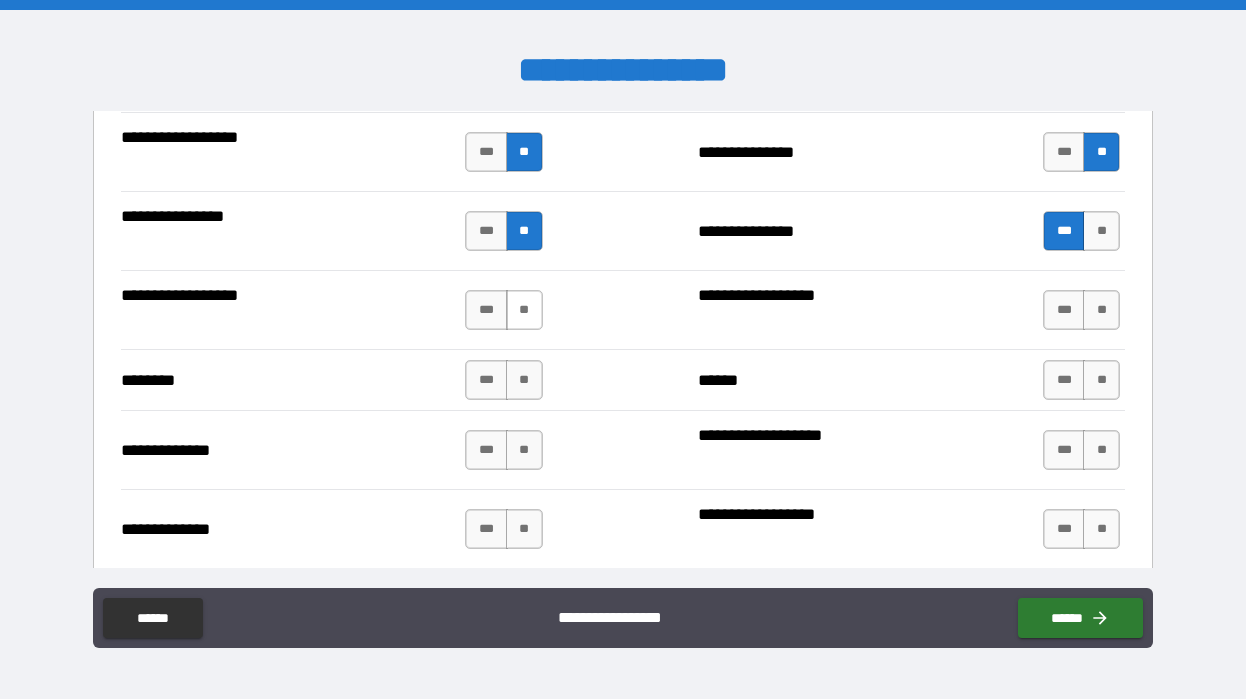 click on "**" at bounding box center (524, 310) 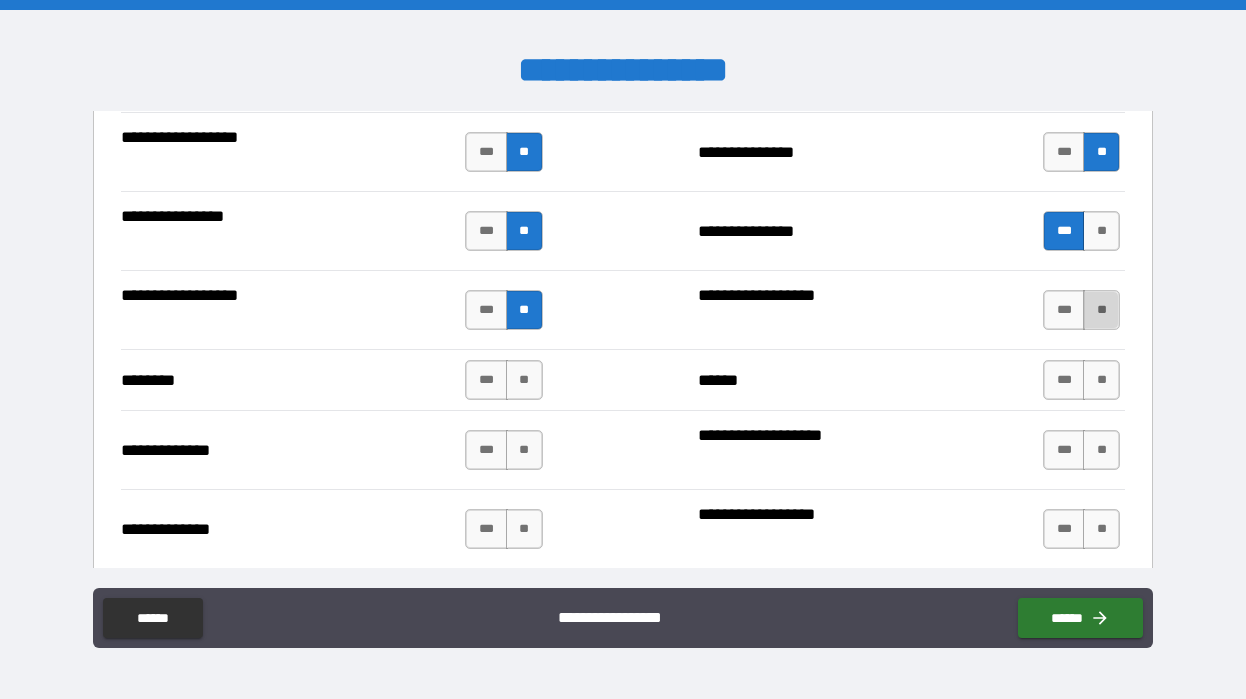 click on "**" at bounding box center (1101, 310) 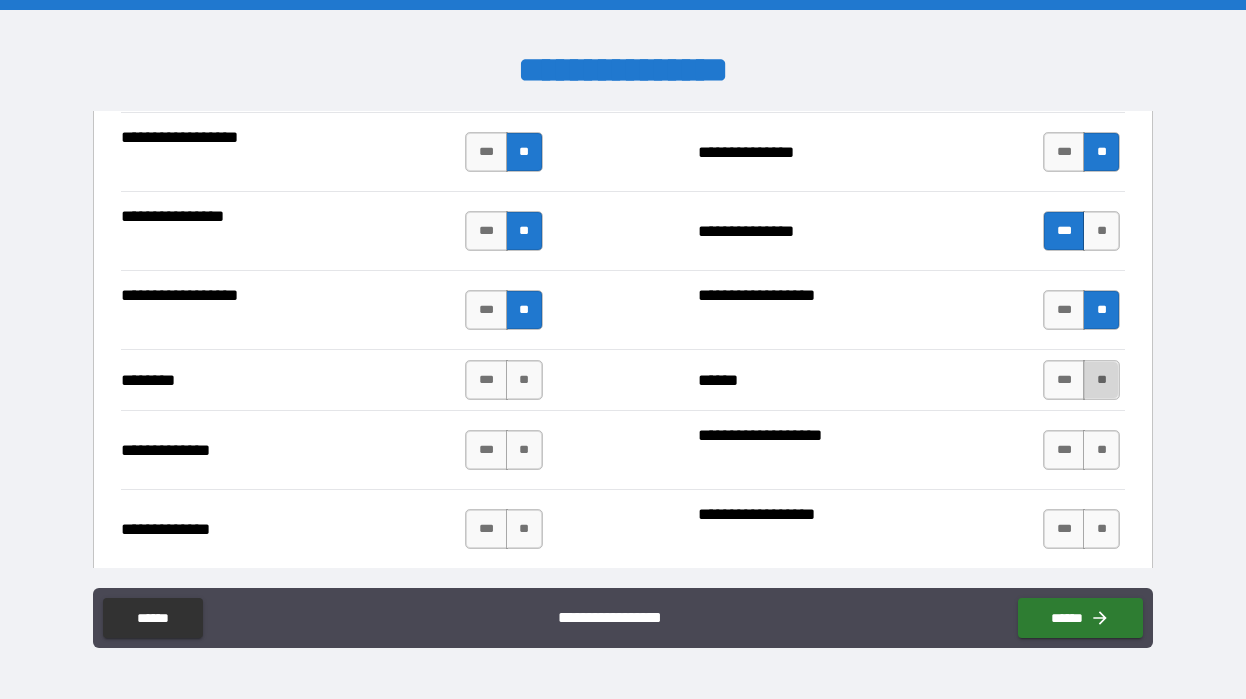 click on "**" at bounding box center (1101, 380) 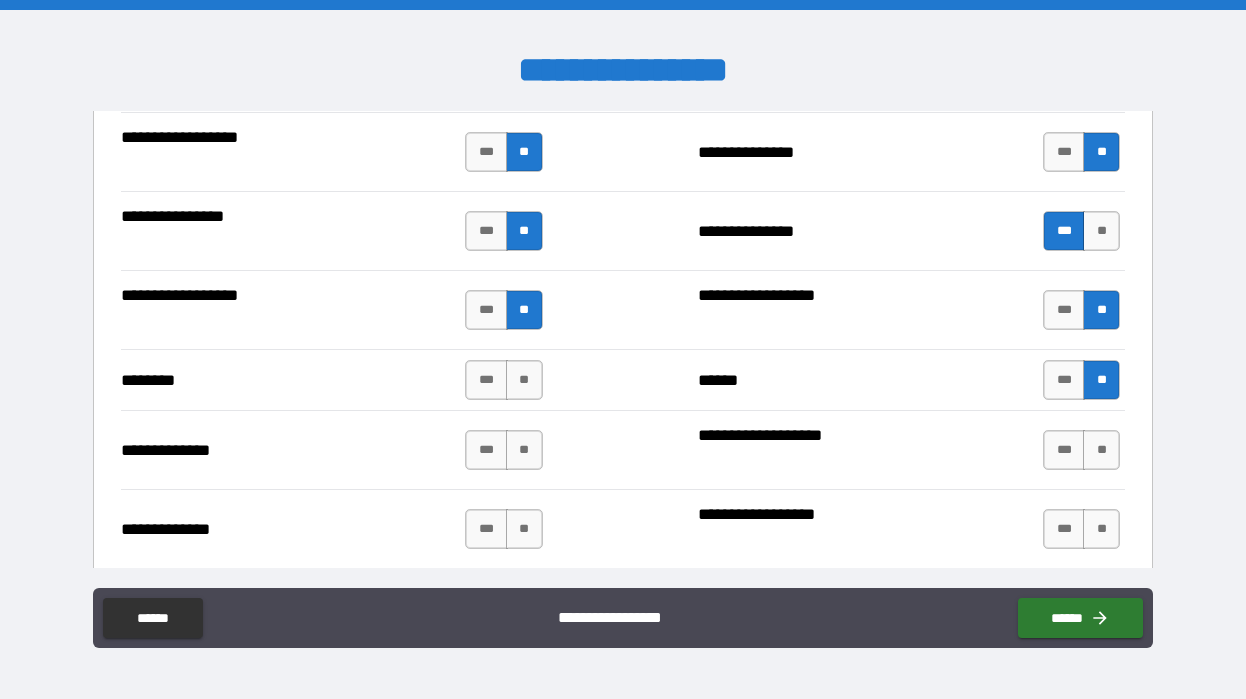 click on "*** **" at bounding box center (1084, 450) 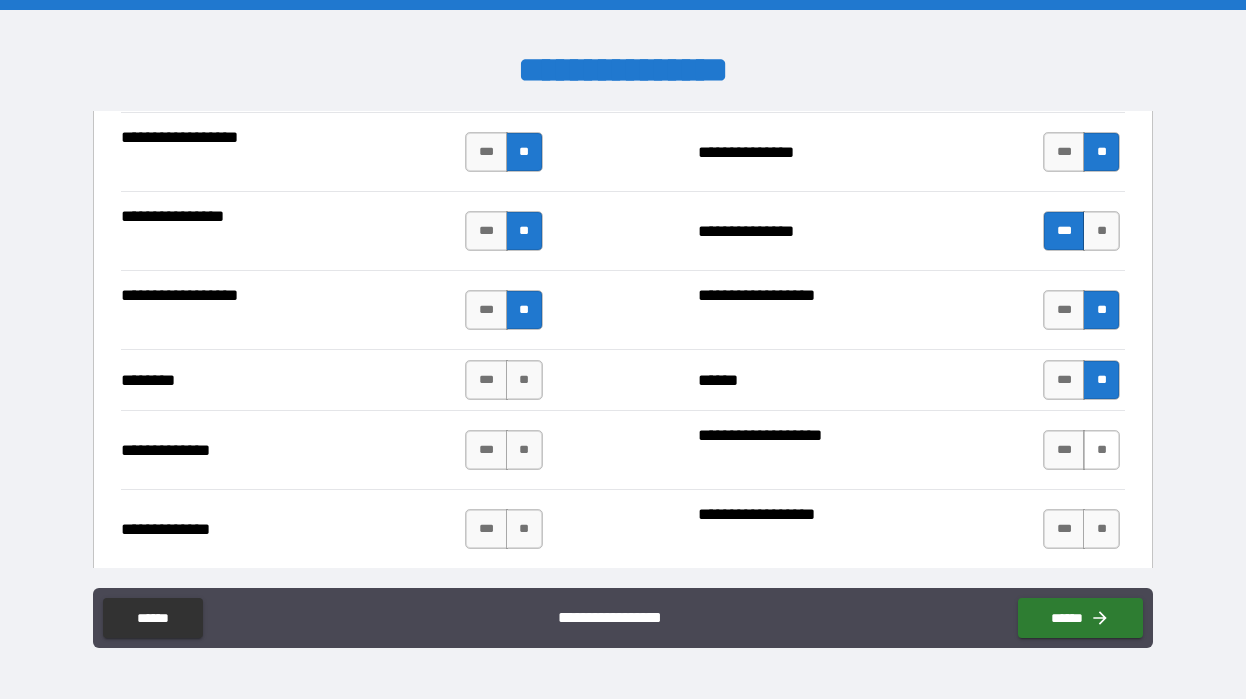 click on "**" at bounding box center [1101, 450] 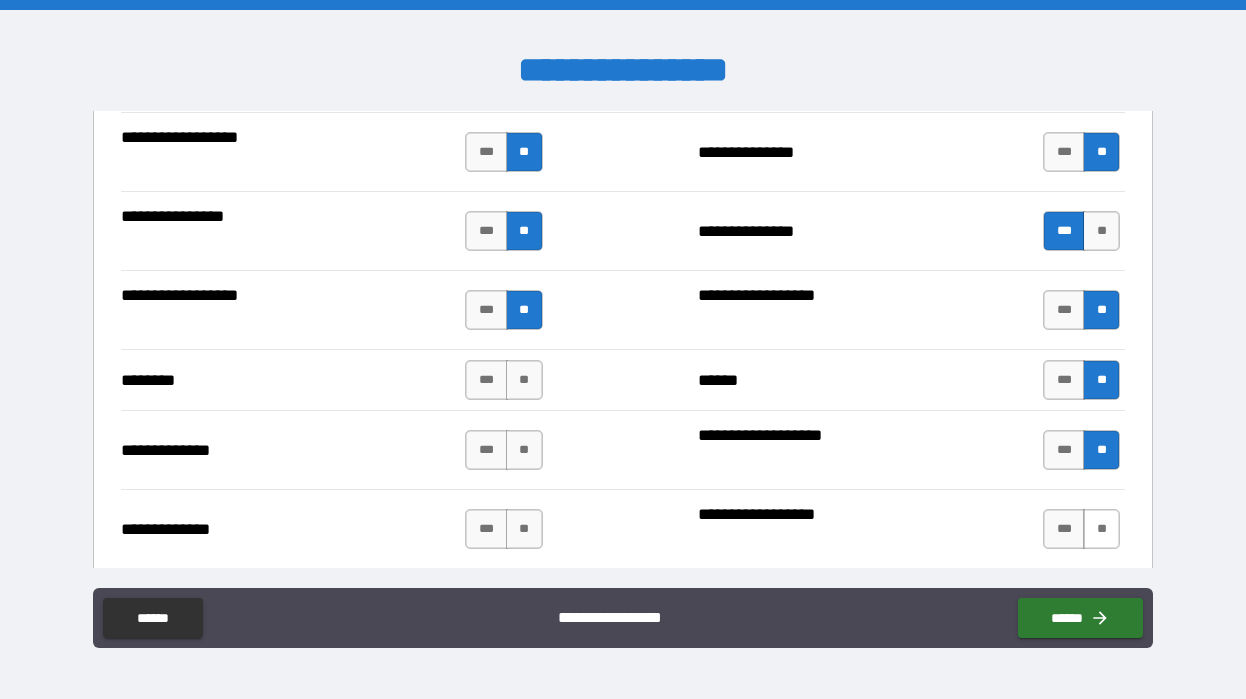 click on "**" at bounding box center [1101, 529] 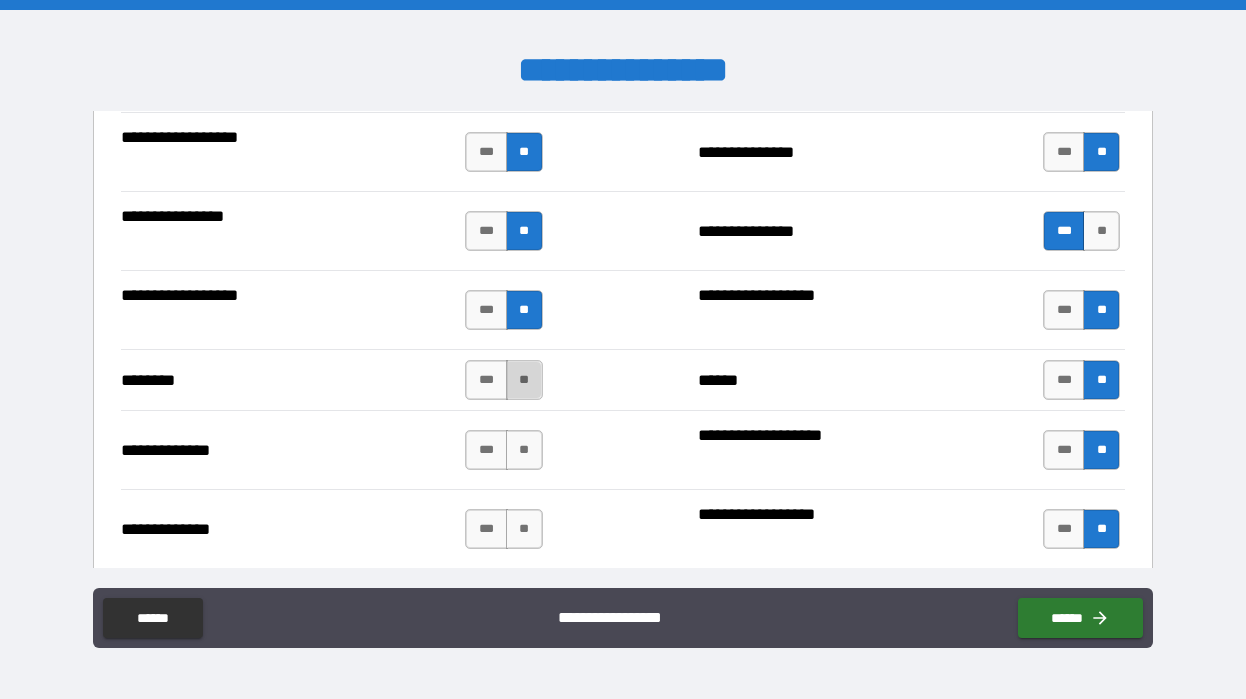 click on "**" at bounding box center [524, 380] 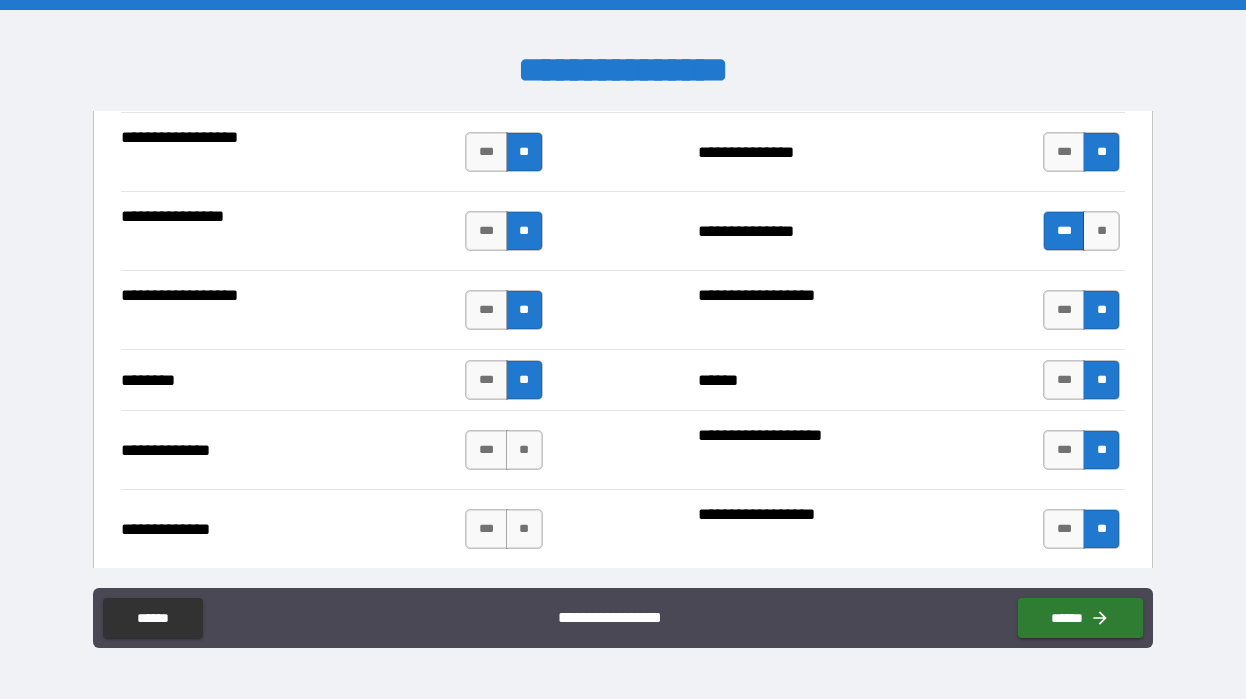 click on "[FIRST] [LAST]" at bounding box center (623, 449) 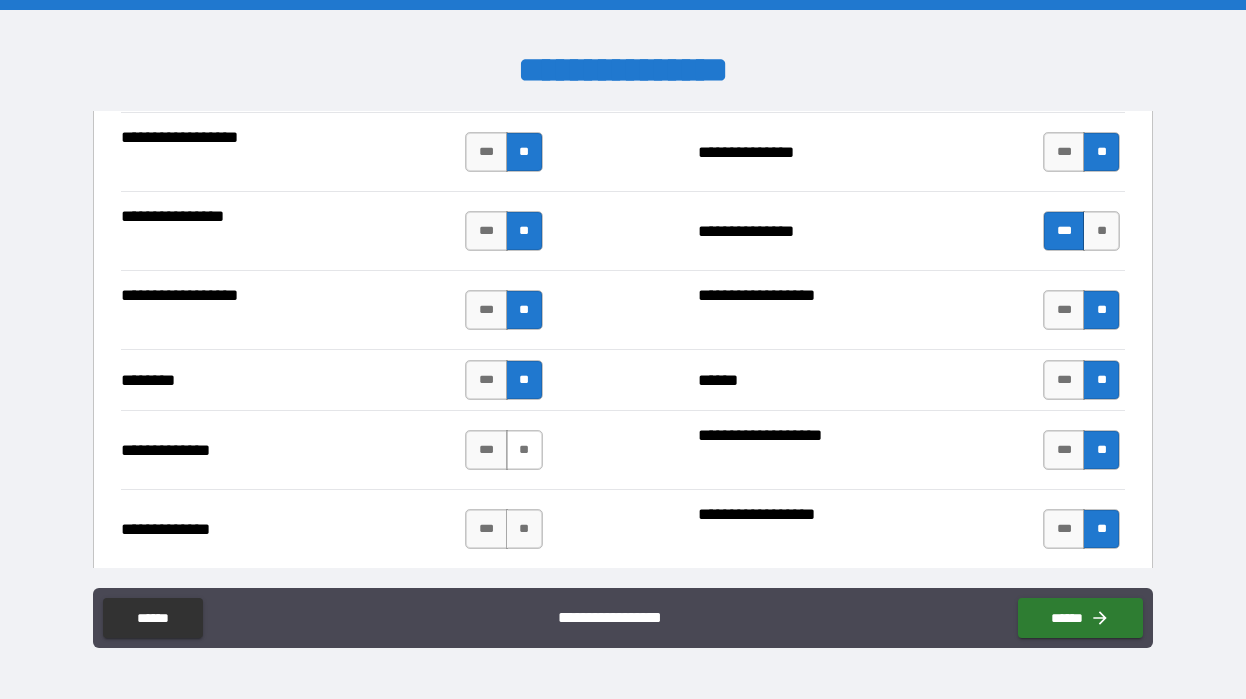 click on "**" at bounding box center [524, 450] 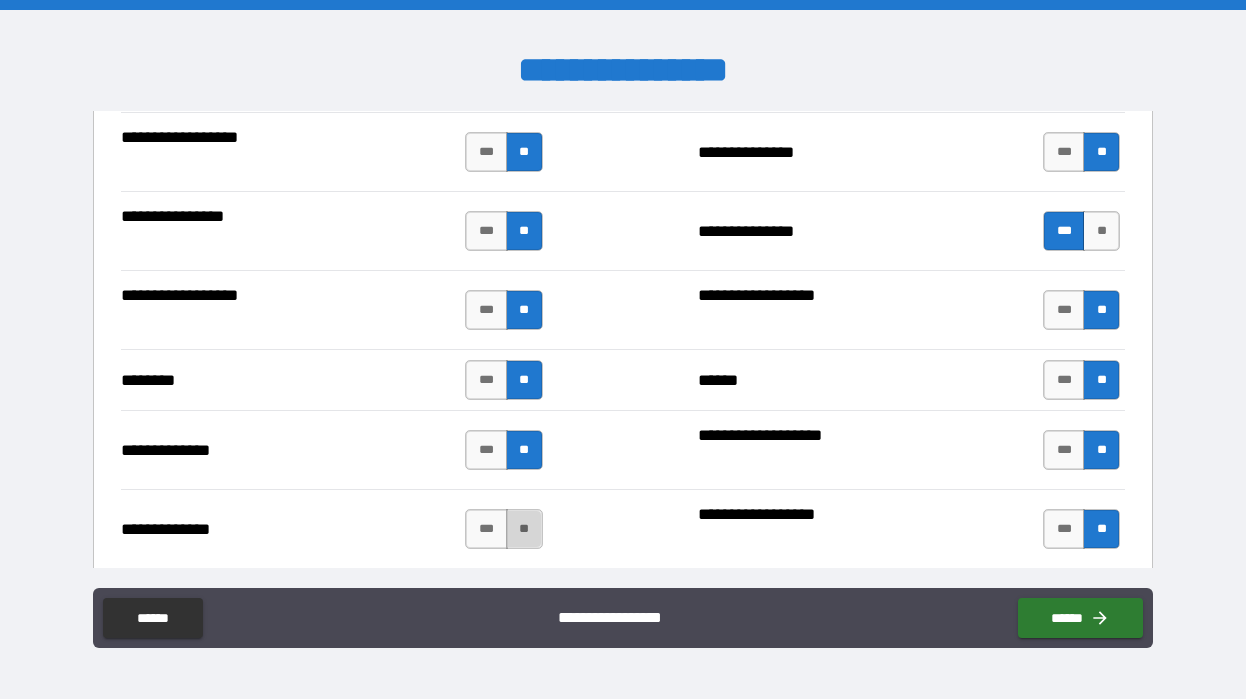 click on "**" at bounding box center (524, 529) 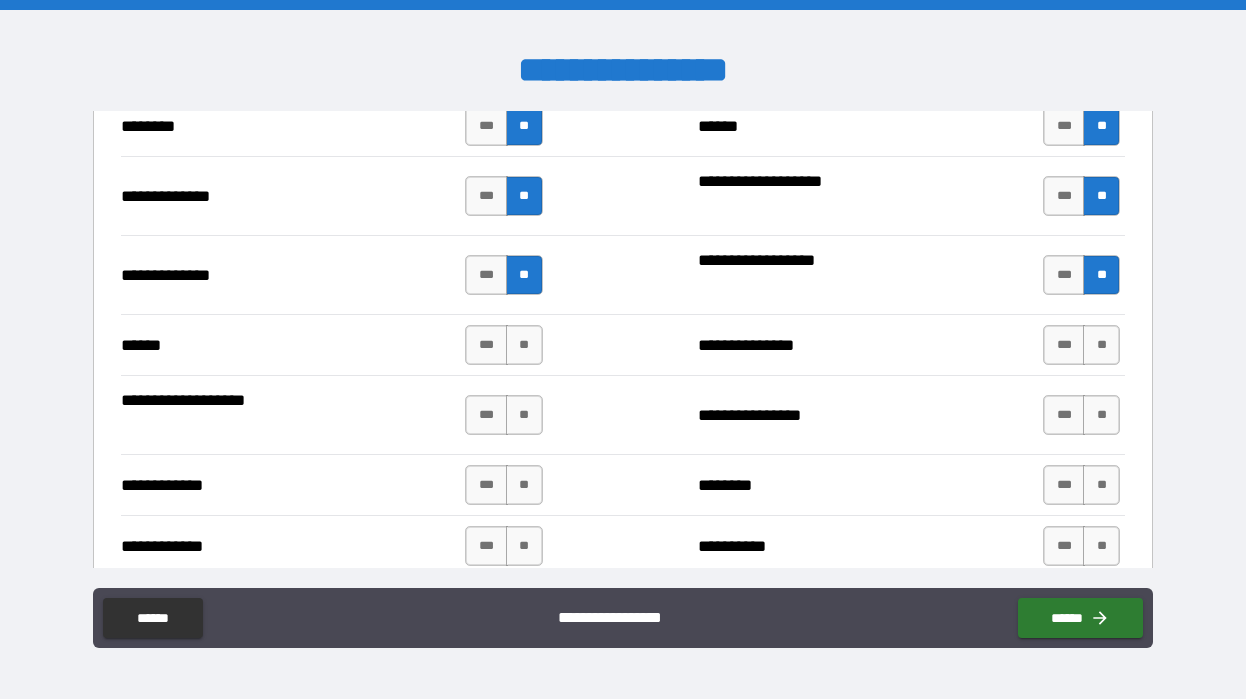 scroll, scrollTop: 3936, scrollLeft: 0, axis: vertical 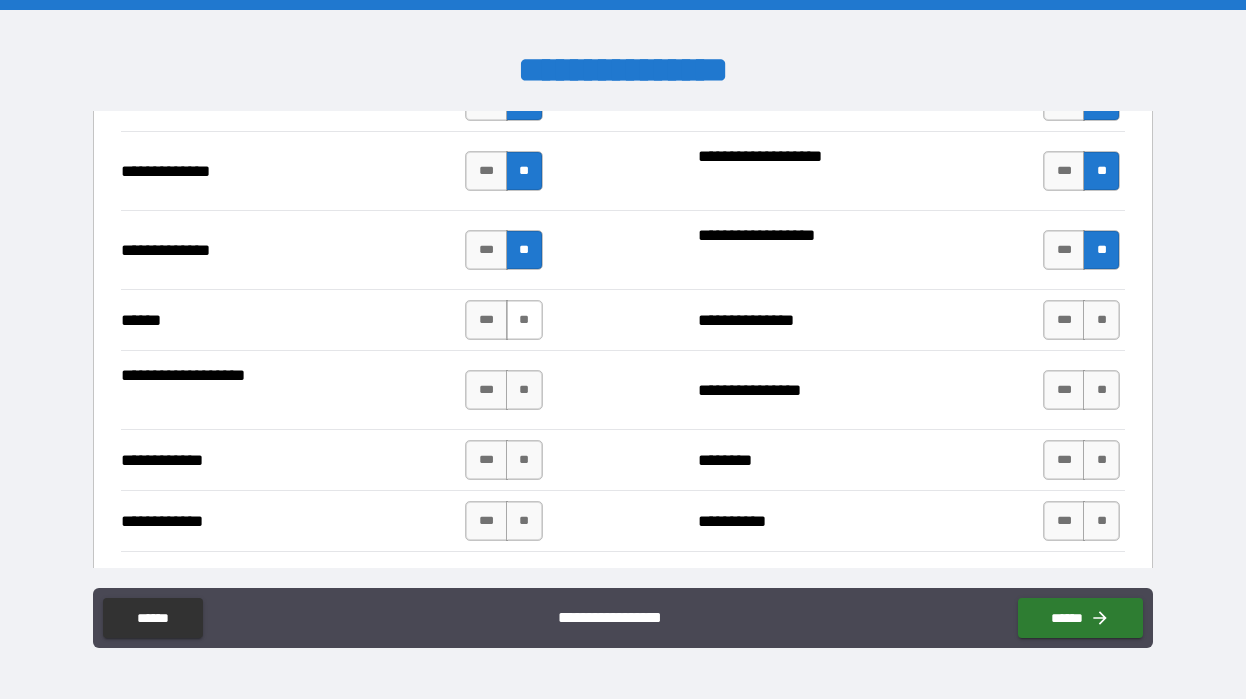 click on "**" at bounding box center [524, 320] 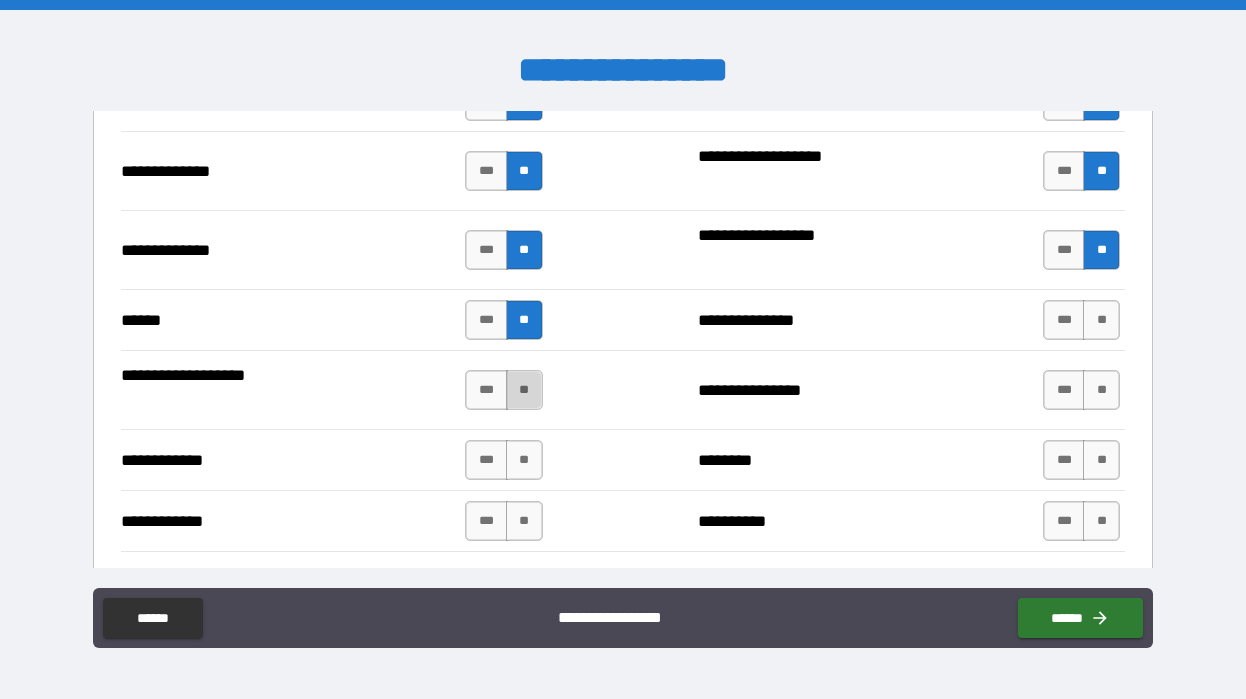 click on "**" at bounding box center [524, 390] 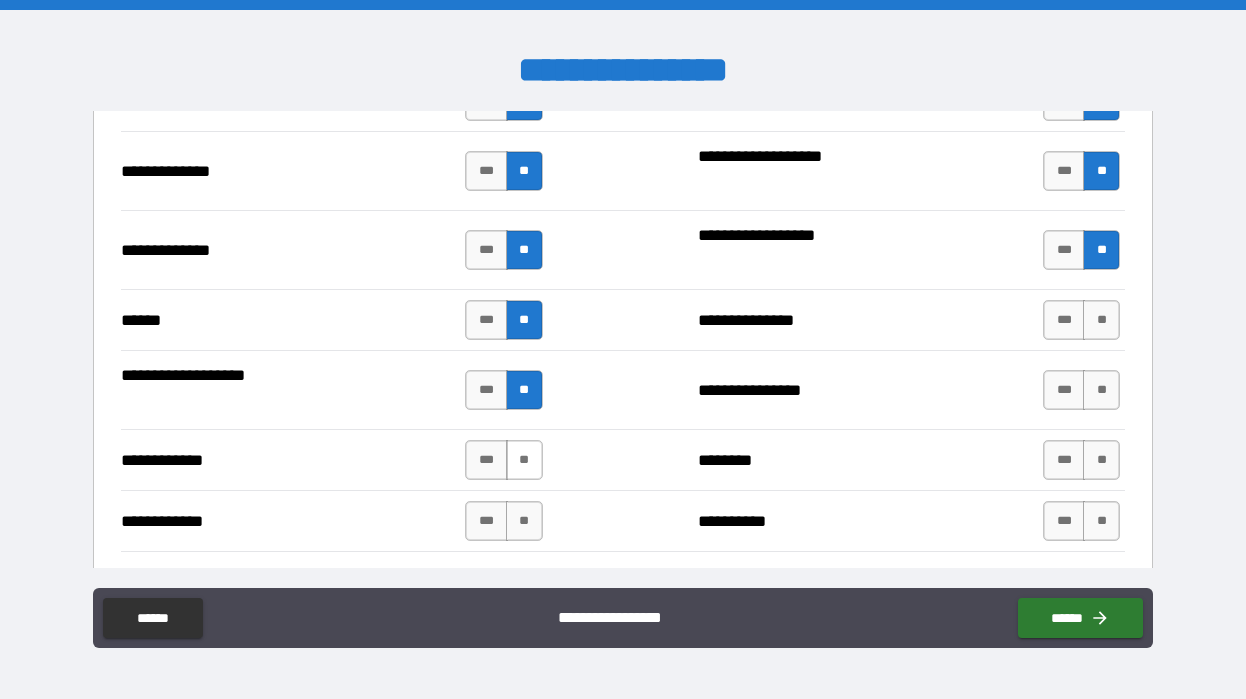 click on "**" at bounding box center [524, 460] 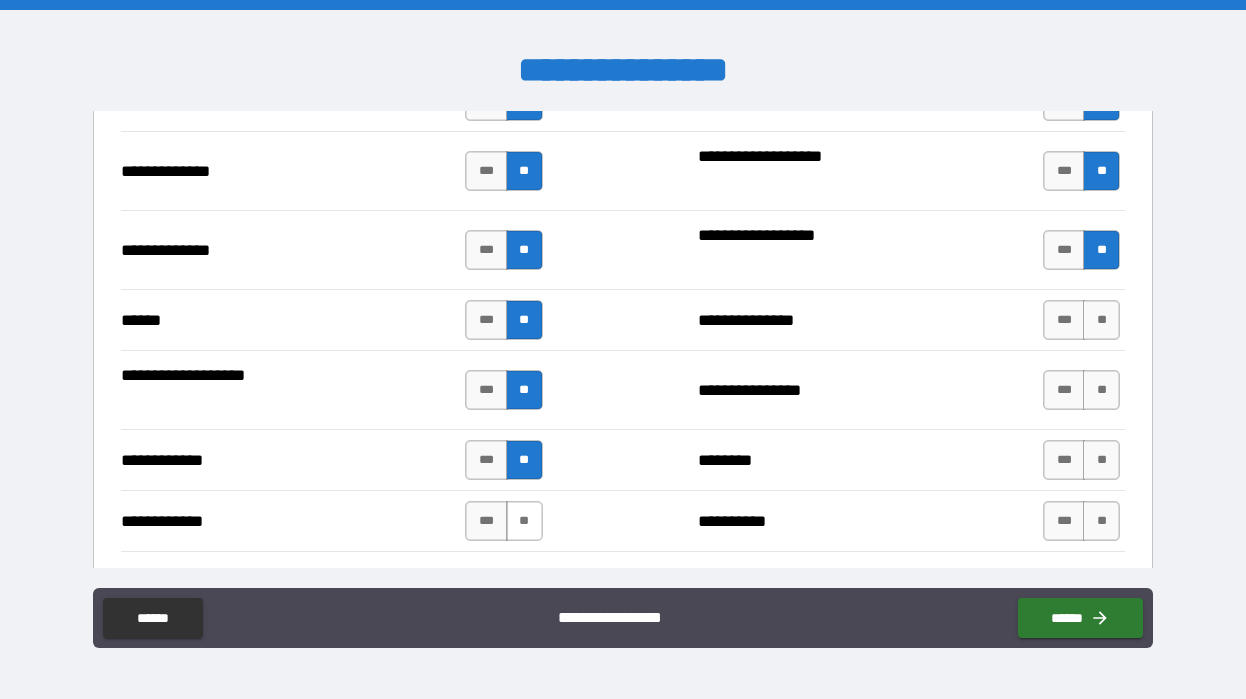 click on "**" at bounding box center [524, 521] 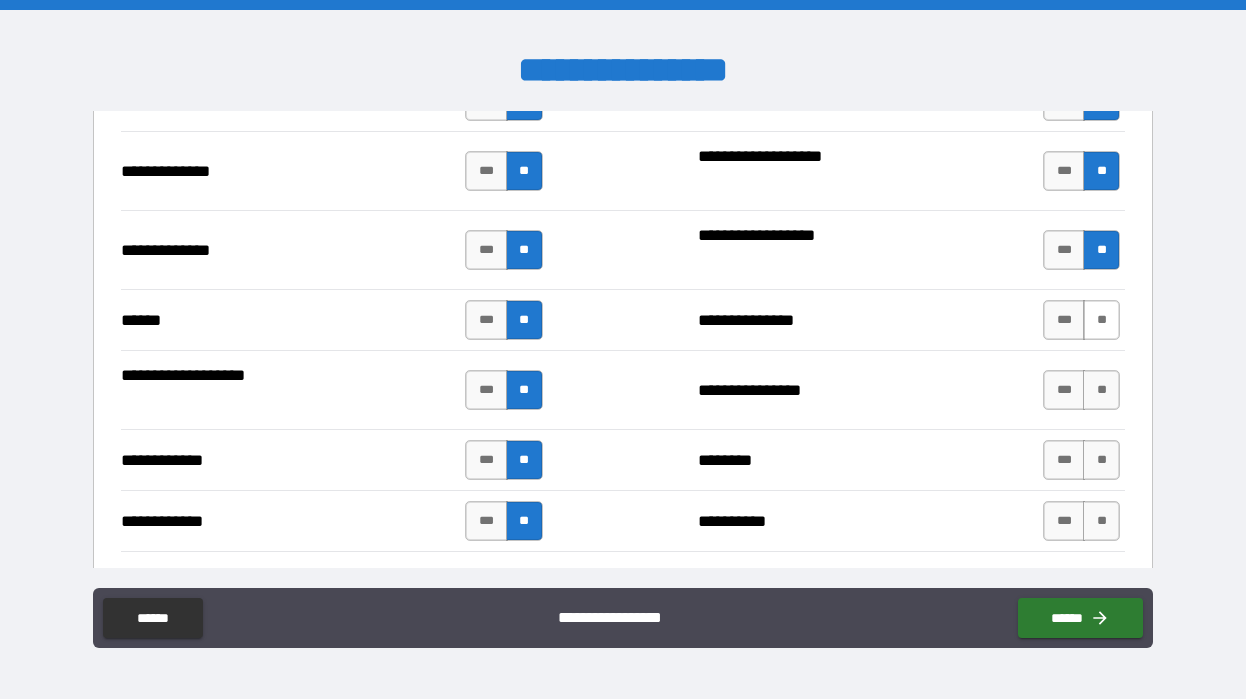 click on "**" at bounding box center (1101, 320) 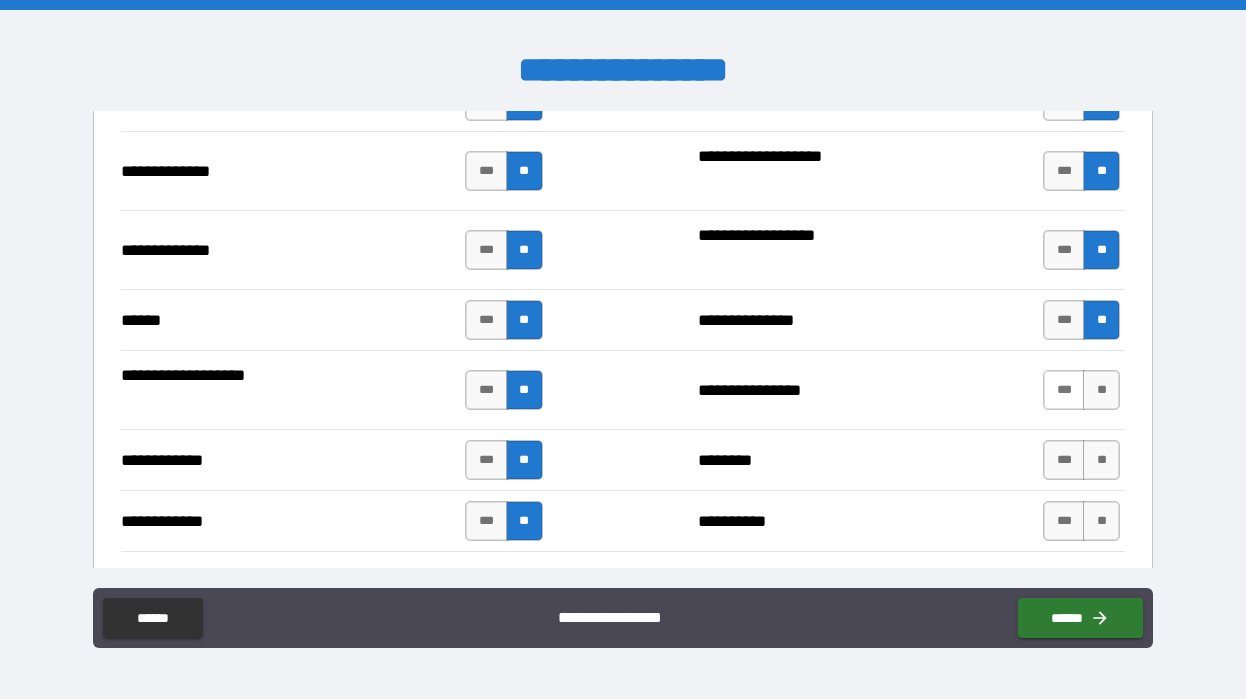 click on "***" at bounding box center (1064, 390) 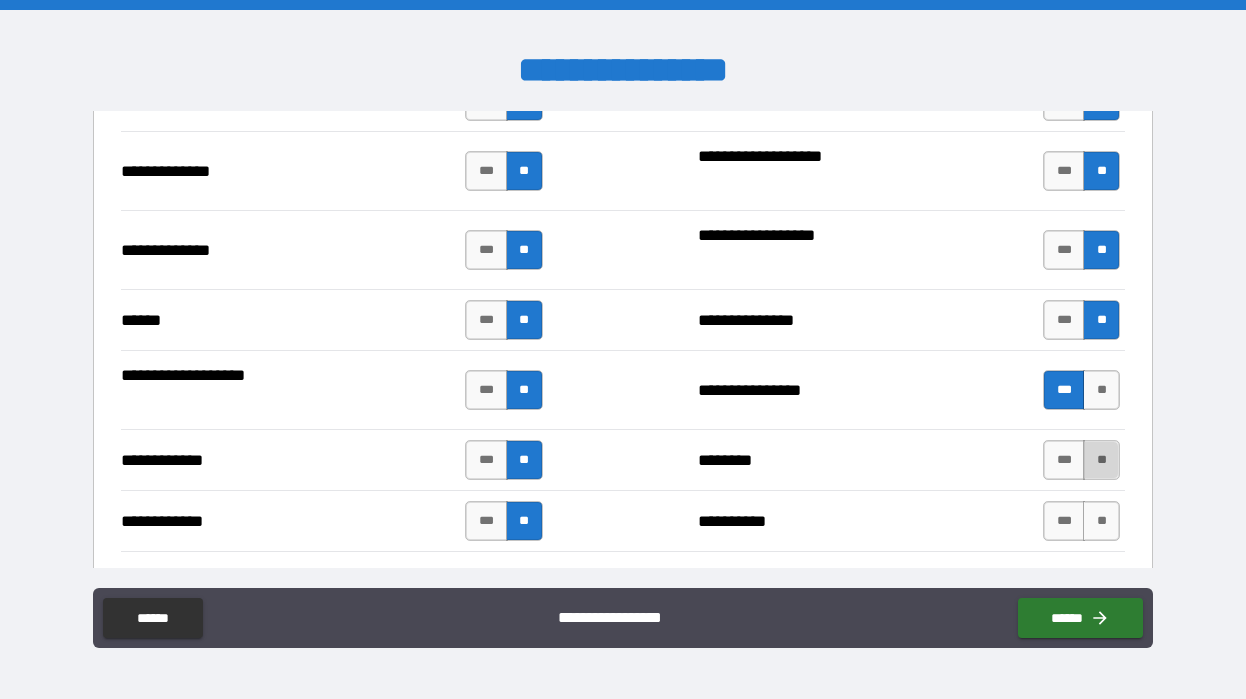 click on "**" at bounding box center [1101, 460] 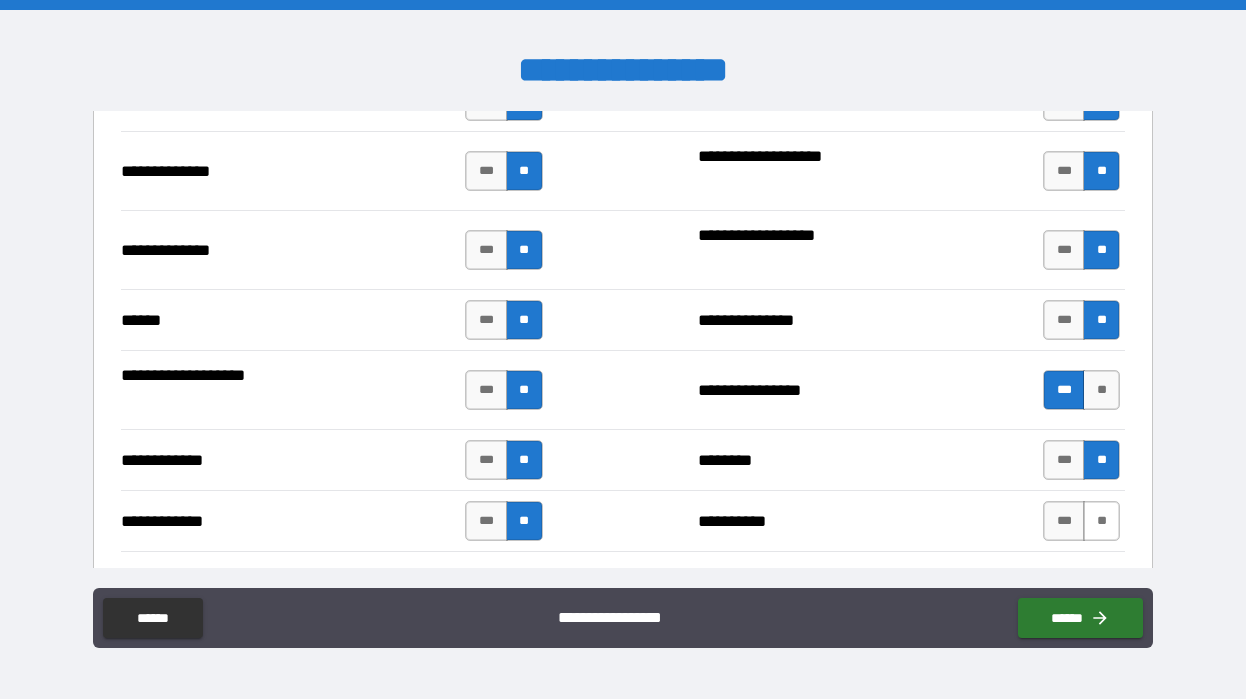 click on "**" at bounding box center (1101, 521) 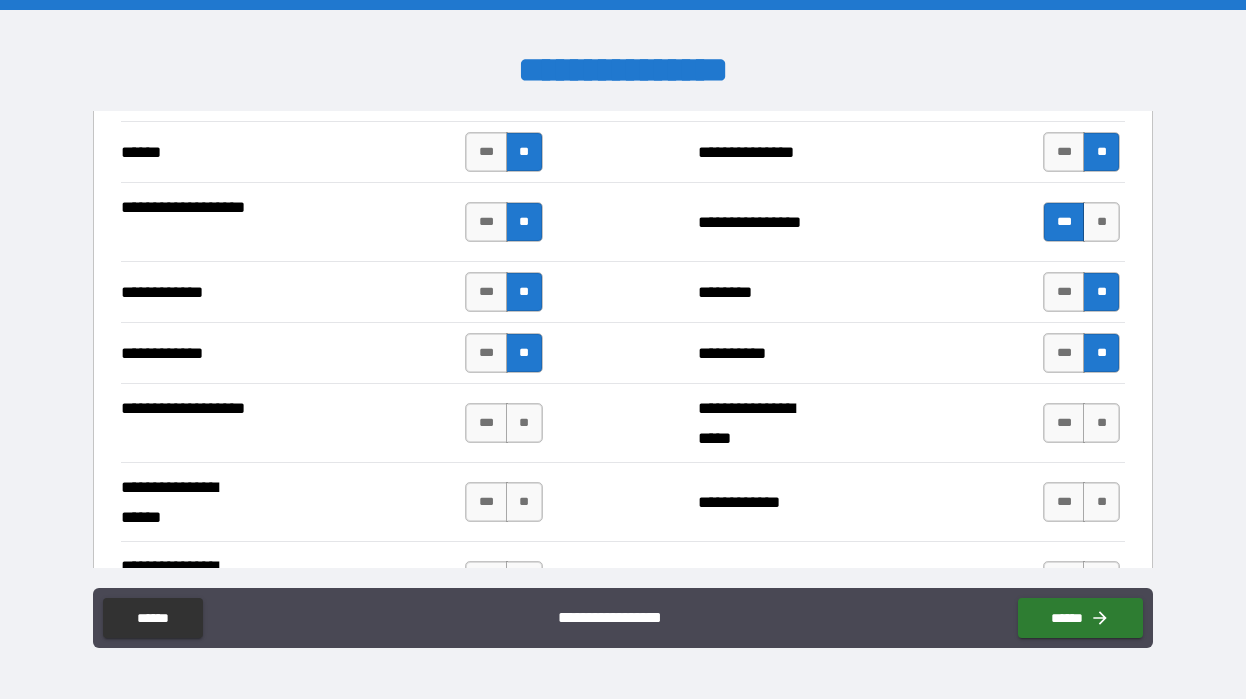 scroll, scrollTop: 4132, scrollLeft: 0, axis: vertical 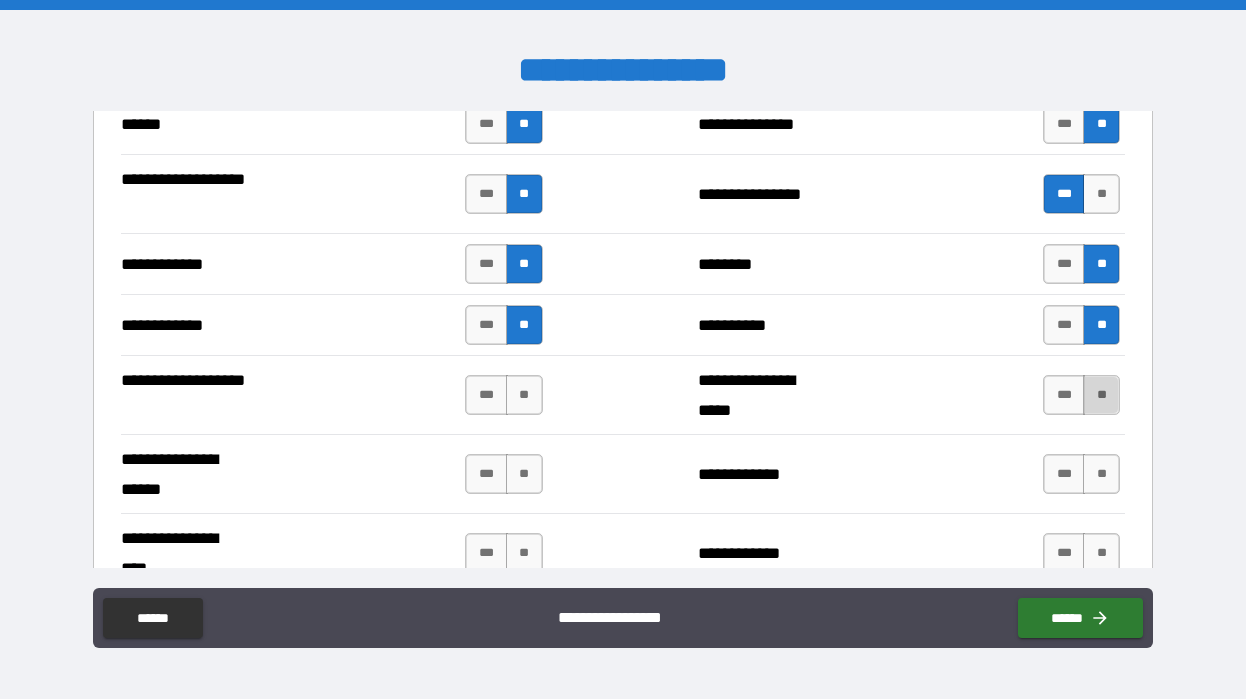 click on "**" at bounding box center (1101, 395) 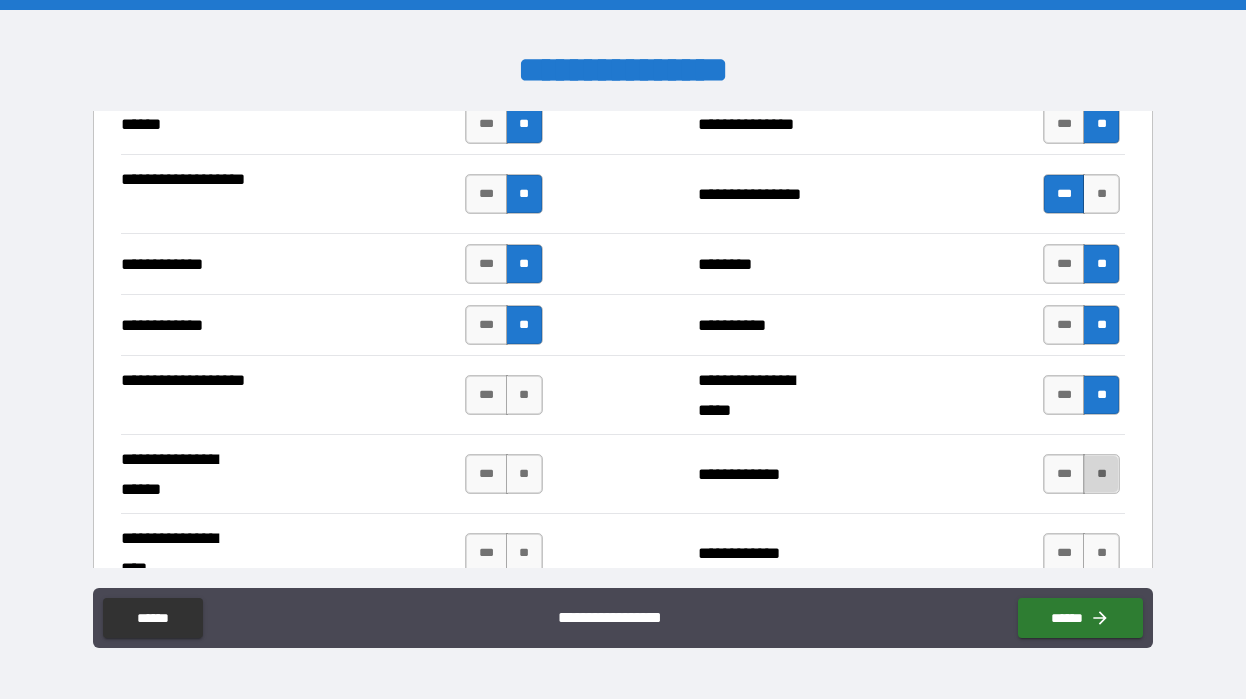 click on "**" at bounding box center (1101, 474) 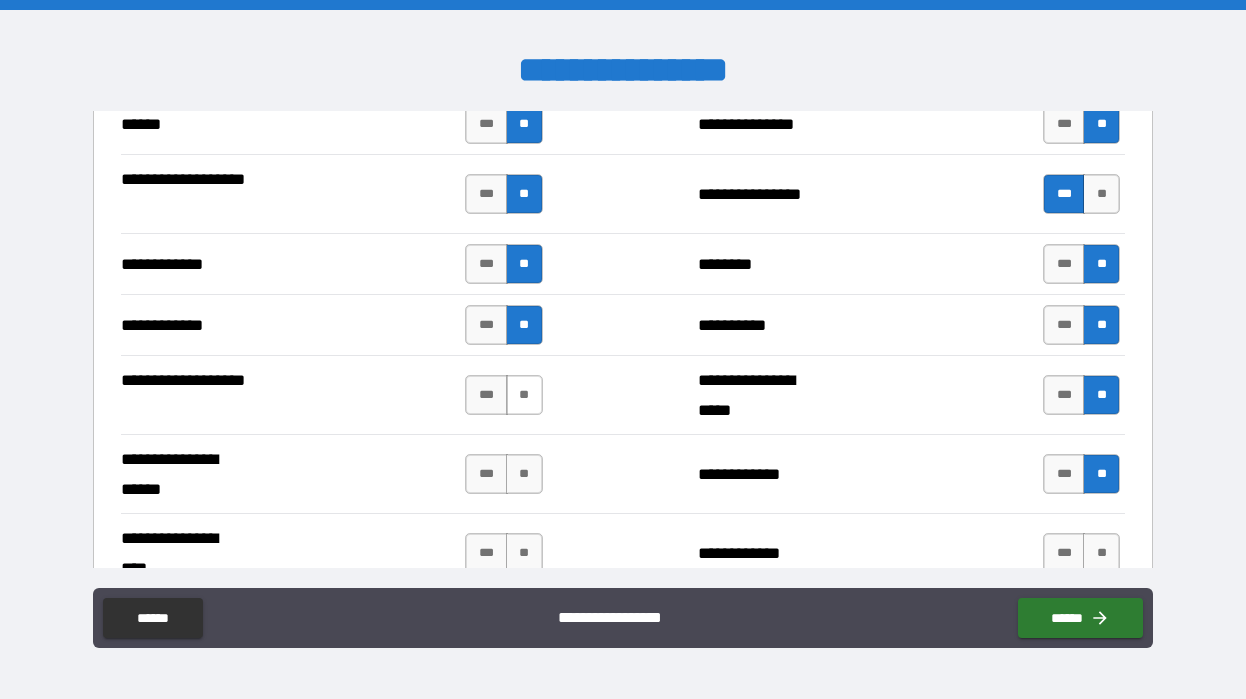 click on "**" at bounding box center (524, 395) 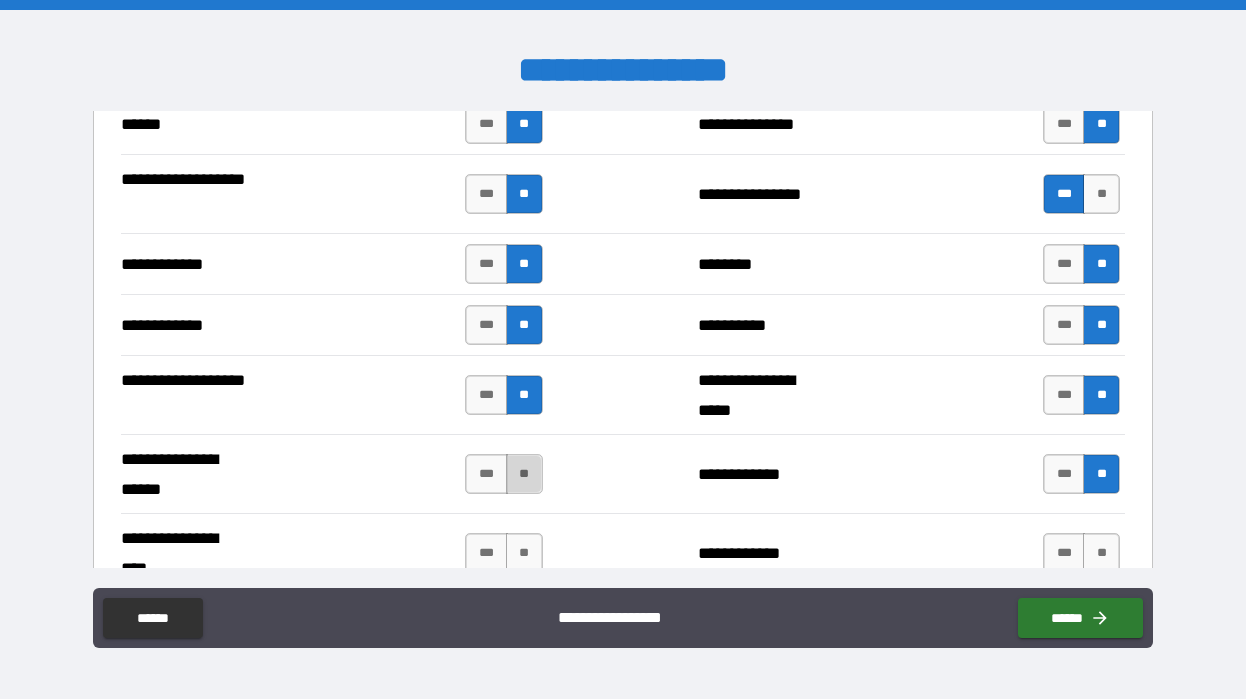 click on "**" at bounding box center [524, 474] 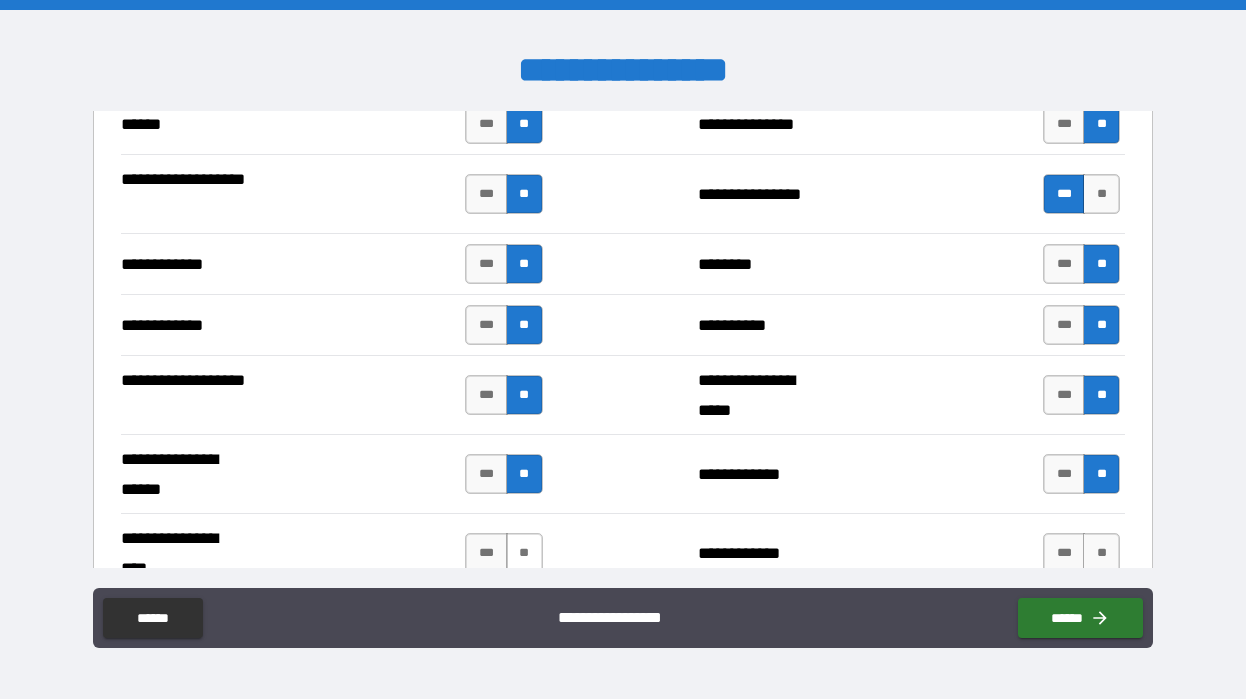 click on "**" at bounding box center (524, 553) 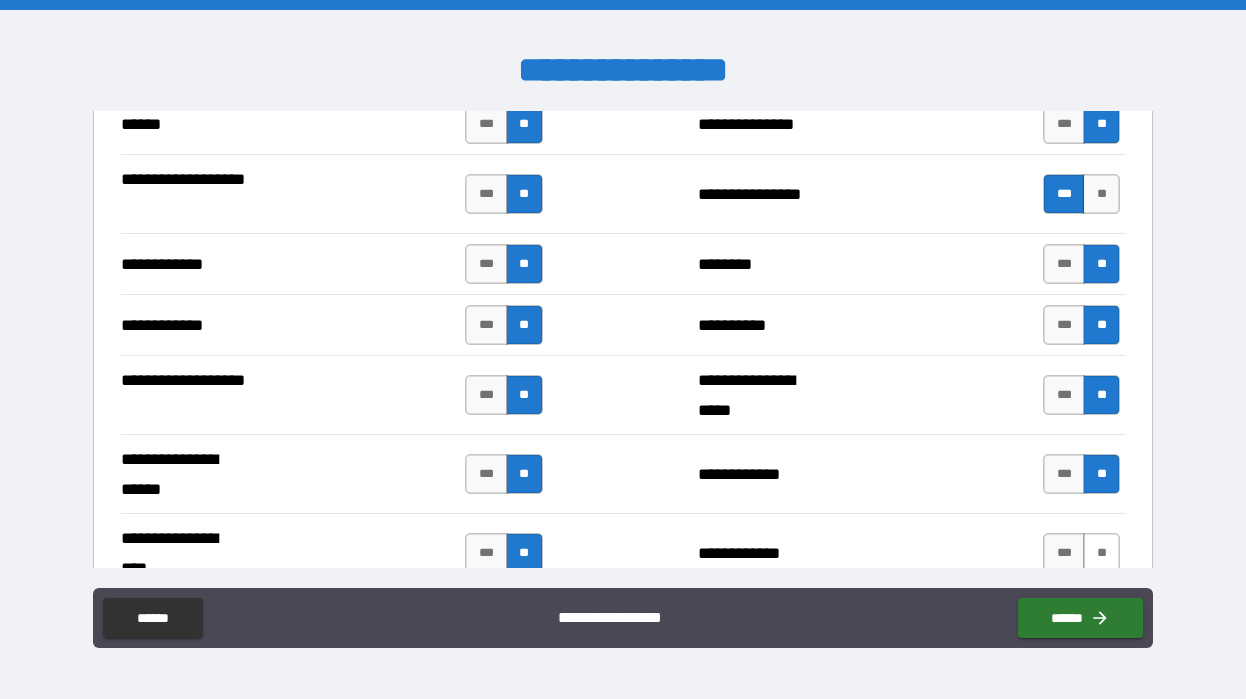 click on "**" at bounding box center [1101, 553] 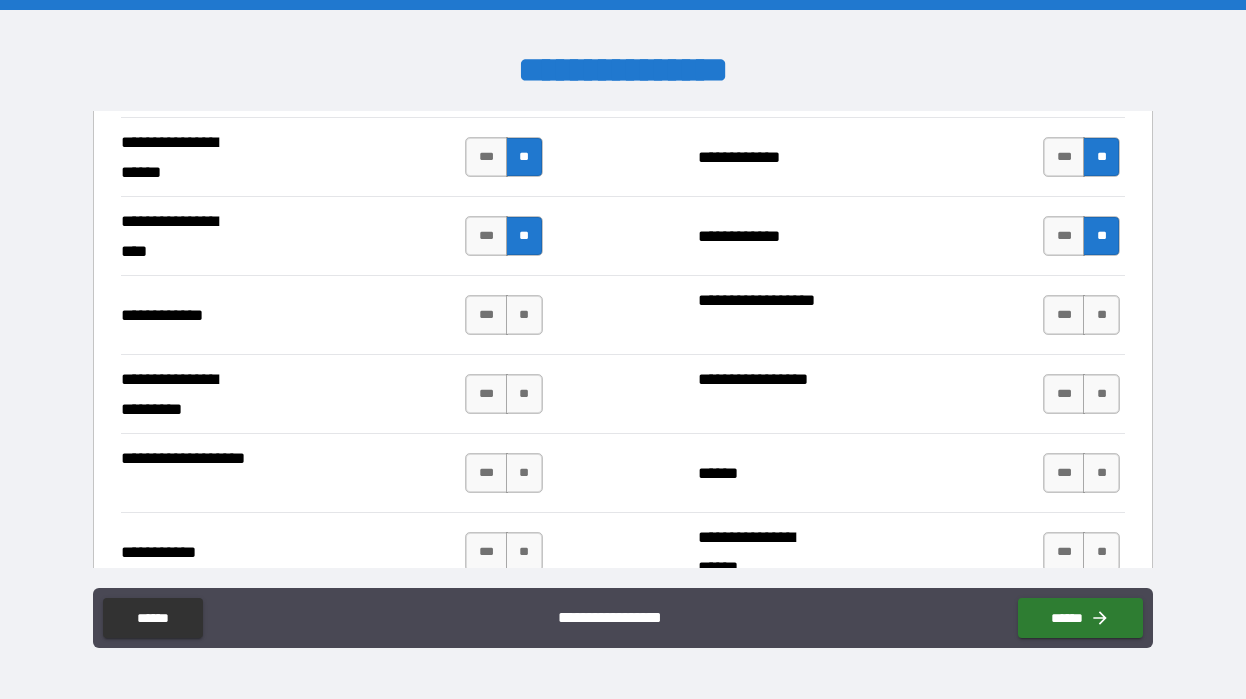 scroll, scrollTop: 4477, scrollLeft: 0, axis: vertical 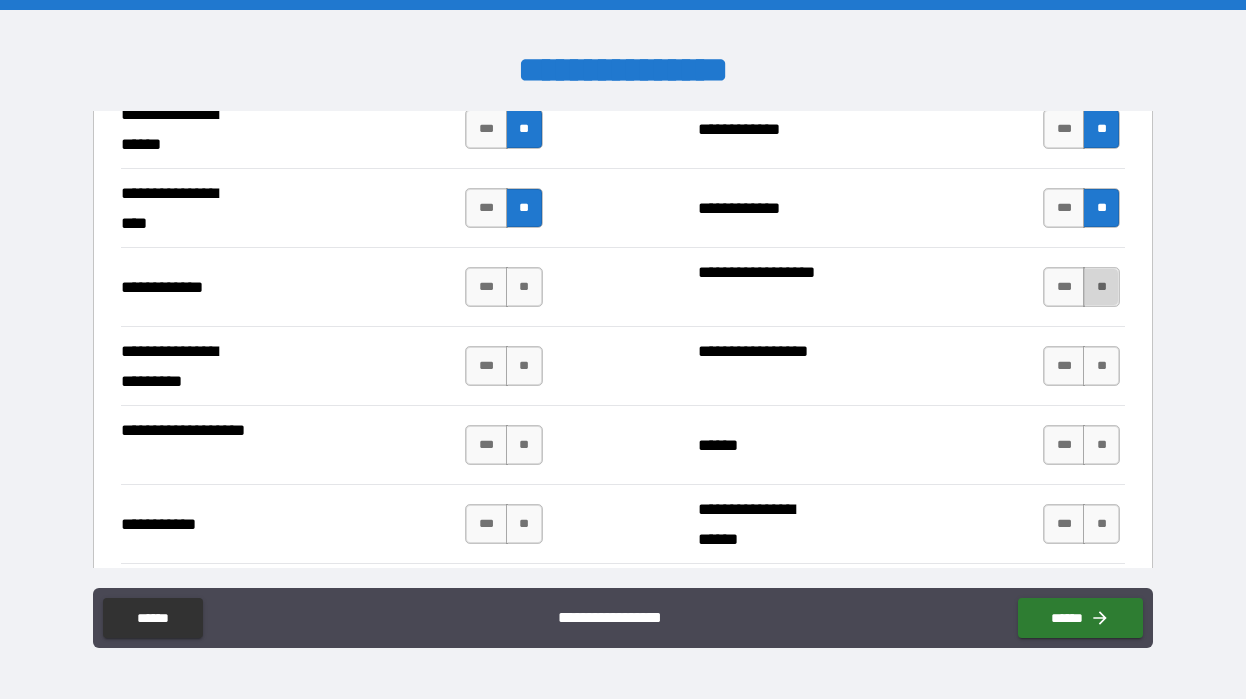 drag, startPoint x: 1098, startPoint y: 287, endPoint x: 1097, endPoint y: 297, distance: 10.049875 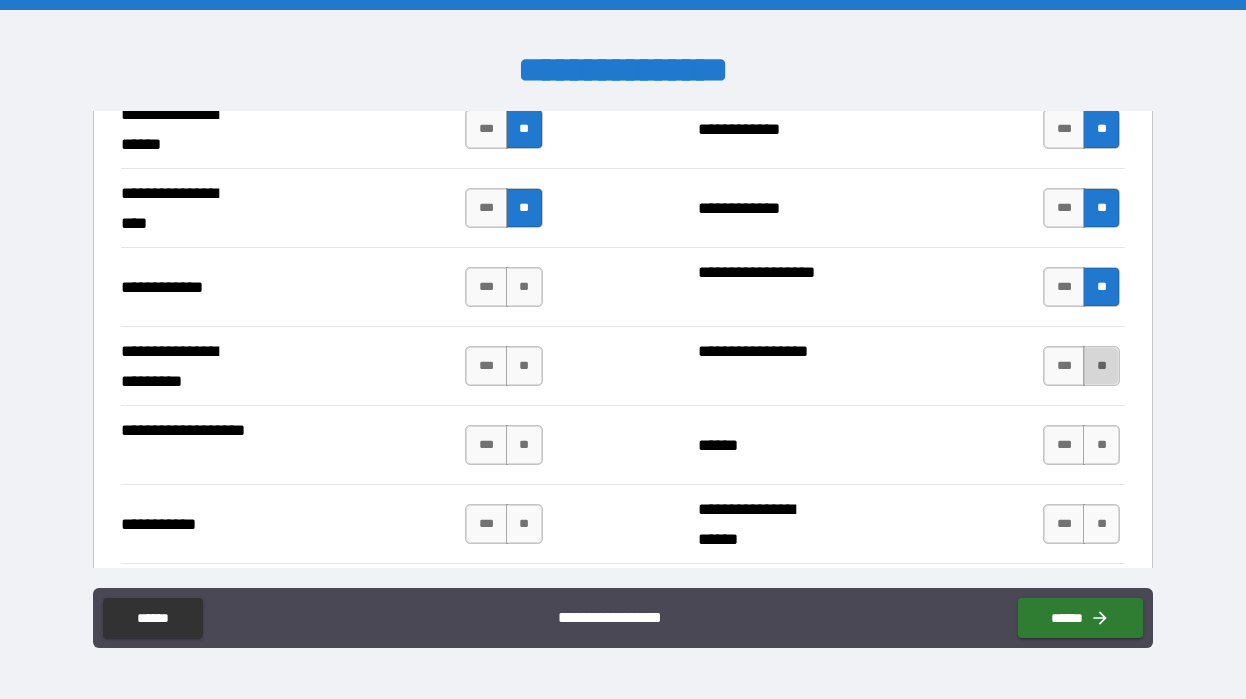 click on "**" at bounding box center [1101, 366] 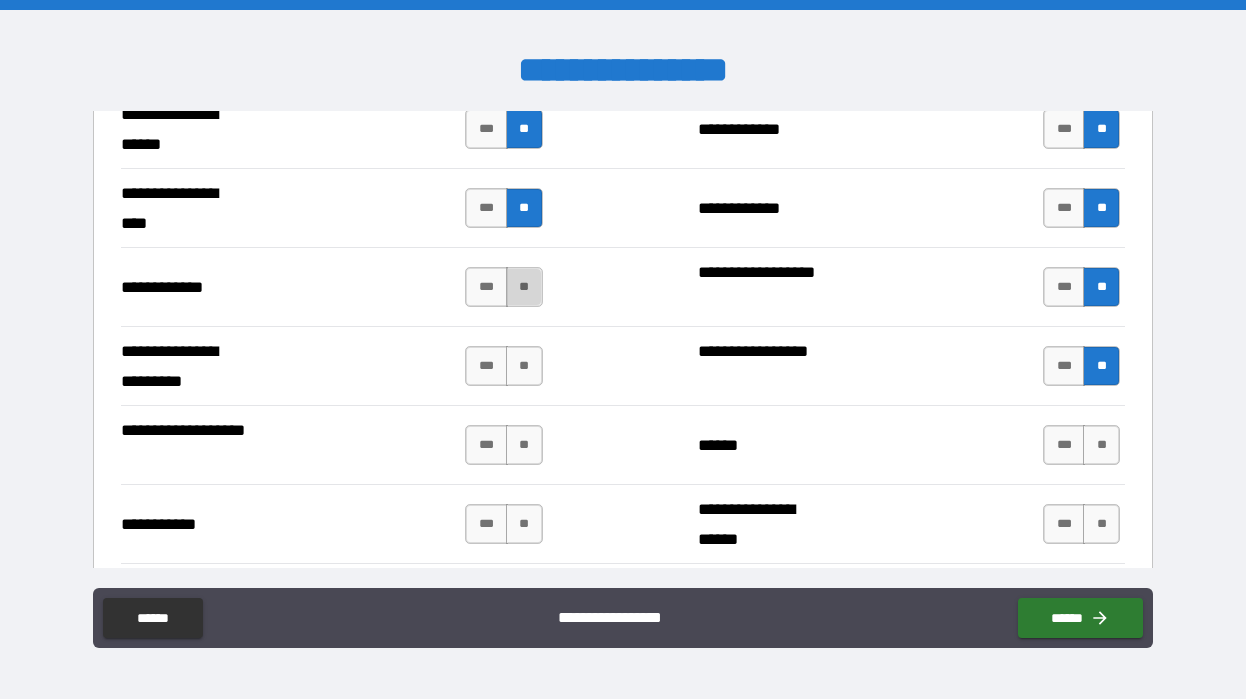 click on "**" at bounding box center (524, 287) 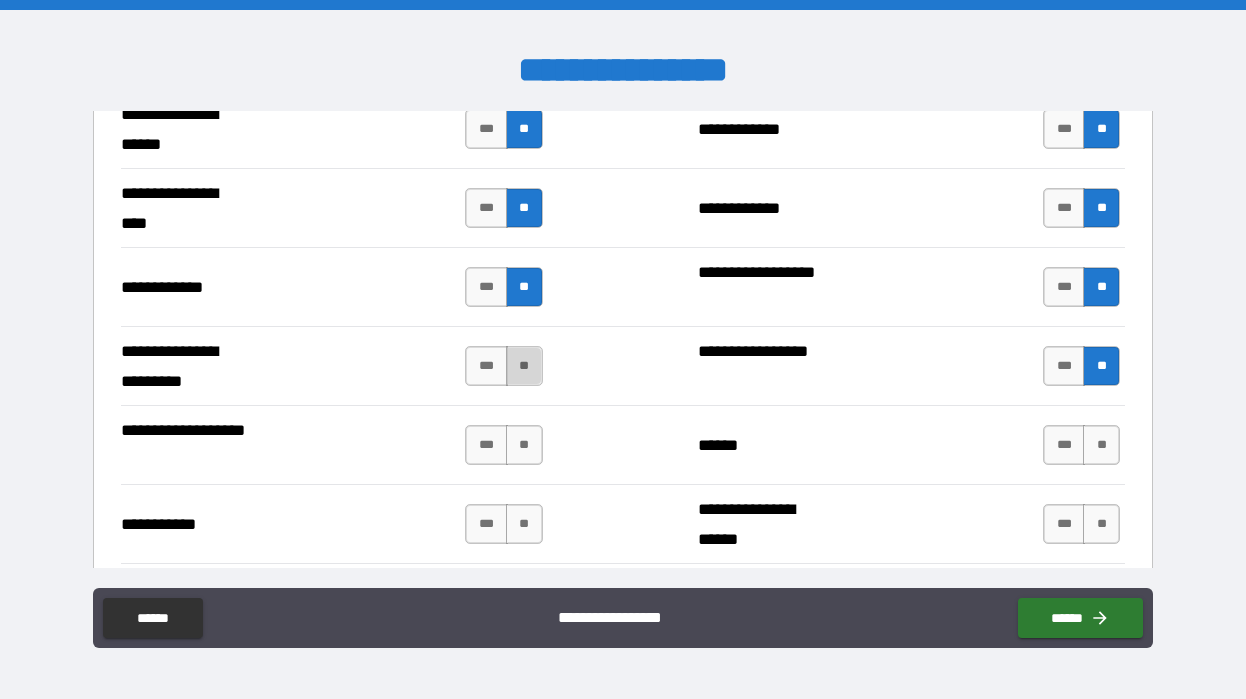 click on "**" at bounding box center [524, 366] 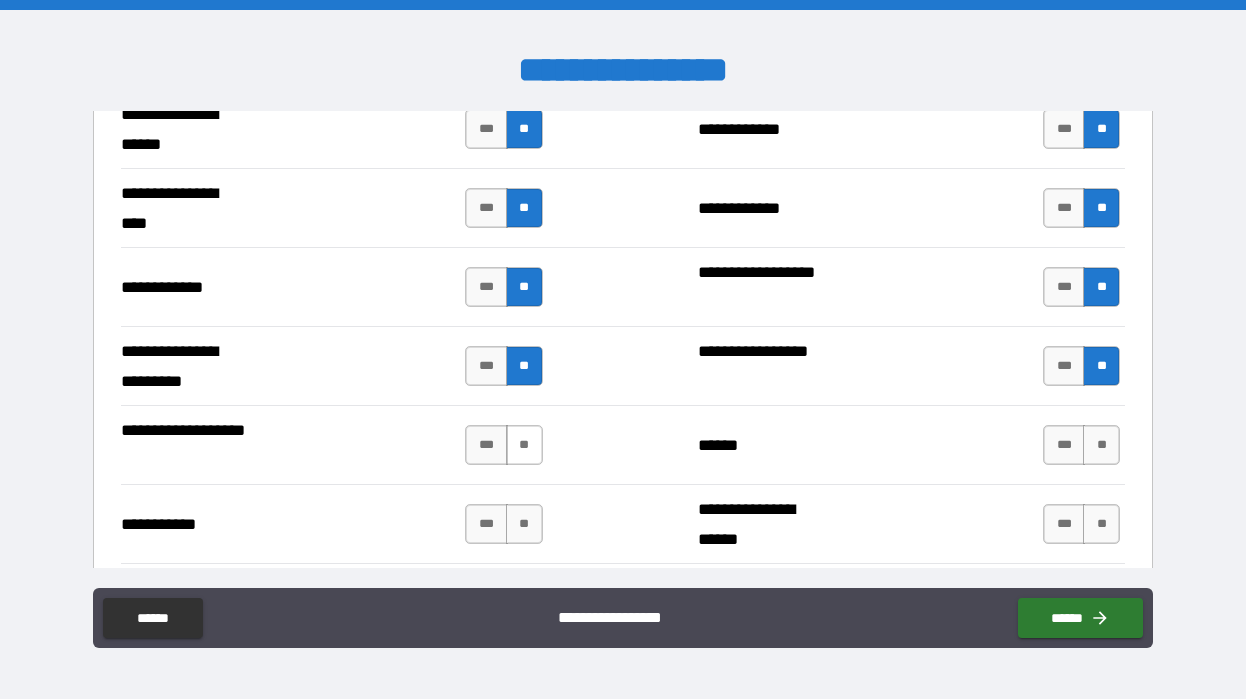 click on "**" at bounding box center [524, 445] 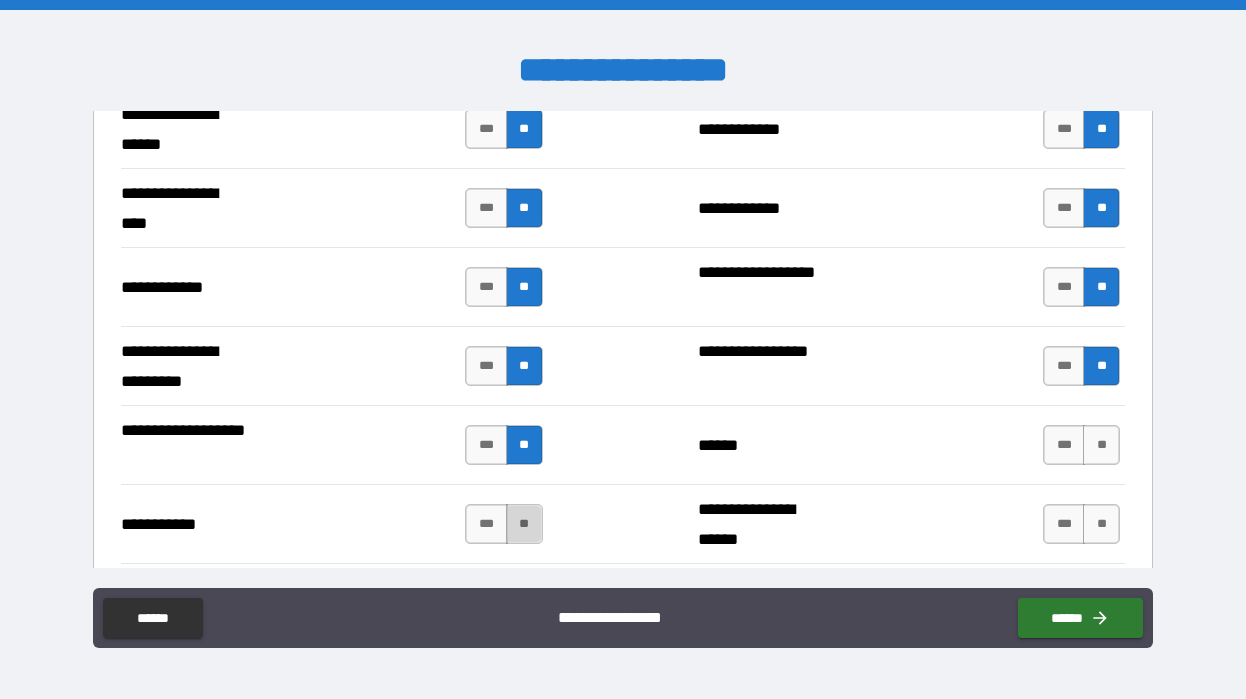 click on "**" at bounding box center [524, 524] 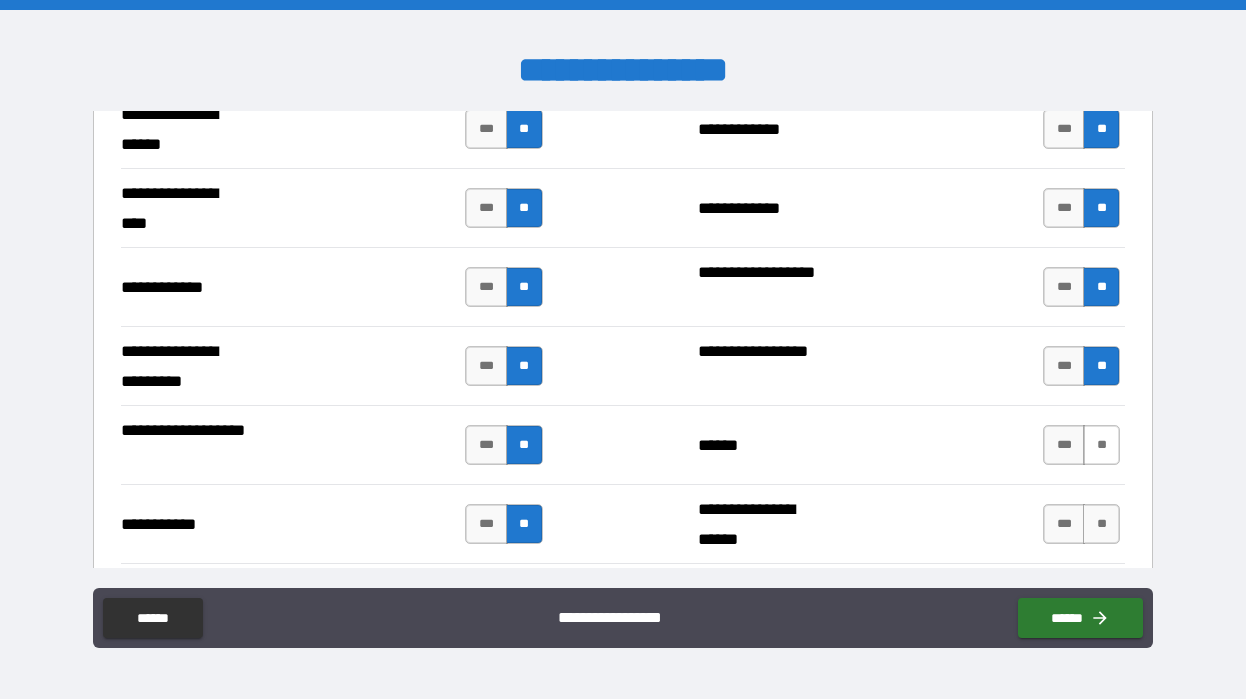 click on "**" at bounding box center (1101, 445) 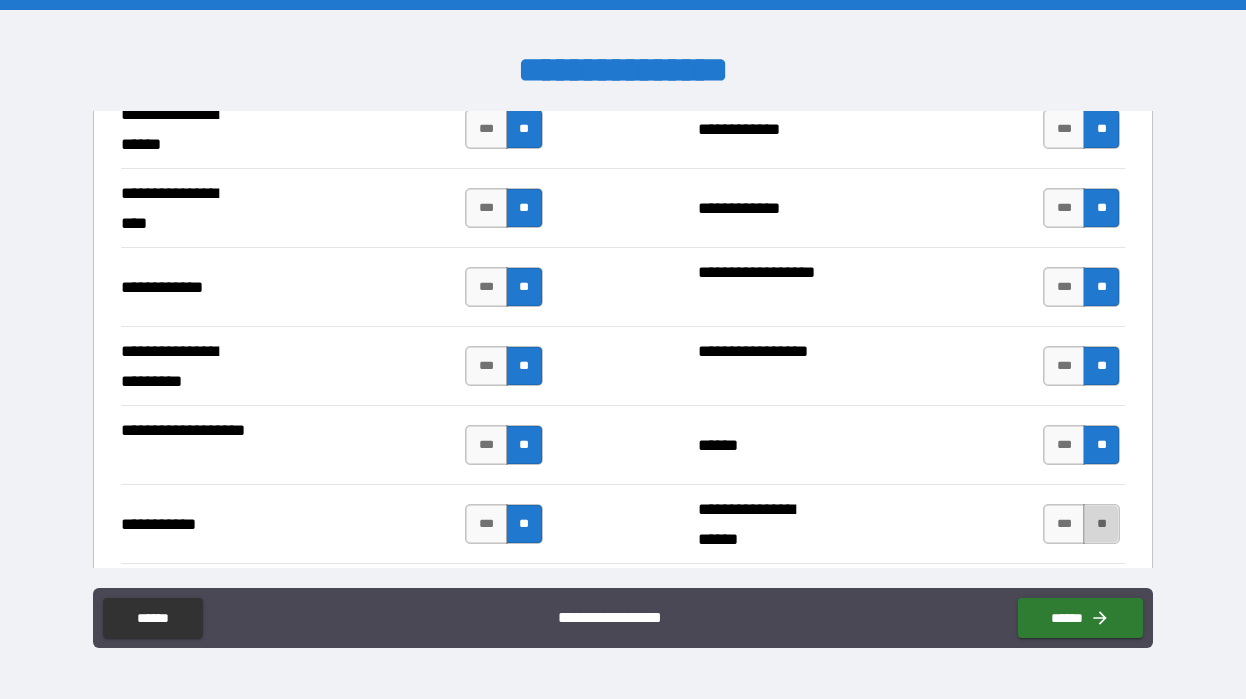 click on "**" at bounding box center [1101, 524] 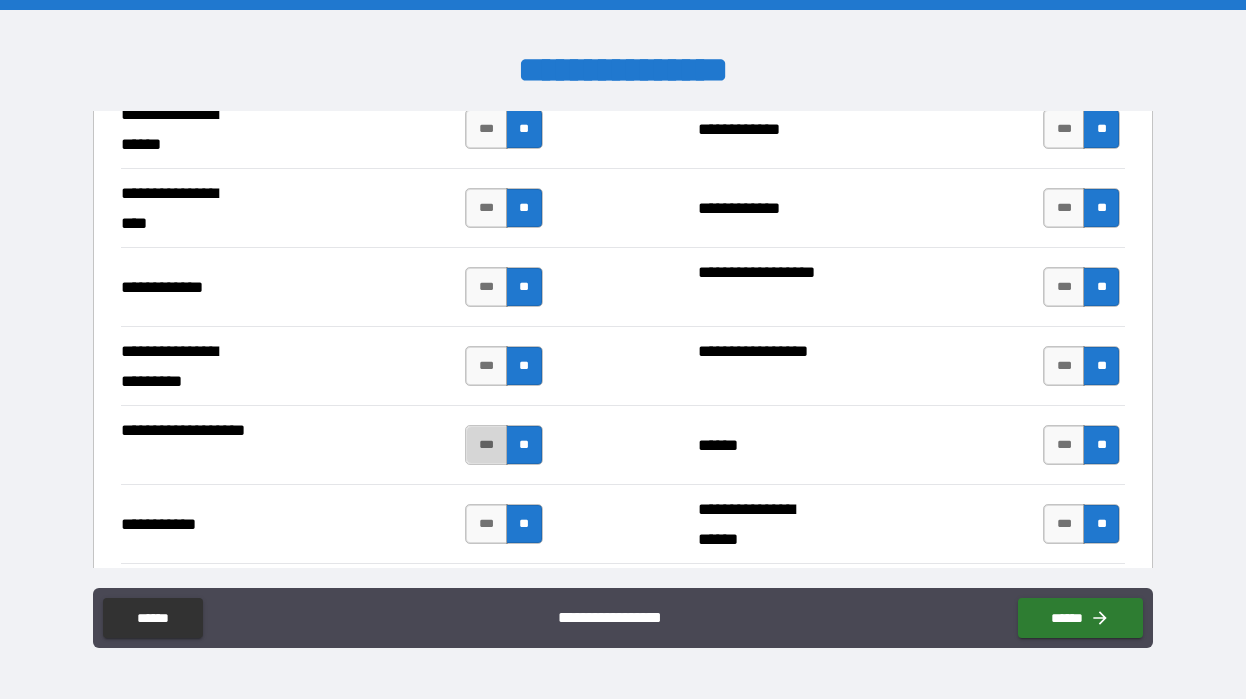 click on "***" at bounding box center [486, 445] 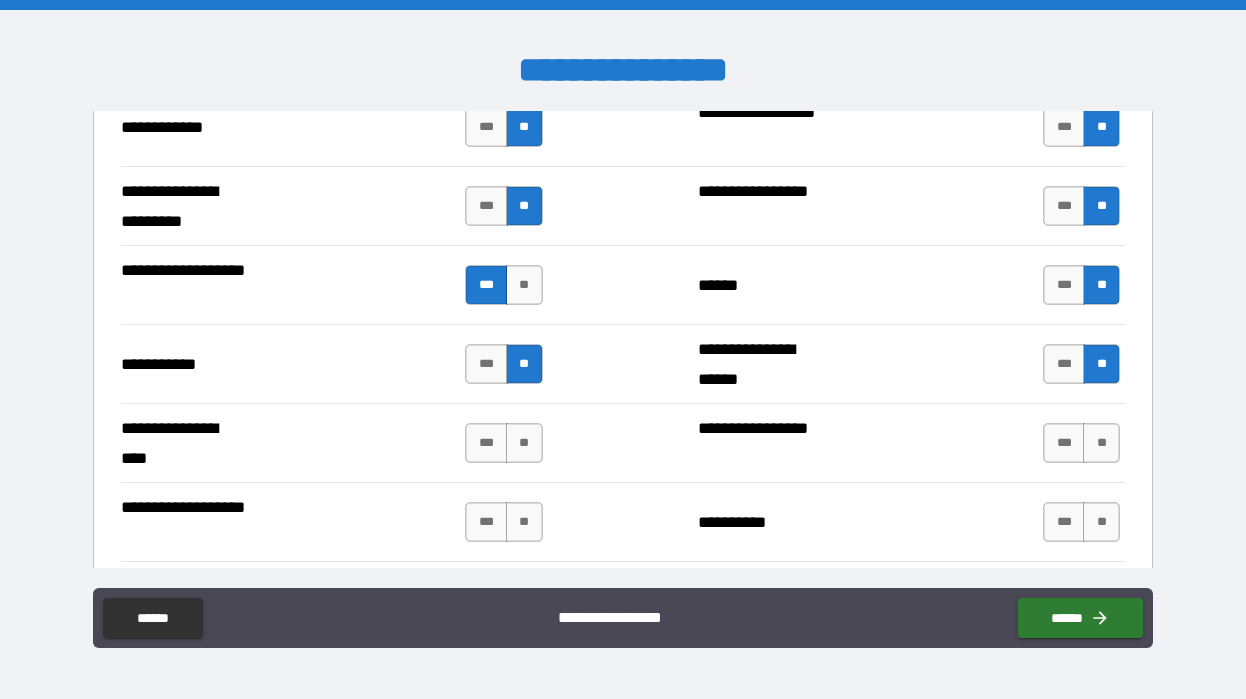 scroll, scrollTop: 4652, scrollLeft: 0, axis: vertical 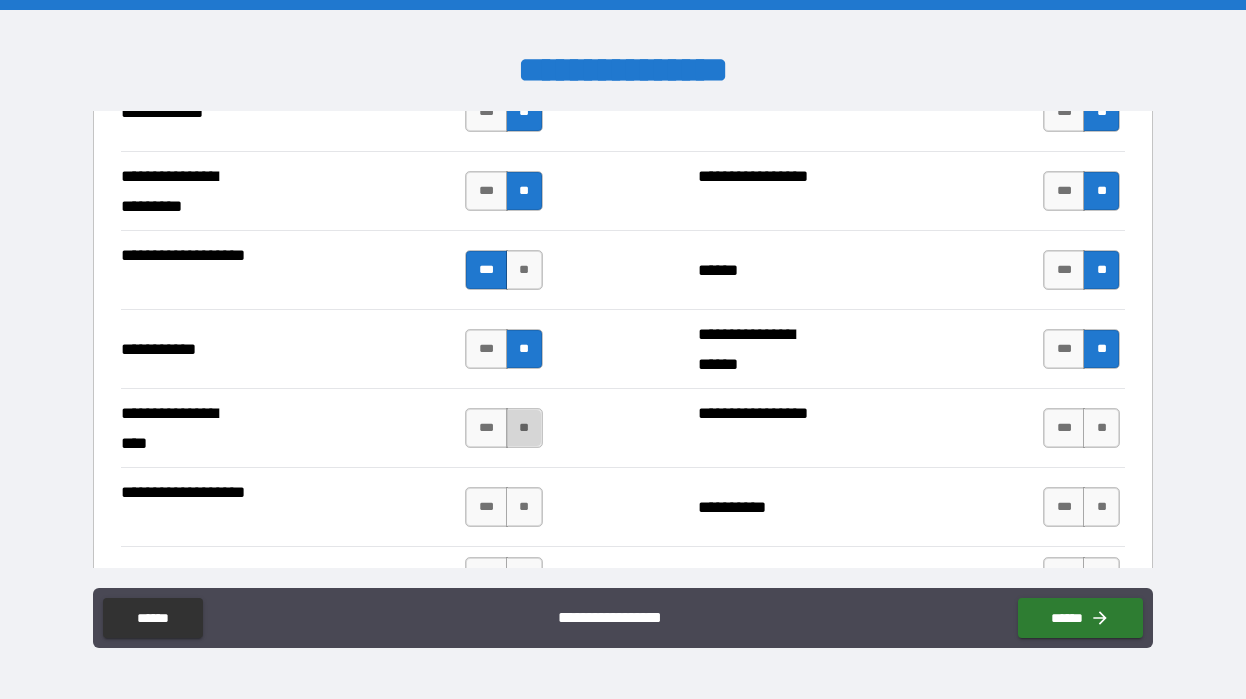 click on "**" at bounding box center [524, 428] 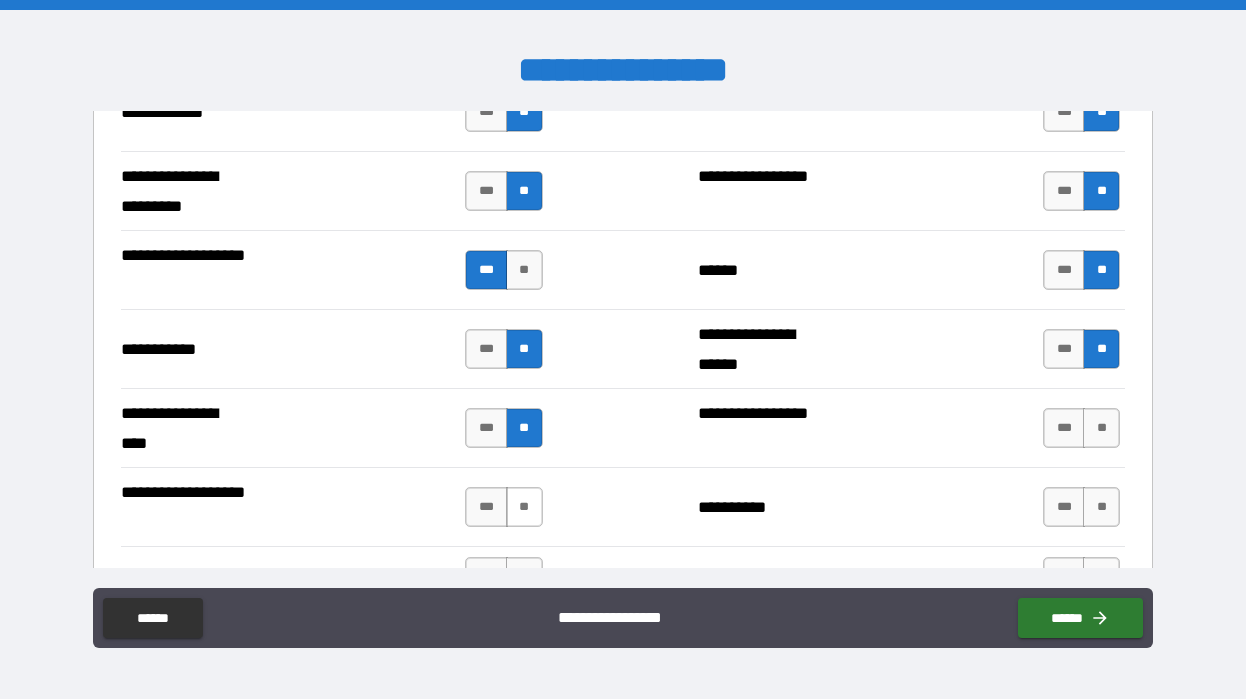 click on "**" at bounding box center [524, 507] 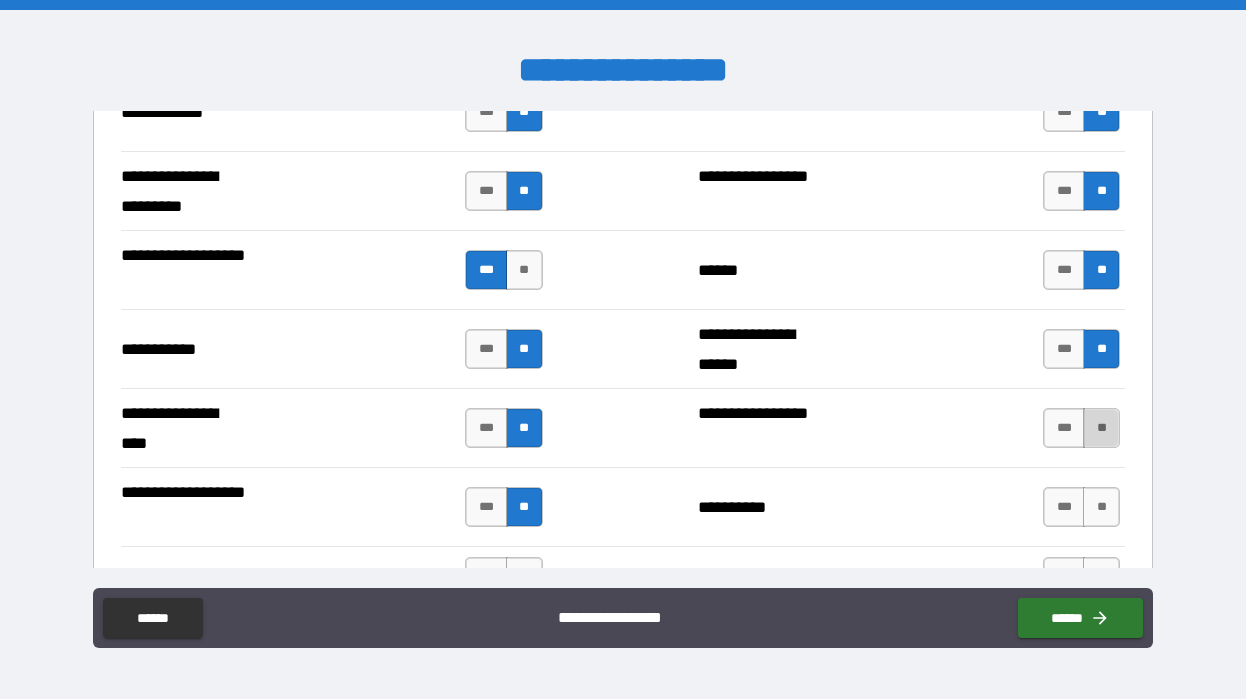 click on "**" at bounding box center (1101, 428) 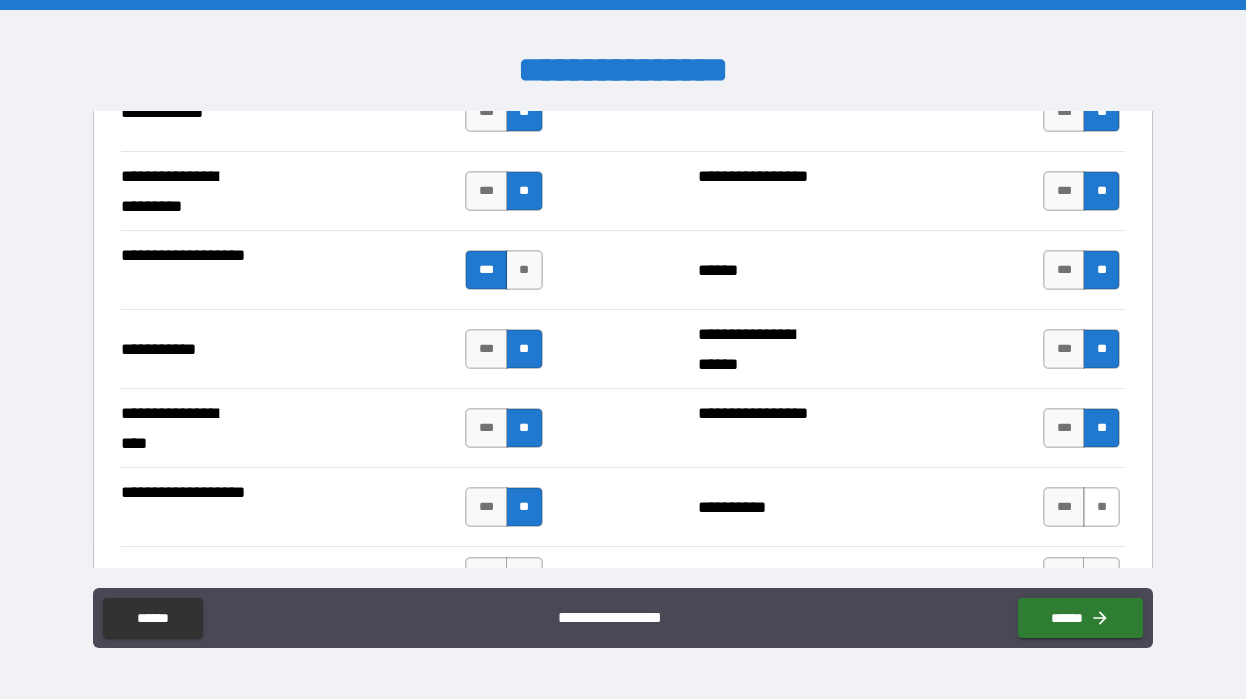 click on "**" at bounding box center [1101, 507] 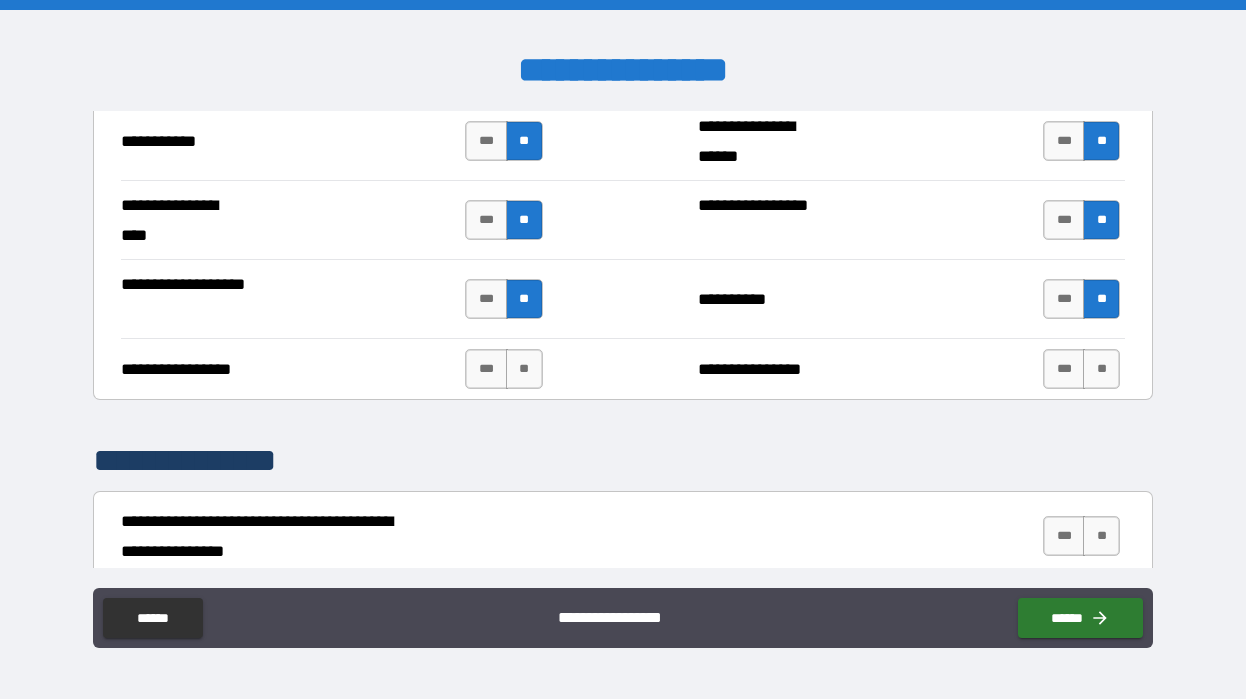 scroll, scrollTop: 4896, scrollLeft: 0, axis: vertical 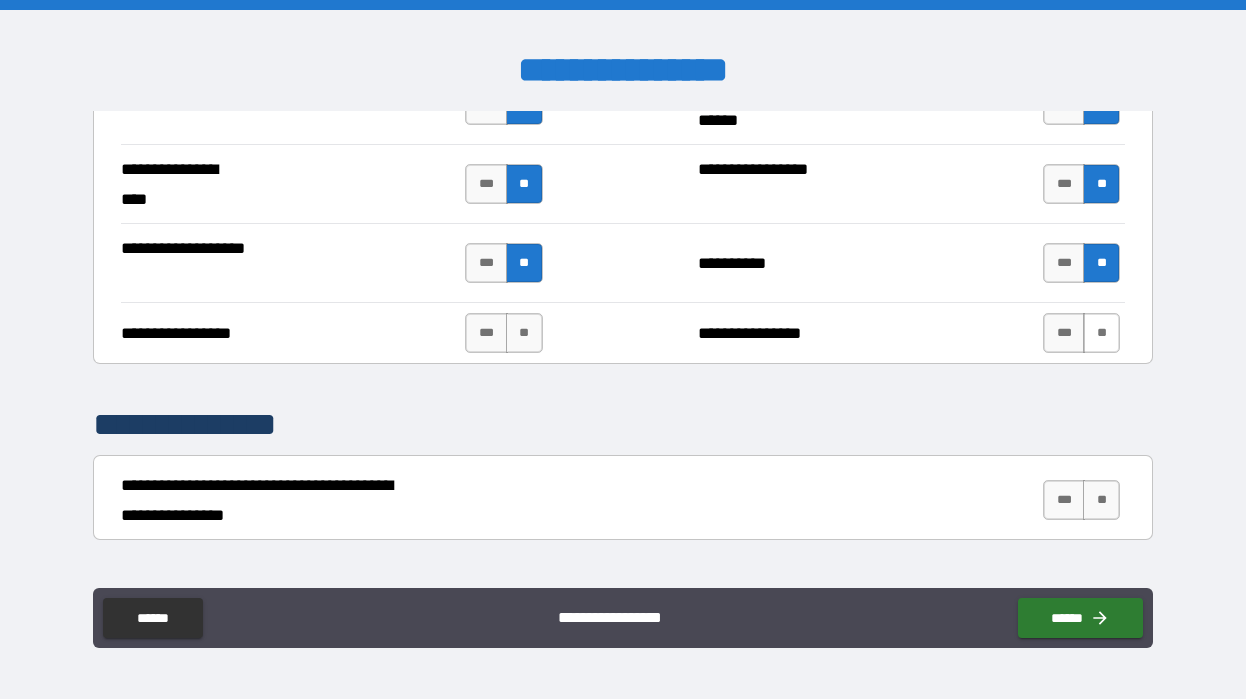 click on "**" at bounding box center [1101, 333] 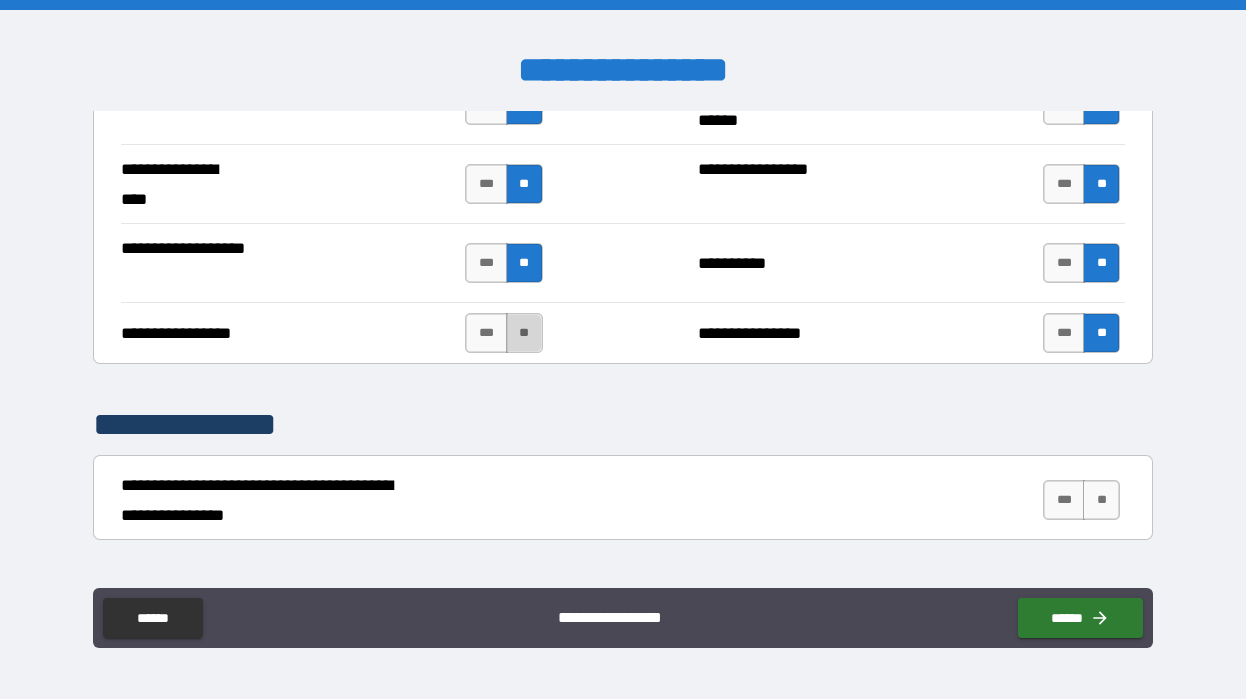 click on "**" at bounding box center (524, 333) 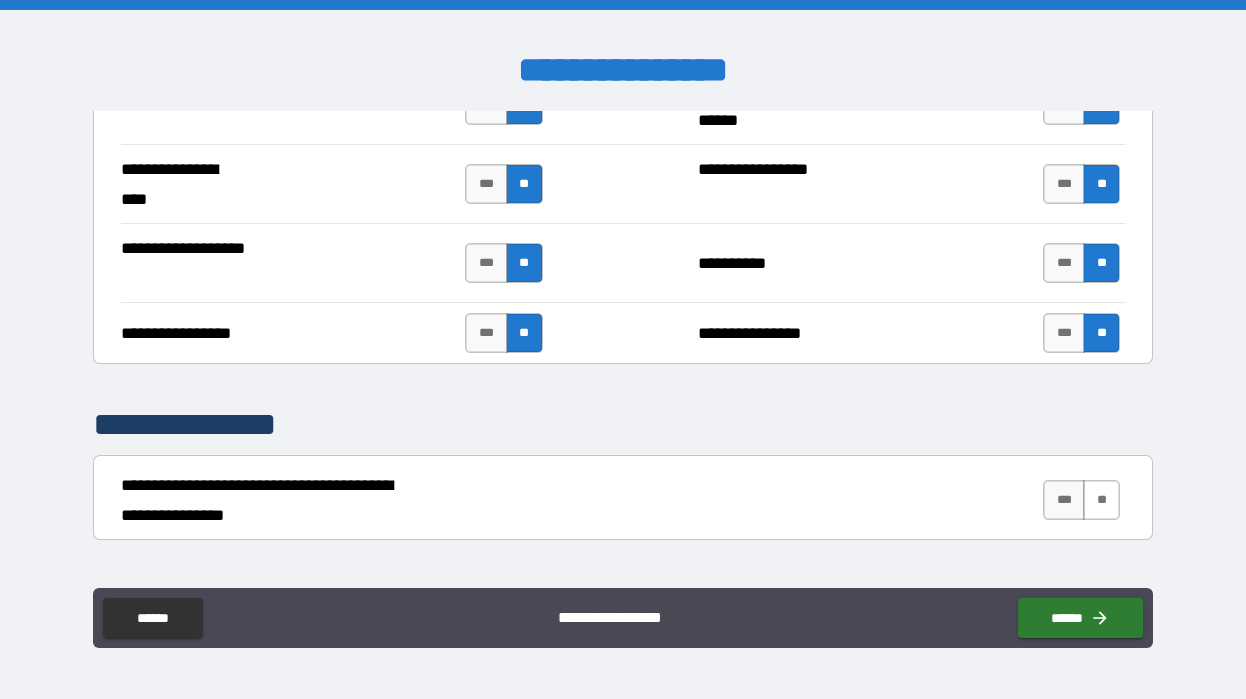 click on "**" at bounding box center [1101, 500] 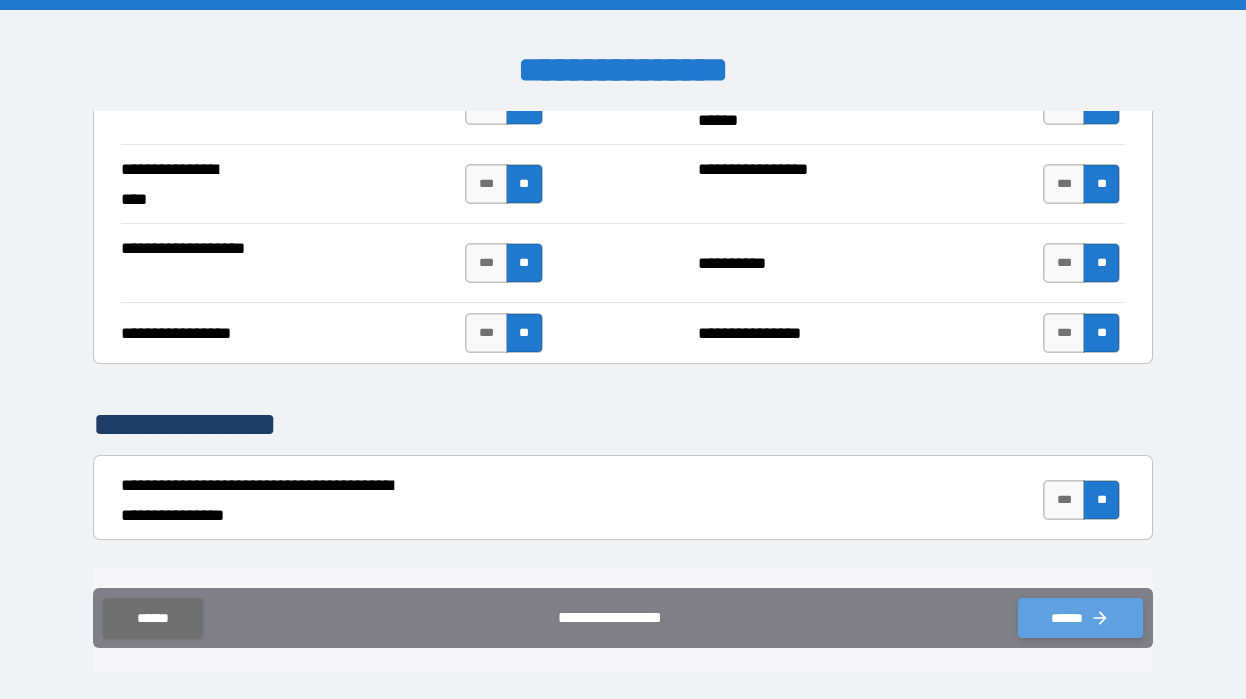 click 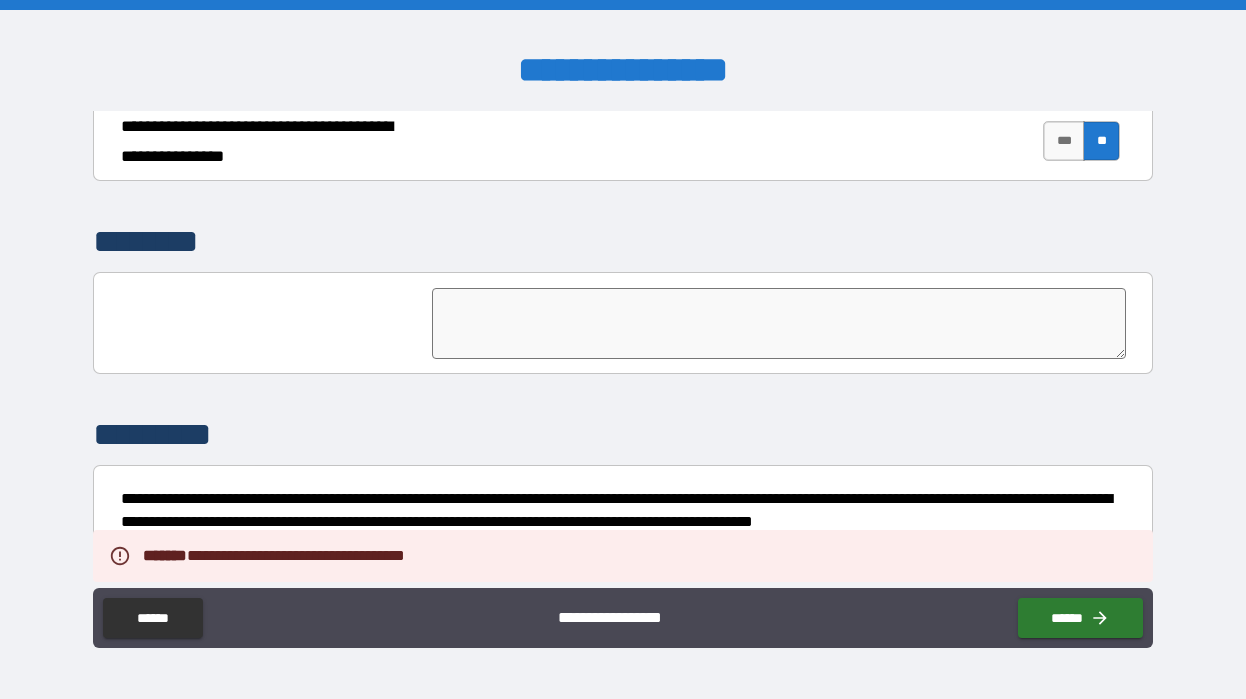 click at bounding box center (779, 323) 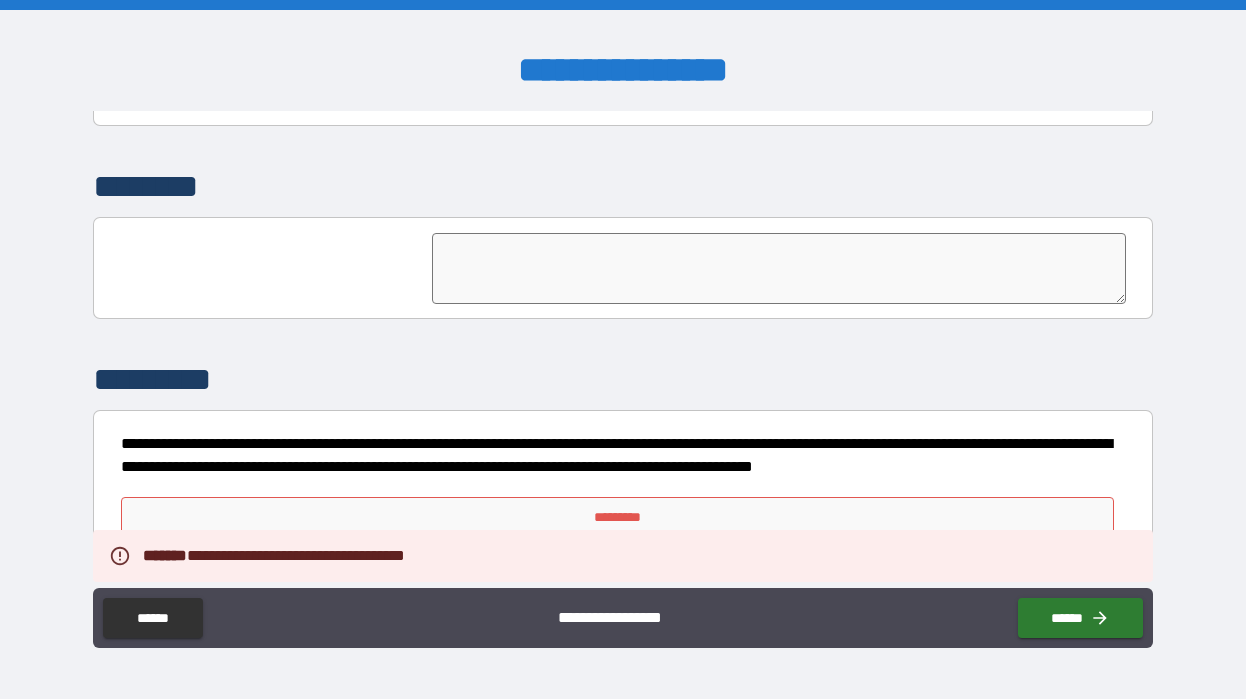 scroll, scrollTop: 5310, scrollLeft: 0, axis: vertical 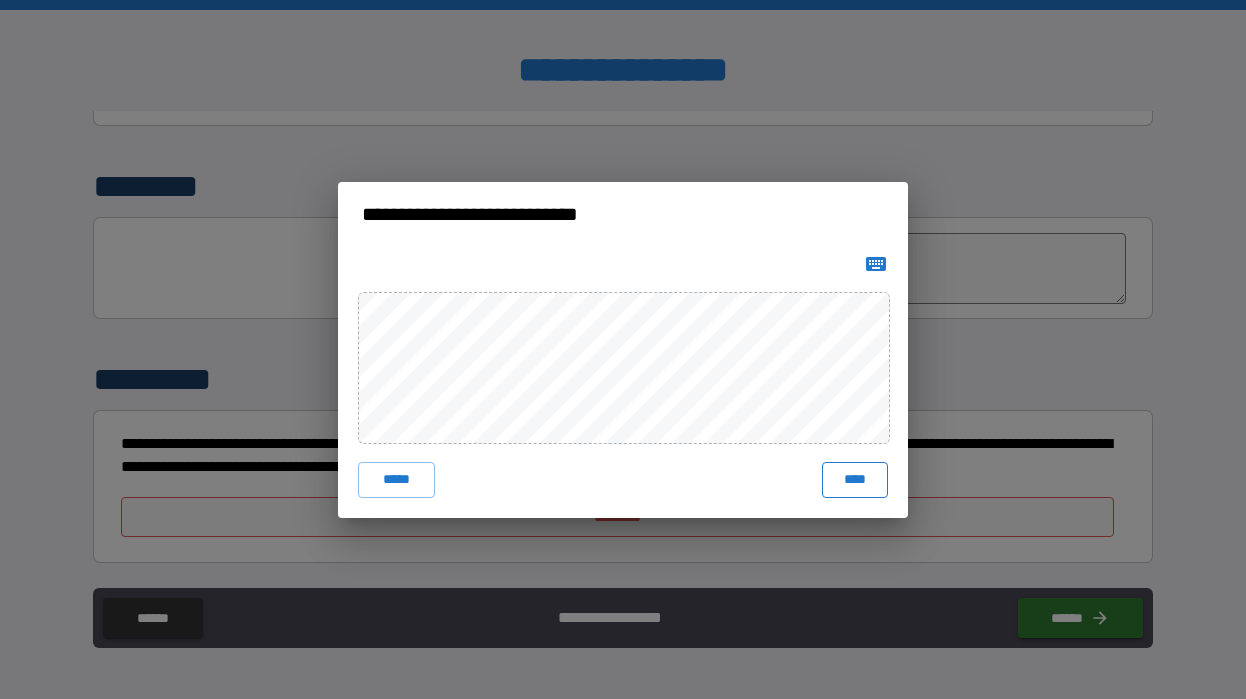 click on "****" at bounding box center [855, 480] 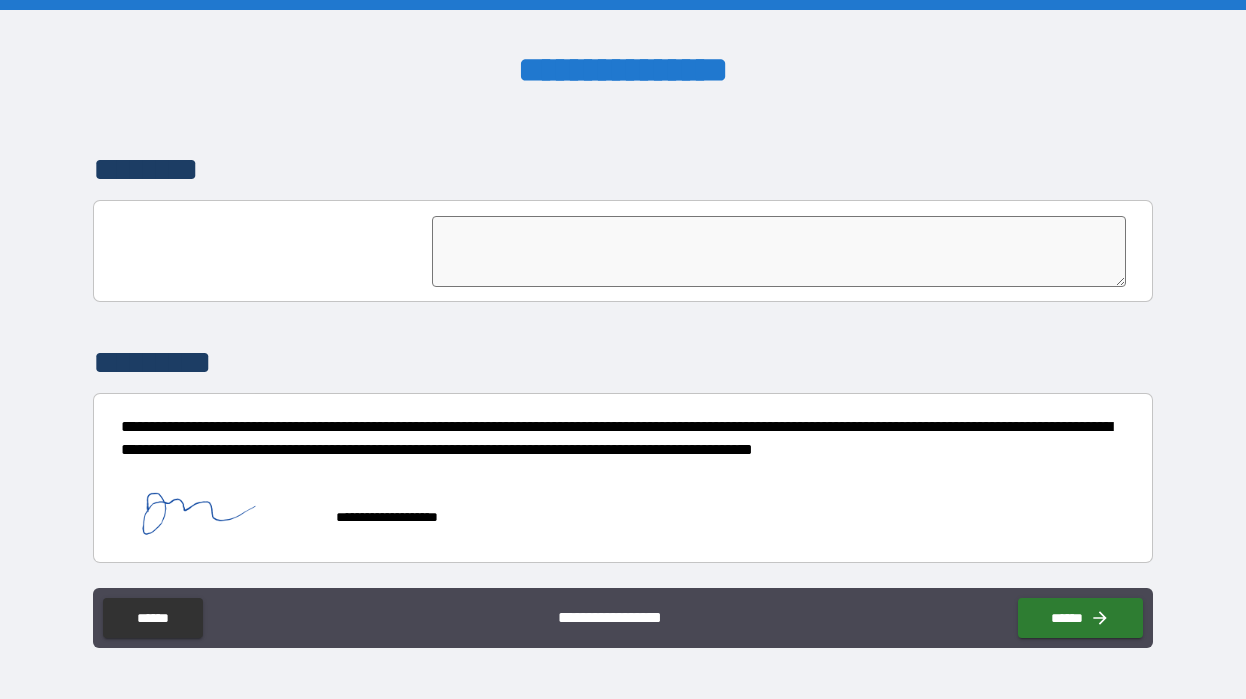 scroll, scrollTop: 5327, scrollLeft: 0, axis: vertical 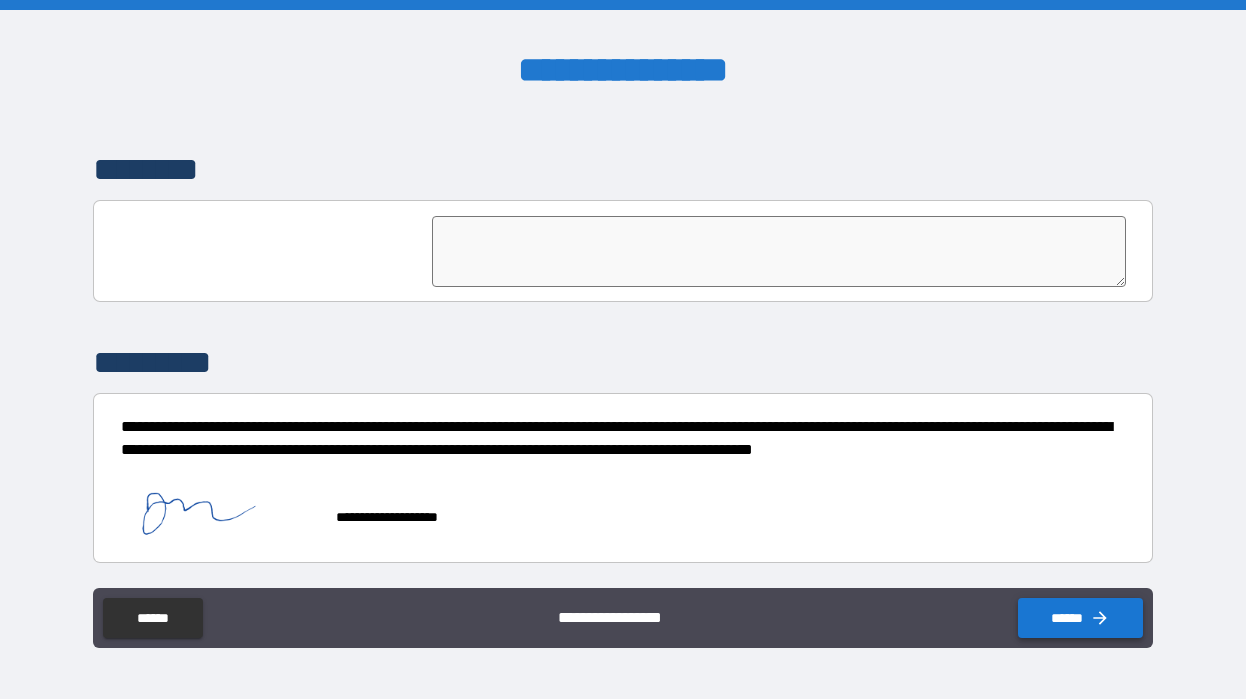 click on "******" at bounding box center [1080, 618] 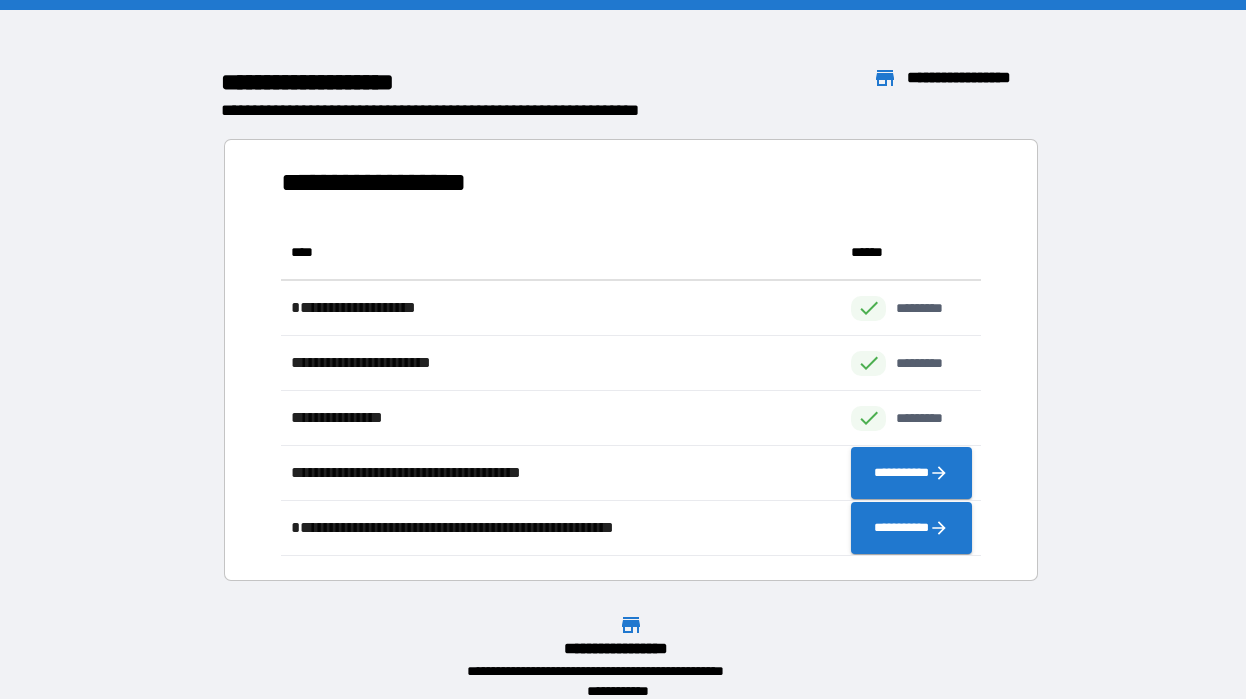 scroll, scrollTop: 1, scrollLeft: 1, axis: both 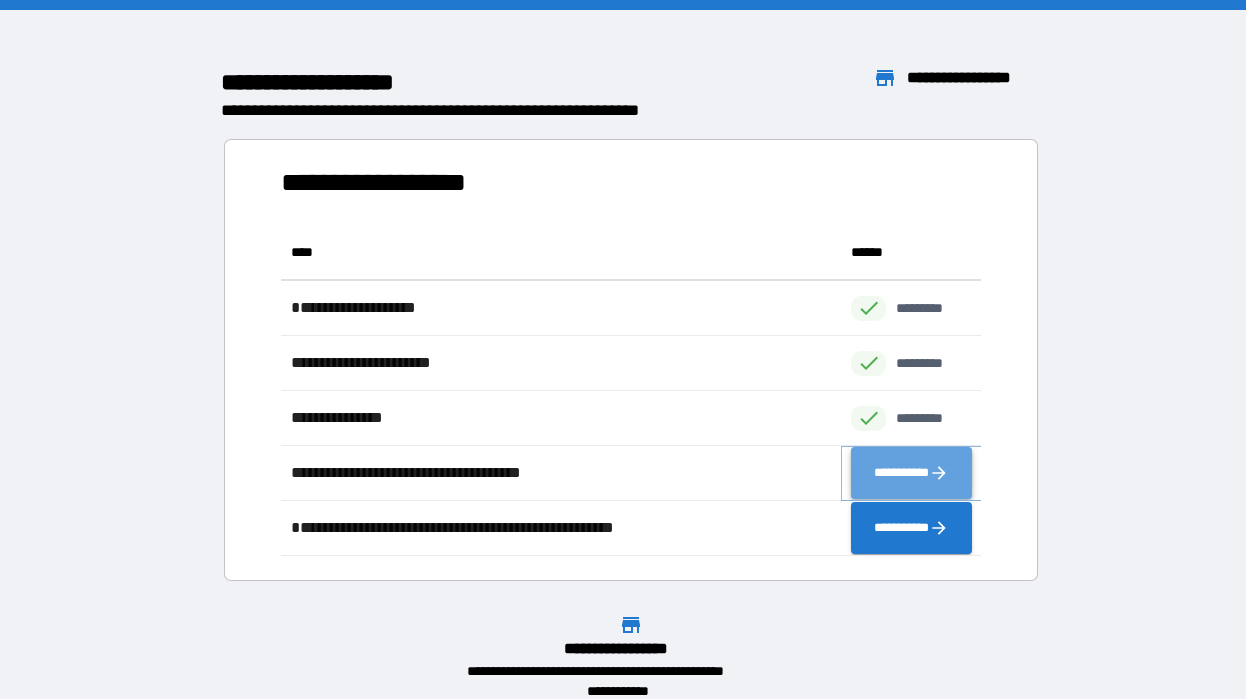 click on "**********" at bounding box center (911, 473) 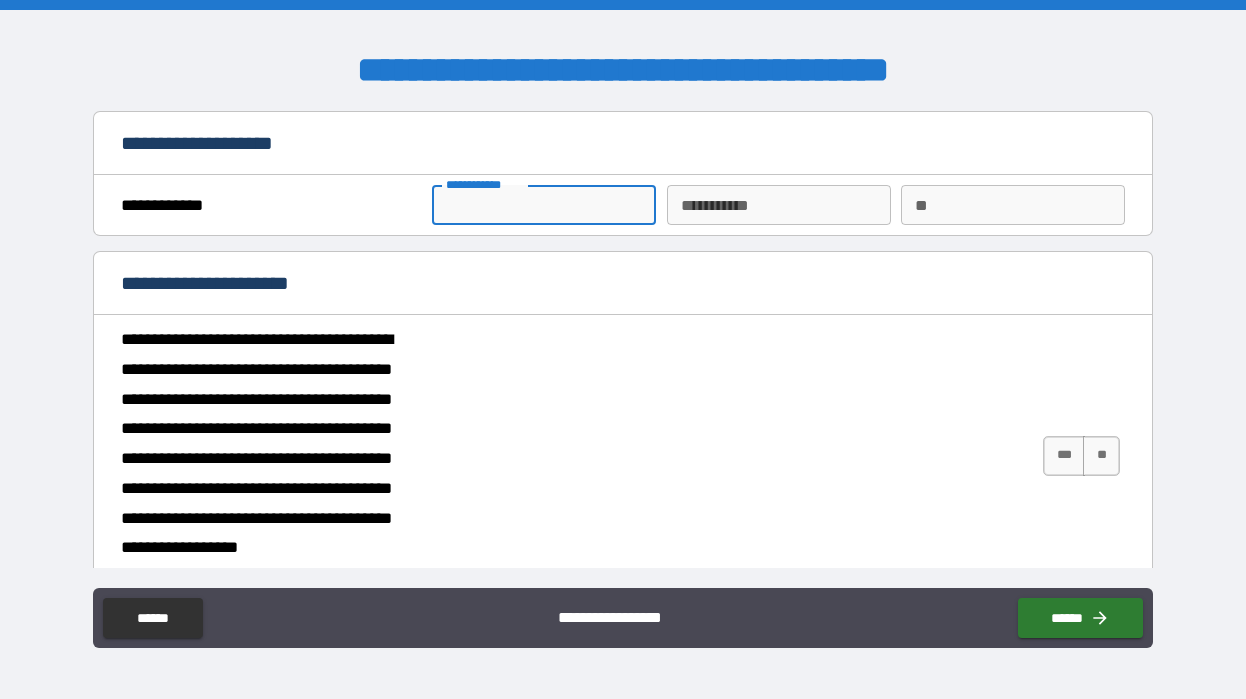 click on "**********" at bounding box center (544, 205) 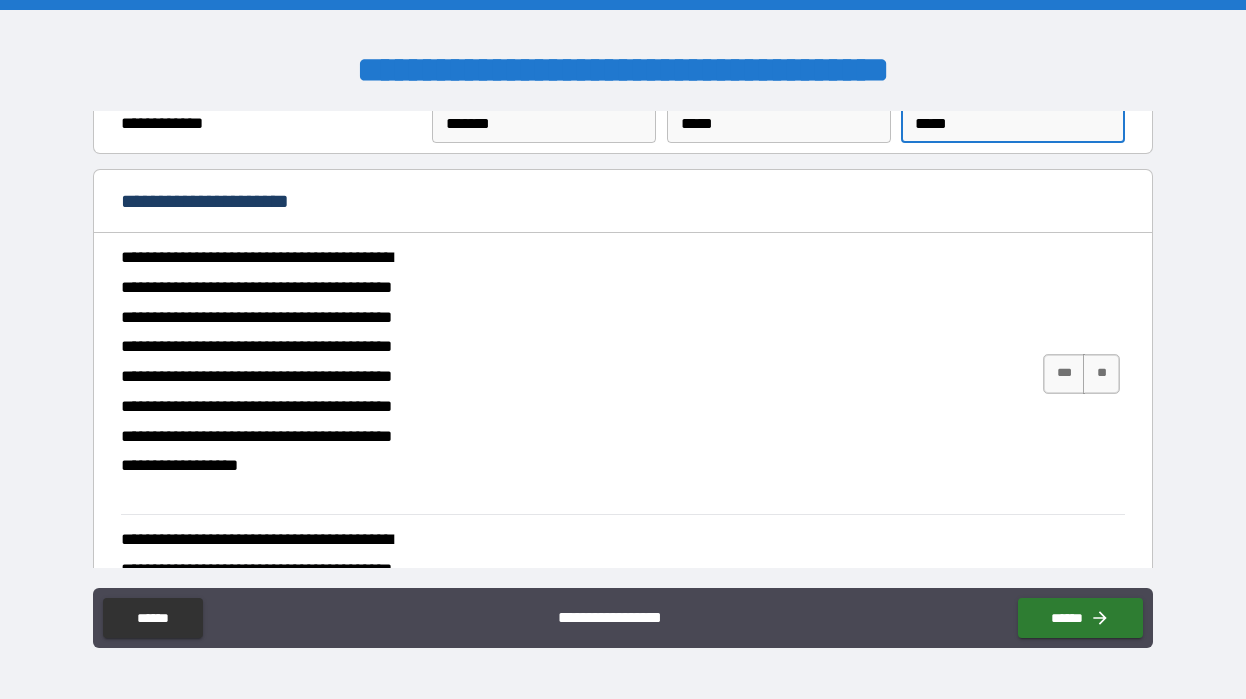 scroll, scrollTop: 112, scrollLeft: 0, axis: vertical 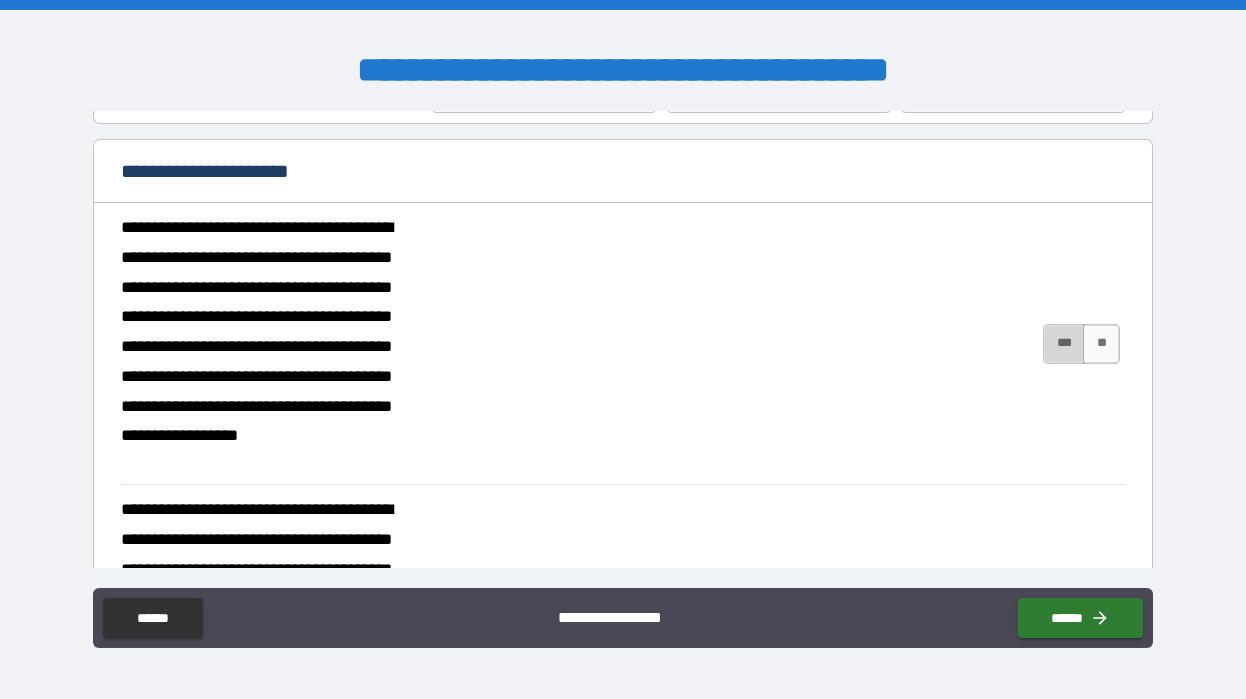 click on "***" at bounding box center [1064, 344] 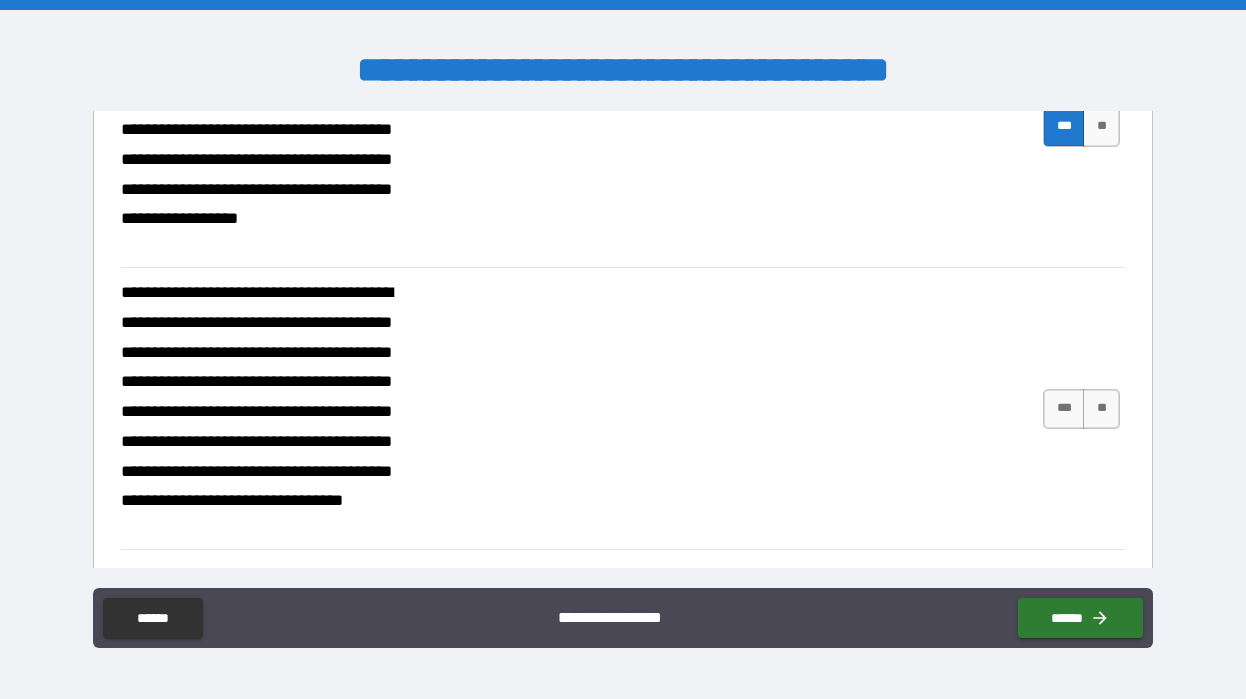 scroll, scrollTop: 340, scrollLeft: 0, axis: vertical 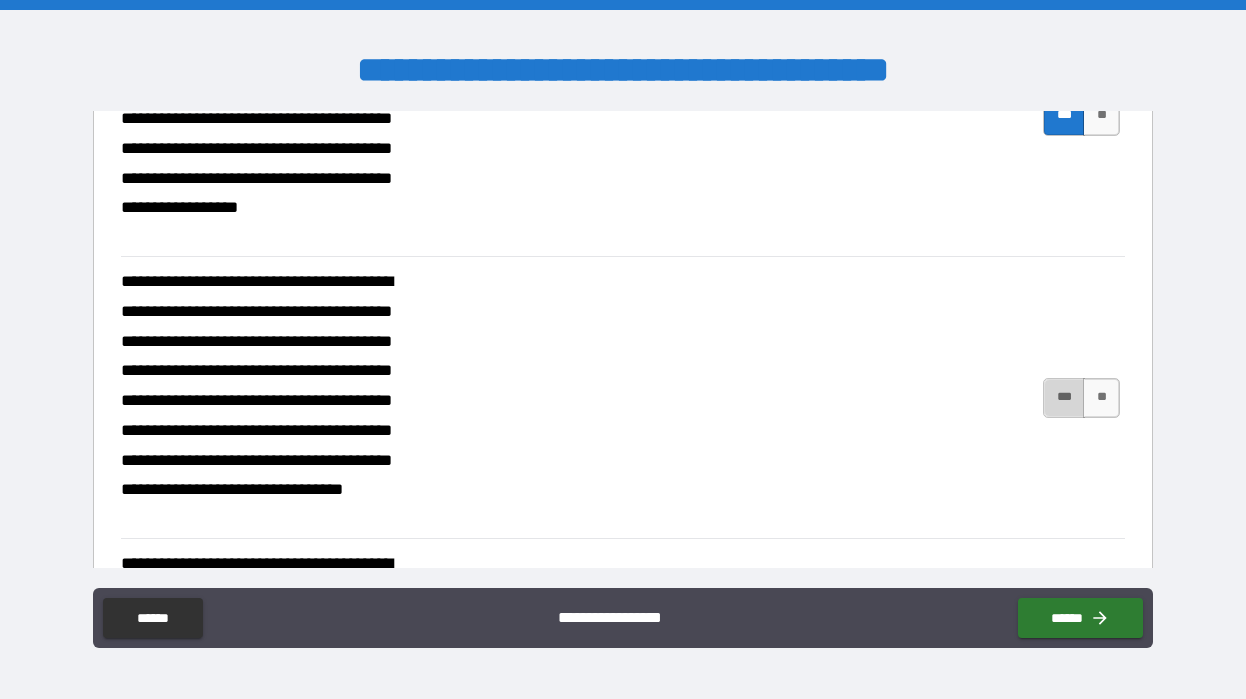 click on "***" at bounding box center (1064, 398) 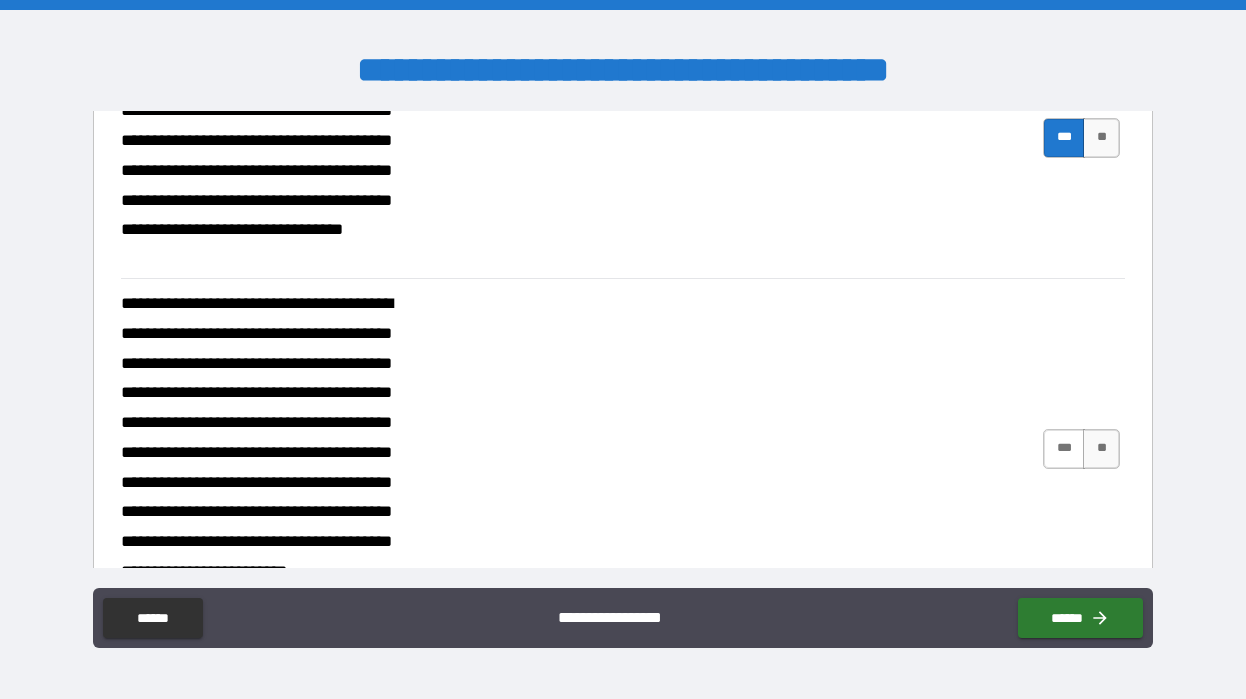click on "***" at bounding box center (1064, 449) 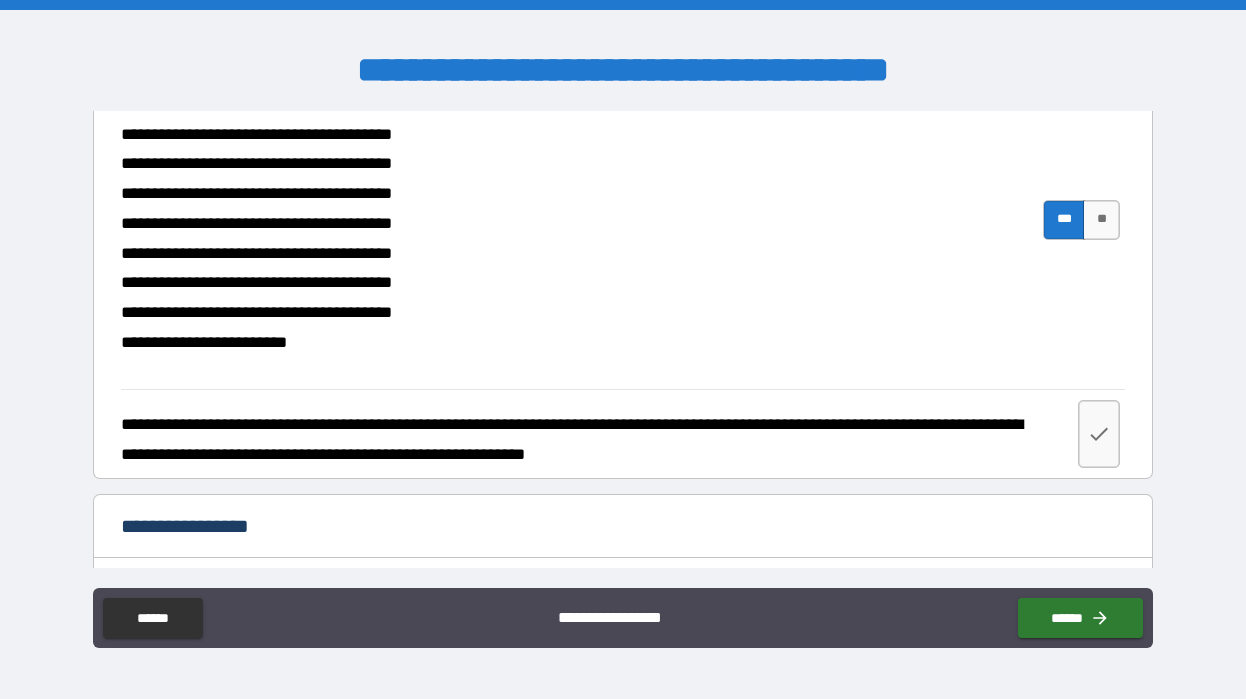 scroll, scrollTop: 866, scrollLeft: 0, axis: vertical 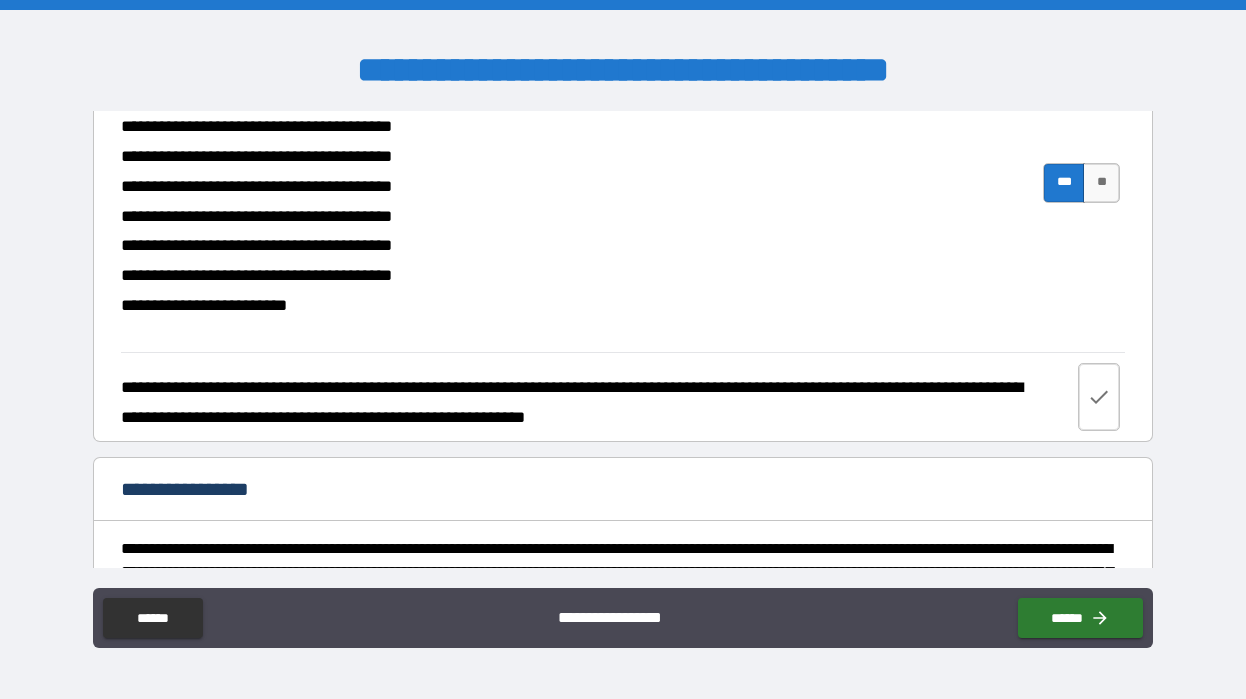 click 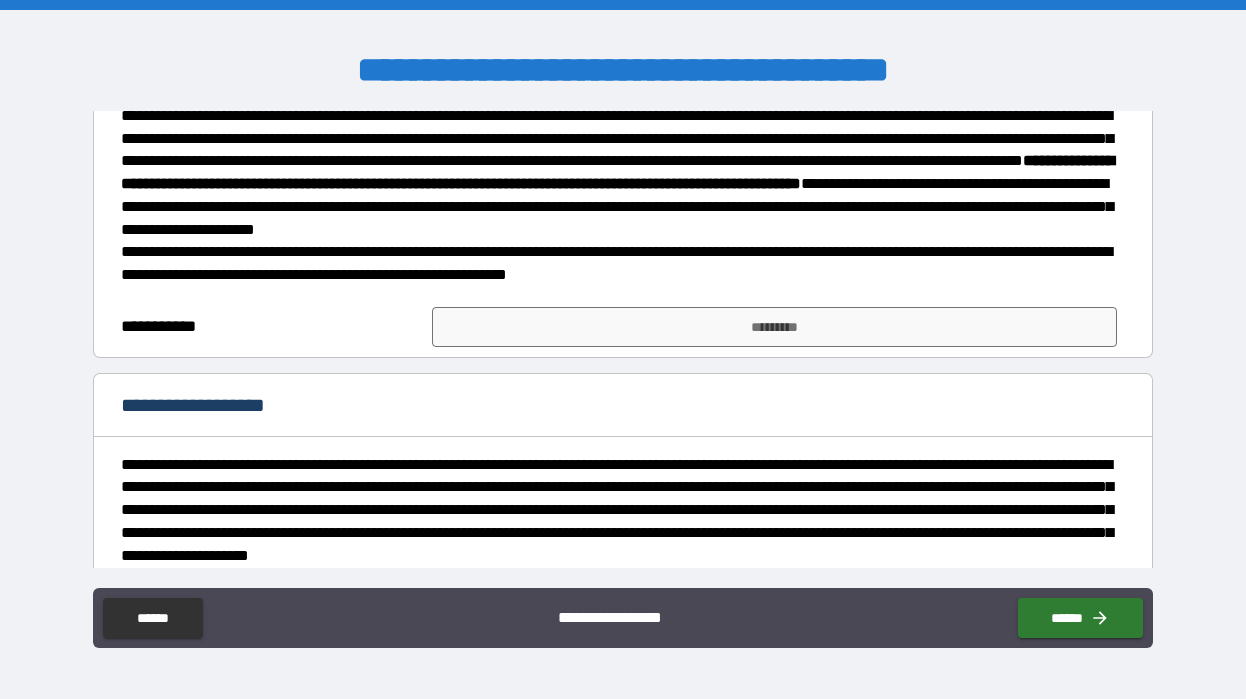 scroll, scrollTop: 1327, scrollLeft: 0, axis: vertical 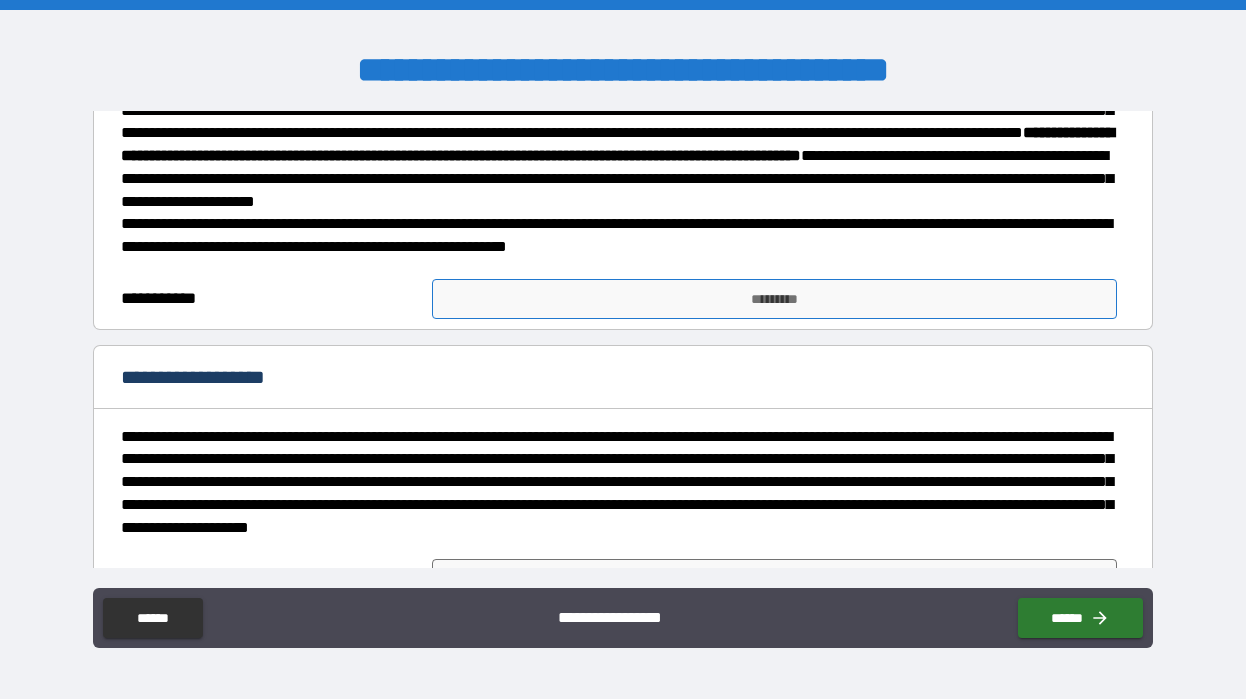 click on "*********" at bounding box center (774, 299) 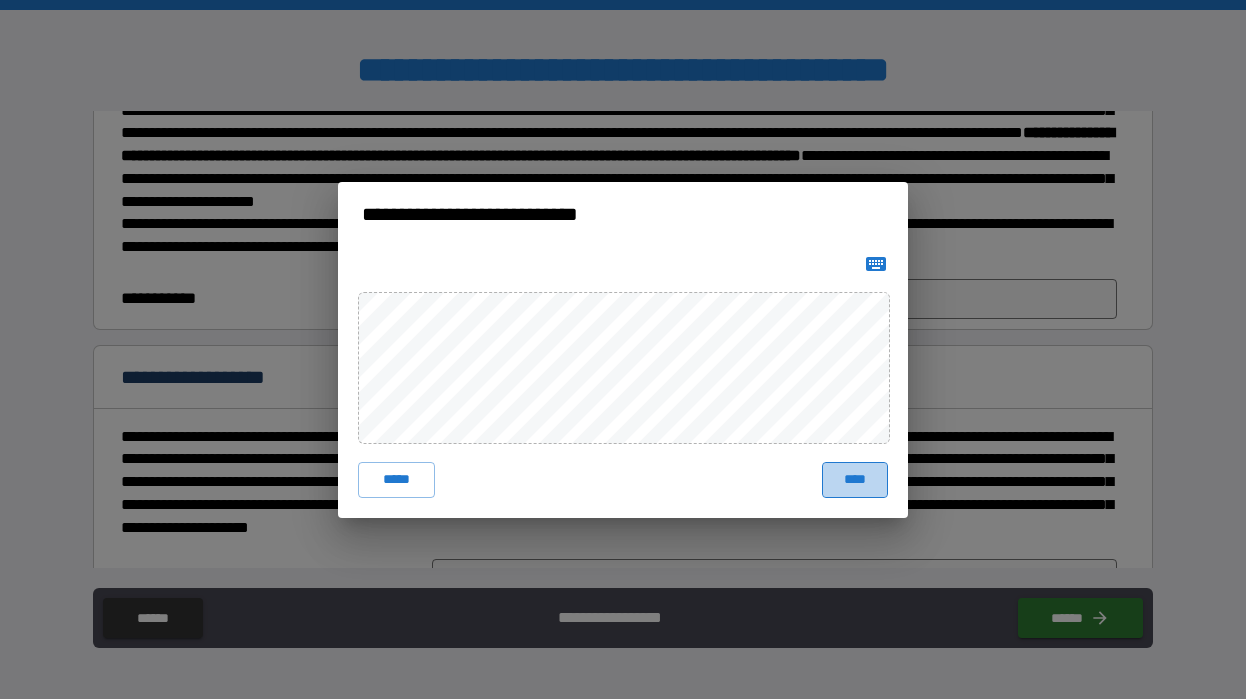 click on "****" at bounding box center [855, 480] 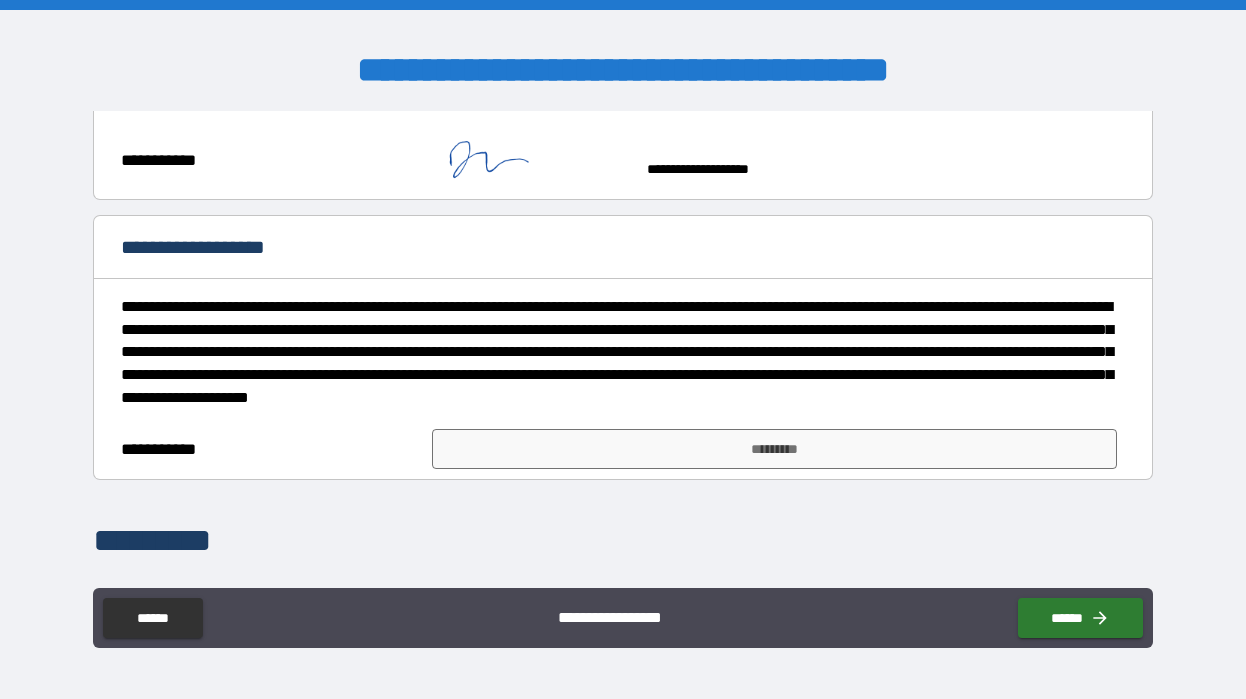 scroll, scrollTop: 1481, scrollLeft: 0, axis: vertical 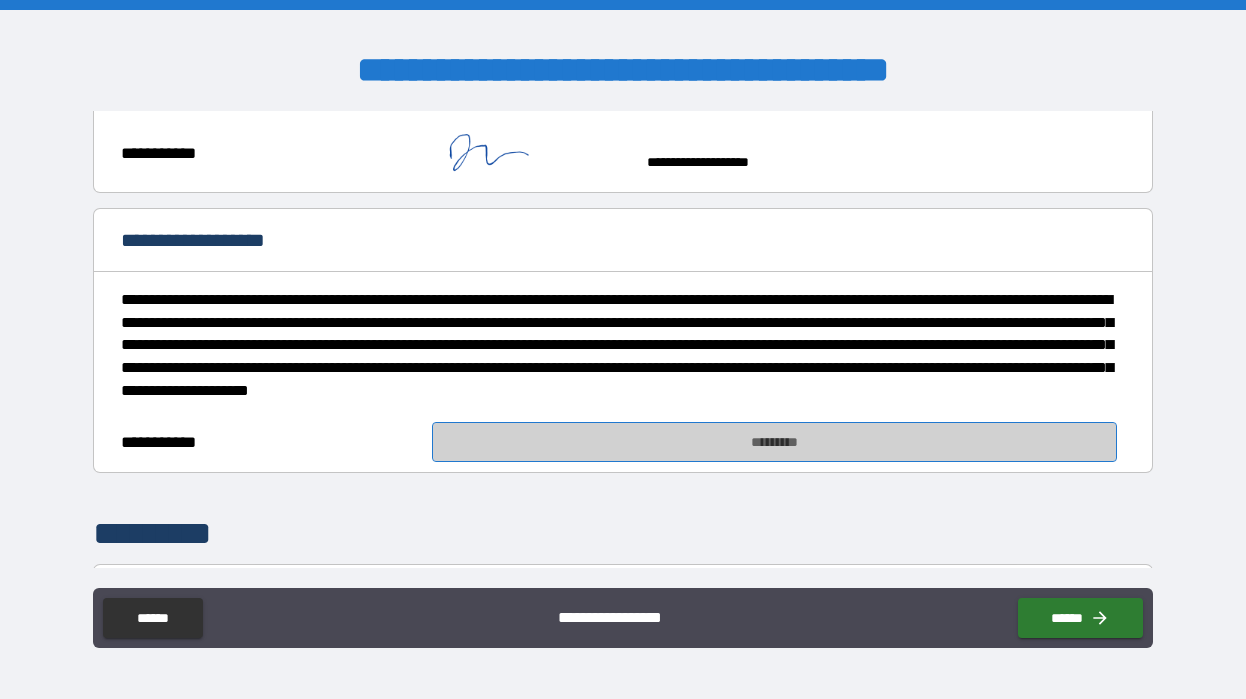 click on "*********" at bounding box center (774, 442) 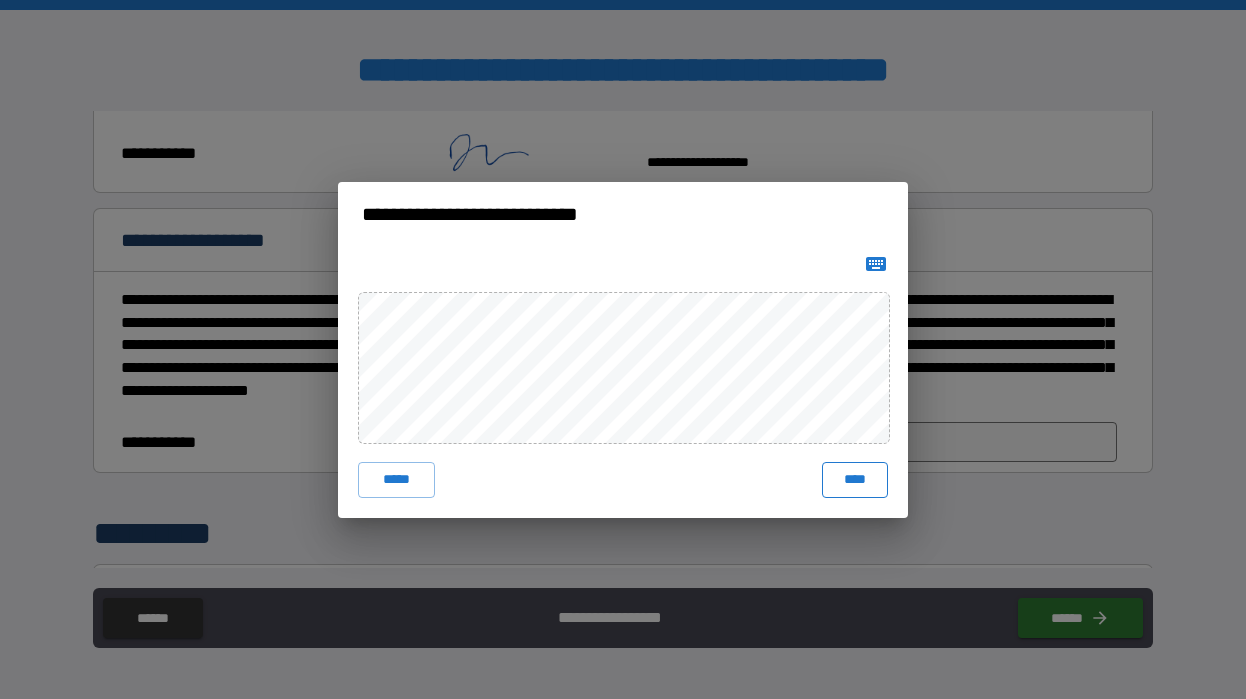 click on "****" at bounding box center [855, 480] 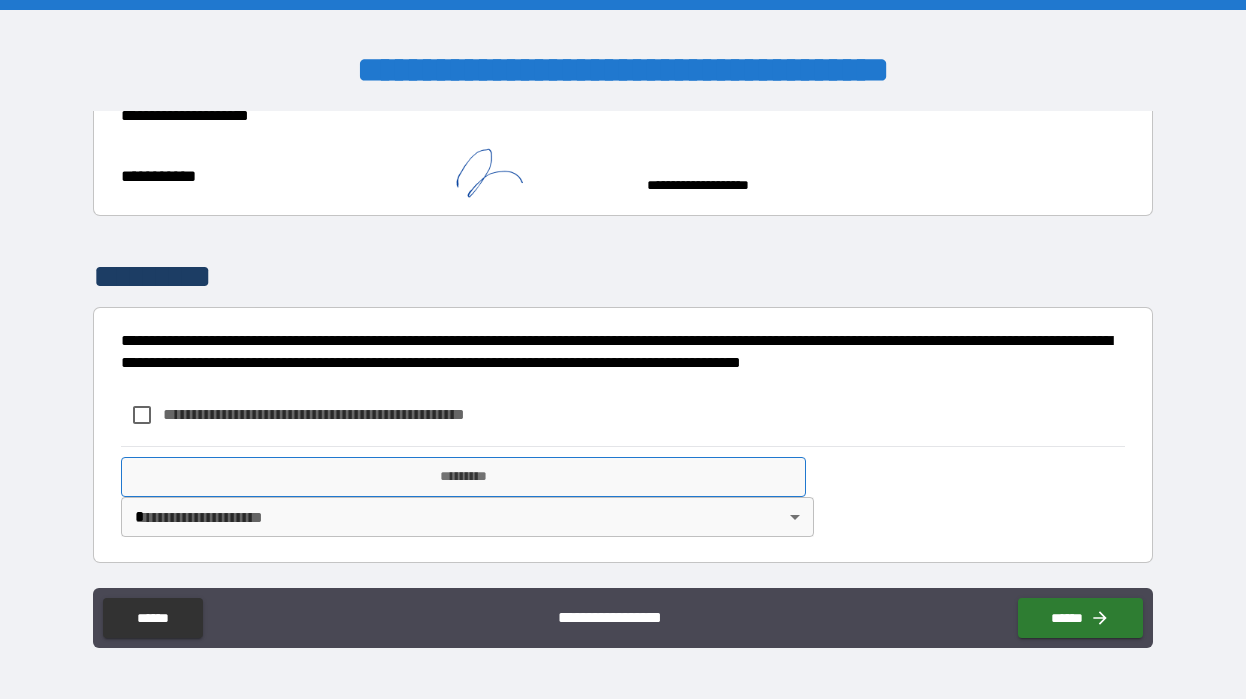 scroll, scrollTop: 1768, scrollLeft: 0, axis: vertical 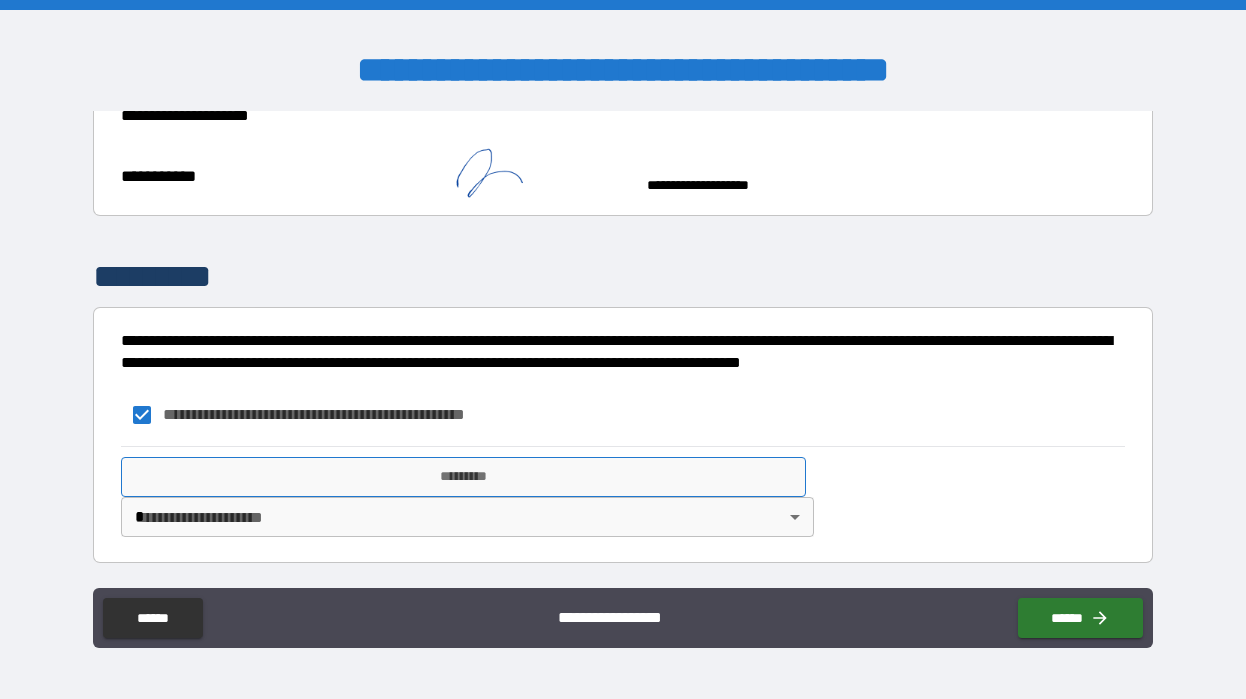 click on "*********" at bounding box center [463, 477] 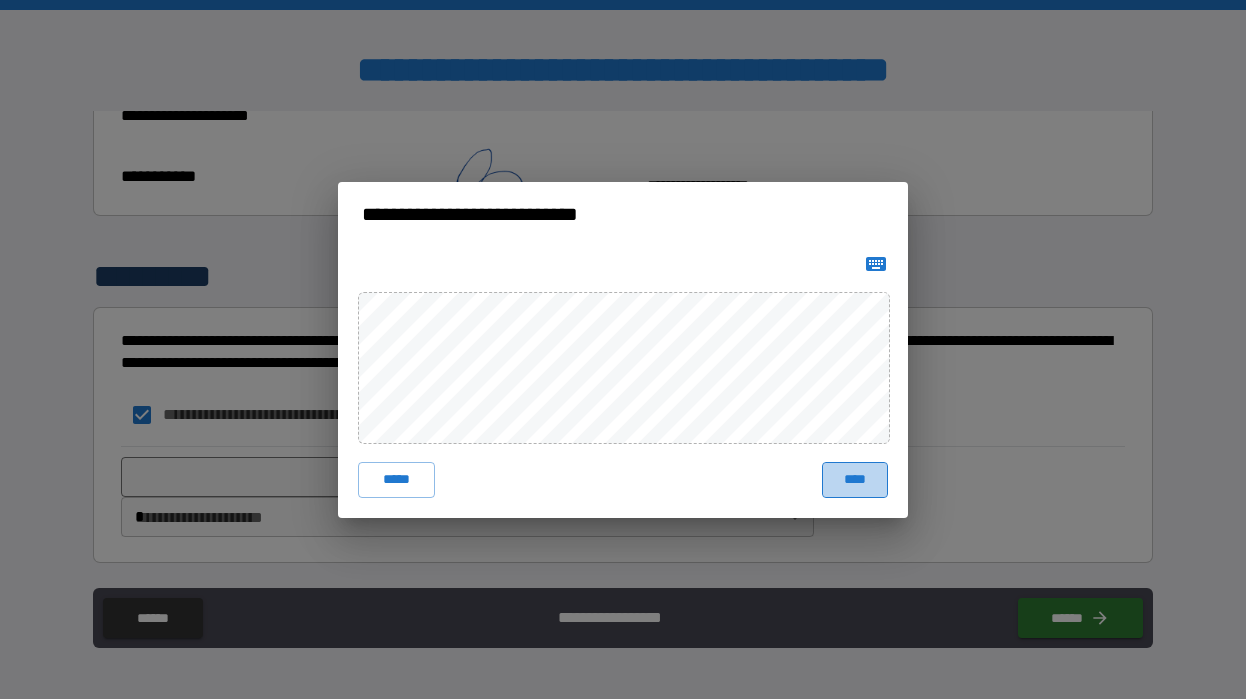 click on "****" at bounding box center (855, 480) 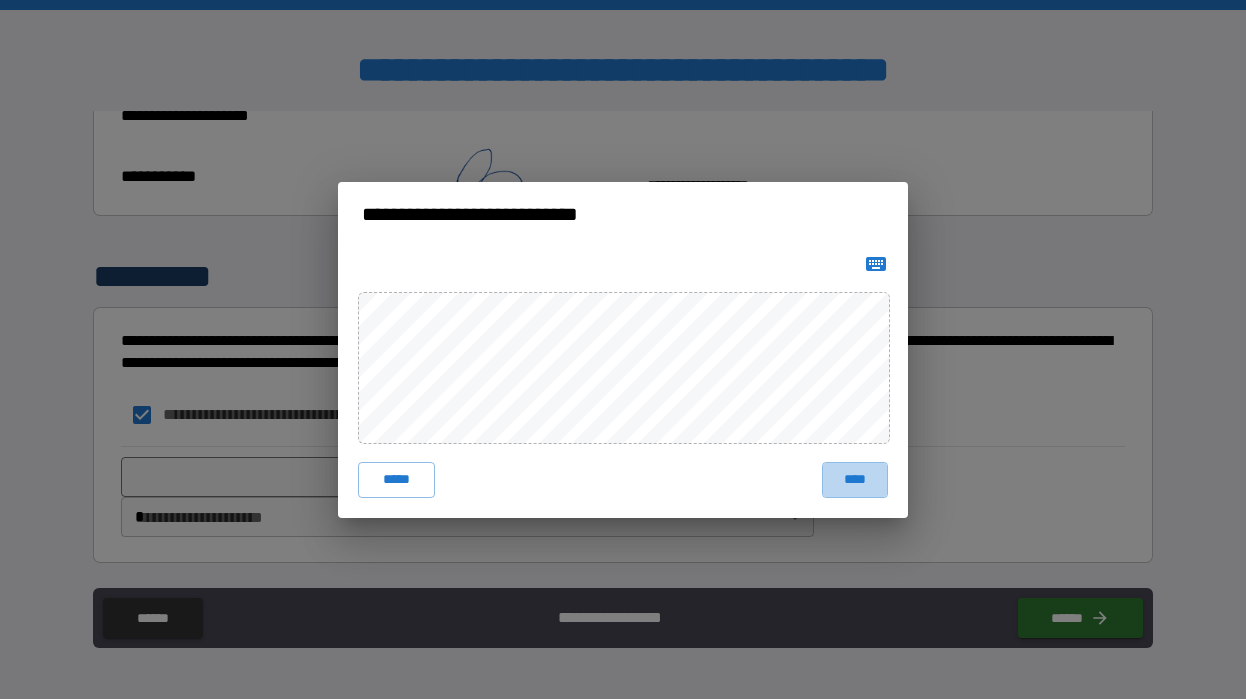 scroll, scrollTop: 1758, scrollLeft: 0, axis: vertical 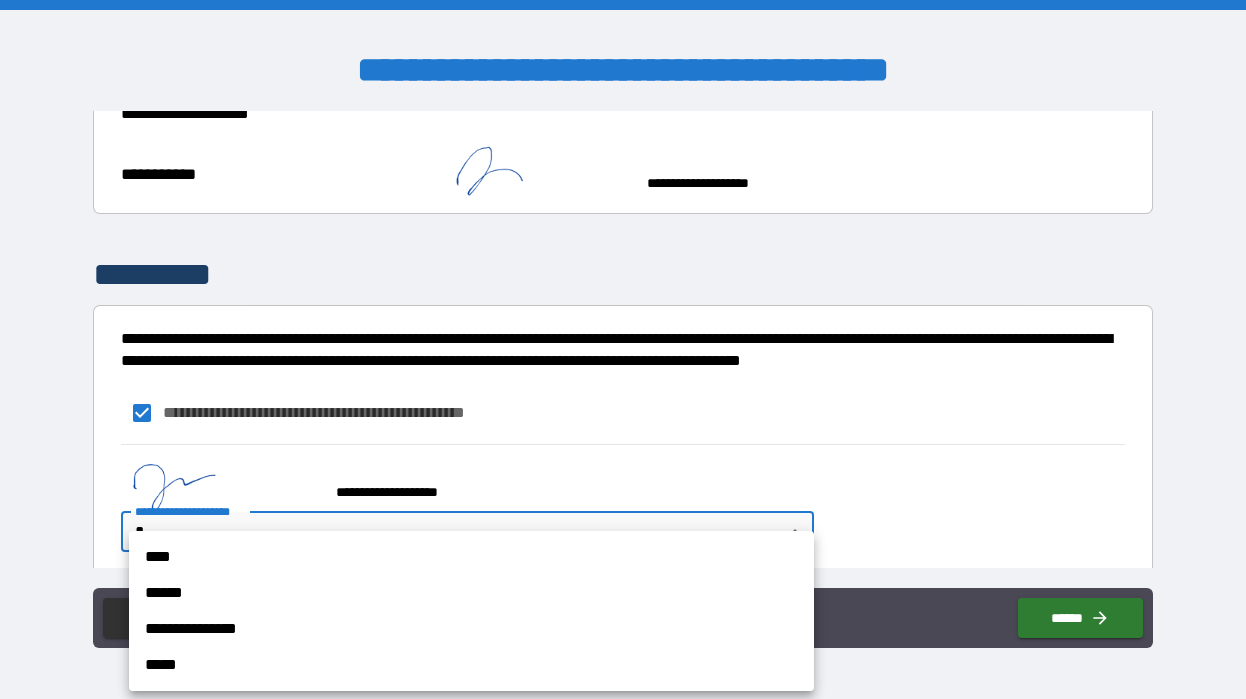 click on "**********" at bounding box center [623, 349] 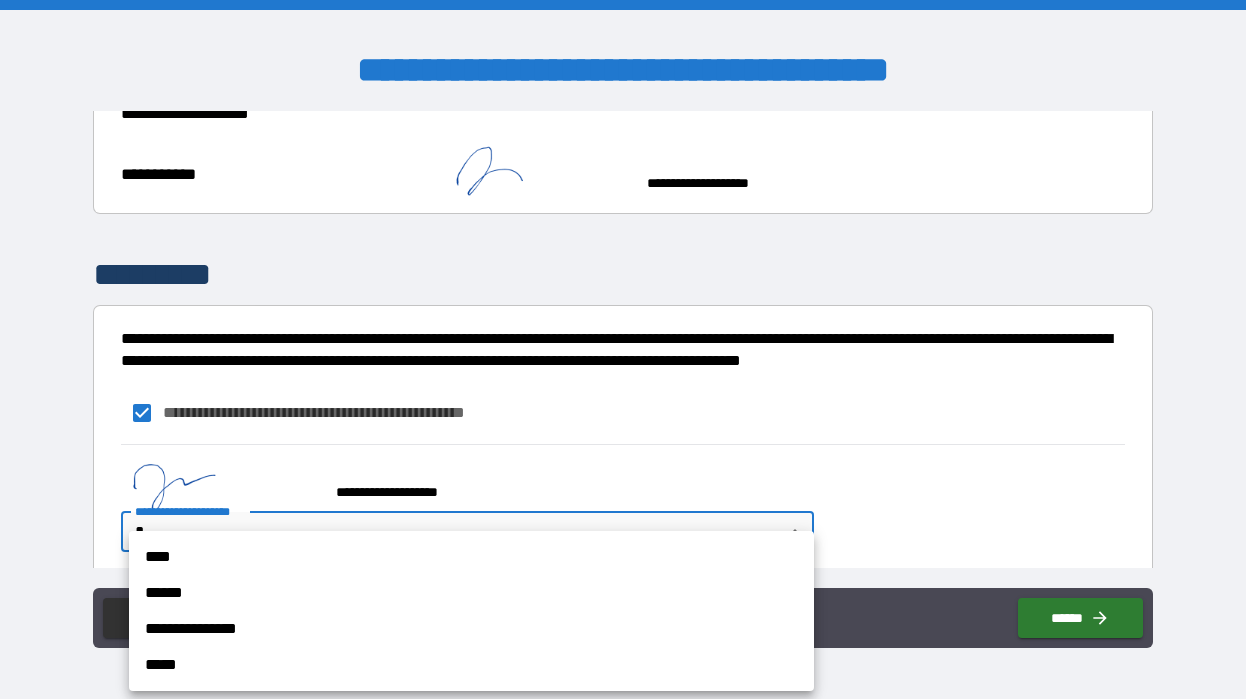 click on "****" at bounding box center [471, 557] 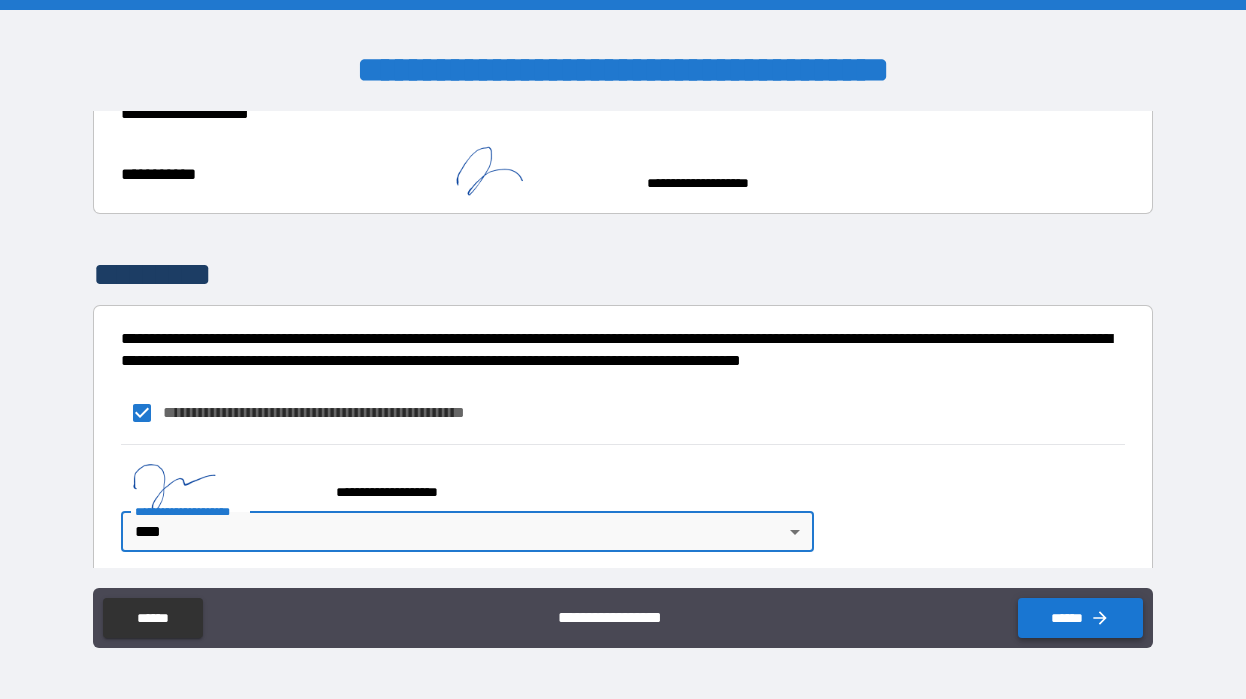 click on "******" at bounding box center [1080, 618] 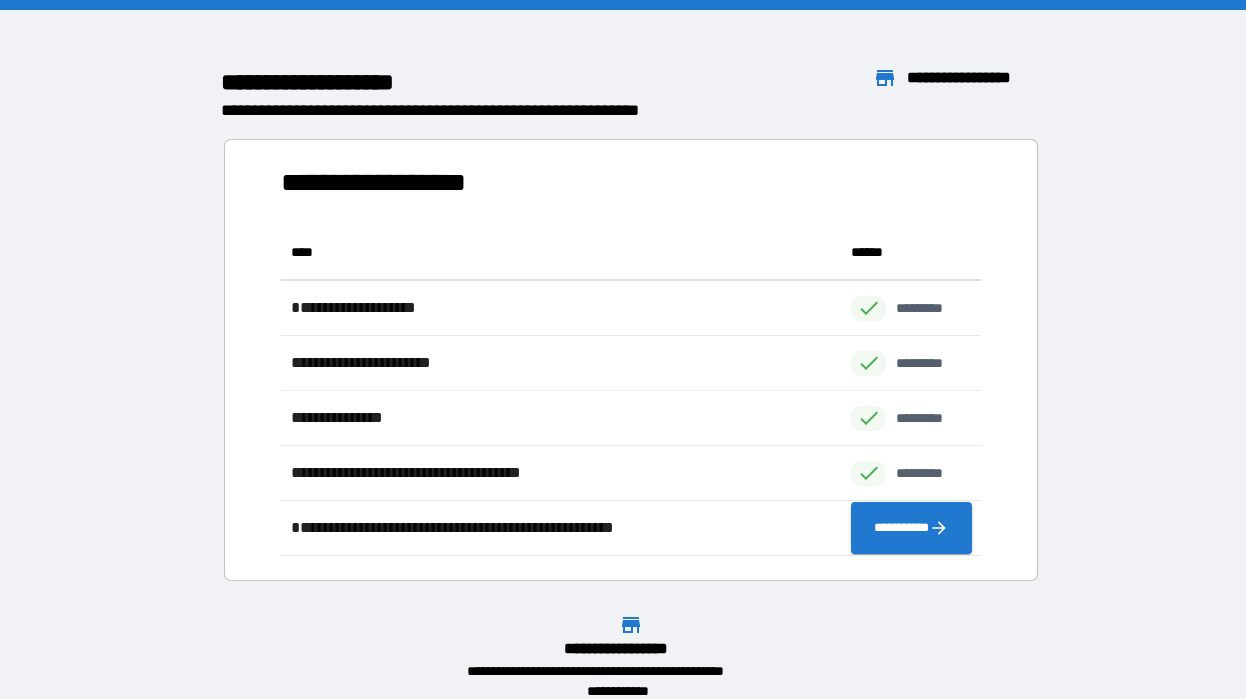 scroll, scrollTop: 1, scrollLeft: 1, axis: both 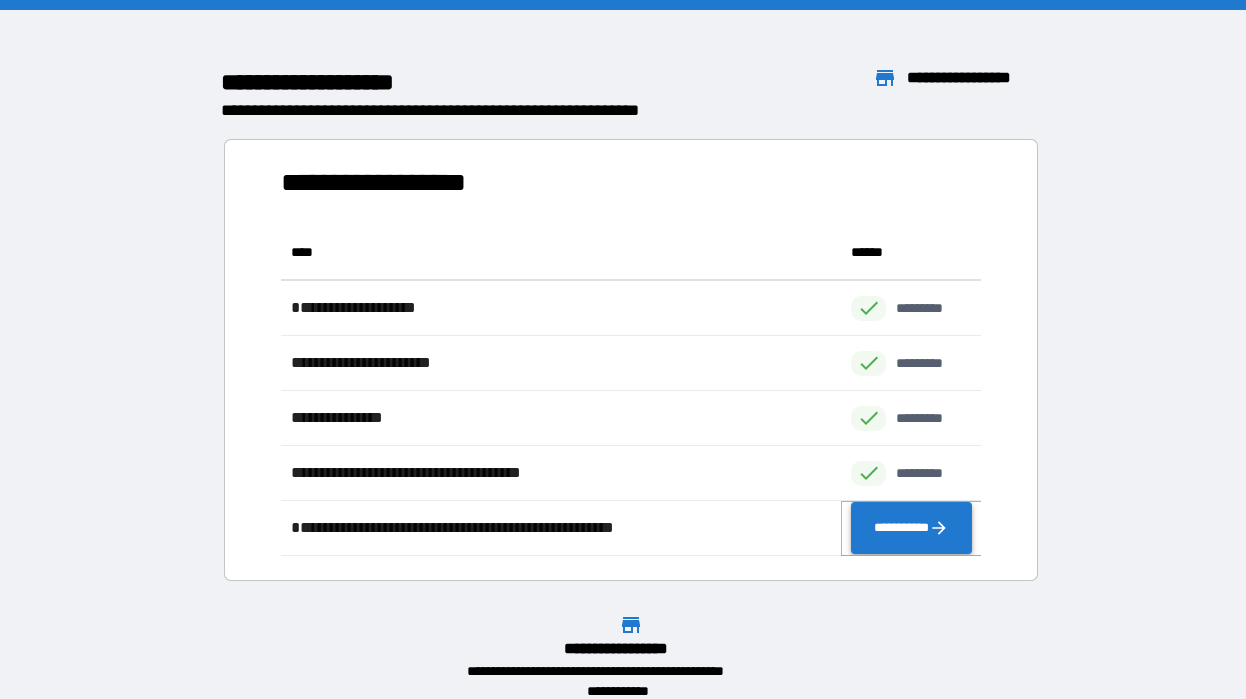 click on "**********" at bounding box center [911, 528] 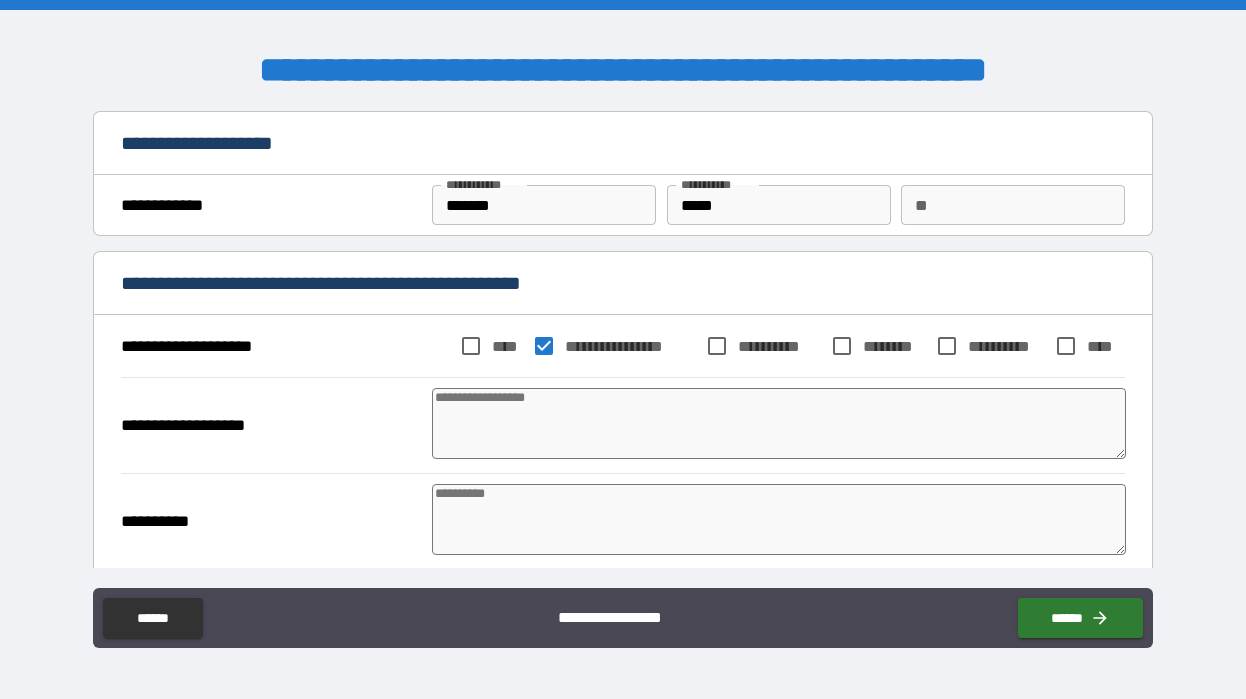 click at bounding box center (779, 423) 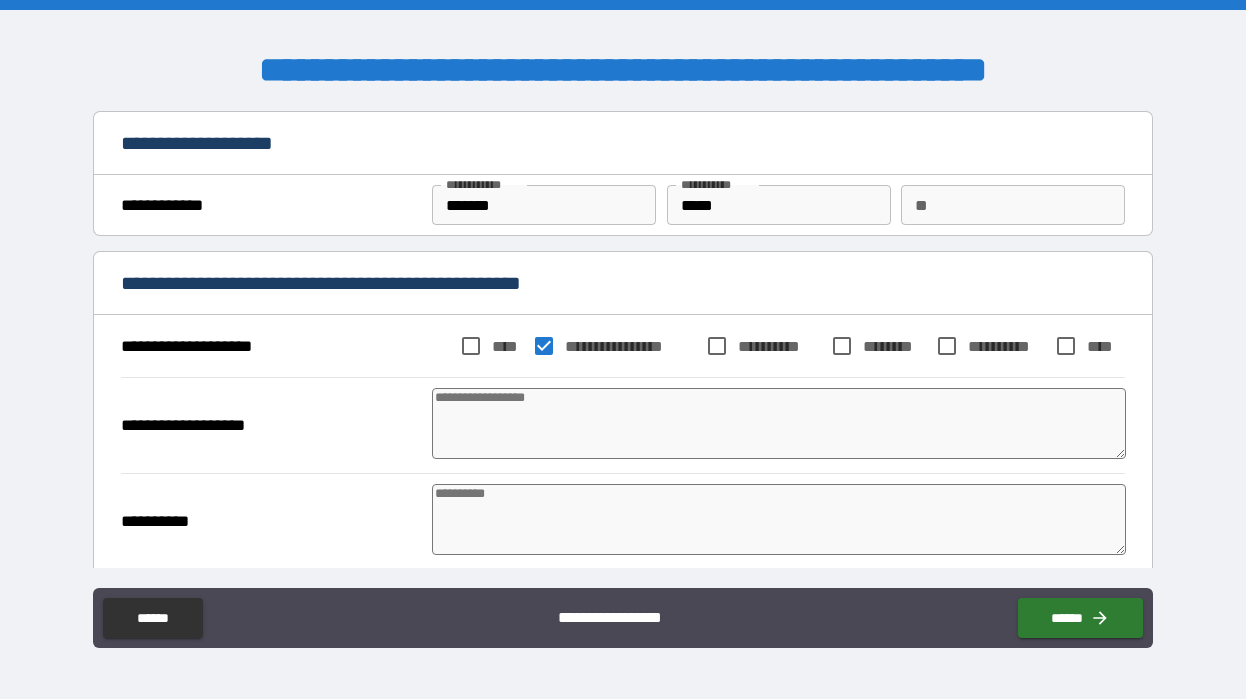 click at bounding box center [779, 423] 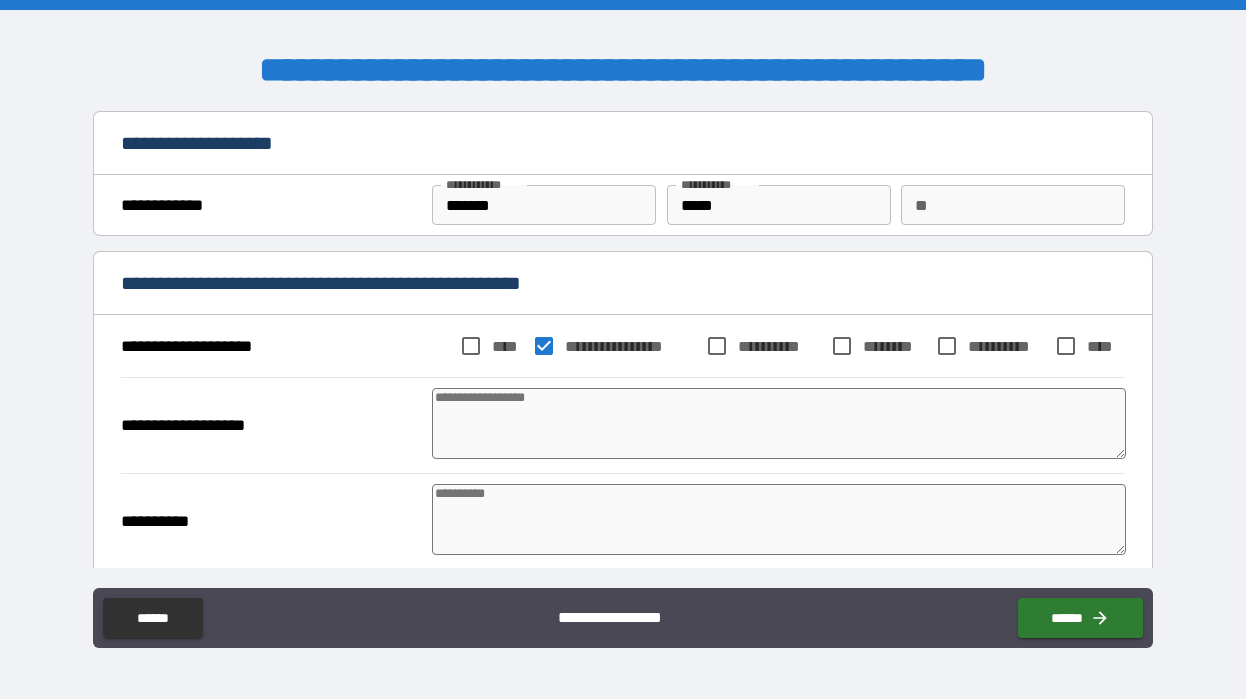click at bounding box center (779, 423) 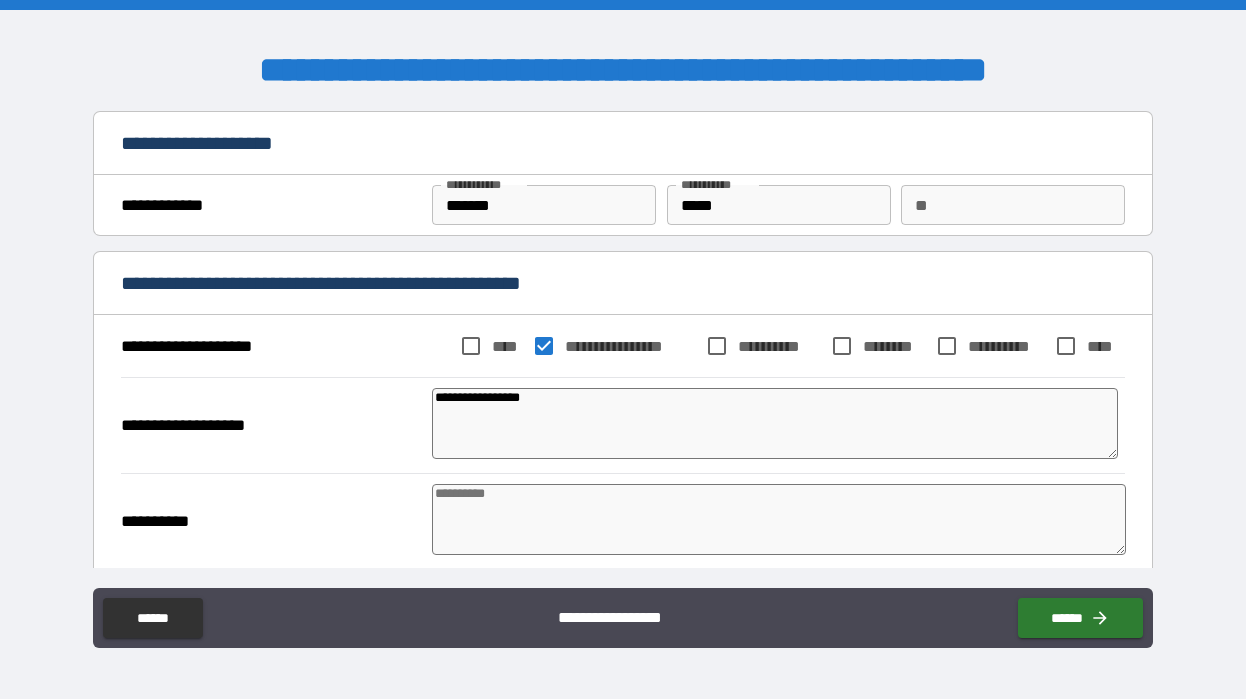 click at bounding box center [779, 519] 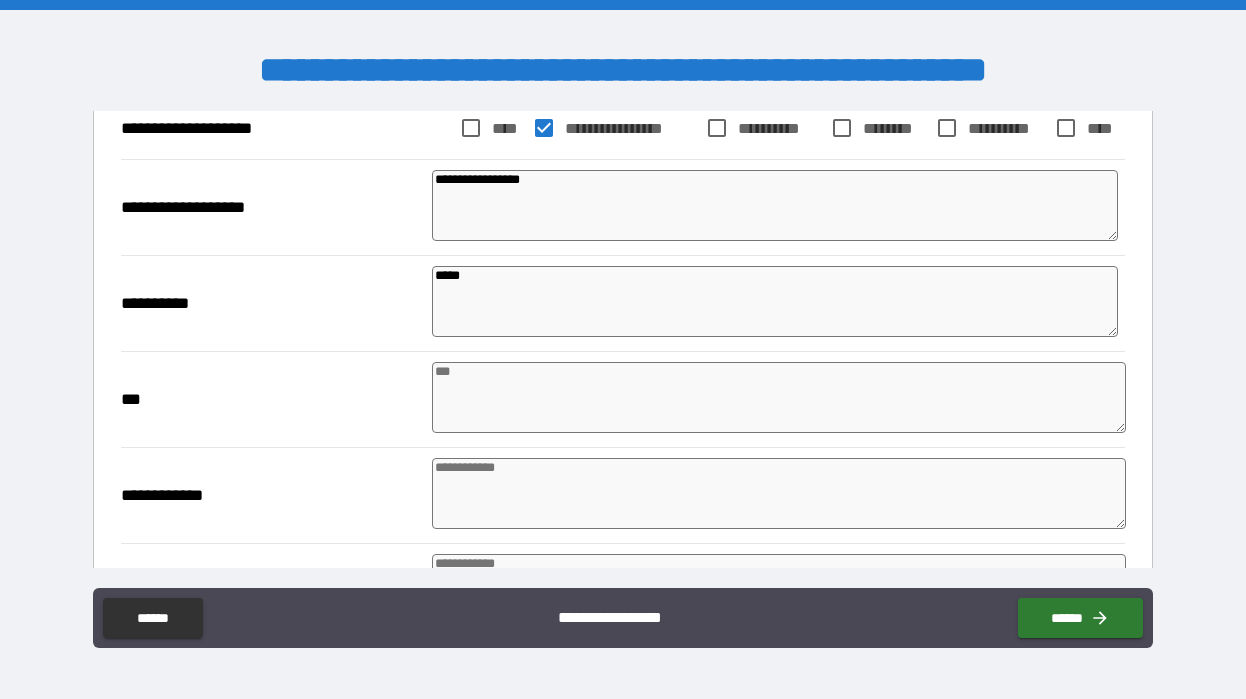 scroll, scrollTop: 236, scrollLeft: 0, axis: vertical 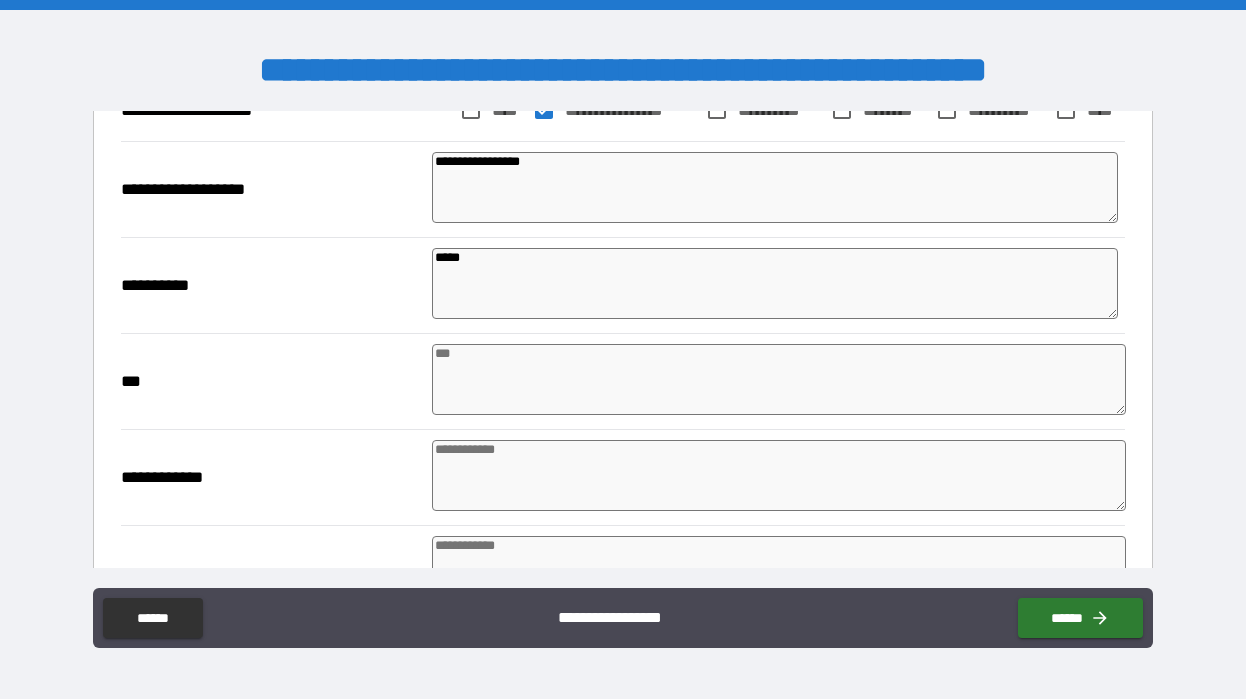 click at bounding box center [779, 379] 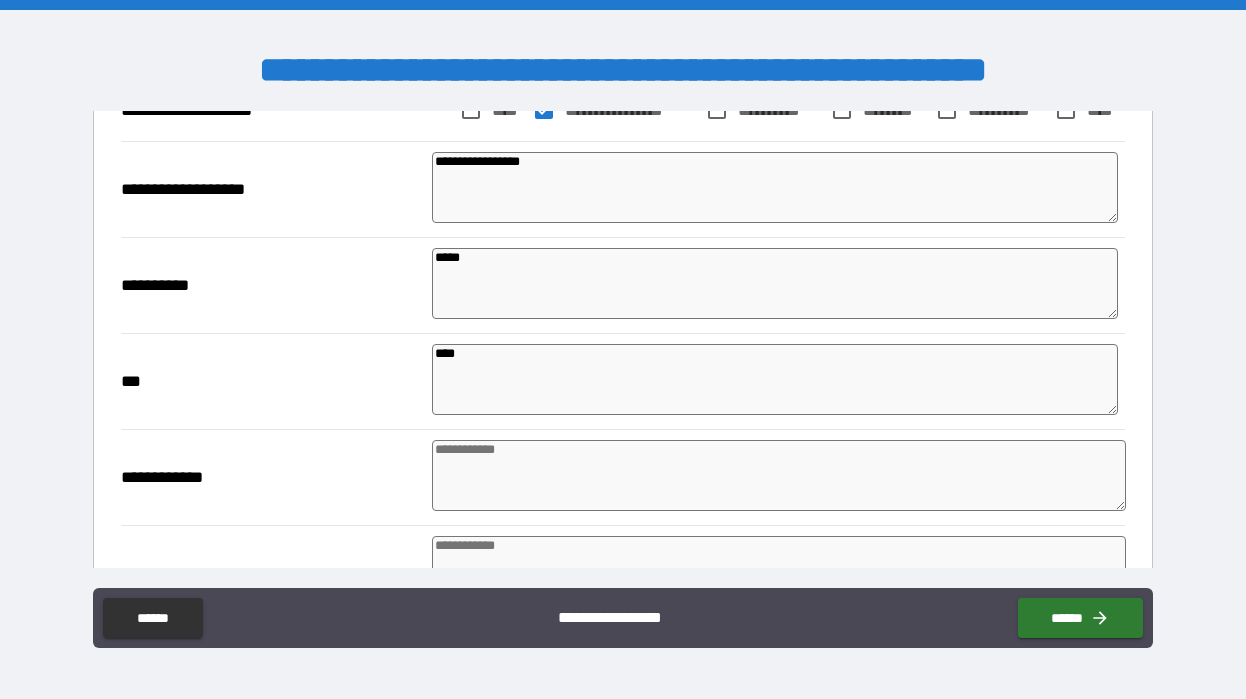 click at bounding box center (779, 475) 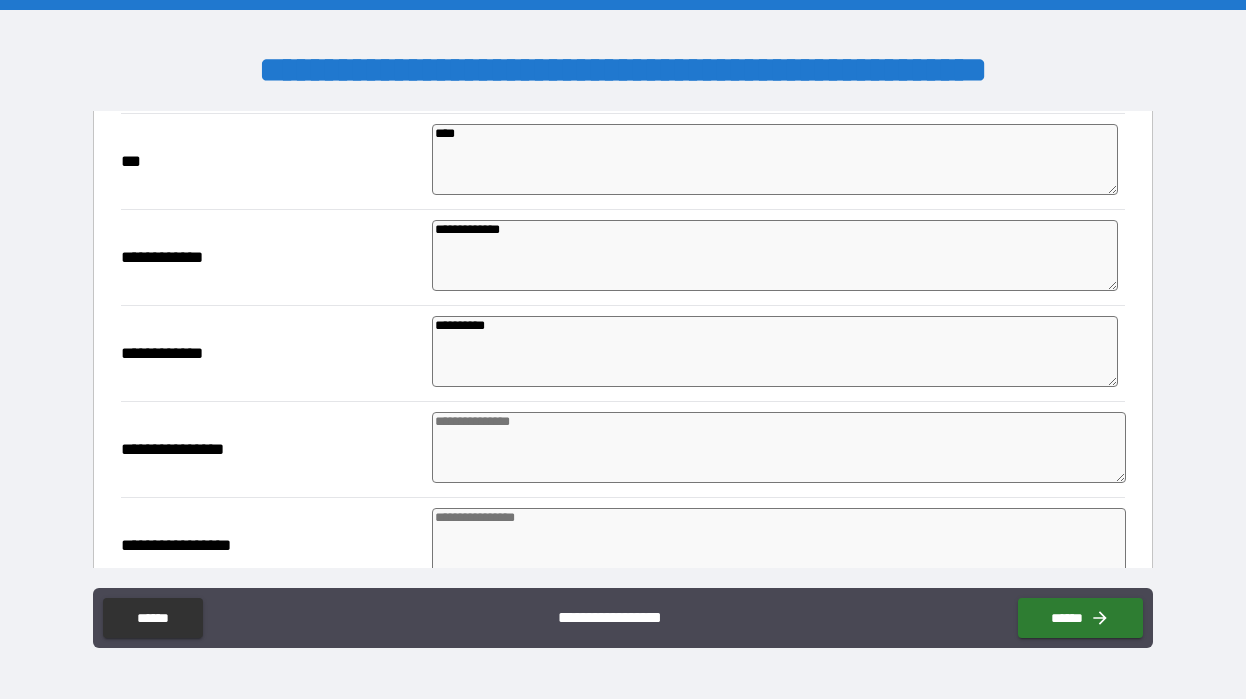 scroll, scrollTop: 474, scrollLeft: 0, axis: vertical 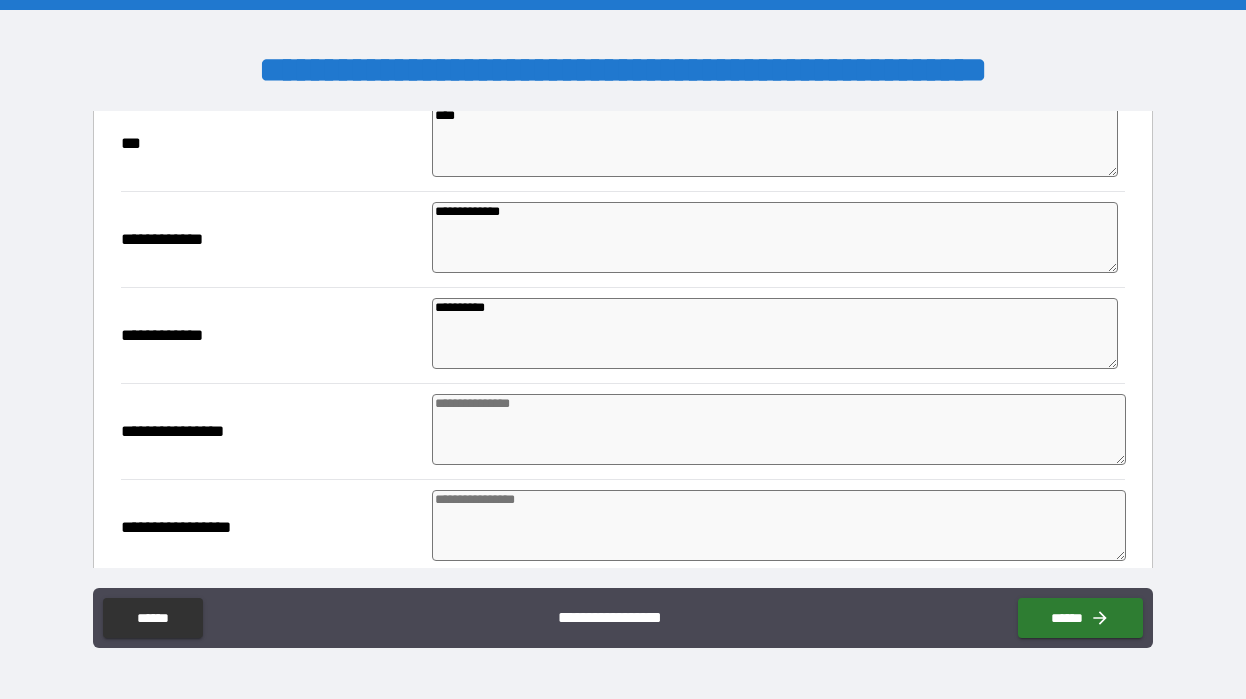 click at bounding box center [779, 429] 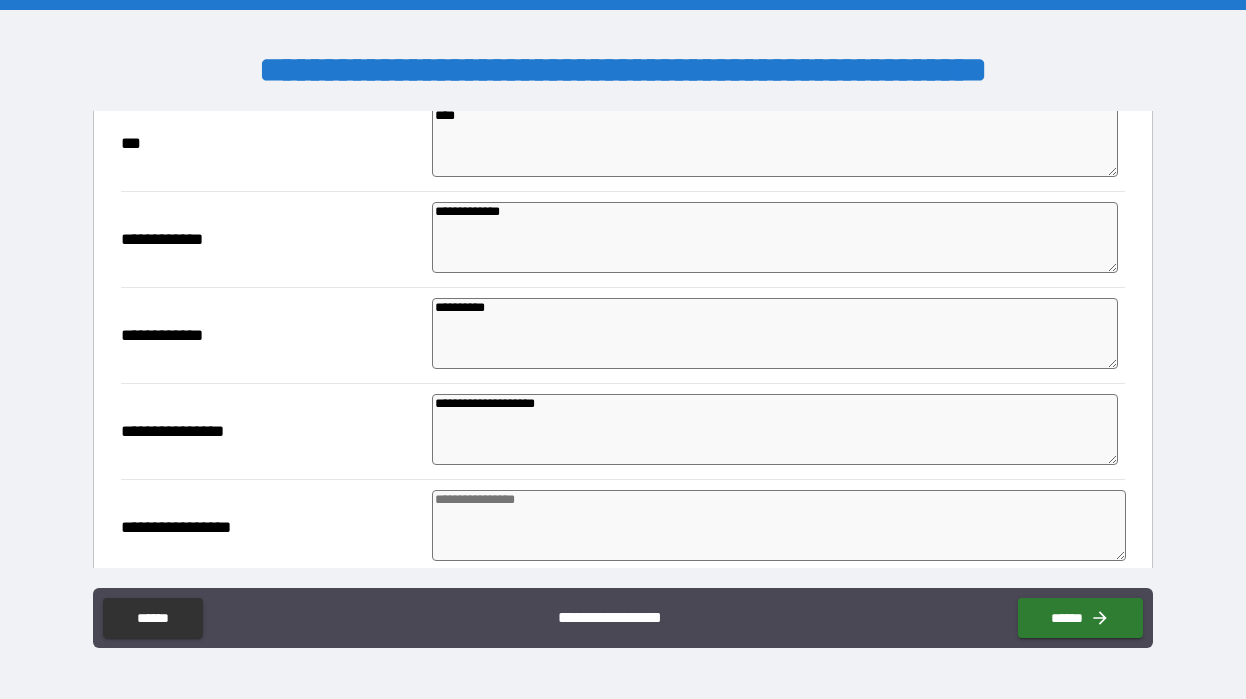 click at bounding box center [779, 525] 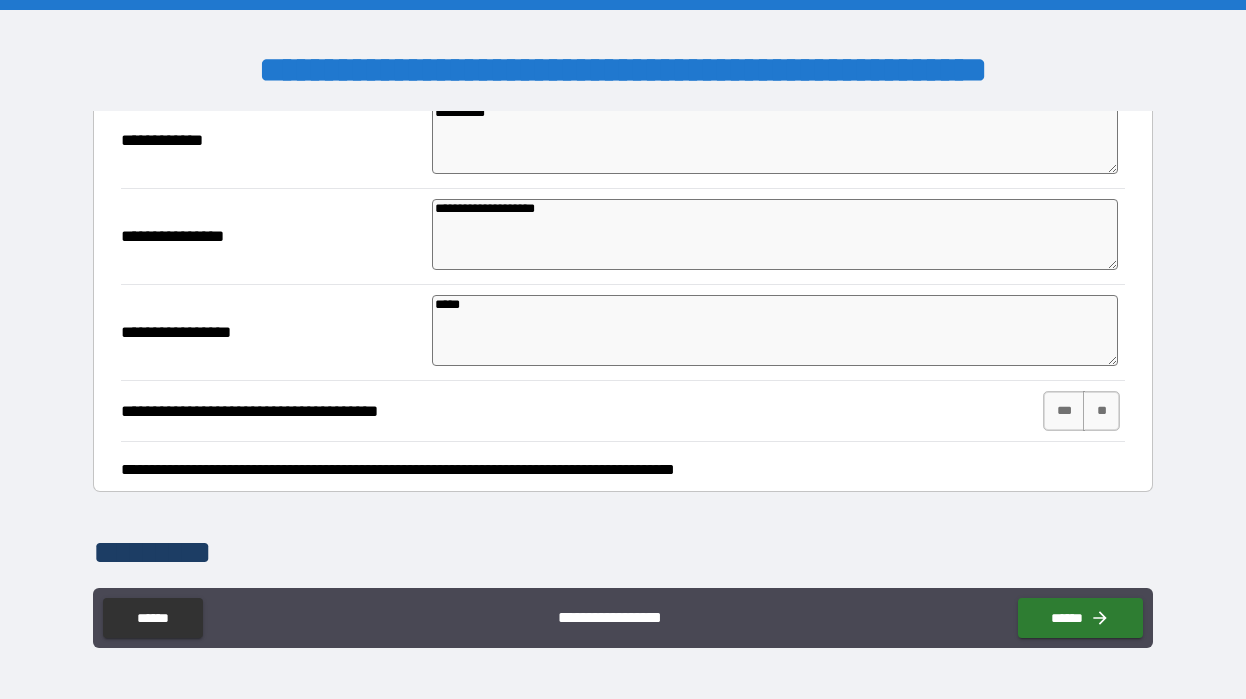 scroll, scrollTop: 674, scrollLeft: 0, axis: vertical 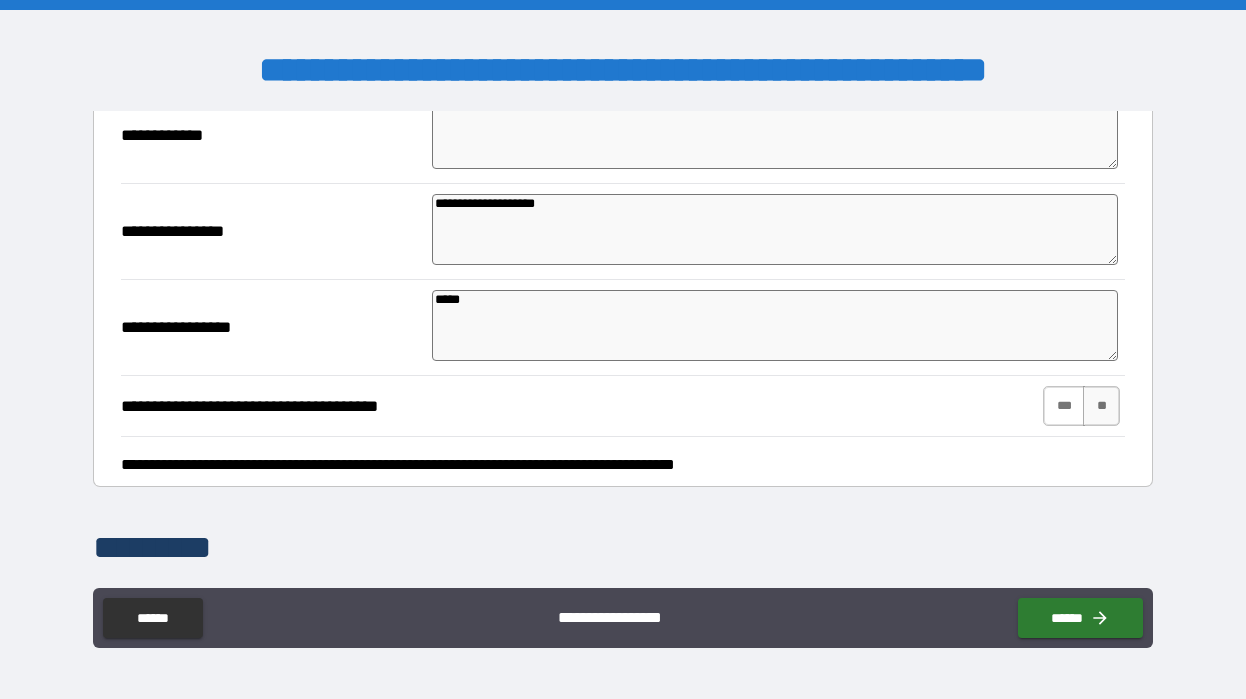 click on "***" at bounding box center [1064, 406] 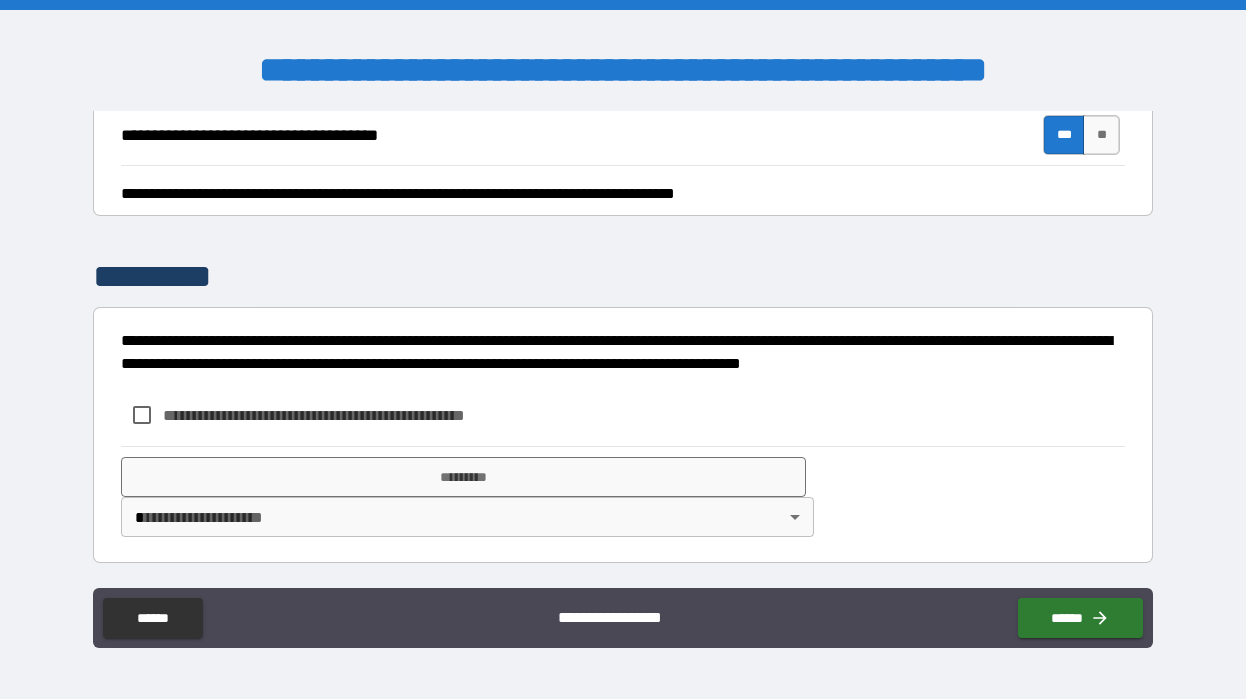 scroll, scrollTop: 945, scrollLeft: 0, axis: vertical 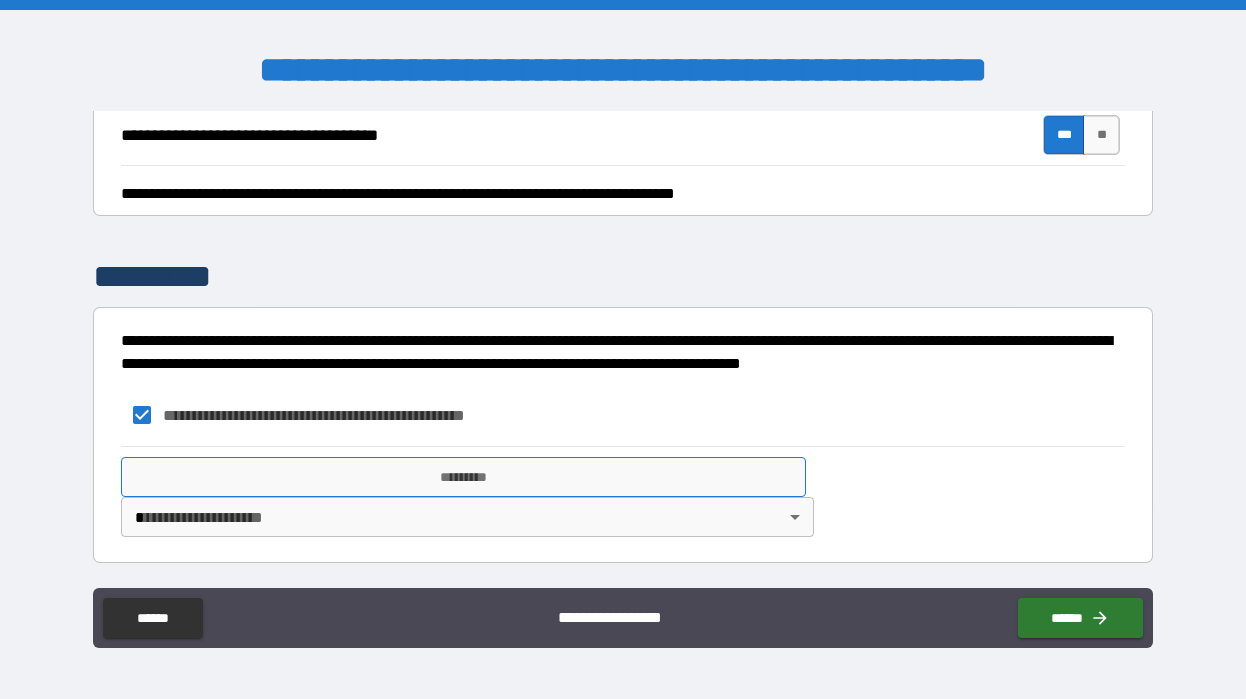 click on "*********" at bounding box center [463, 477] 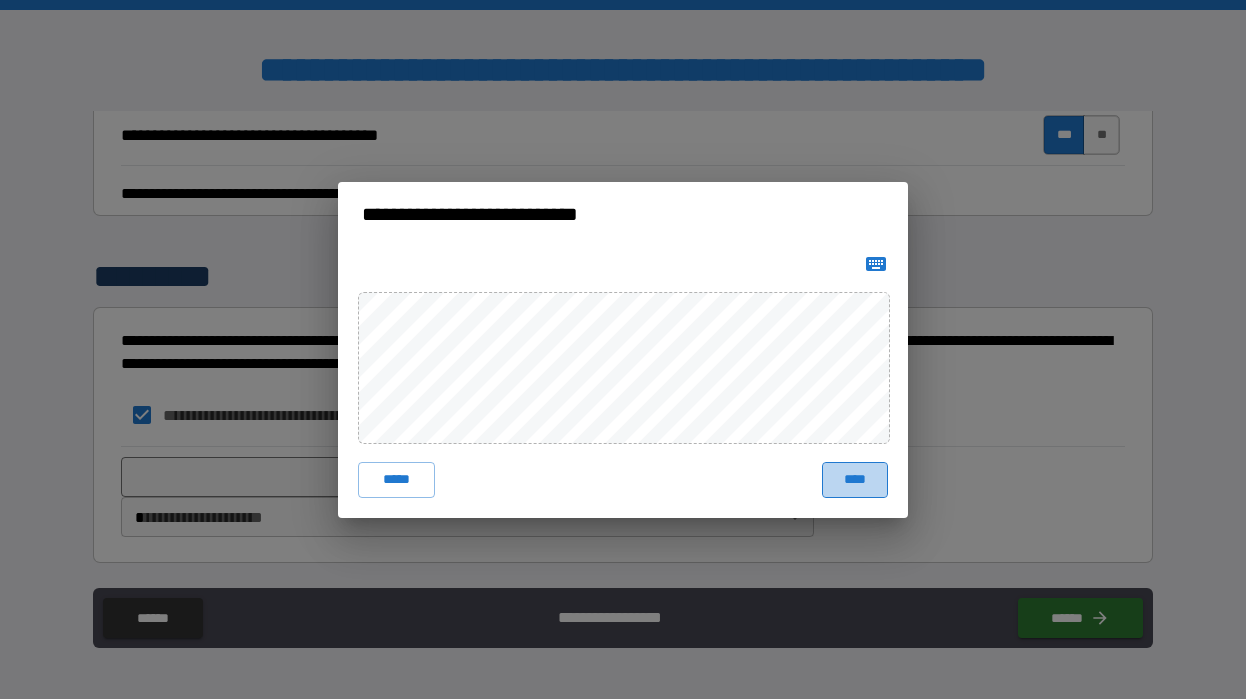 click on "****" at bounding box center [855, 480] 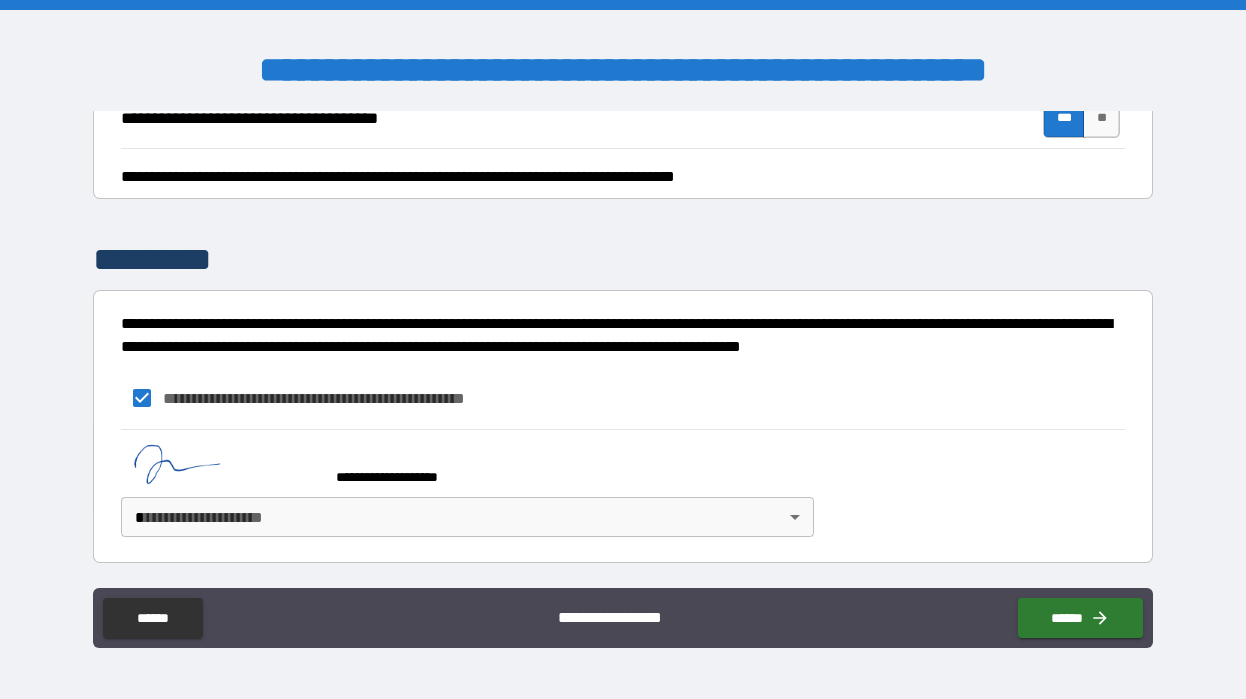 scroll, scrollTop: 962, scrollLeft: 0, axis: vertical 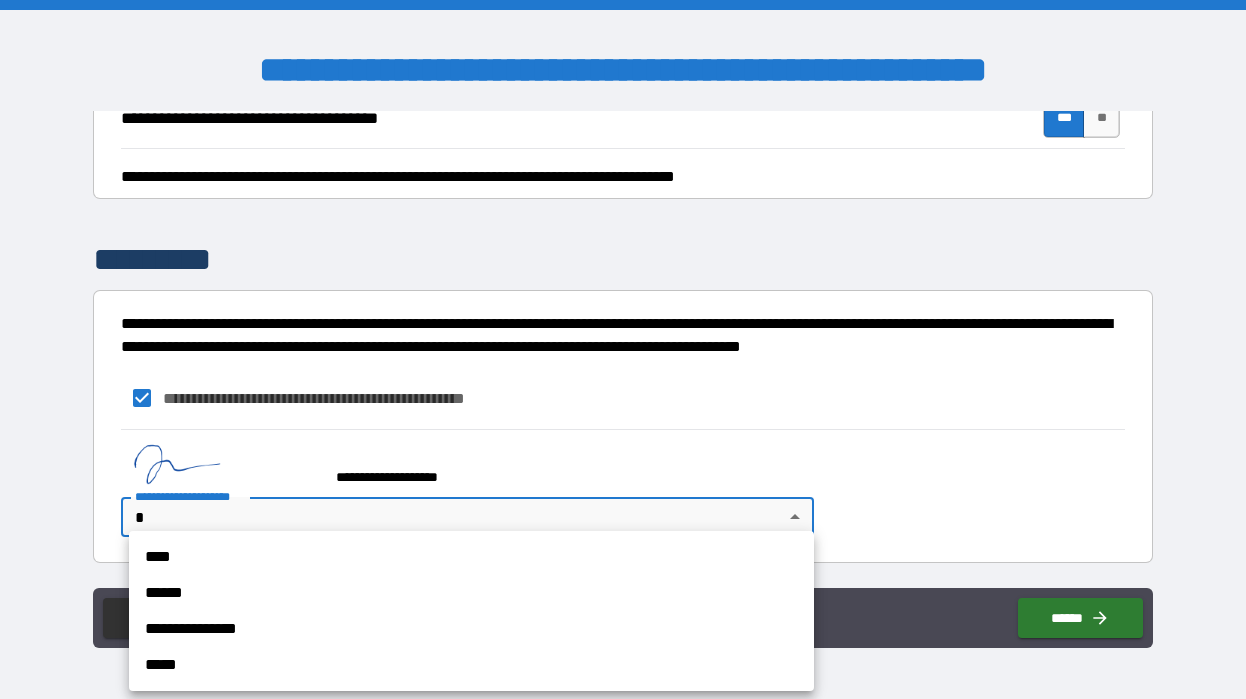 click on "****" at bounding box center [471, 557] 